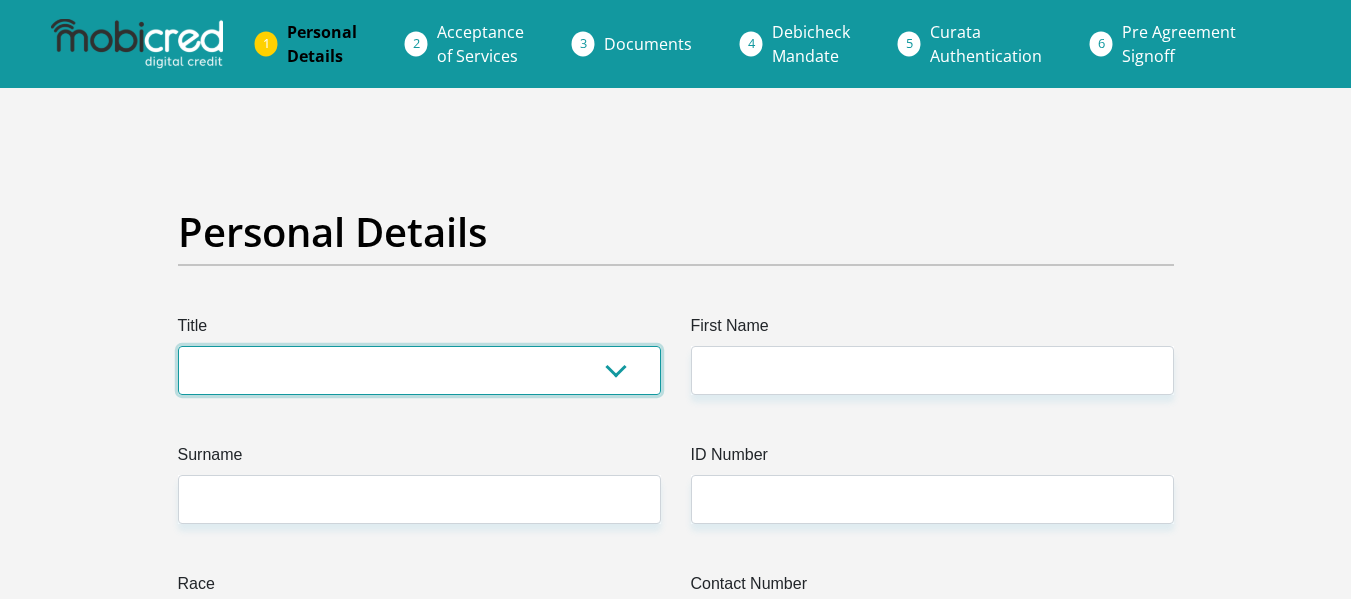 click on "Mr
Ms
Mrs
Dr
Other" at bounding box center (419, 370) 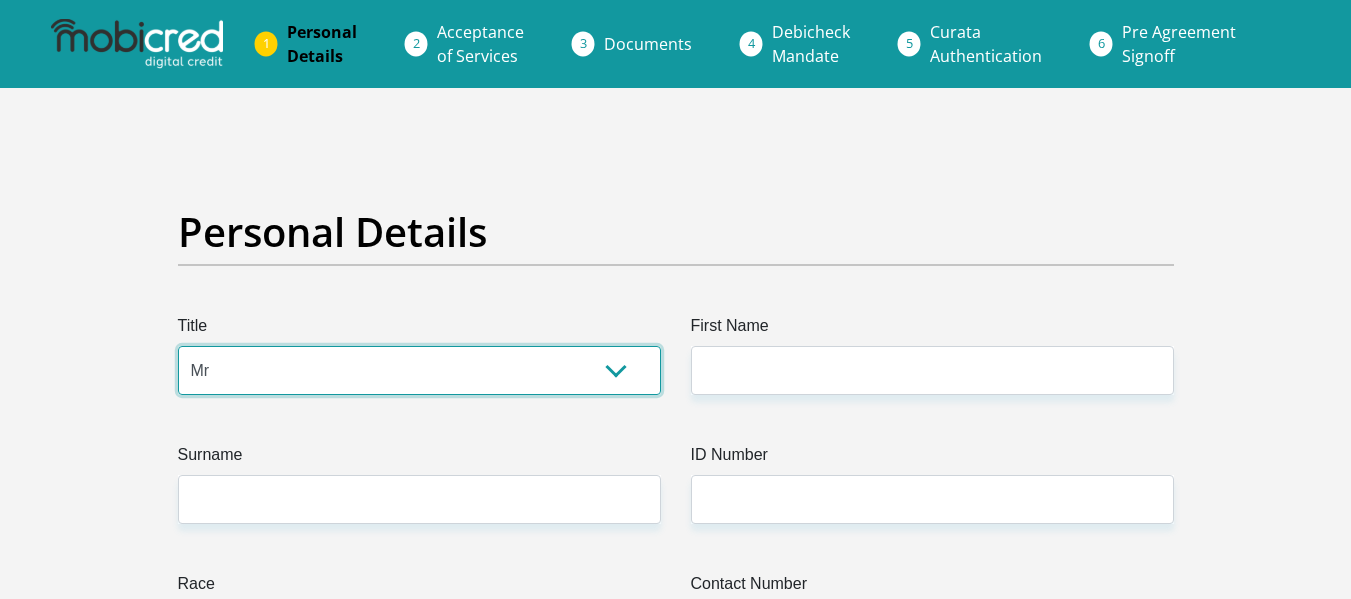 click on "Mr
Ms
Mrs
Dr
Other" at bounding box center [419, 370] 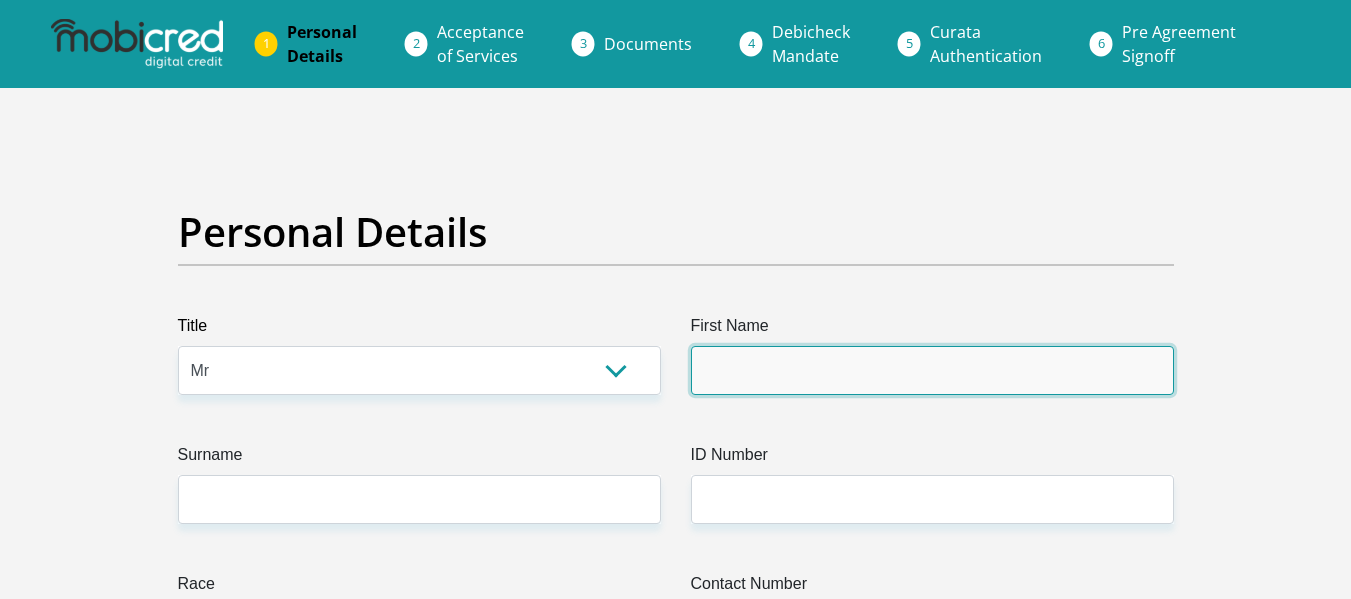 click on "First Name" at bounding box center [932, 370] 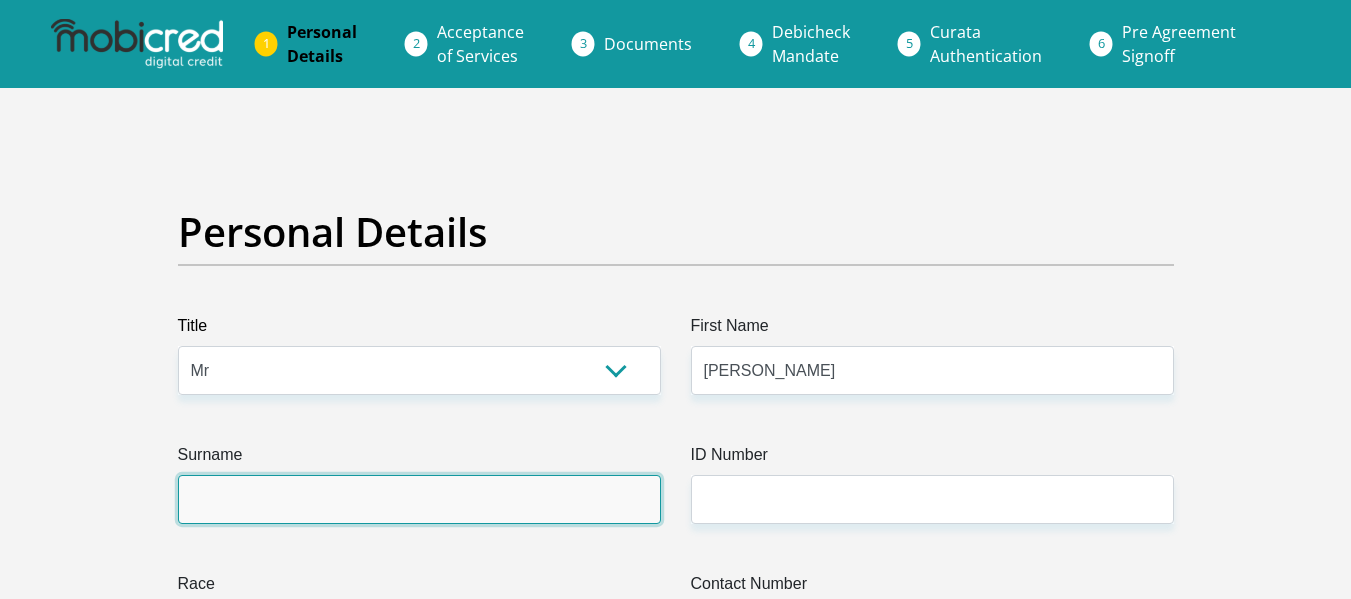 type on "NDLOVU" 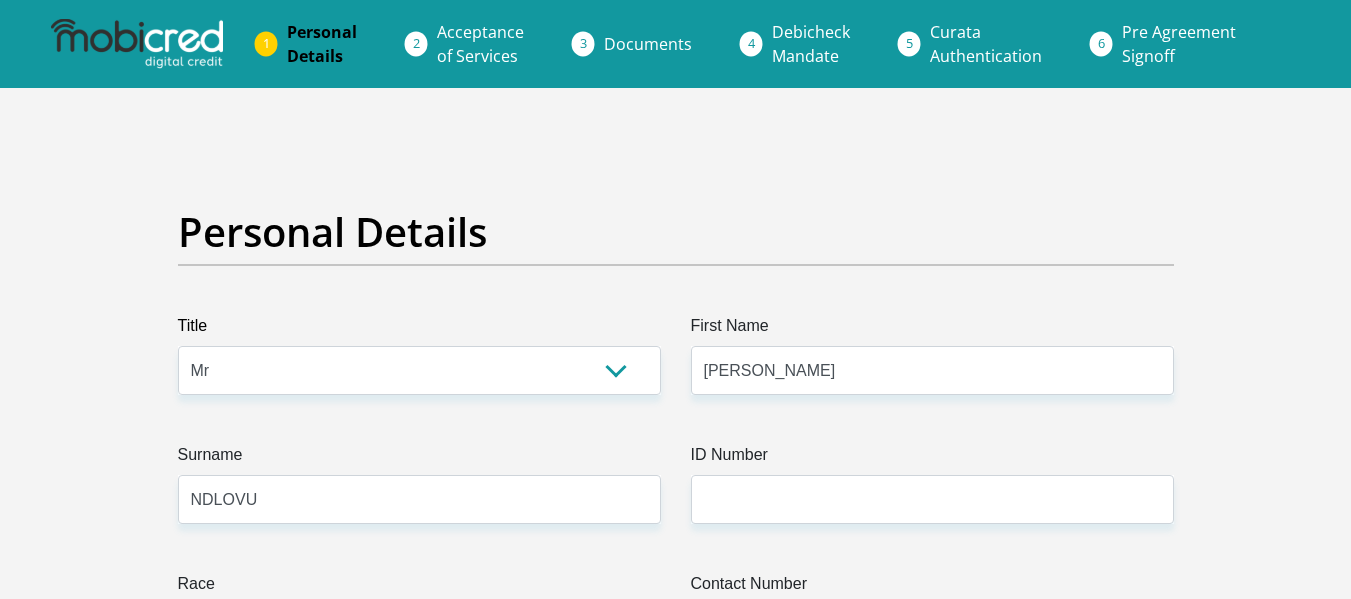 type on "0604213882" 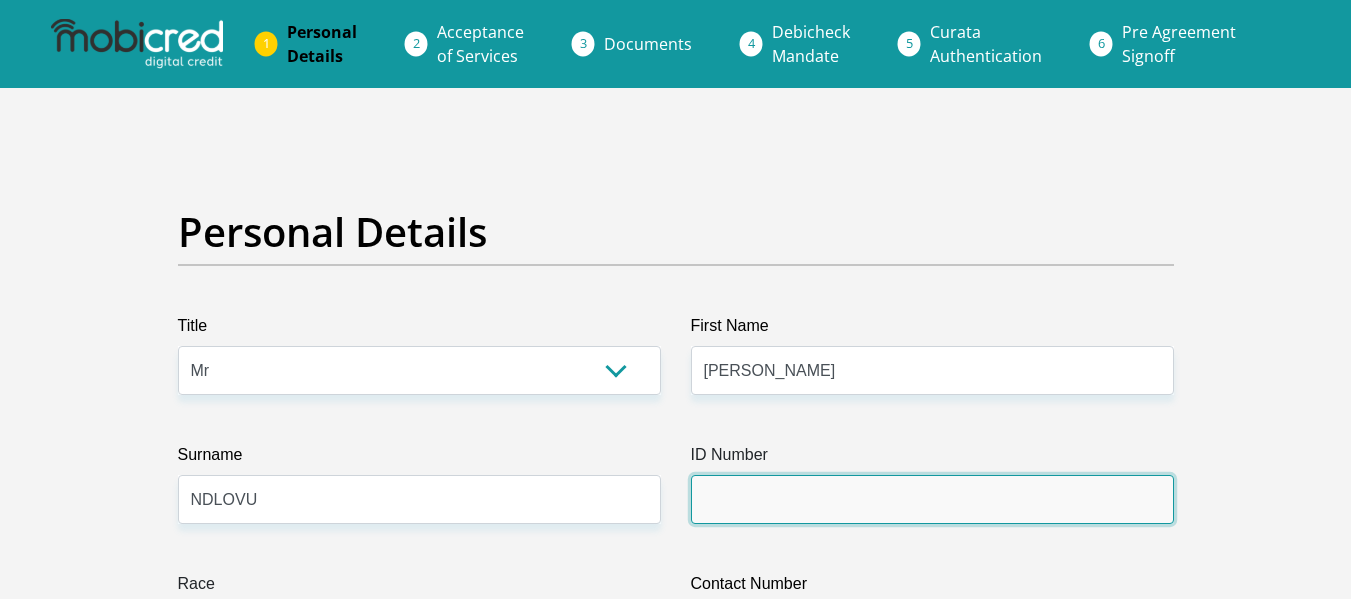 click on "ID Number" at bounding box center (932, 499) 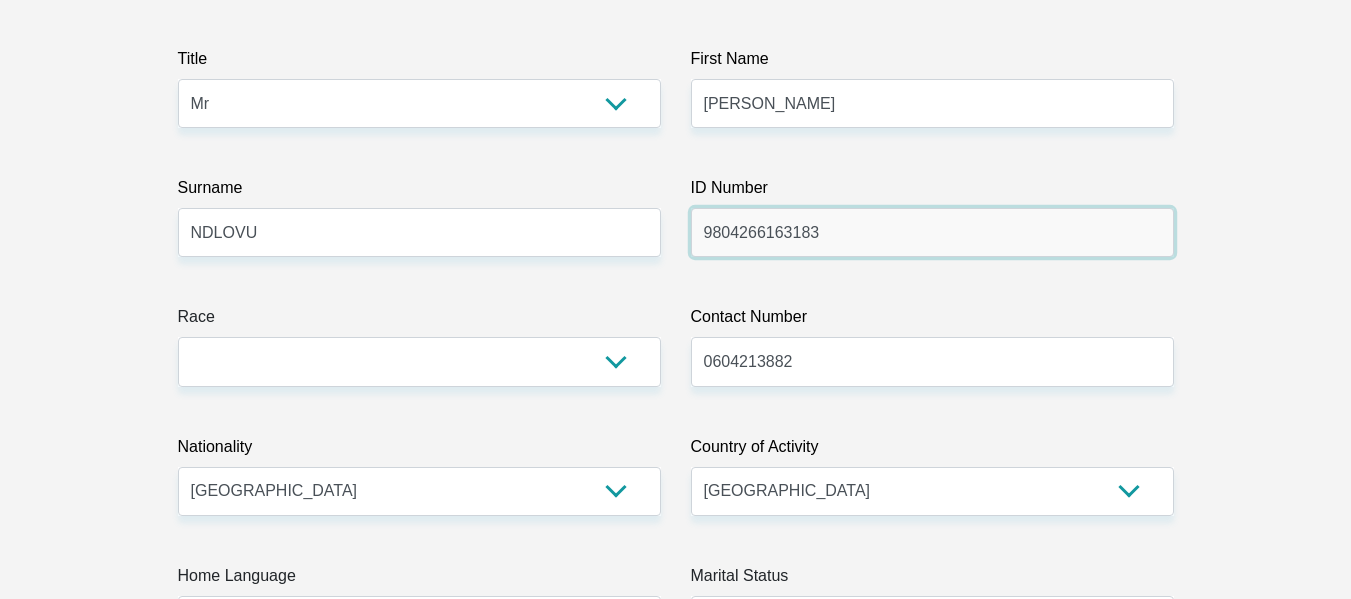 scroll, scrollTop: 300, scrollLeft: 0, axis: vertical 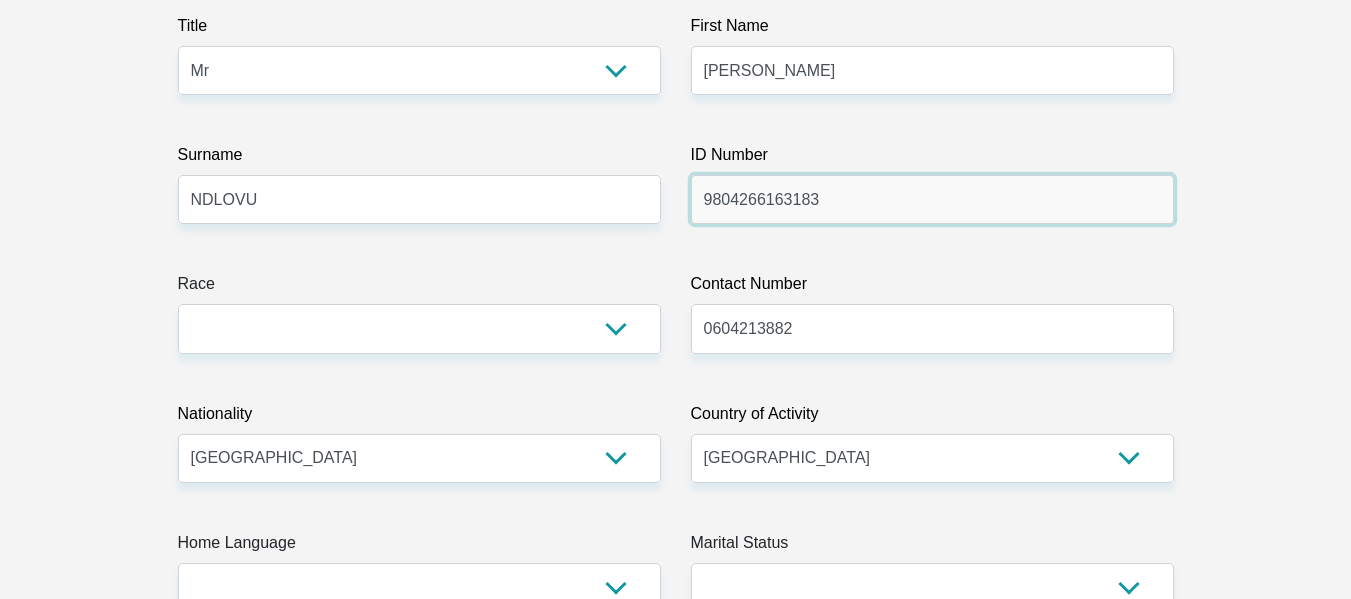 type on "9804266163183" 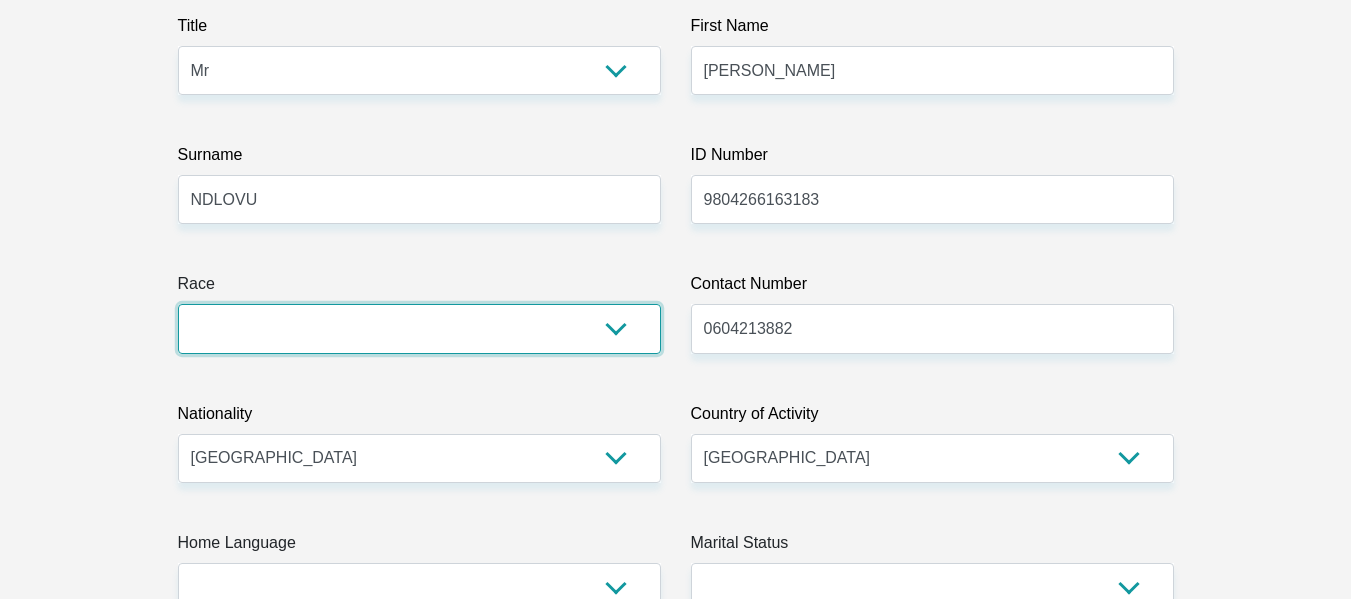 click on "Black
Coloured
Indian
White
Other" at bounding box center [419, 328] 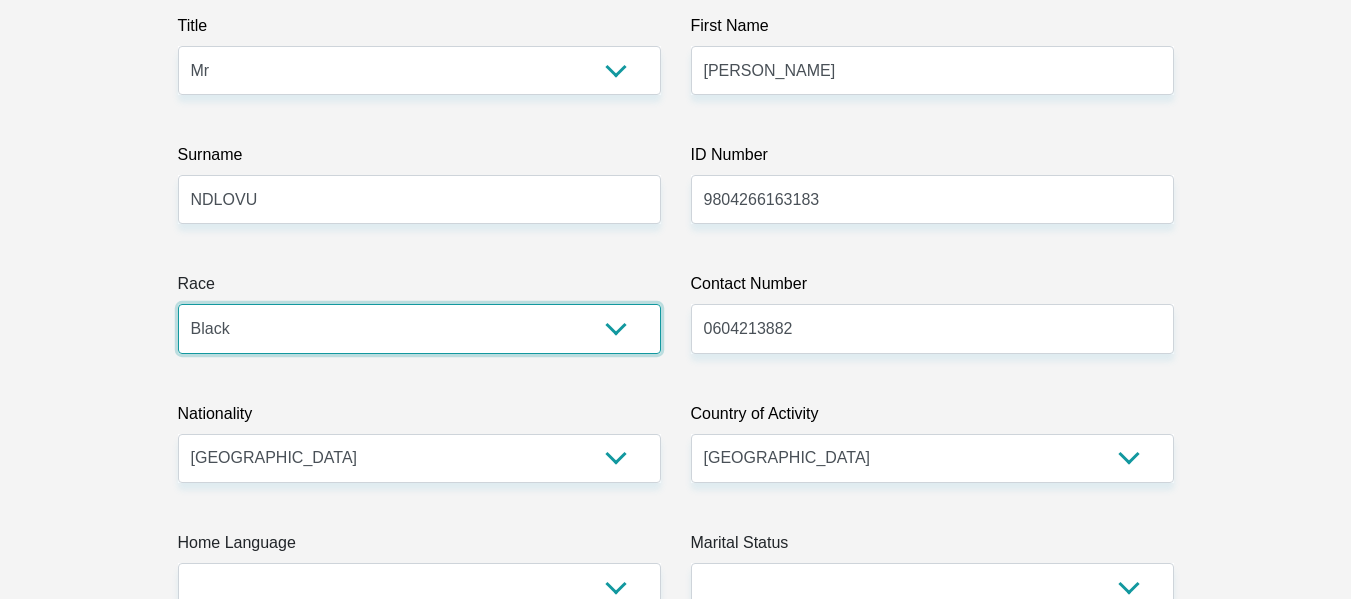 click on "Black
Coloured
Indian
White
Other" at bounding box center [419, 328] 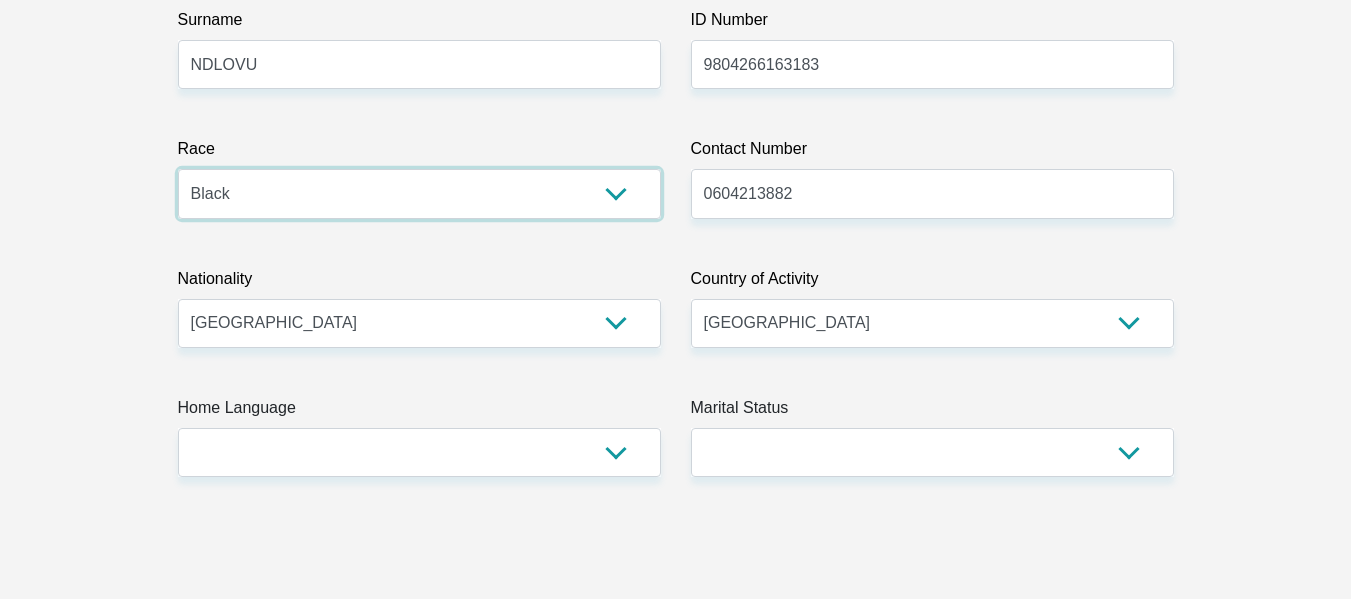 scroll, scrollTop: 500, scrollLeft: 0, axis: vertical 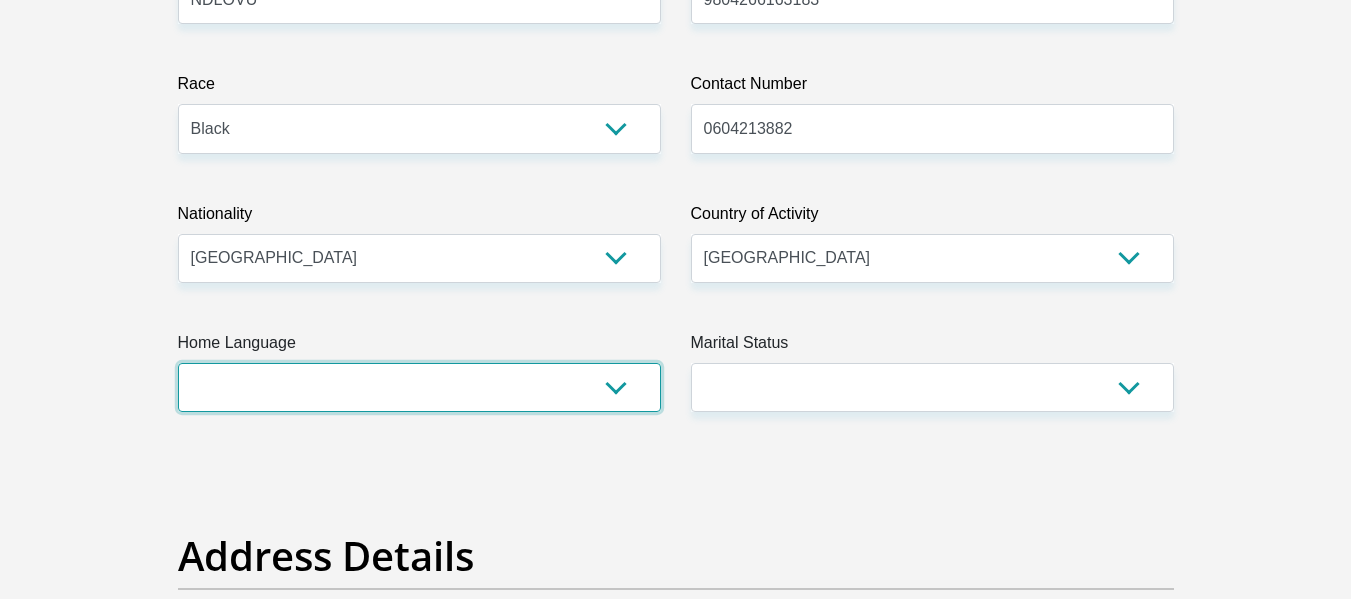 click on "Afrikaans
English
Sepedi
South Ndebele
Southern Sotho
Swati
Tsonga
Tswana
Venda
Xhosa
Zulu
Other" at bounding box center (419, 387) 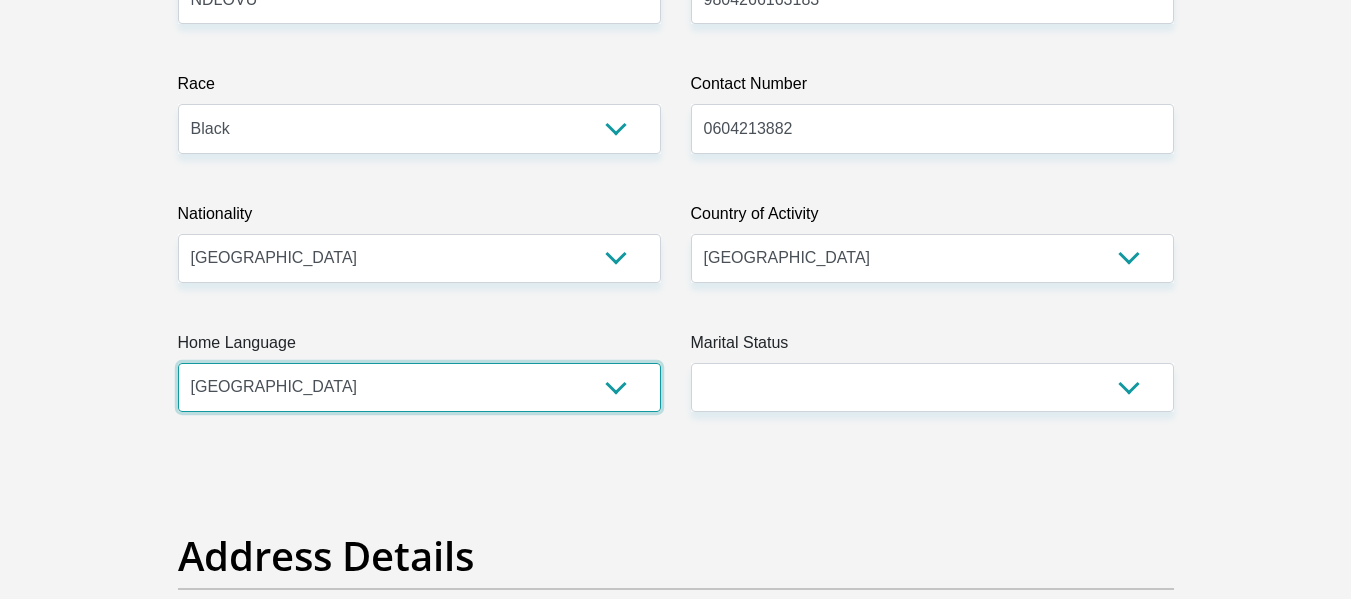 click on "Afrikaans
English
Sepedi
South Ndebele
Southern Sotho
Swati
Tsonga
Tswana
Venda
Xhosa
Zulu
Other" at bounding box center [419, 387] 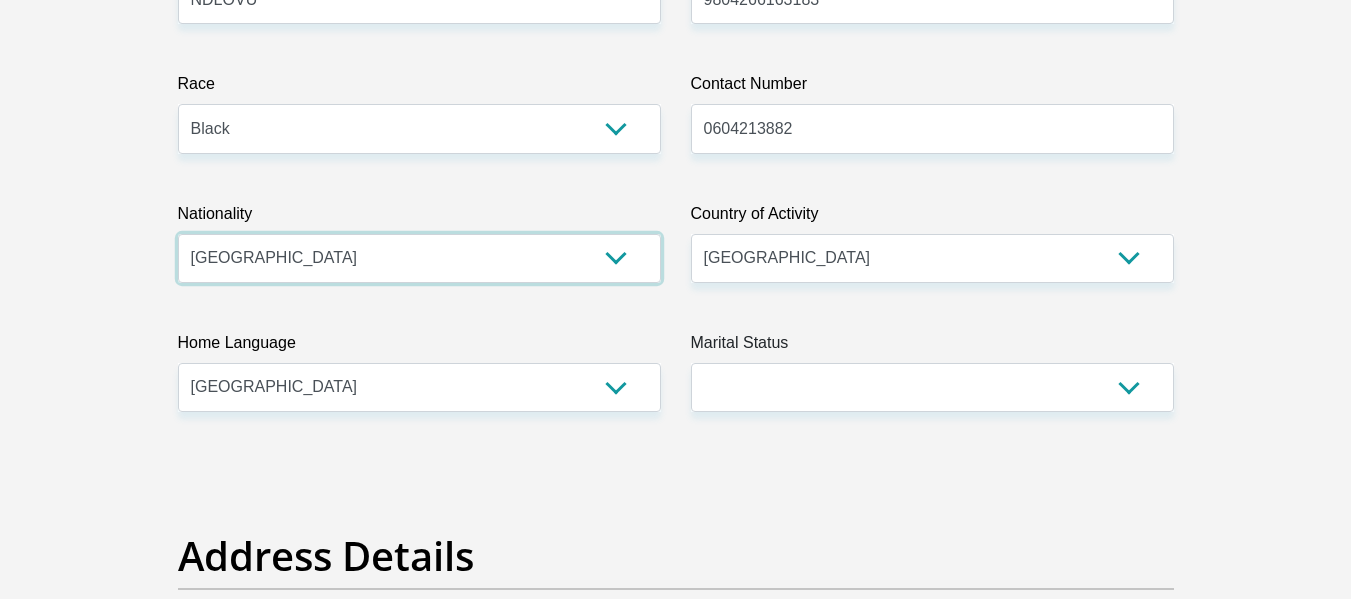 drag, startPoint x: 452, startPoint y: 257, endPoint x: 134, endPoint y: 255, distance: 318.0063 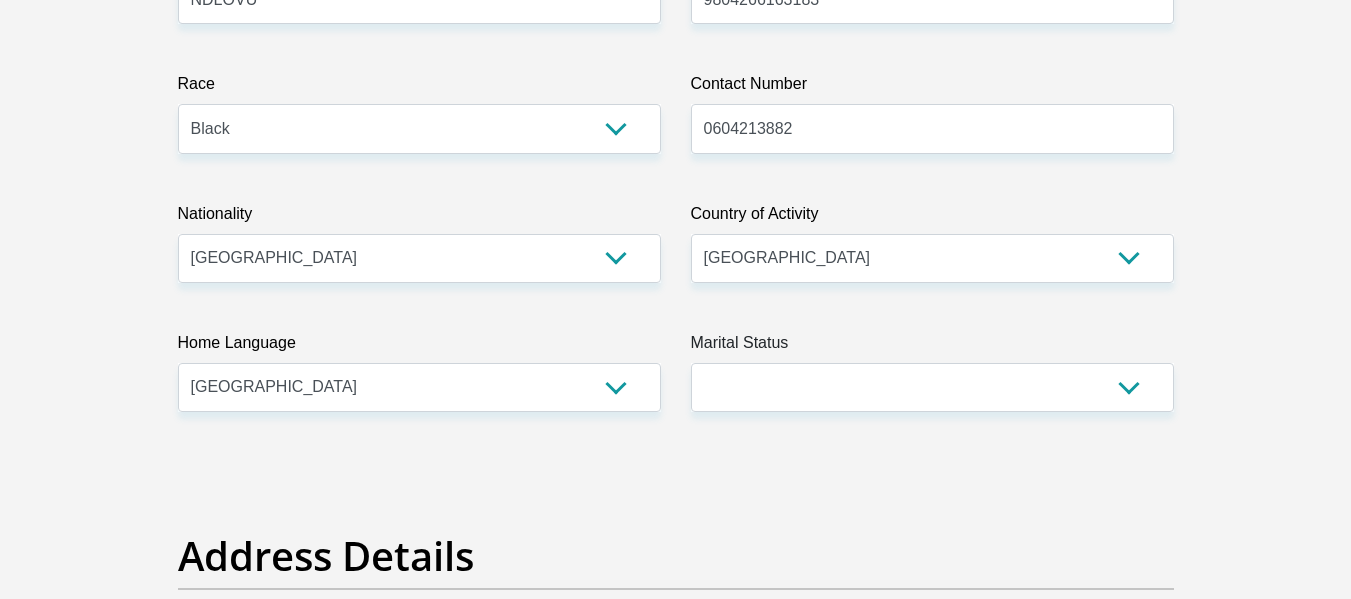click on "Marital Status" at bounding box center [932, 347] 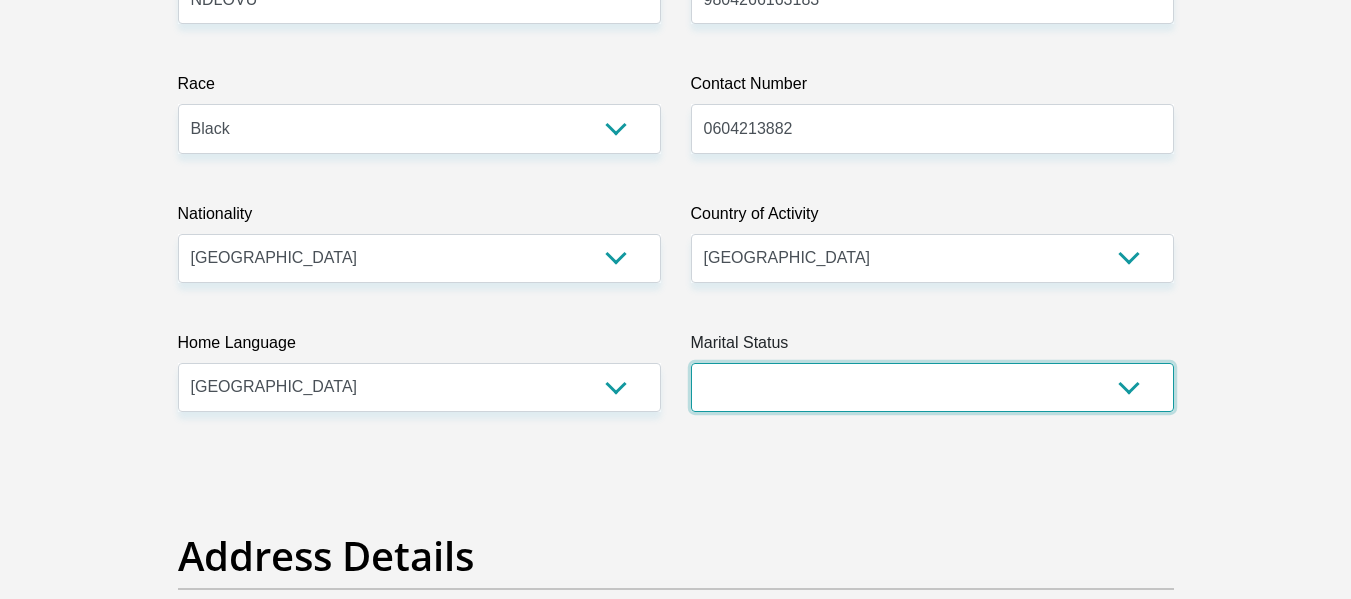 click on "Married ANC
Single
Divorced
Widowed
Married COP or Customary Law" at bounding box center (932, 387) 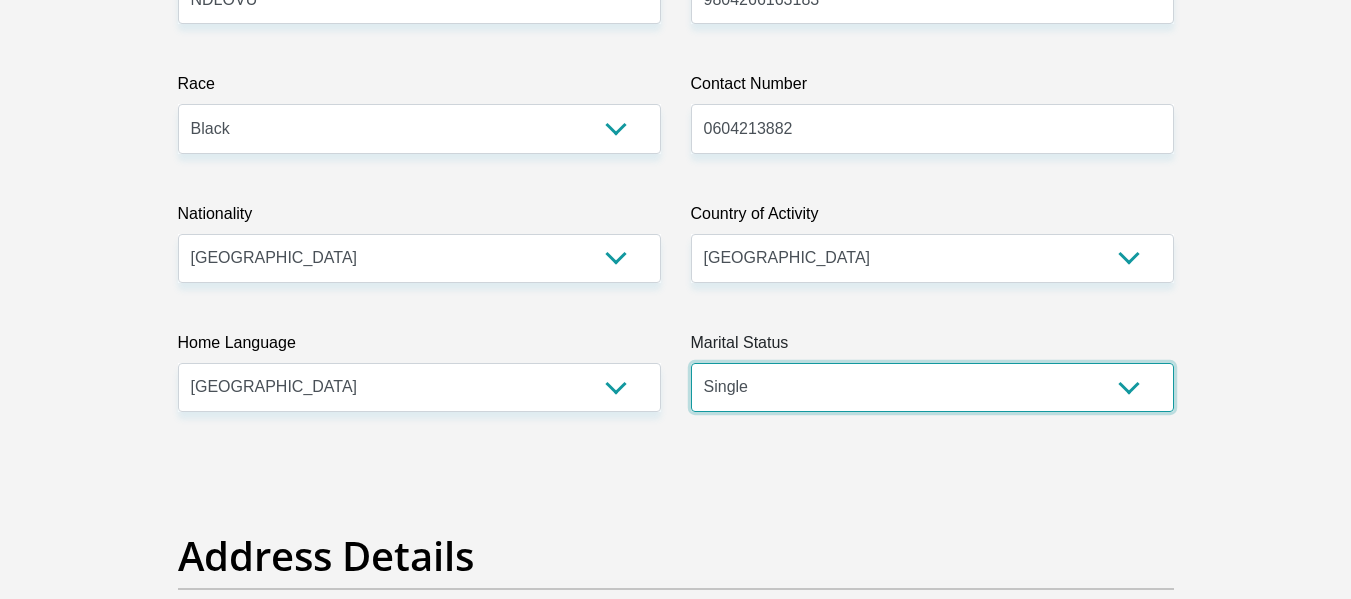 click on "Married ANC
Single
Divorced
Widowed
Married COP or Customary Law" at bounding box center (932, 387) 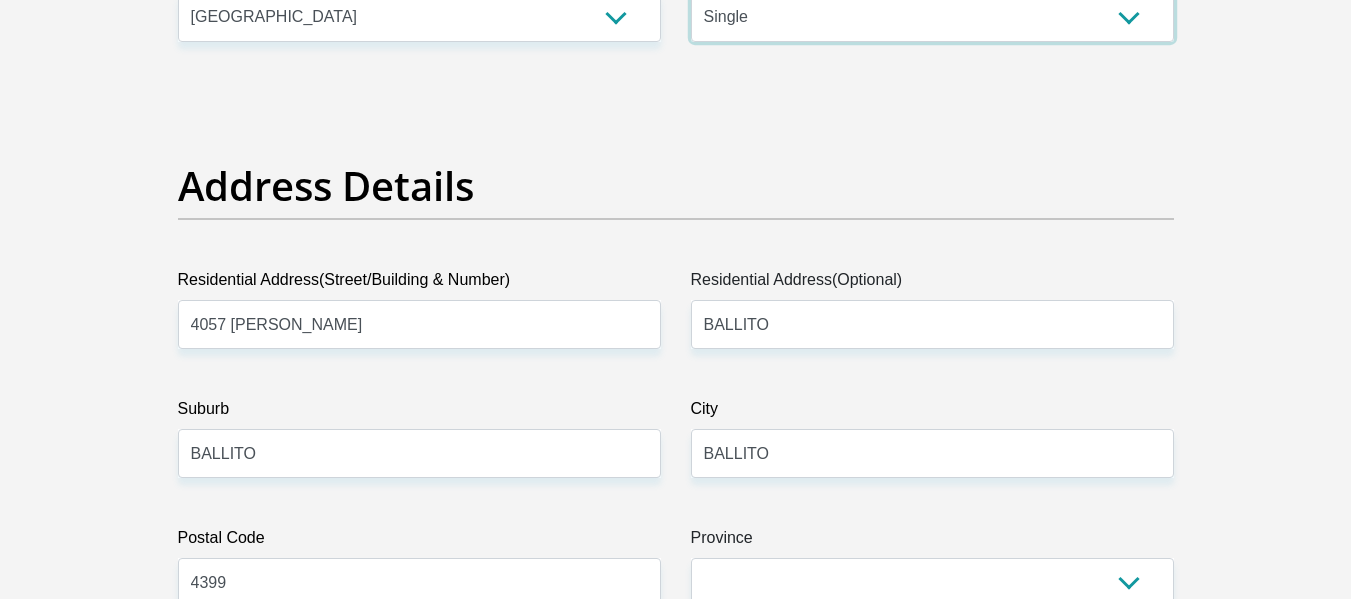 scroll, scrollTop: 900, scrollLeft: 0, axis: vertical 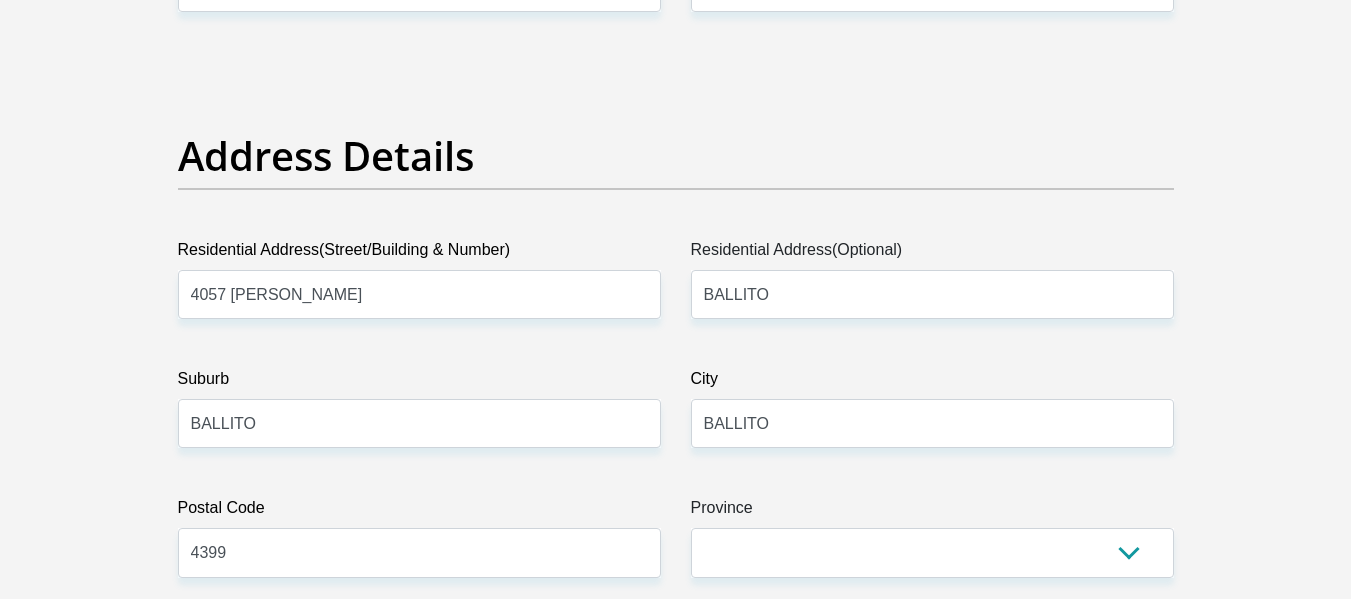 click on "Personal Details
Title
Mr
Ms
Mrs
Dr
Other
First Name
CLYDE
Surname
NDLOVU
ID Number
9804266163183
Please input valid ID number
Race
Black
Coloured
Indian
White
Other
Contact Number
0604213882
Please input valid contact number
Nationality" at bounding box center (676, 2673) 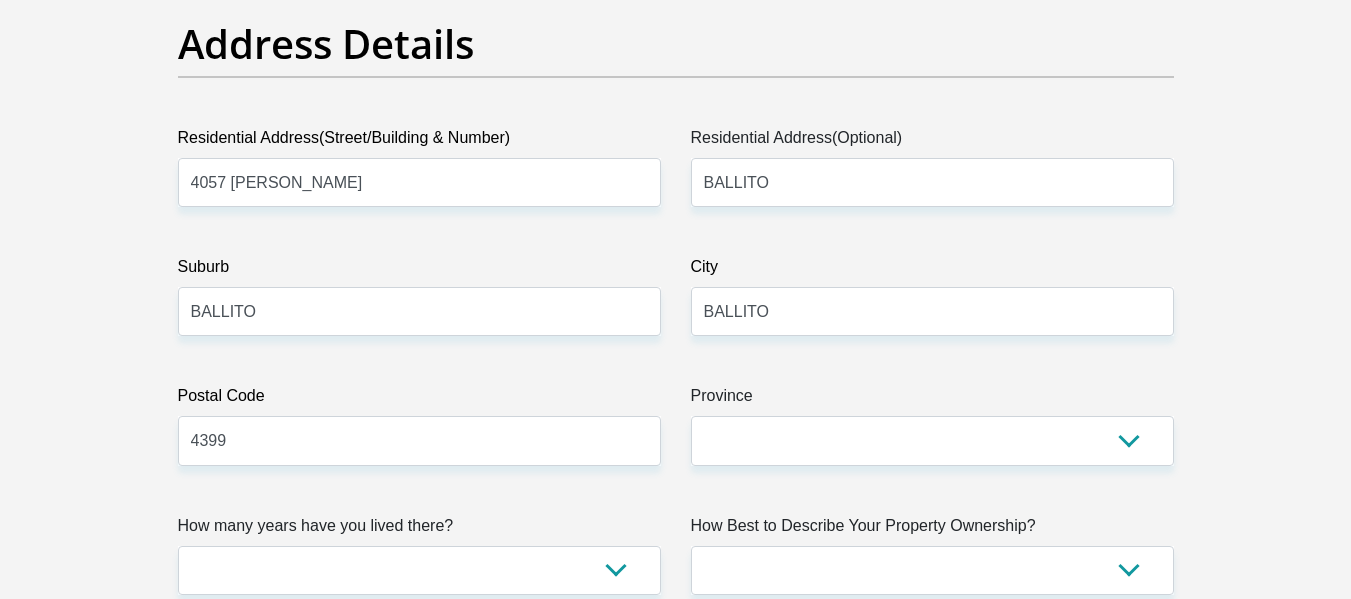 scroll, scrollTop: 1300, scrollLeft: 0, axis: vertical 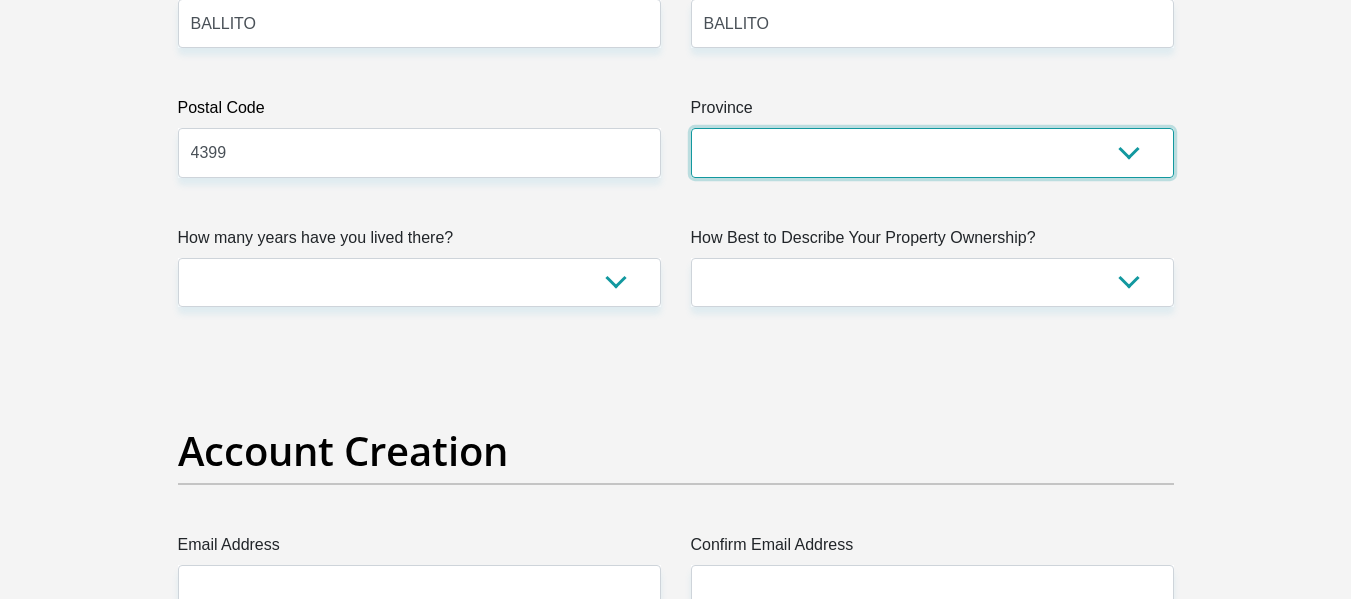 click on "Eastern Cape
Free State
Gauteng
KwaZulu-Natal
Limpopo
Mpumalanga
Northern Cape
North West
Western Cape" at bounding box center (932, 152) 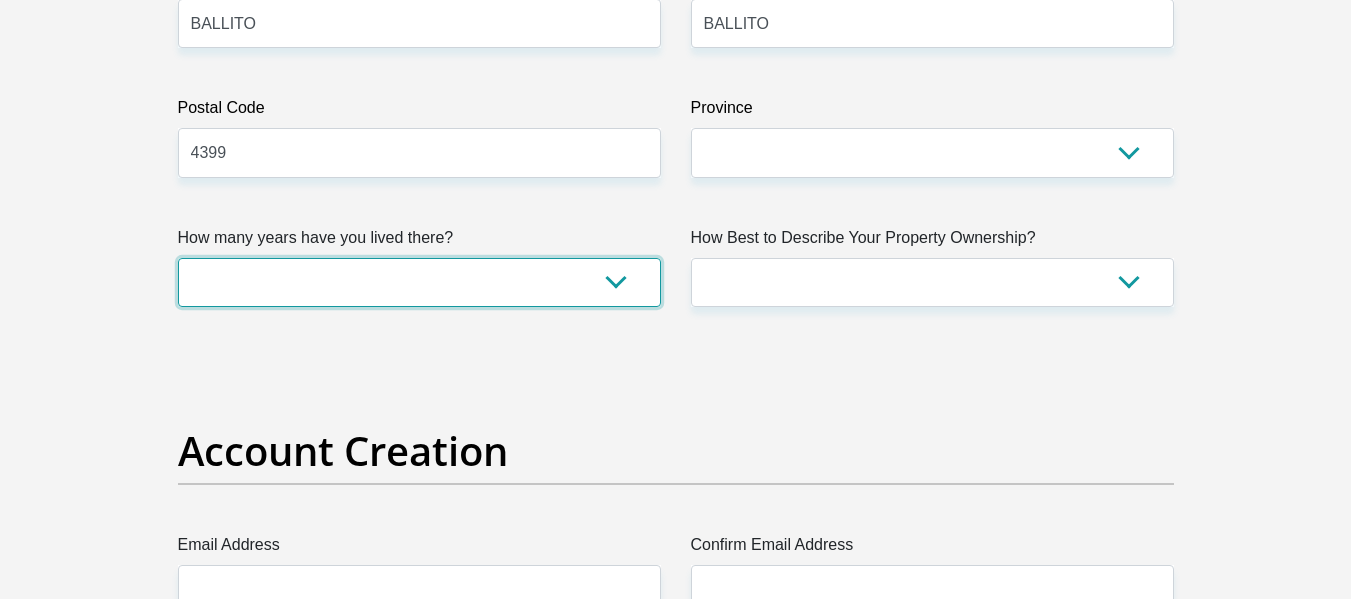 click on "less than 1 year
1-3 years
3-5 years
5+ years" at bounding box center [419, 282] 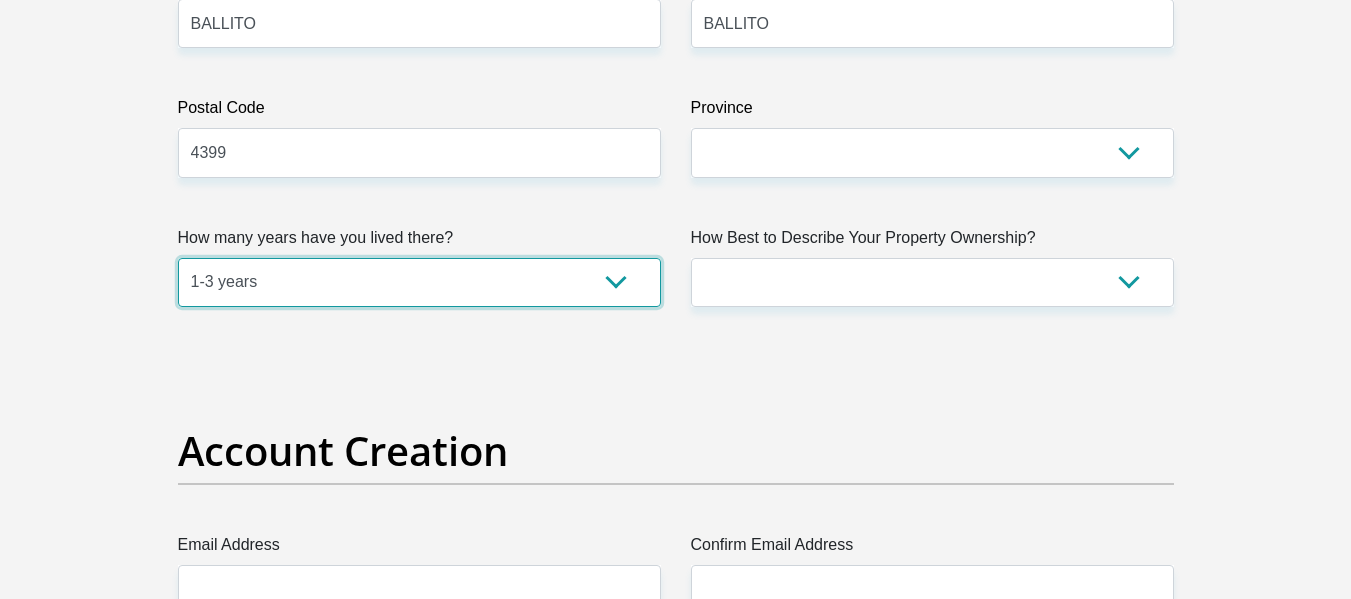 click on "less than 1 year
1-3 years
3-5 years
5+ years" at bounding box center [419, 282] 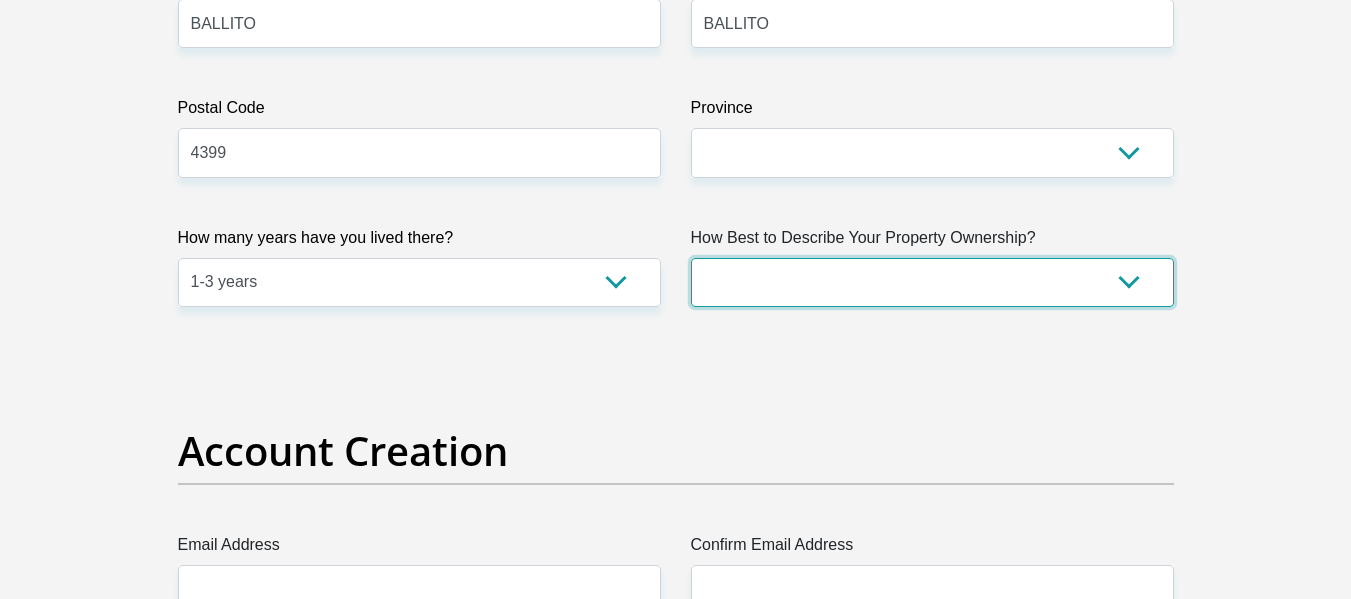 click on "Owned
Rented
Family Owned
Company Dwelling" at bounding box center (932, 282) 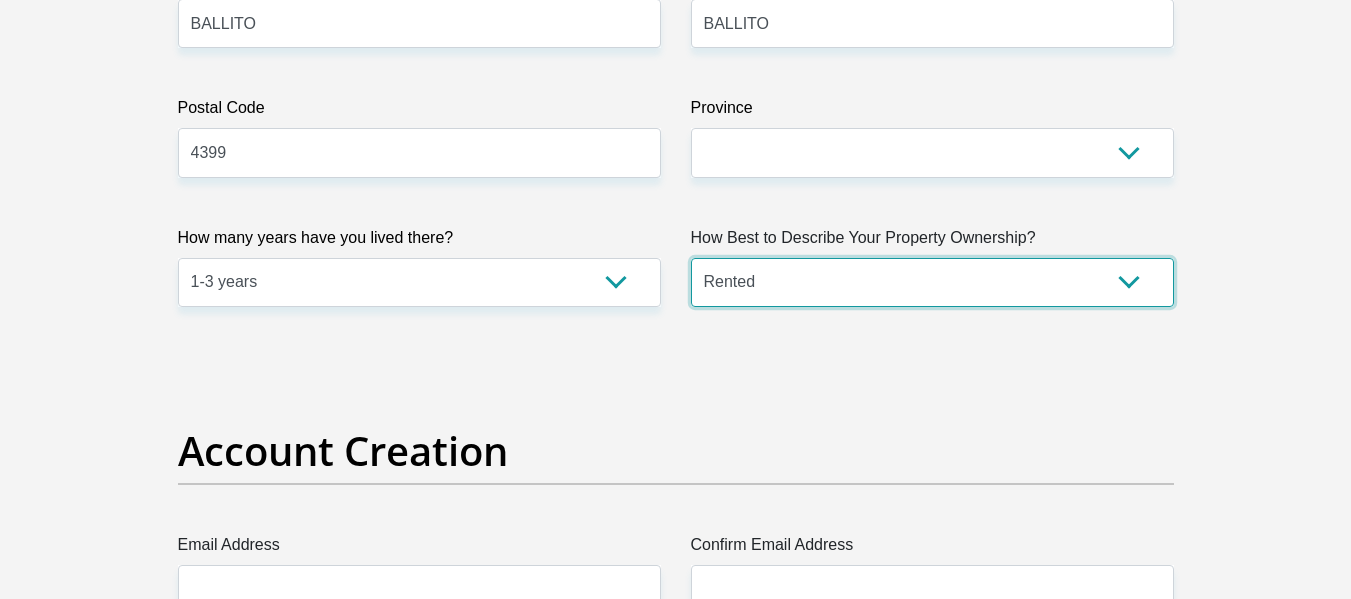 click on "Owned
Rented
Family Owned
Company Dwelling" at bounding box center [932, 282] 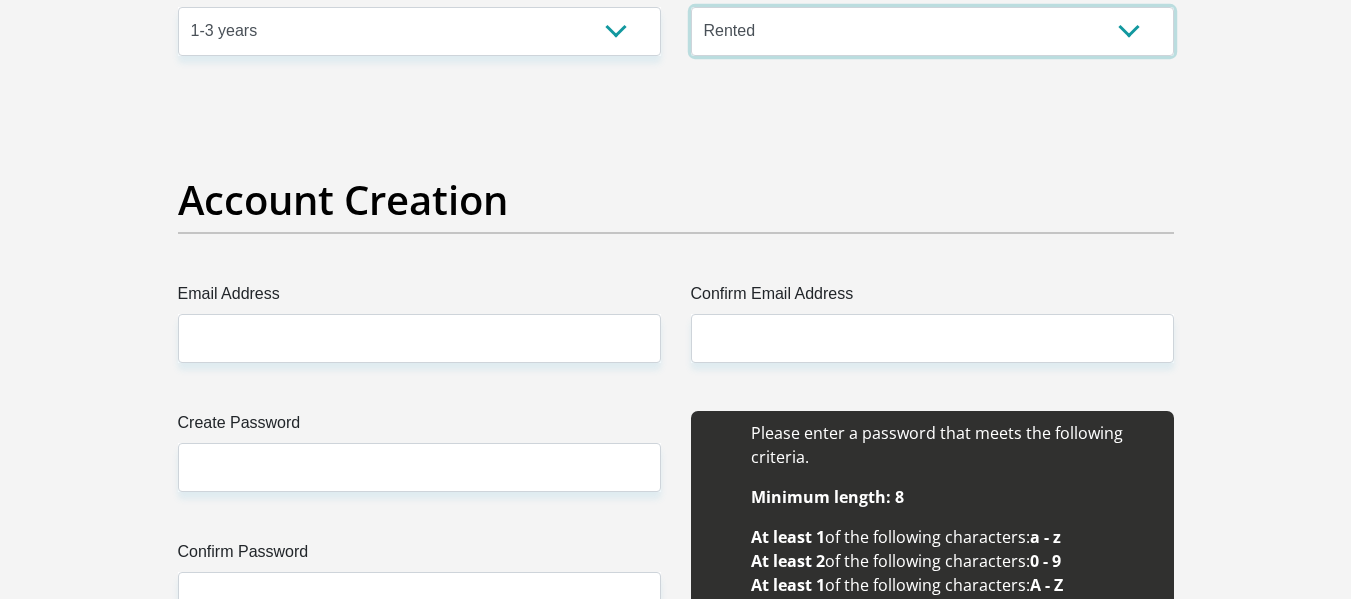 scroll, scrollTop: 1600, scrollLeft: 0, axis: vertical 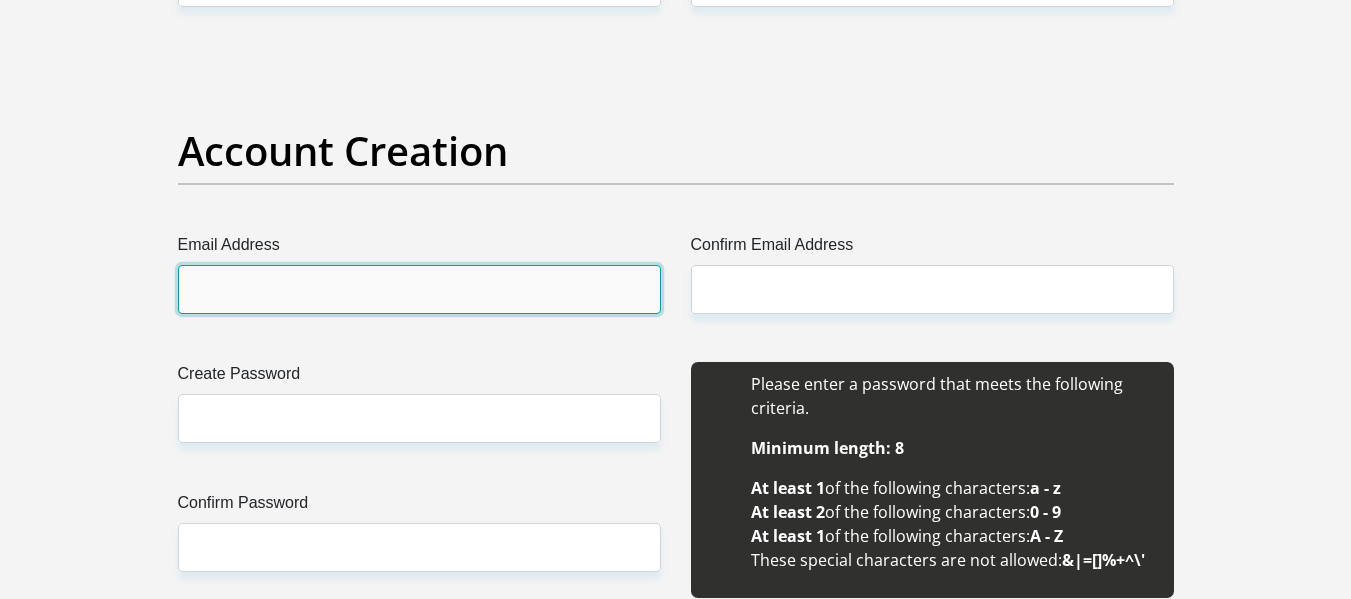 click on "Email Address" at bounding box center (419, 289) 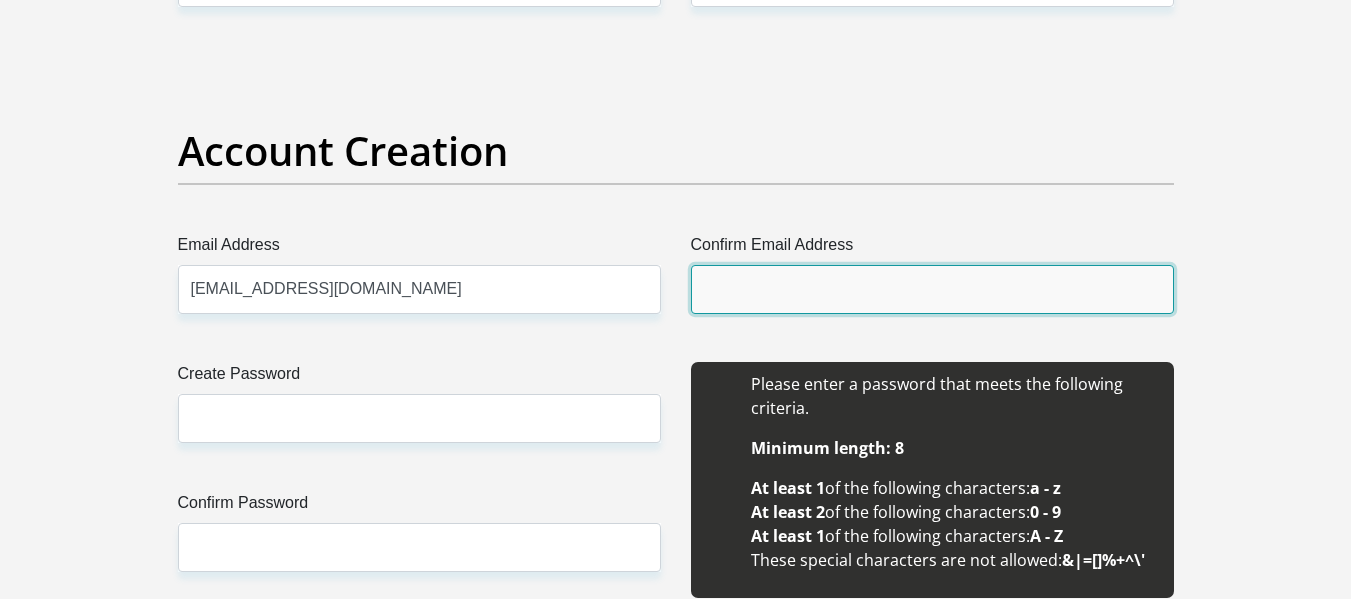 type on "clydendlovu@gmail.com" 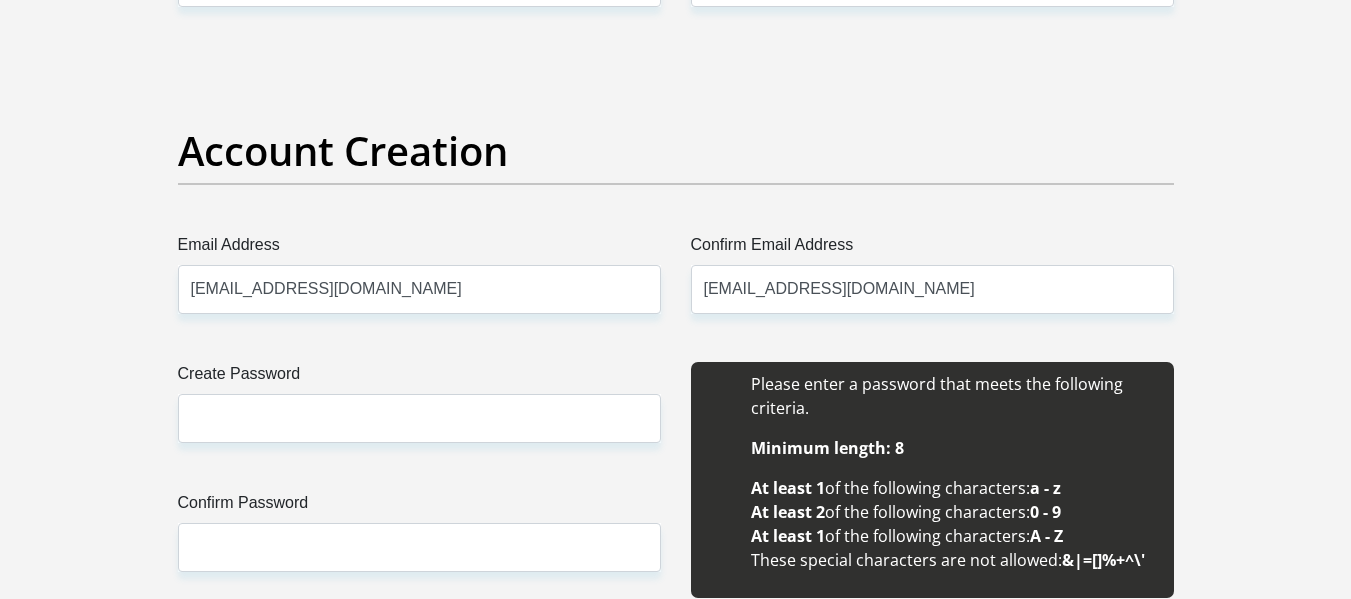 type 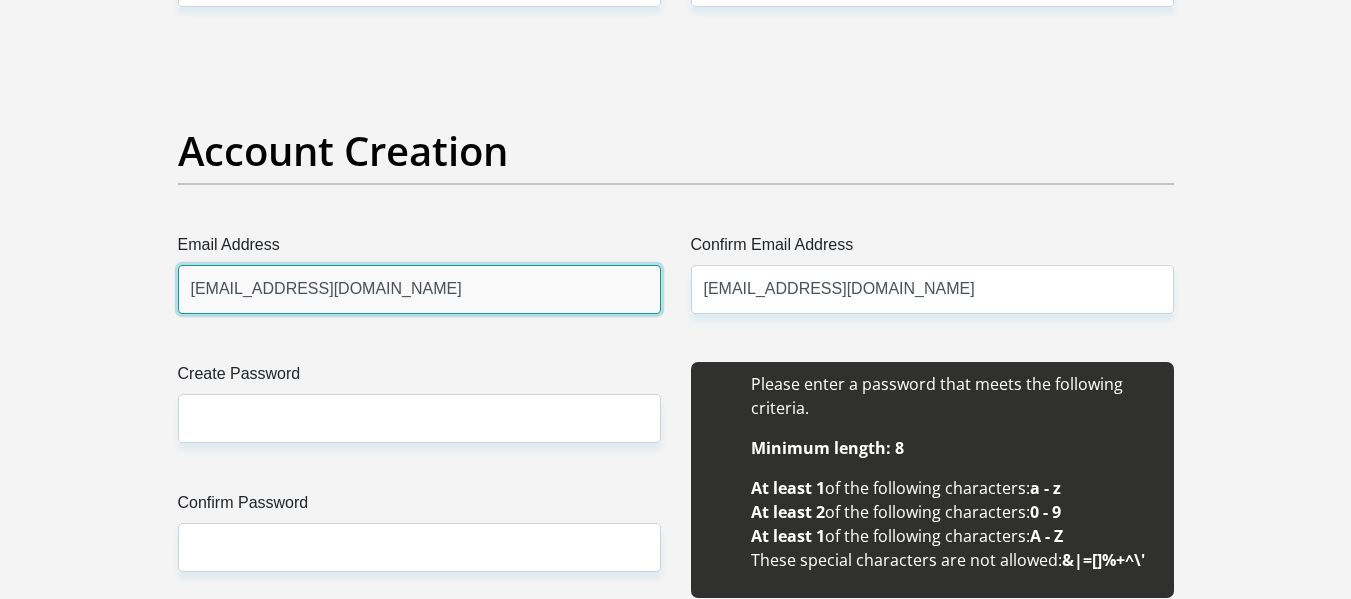 type 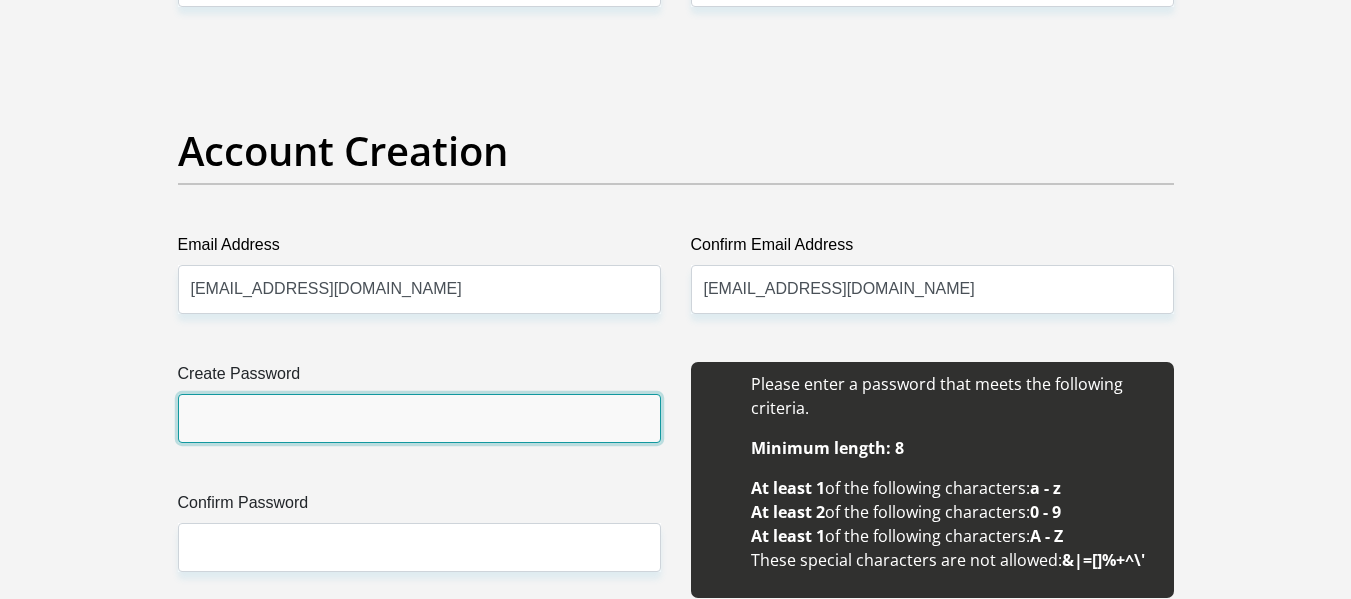 click on "Create Password" at bounding box center (419, 418) 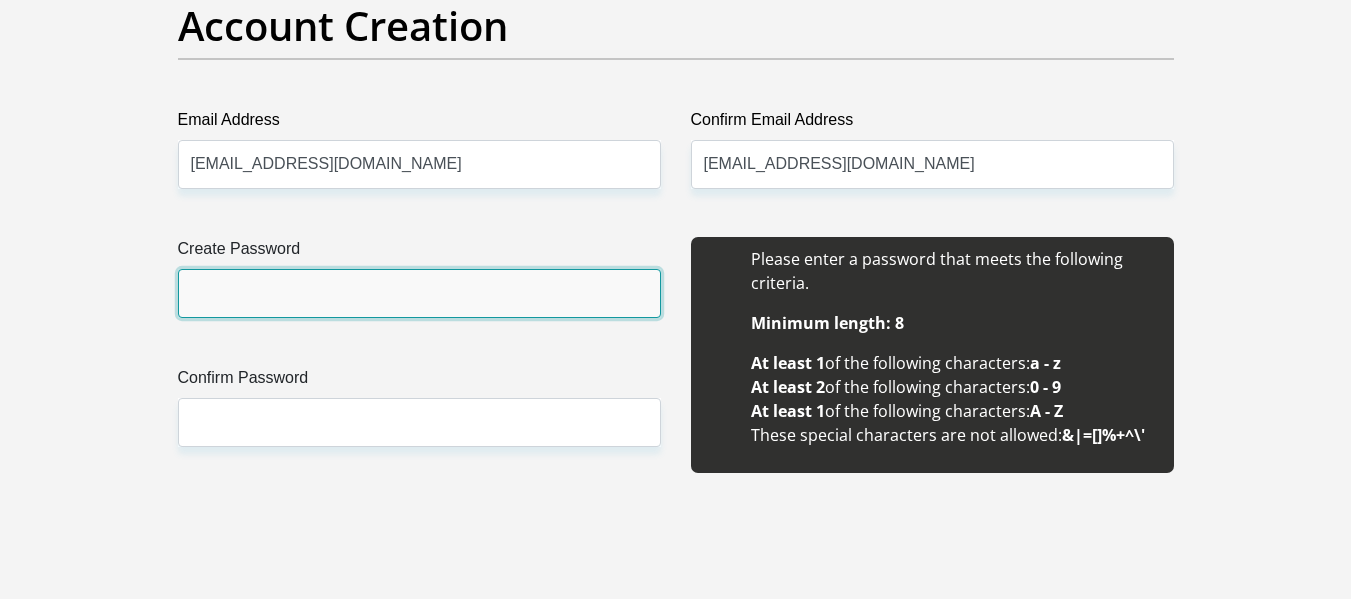 scroll, scrollTop: 1700, scrollLeft: 0, axis: vertical 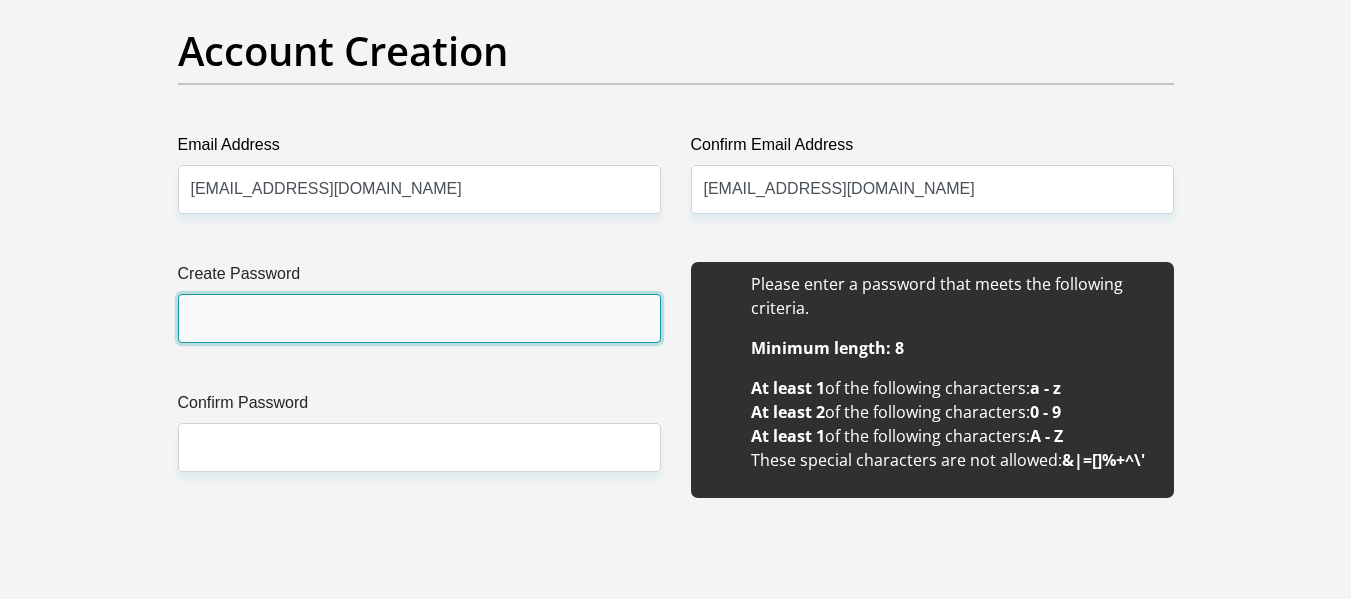 click on "Create Password" at bounding box center [419, 318] 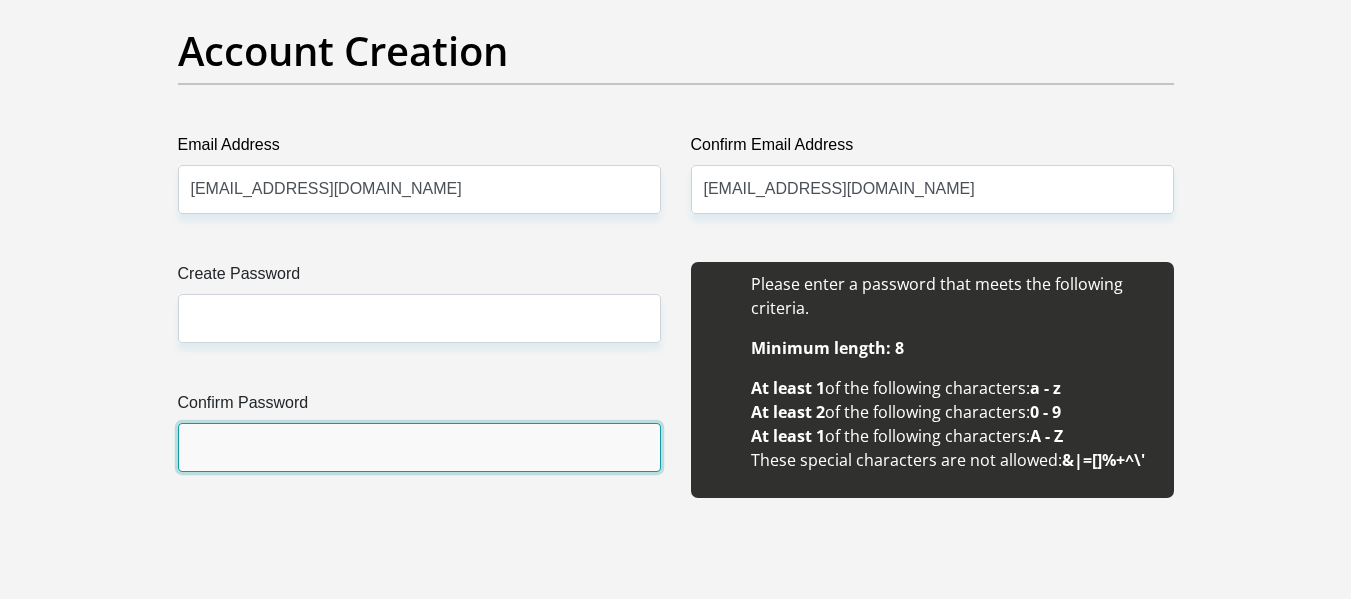 click on "Confirm Password" at bounding box center (419, 447) 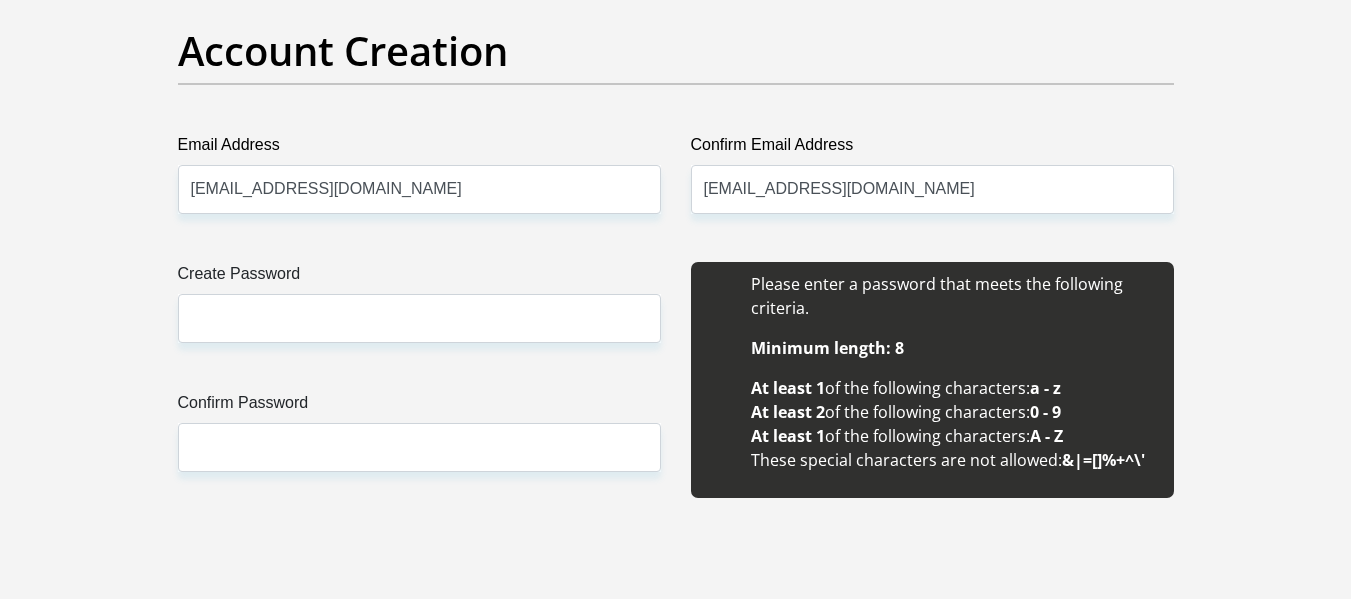 drag, startPoint x: 236, startPoint y: 267, endPoint x: 235, endPoint y: 279, distance: 12.0415945 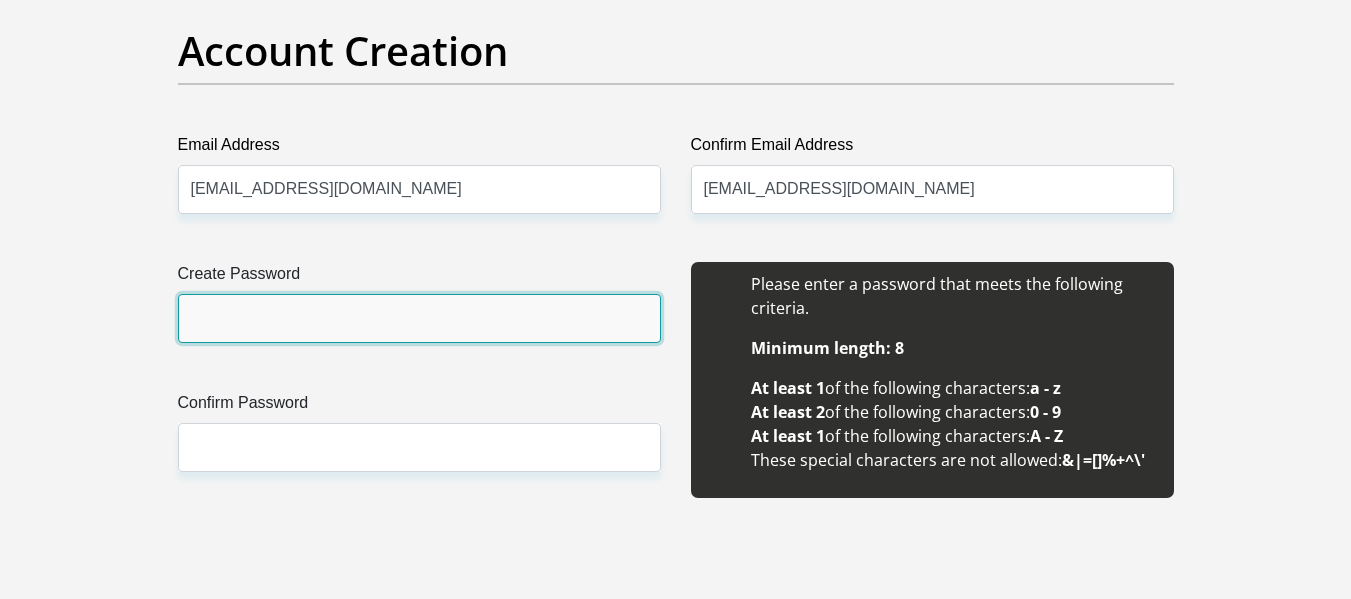 click on "Create Password" at bounding box center [419, 318] 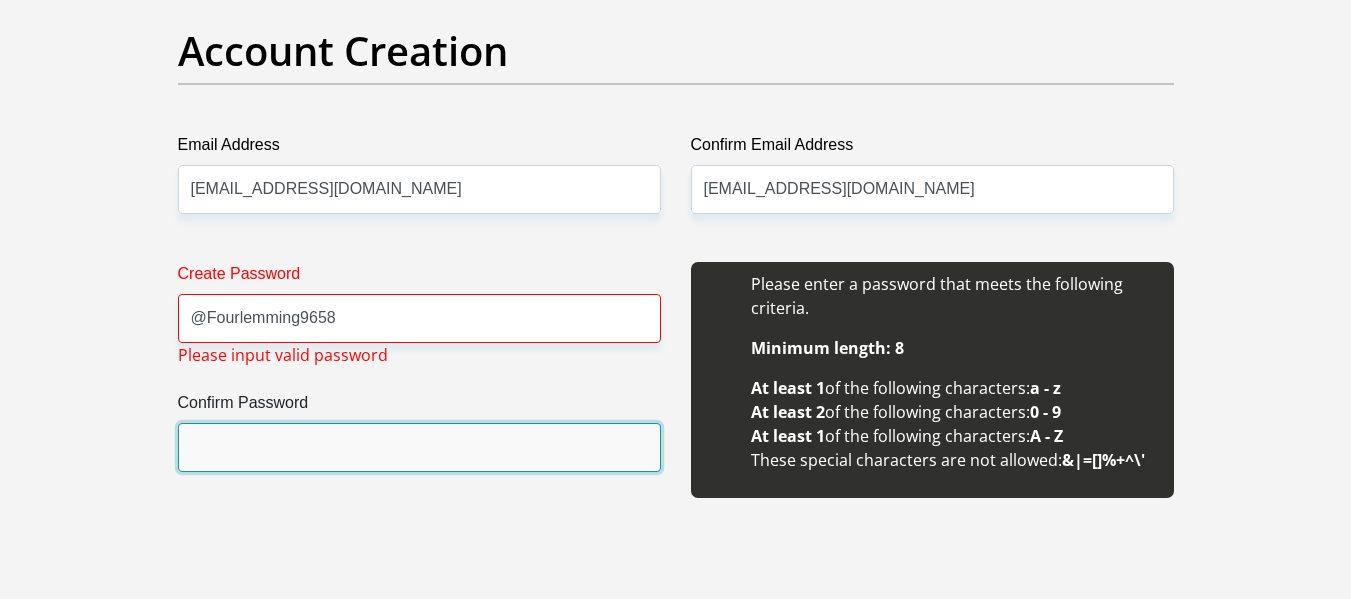 click on "Confirm Password" at bounding box center (419, 447) 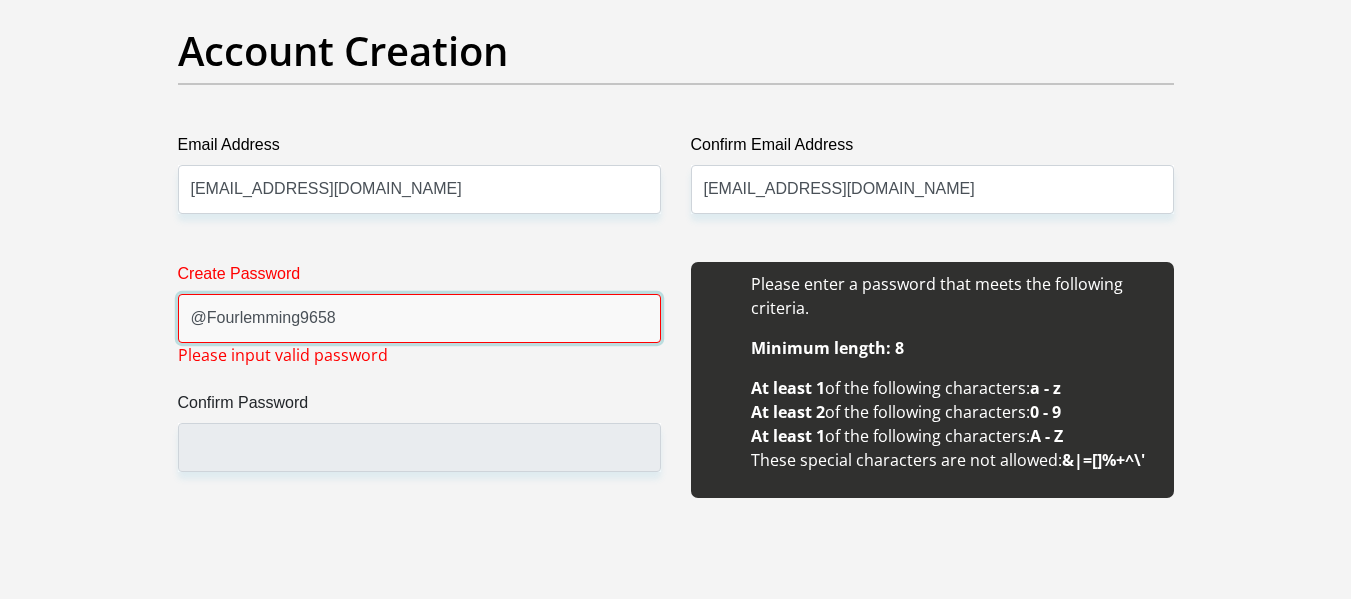 drag, startPoint x: 409, startPoint y: 331, endPoint x: 130, endPoint y: 331, distance: 279 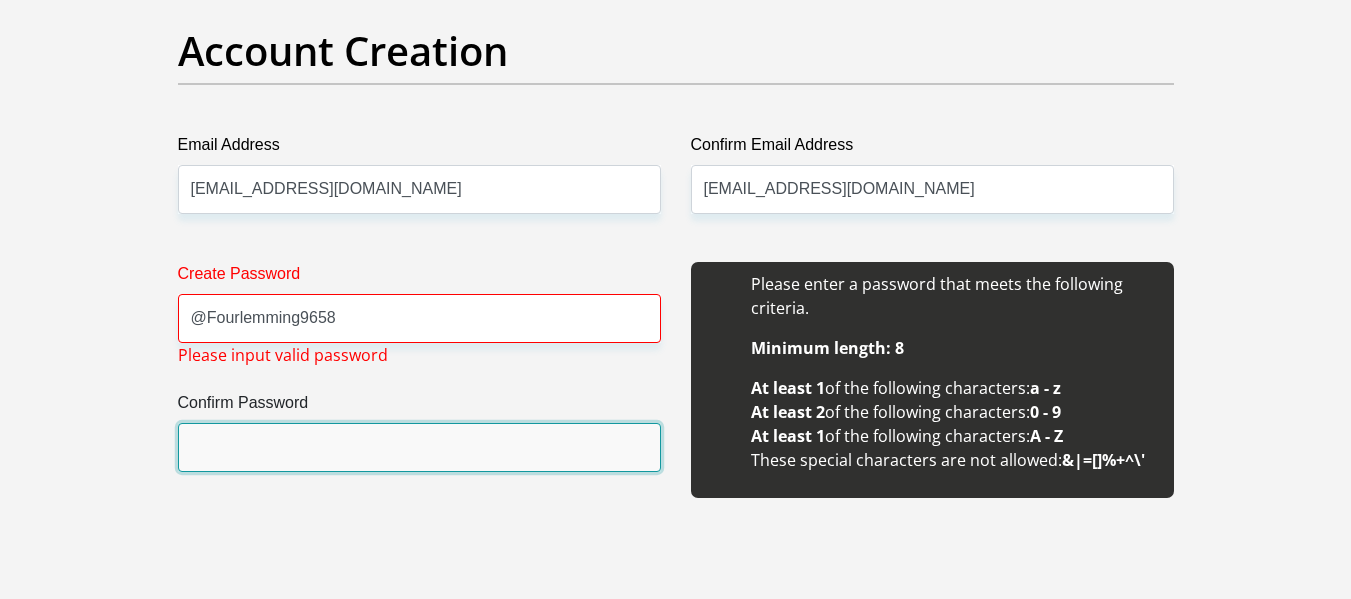 click on "Confirm Password" at bounding box center [419, 447] 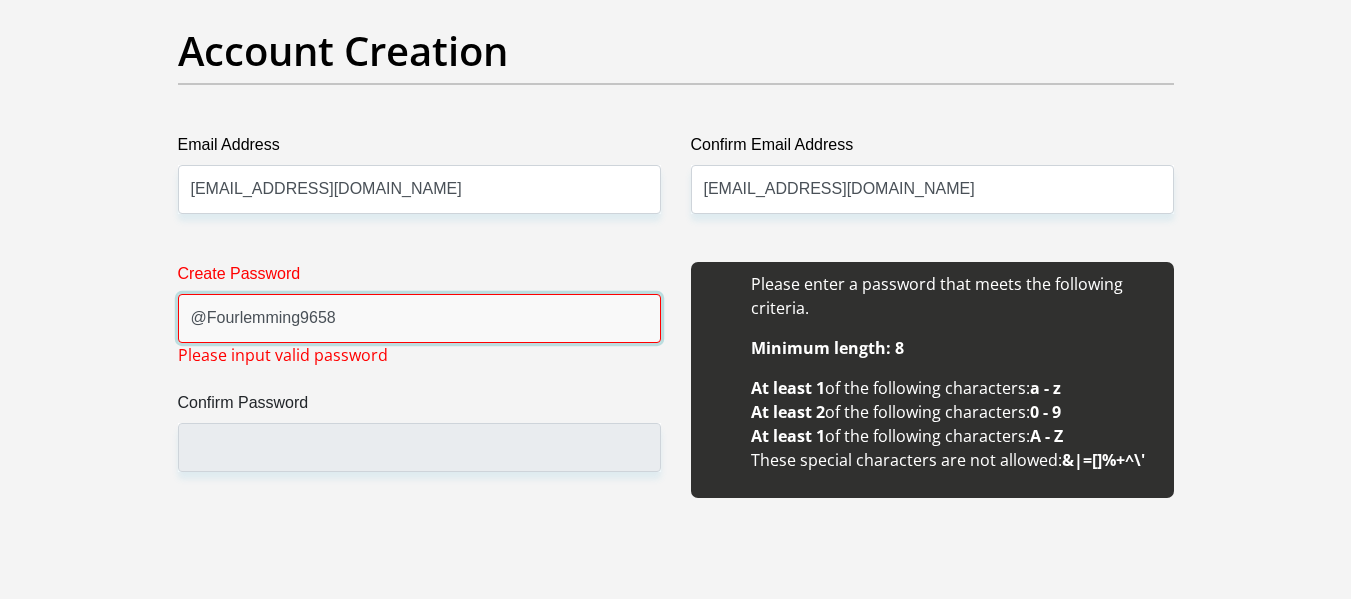 click on "@Fourlemming9658" at bounding box center [419, 318] 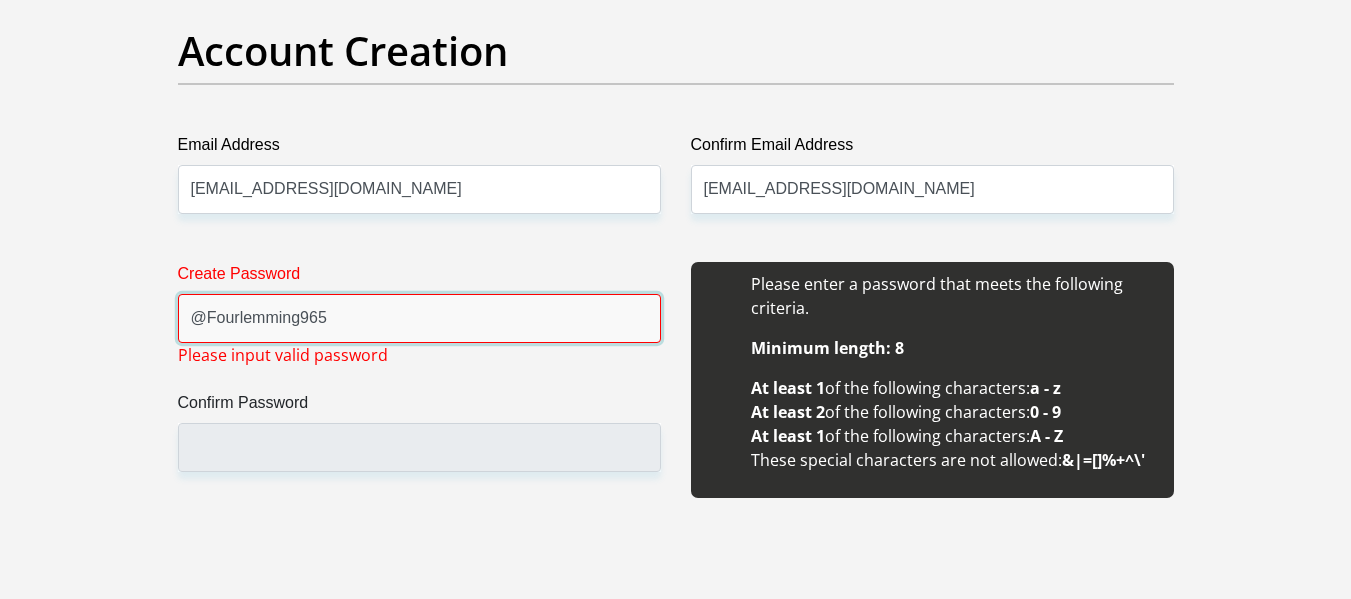 type on "@" 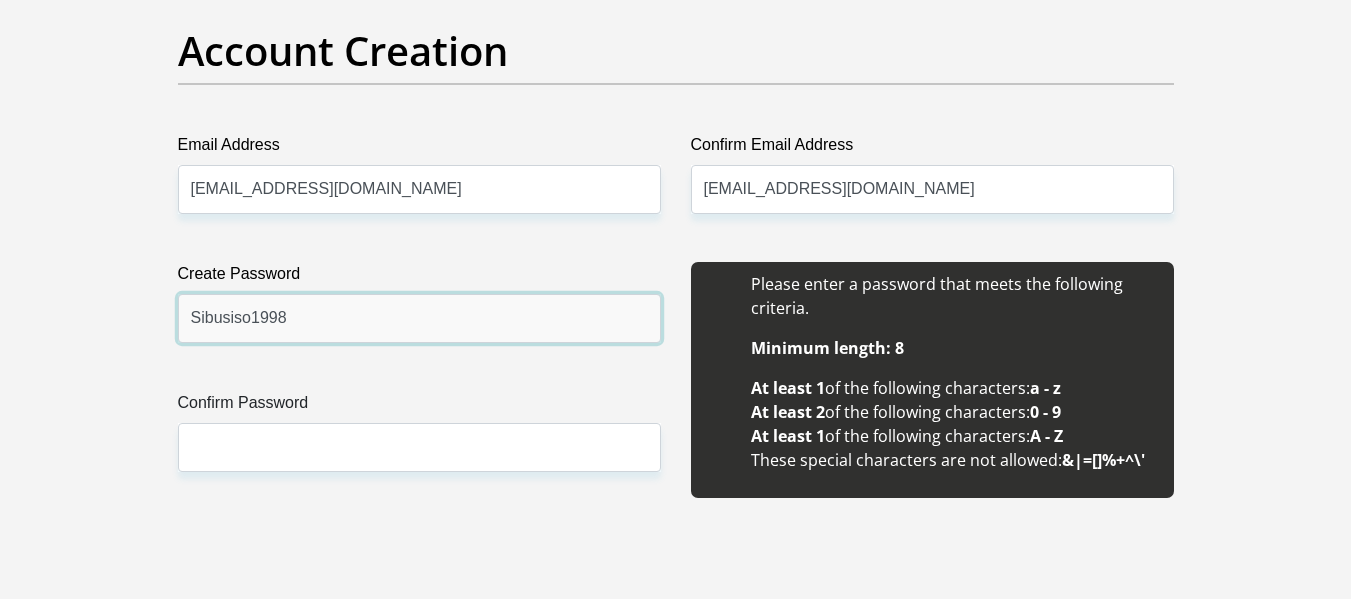 type on "Sibusiso1998" 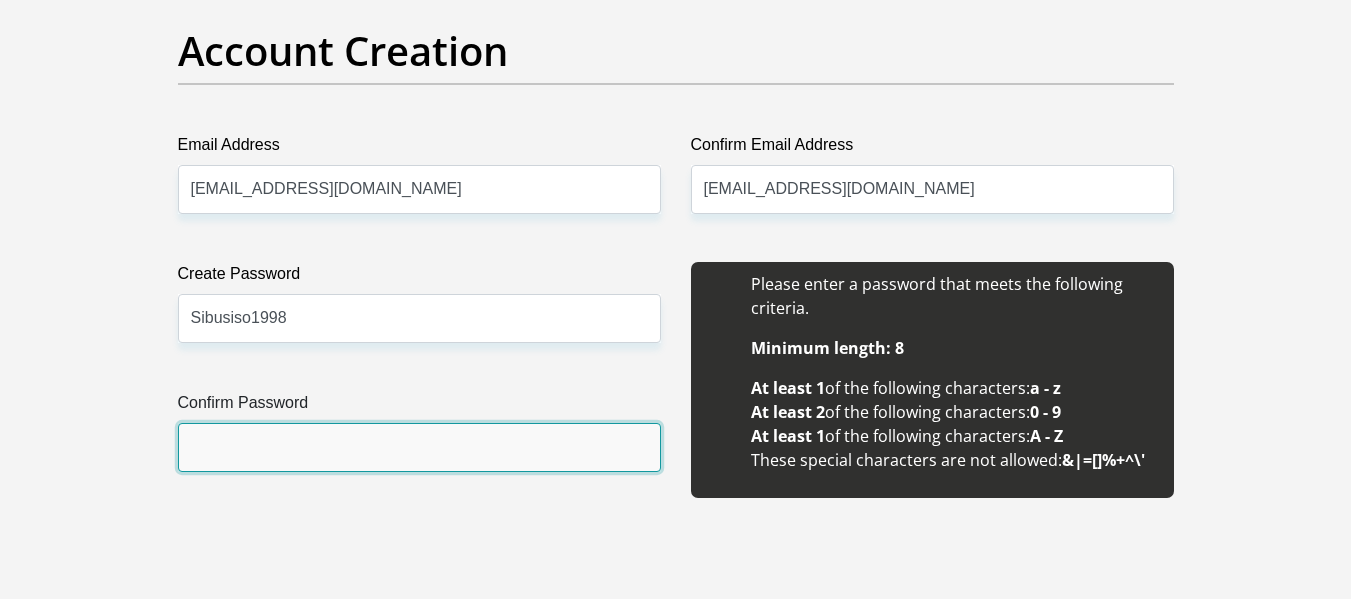 click on "Confirm Password" at bounding box center (419, 447) 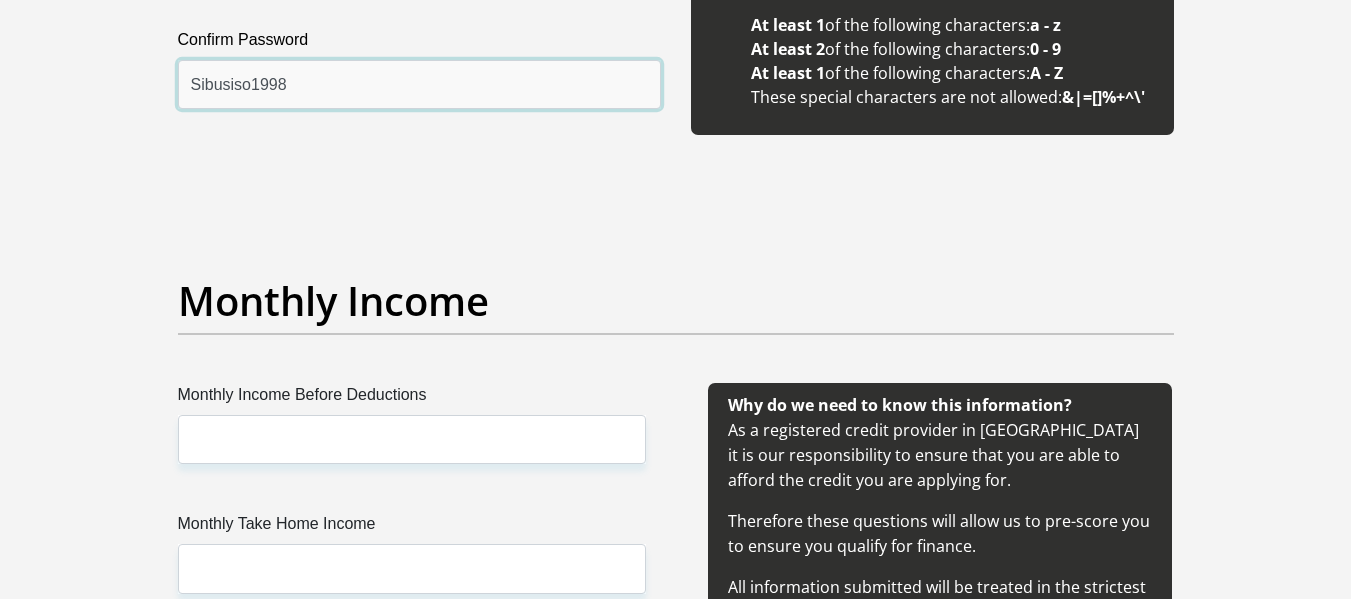 scroll, scrollTop: 2200, scrollLeft: 0, axis: vertical 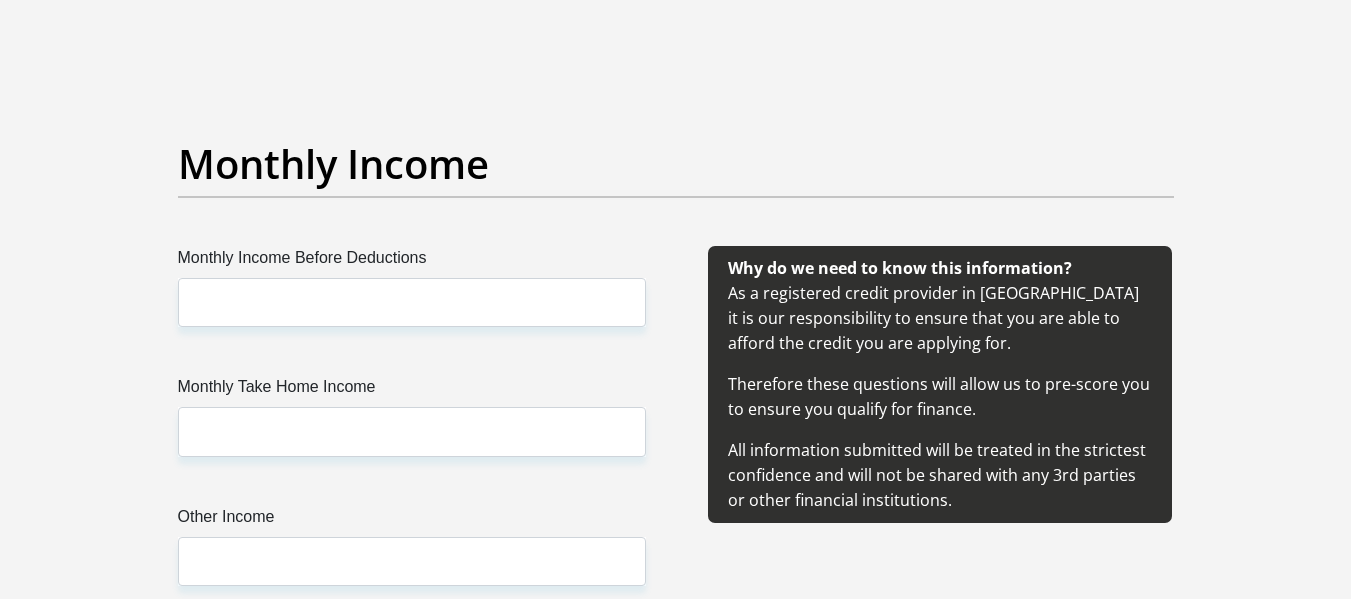 type on "Sibusiso1998" 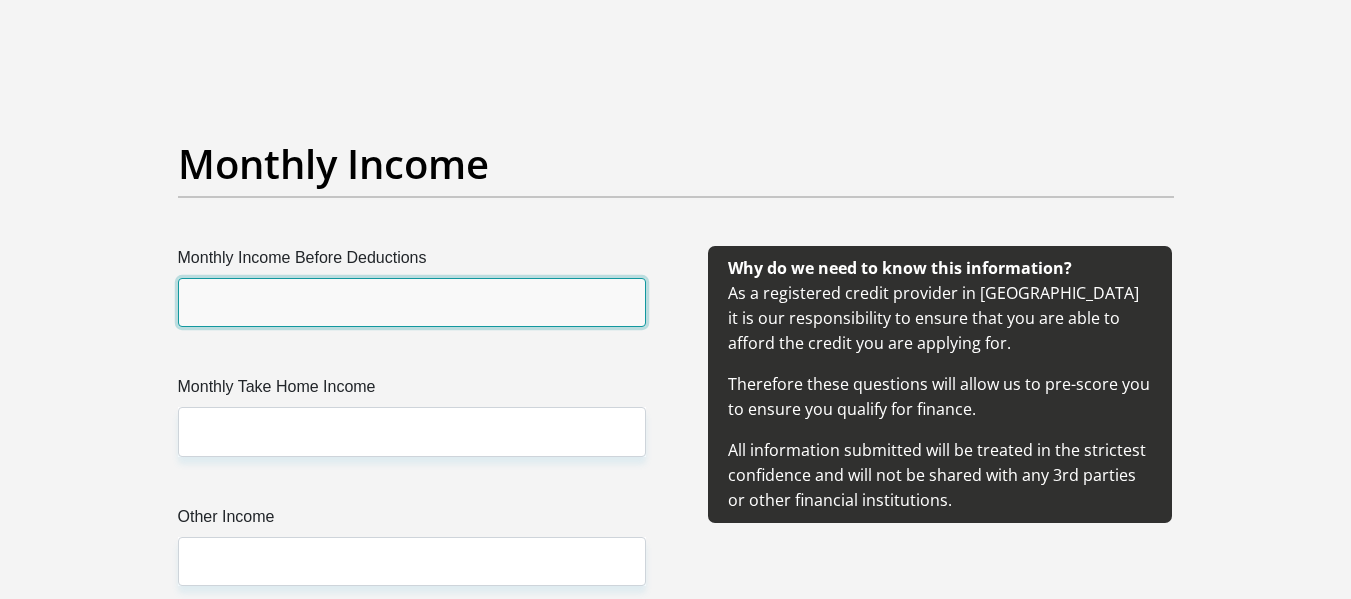 click on "Monthly Income Before Deductions" at bounding box center (412, 302) 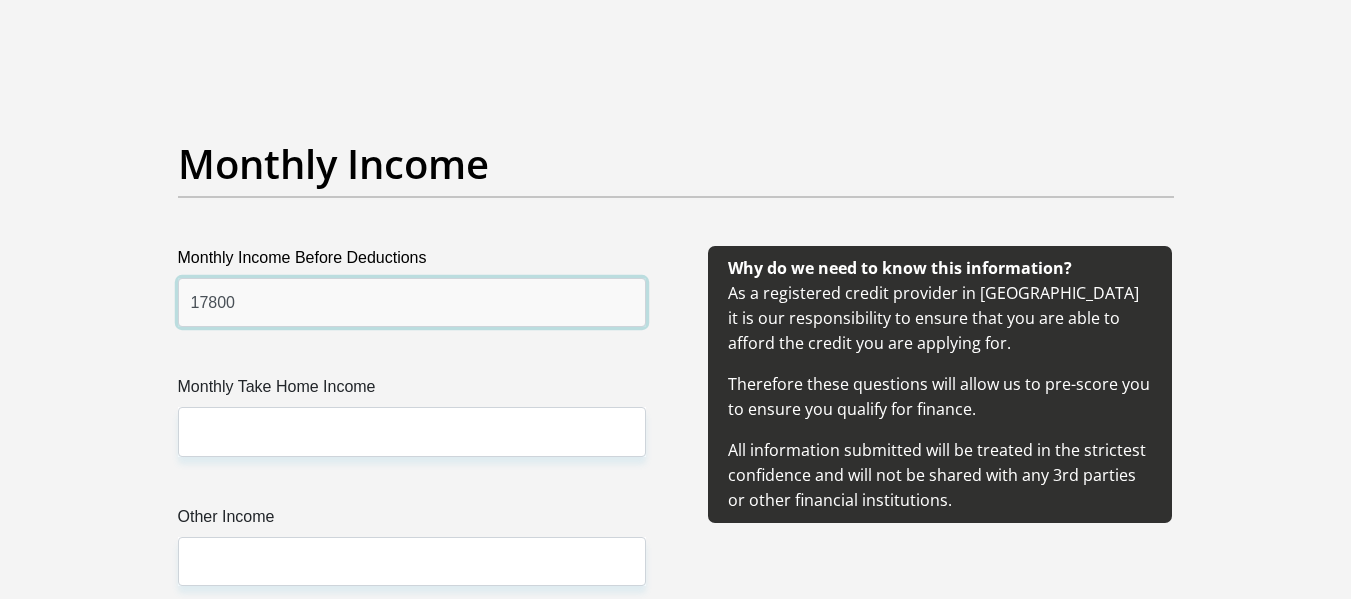 type on "17800" 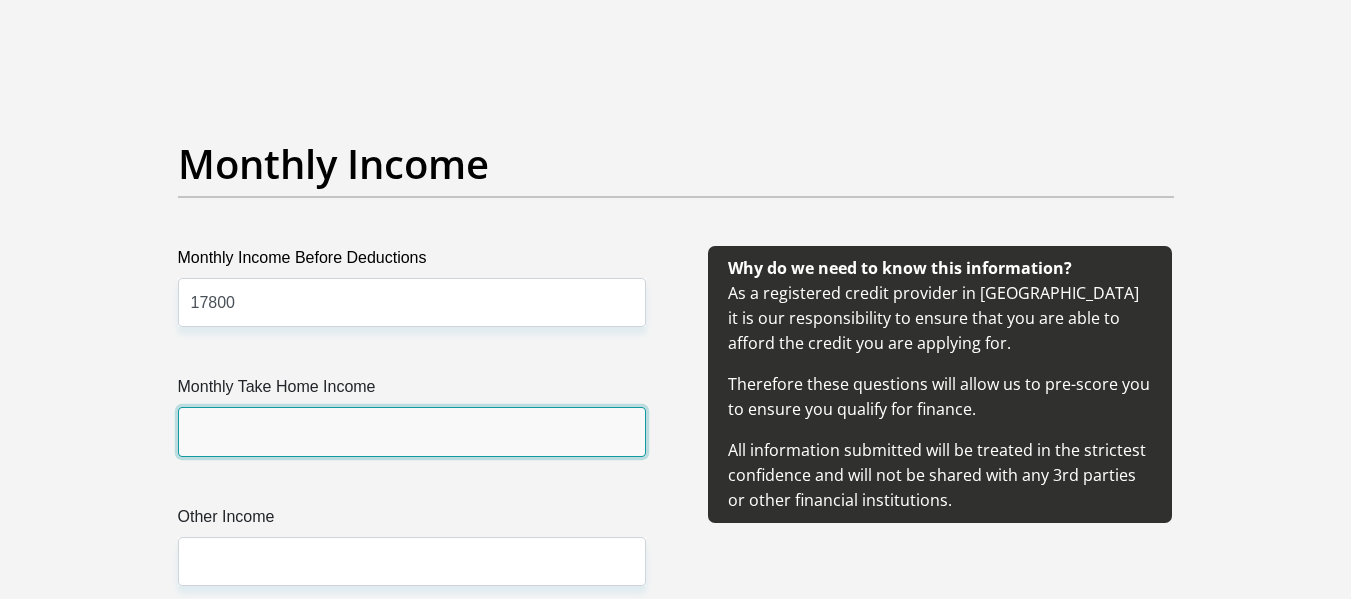 click on "Monthly Take Home Income" at bounding box center (412, 431) 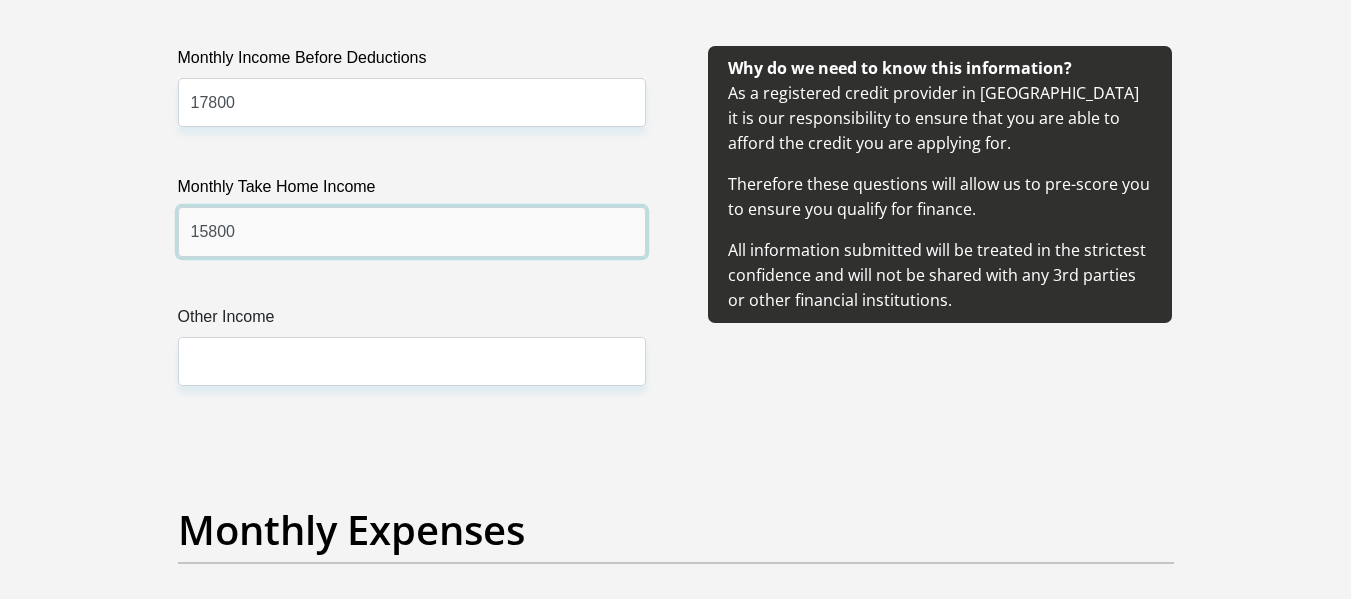 type on "15800" 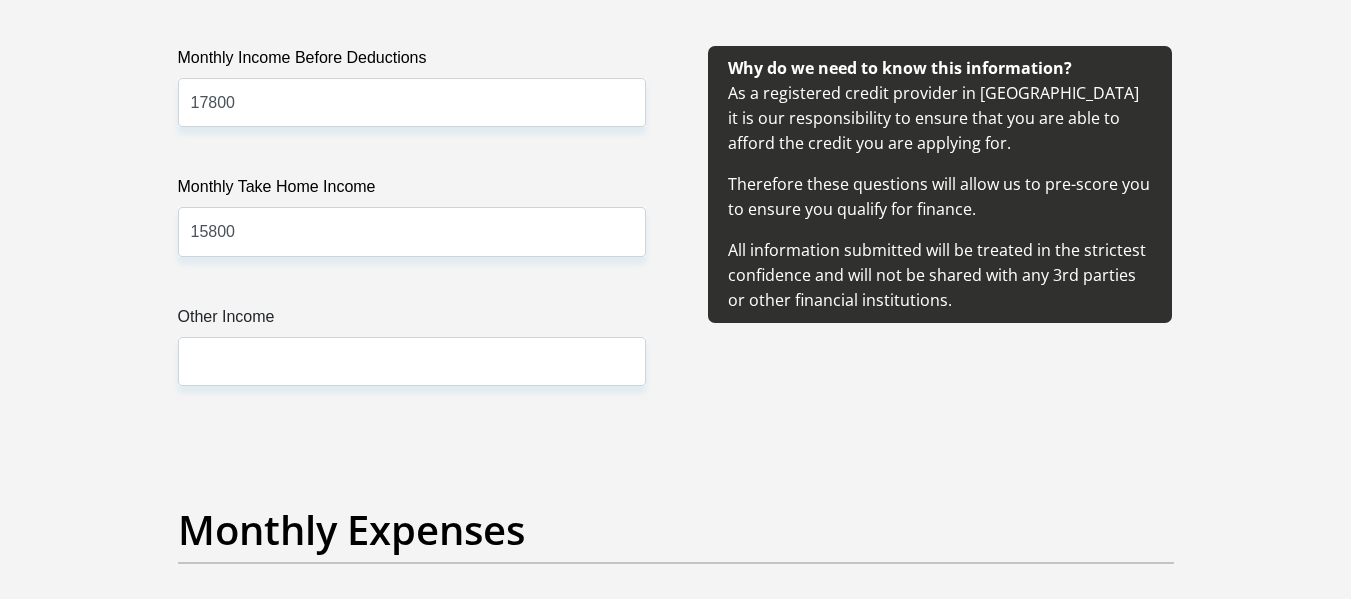 click on "Why do we need to know this information?
As a registered credit provider in South Africa it is our responsibility
to ensure that you are able to afford the credit you are applying for.
Therefore these questions will allow us to pre-score you to ensure you qualify for finance.
All information submitted will be treated in the strictest confidence
and will not be shared with any 3rd parties or other financial institutions." at bounding box center (940, 240) 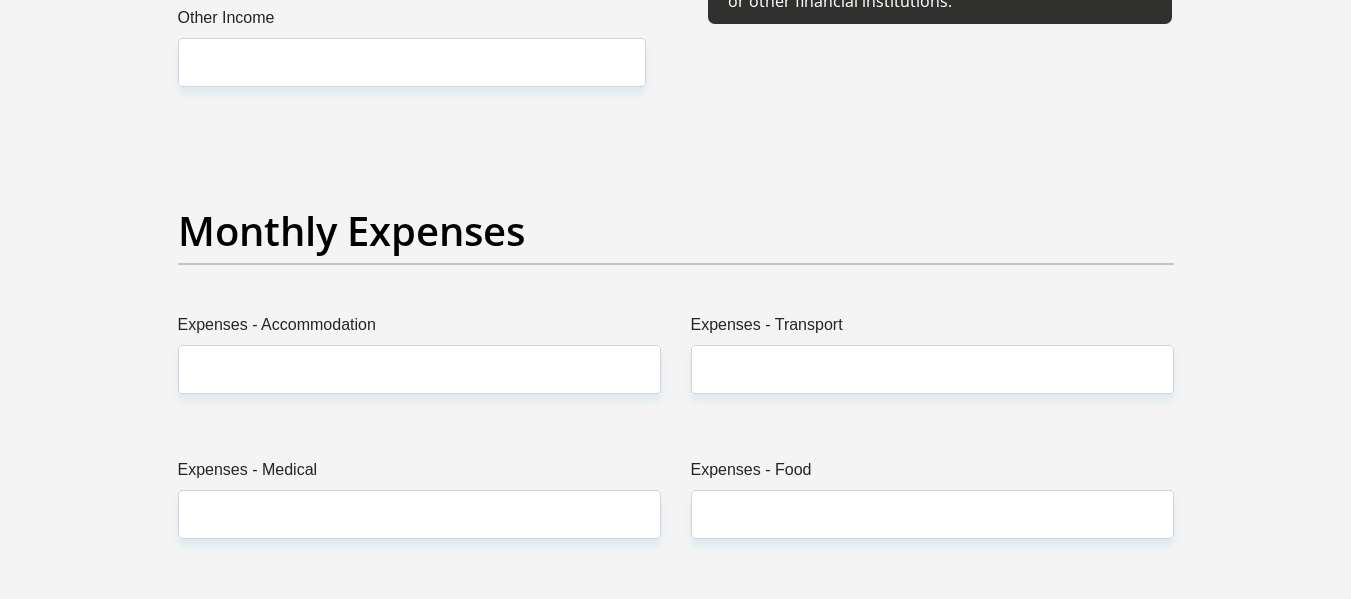 scroll, scrollTop: 2700, scrollLeft: 0, axis: vertical 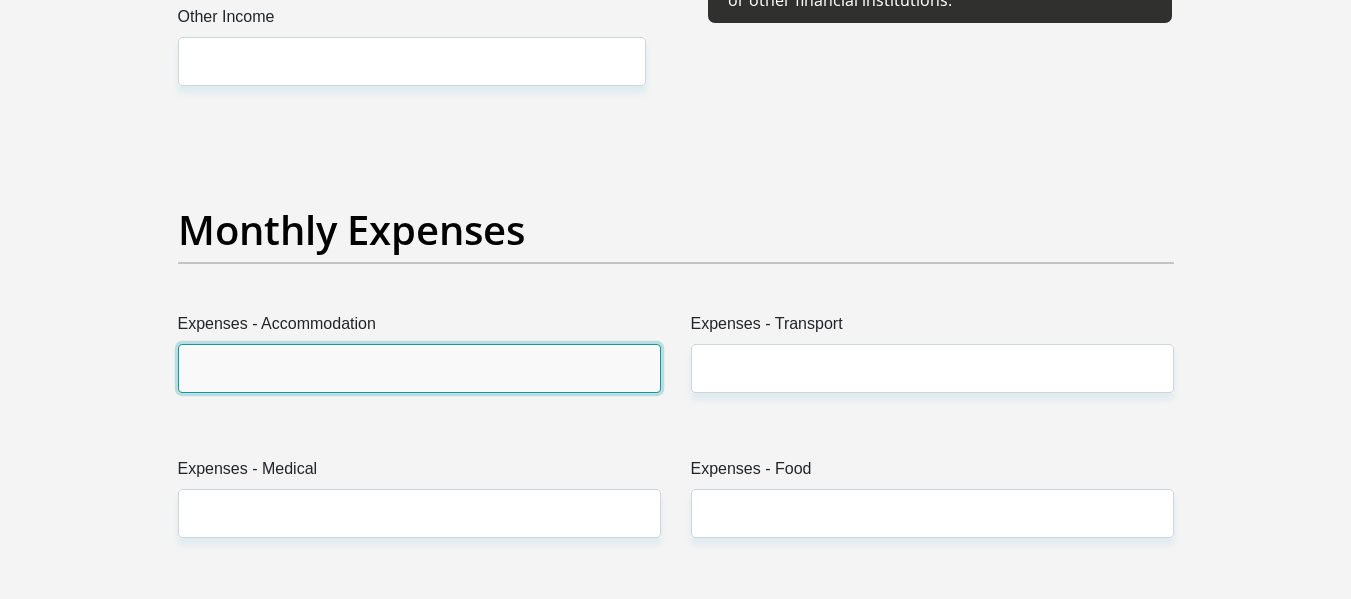 click on "Expenses - Accommodation" at bounding box center (419, 368) 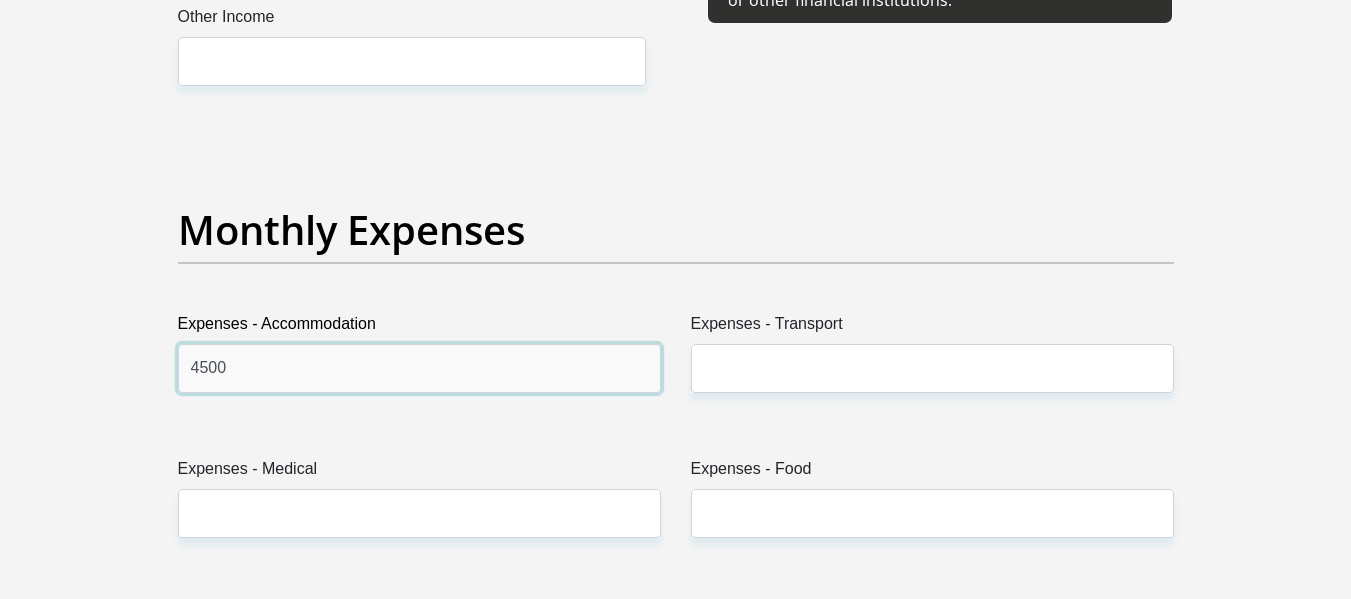 type on "4500" 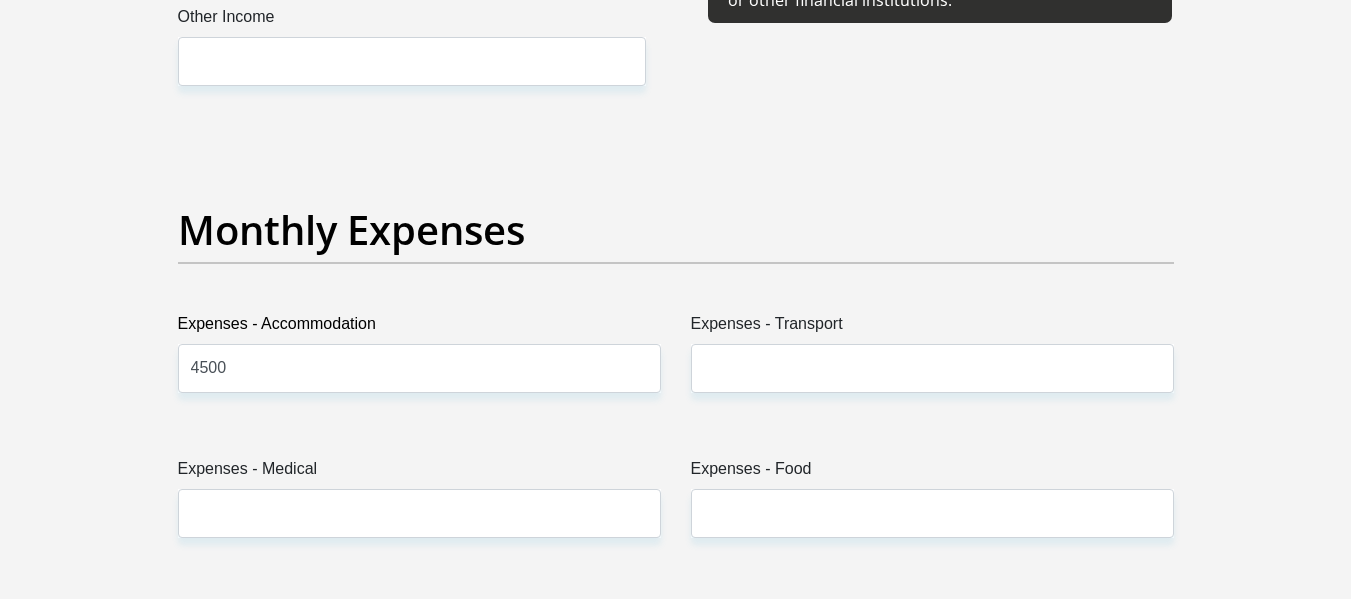 click on "Expenses - Transport" at bounding box center (932, 360) 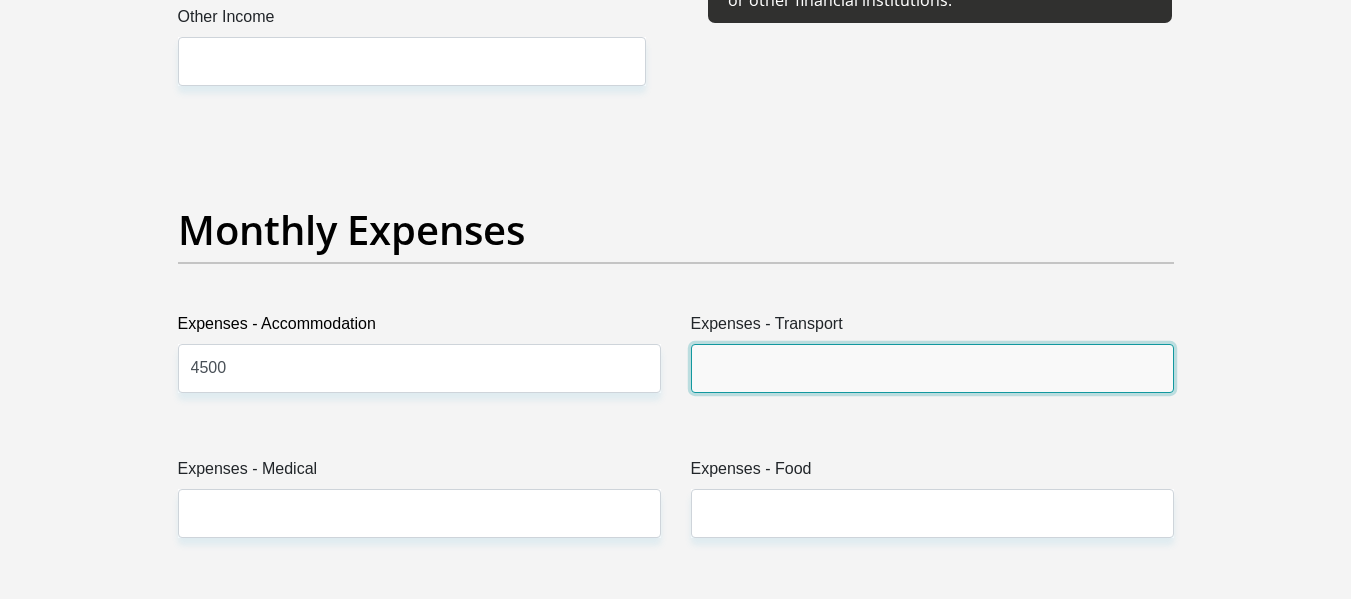 click on "Expenses - Transport" at bounding box center [932, 368] 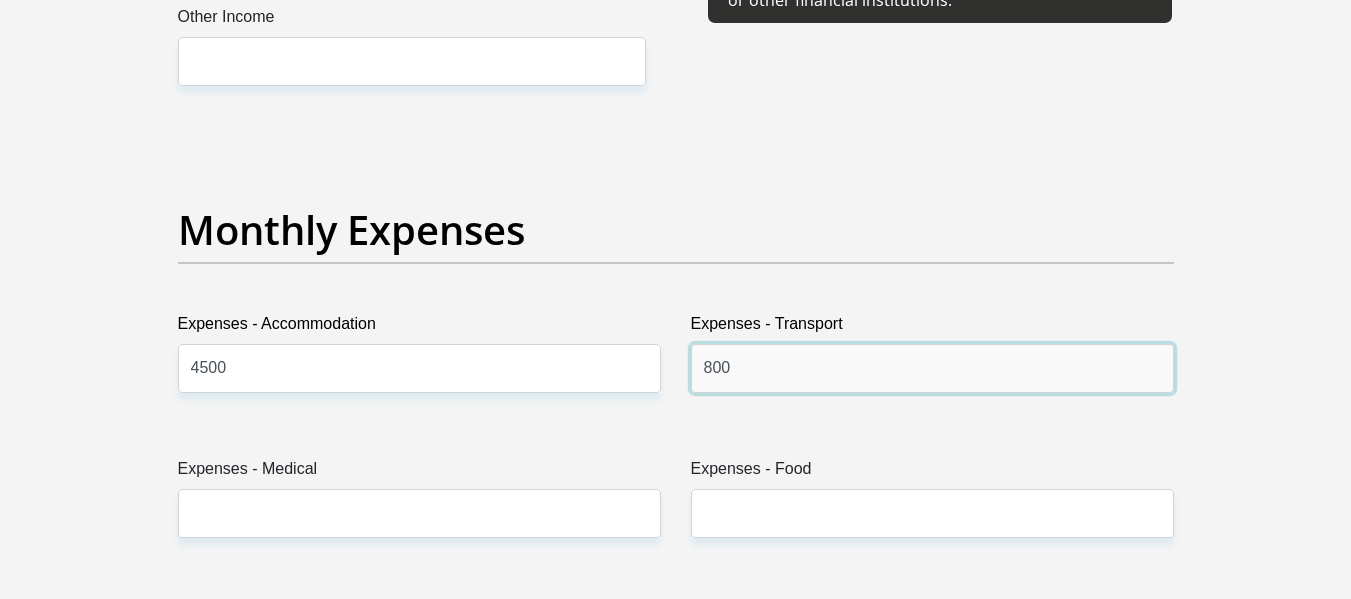 type on "800" 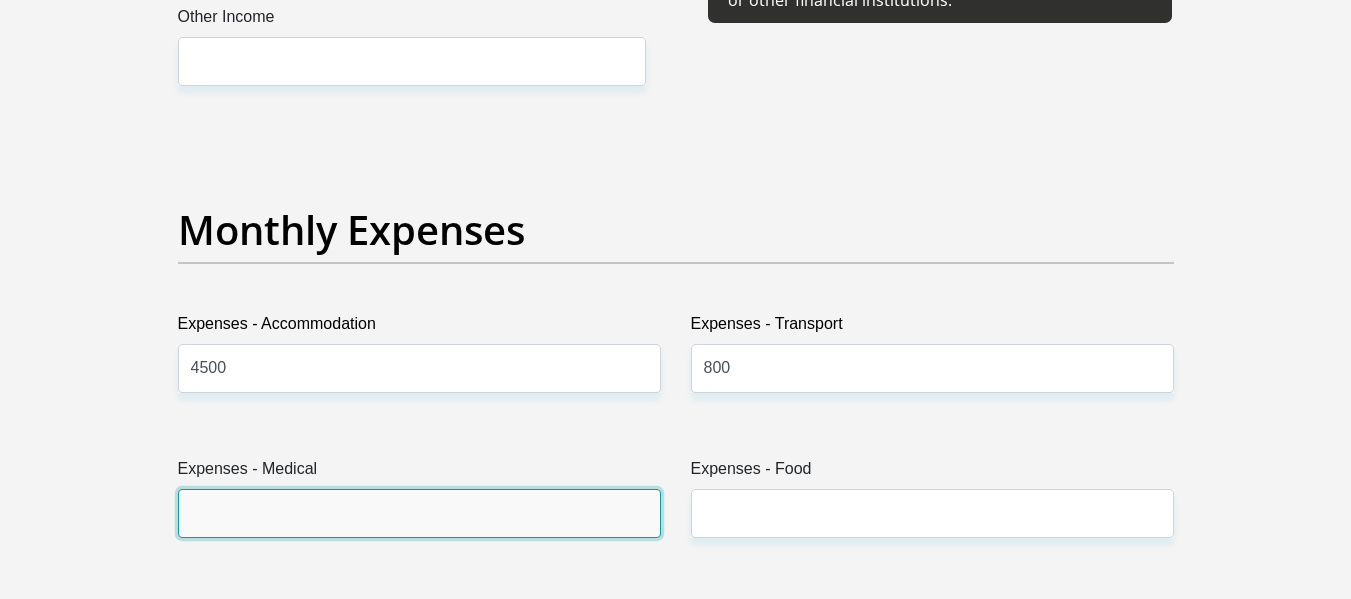 click on "Expenses - Medical" at bounding box center (419, 513) 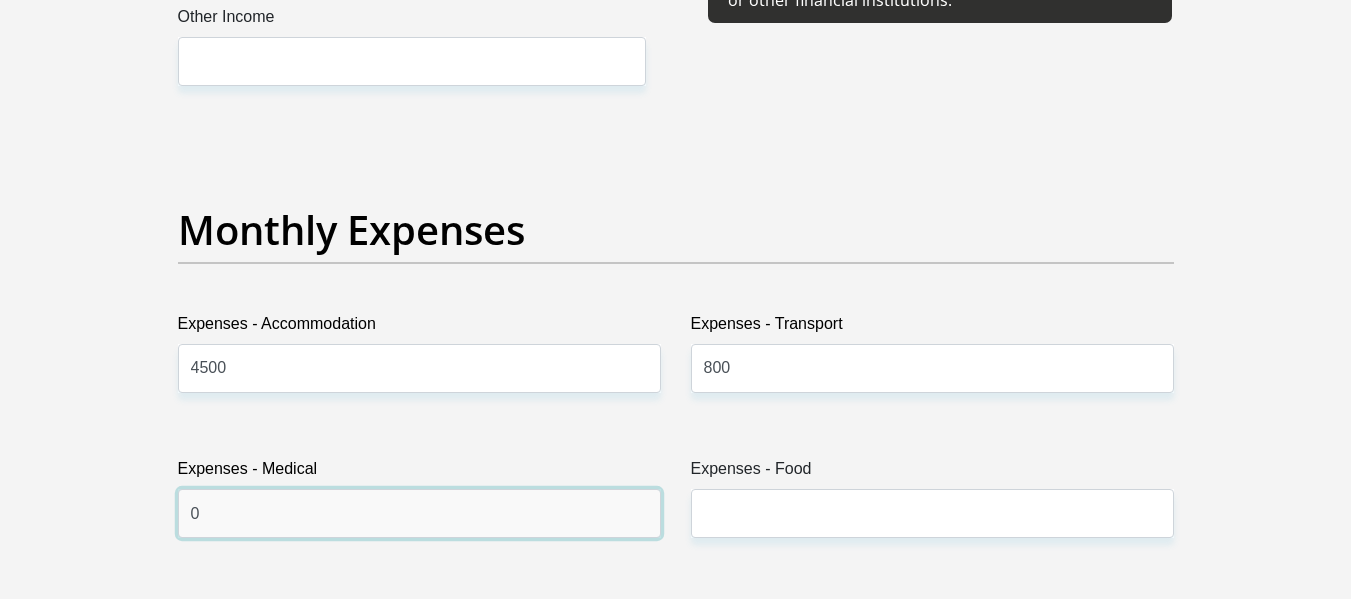 type on "0" 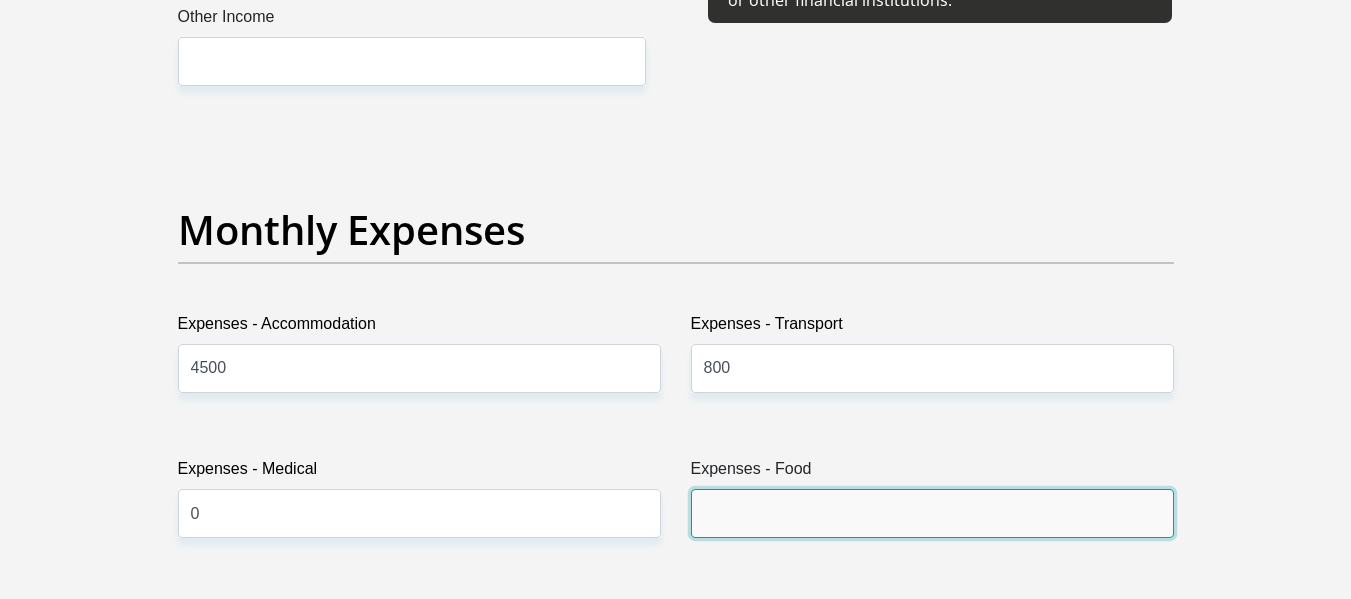 drag, startPoint x: 868, startPoint y: 517, endPoint x: 878, endPoint y: 522, distance: 11.18034 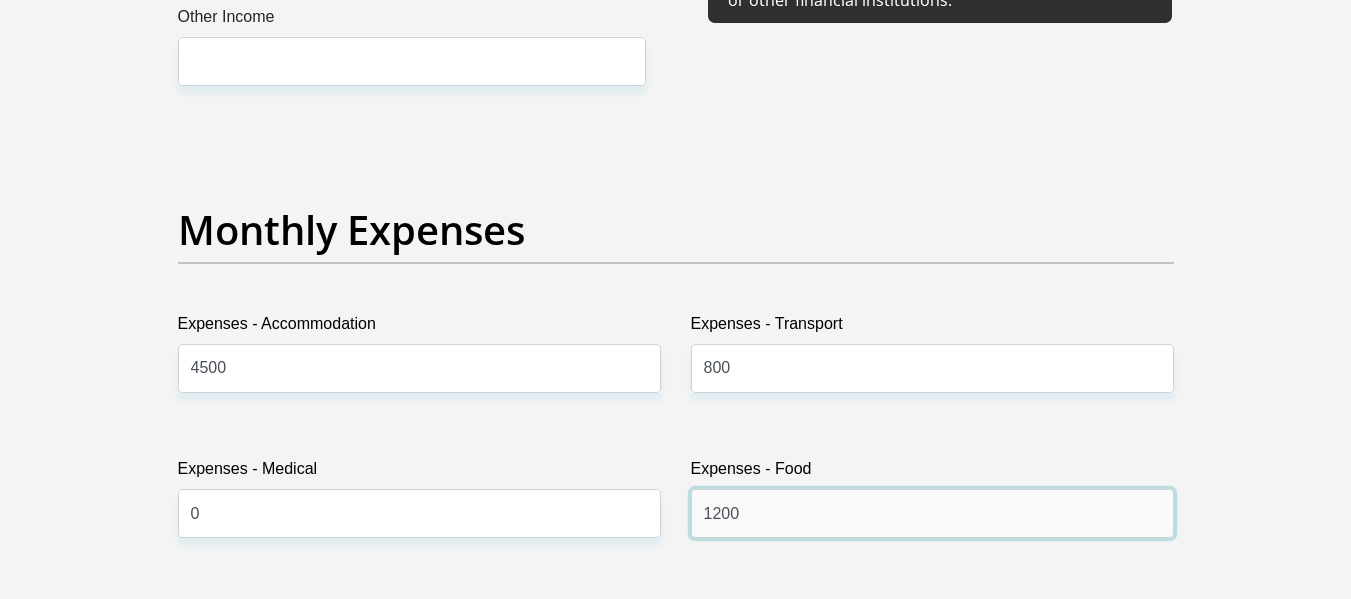 type on "1200" 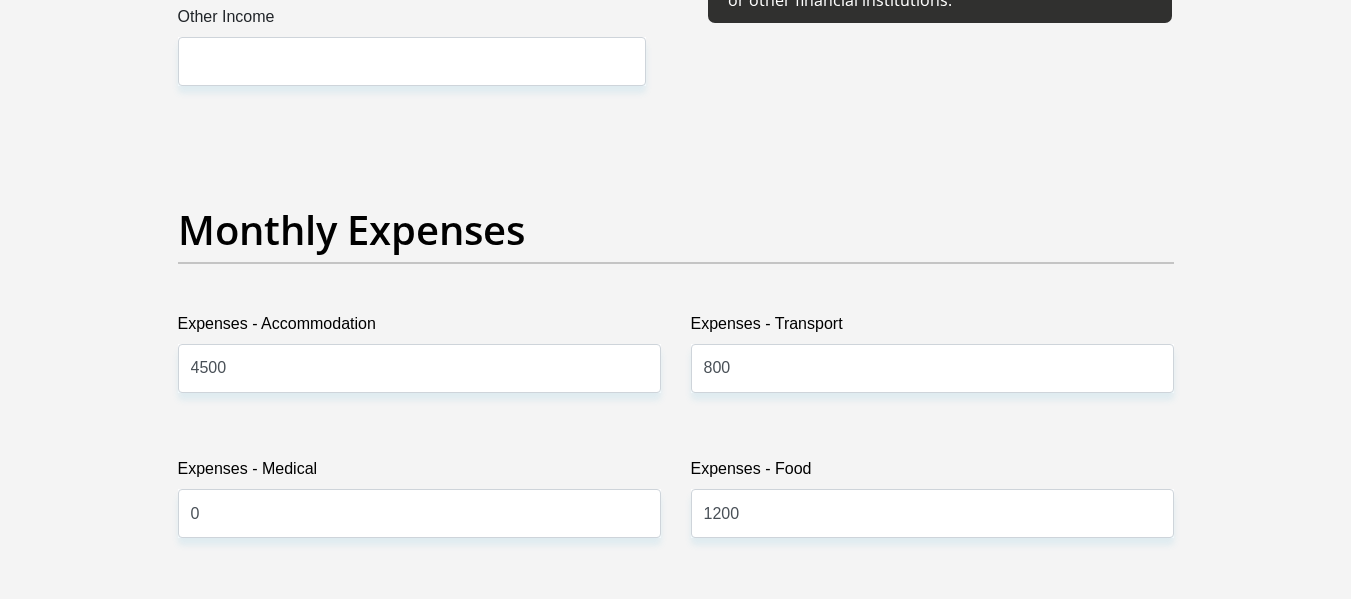 click on "Personal Details
Title
Mr
Ms
Mrs
Dr
Other
First Name
CLYDE
Surname
NDLOVU
ID Number
9804266163183
Please input valid ID number
Race
Black
Coloured
Indian
White
Other
Contact Number
0604213882
Please input valid contact number
Chad" at bounding box center (675, 885) 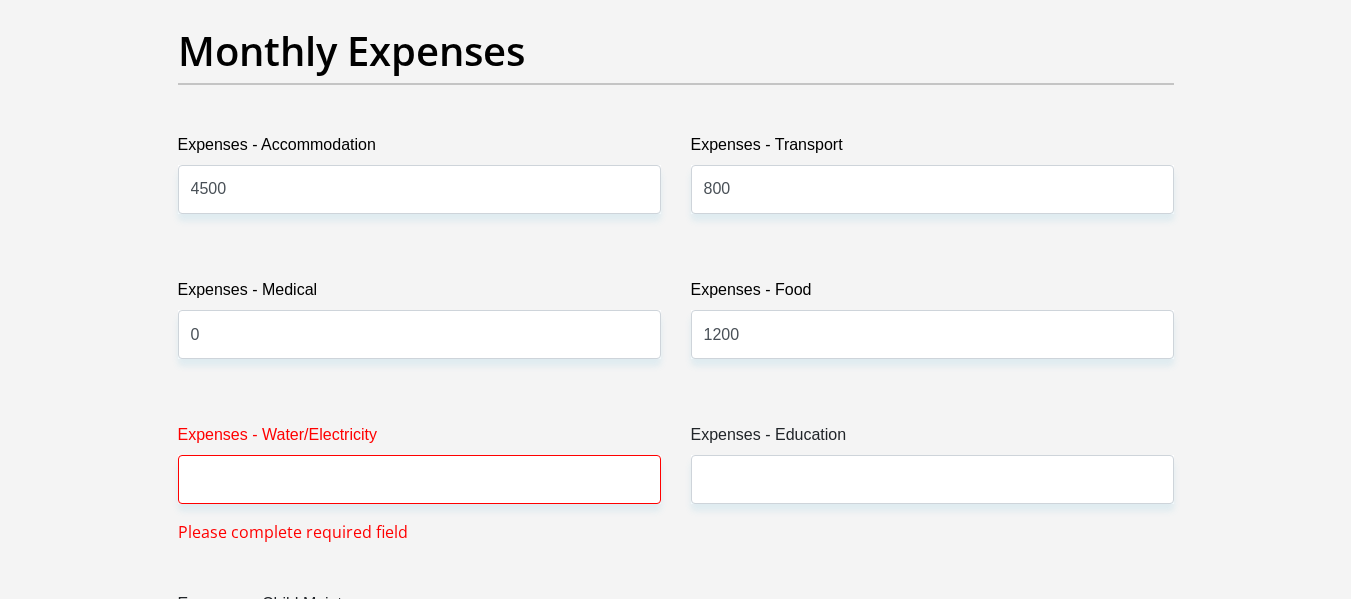 scroll, scrollTop: 2900, scrollLeft: 0, axis: vertical 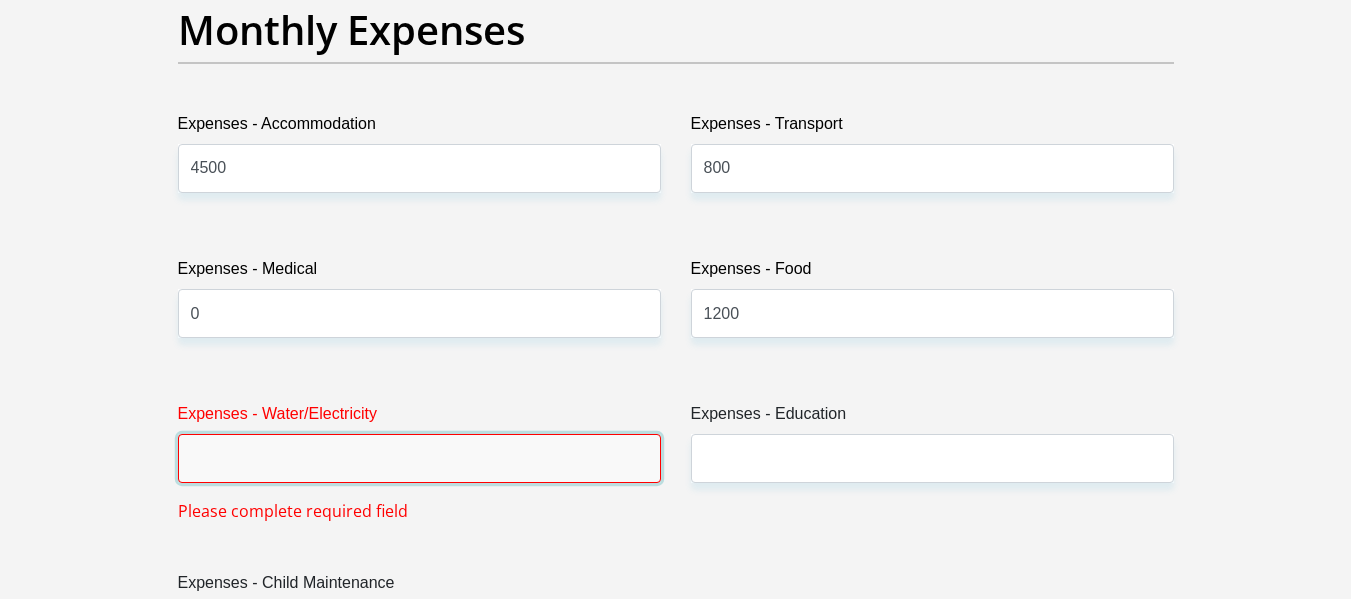 click on "Expenses - Water/Electricity" at bounding box center (419, 458) 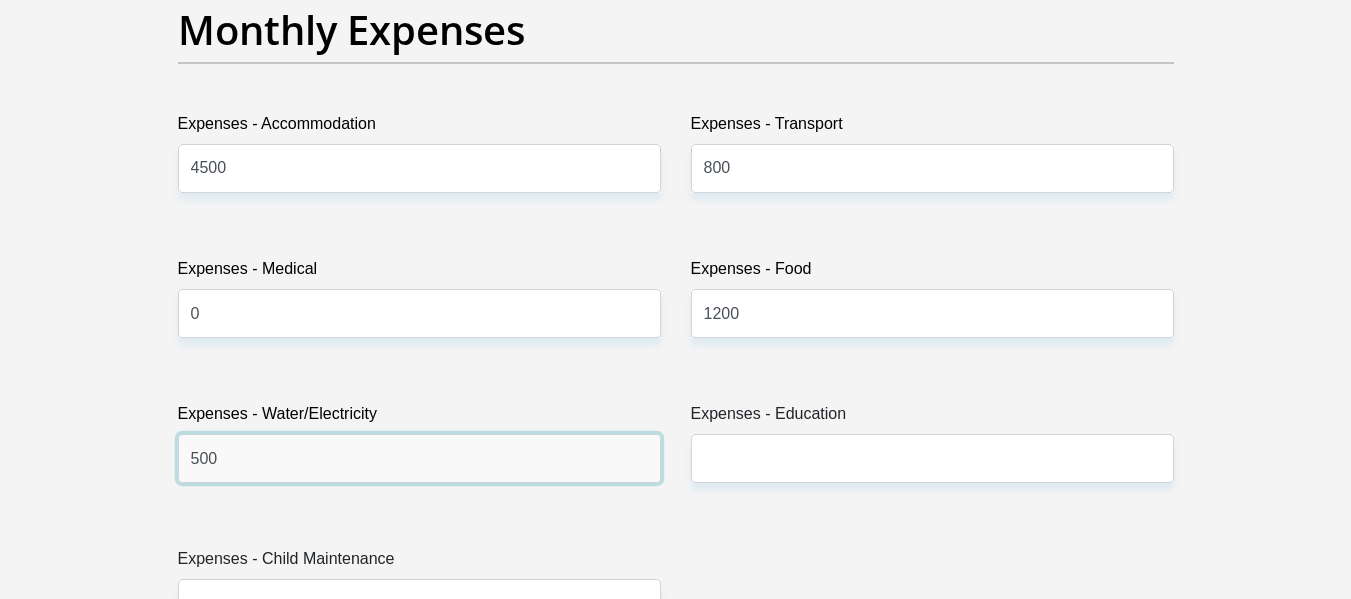 type on "500" 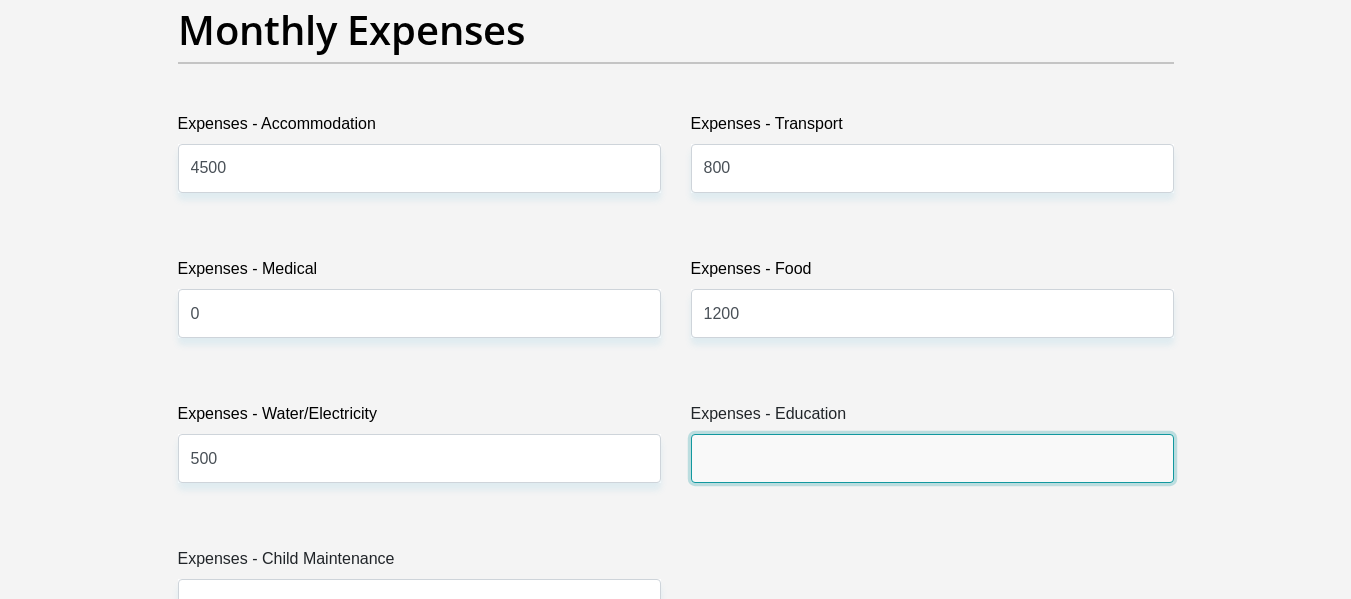 click on "Expenses - Education" at bounding box center (932, 458) 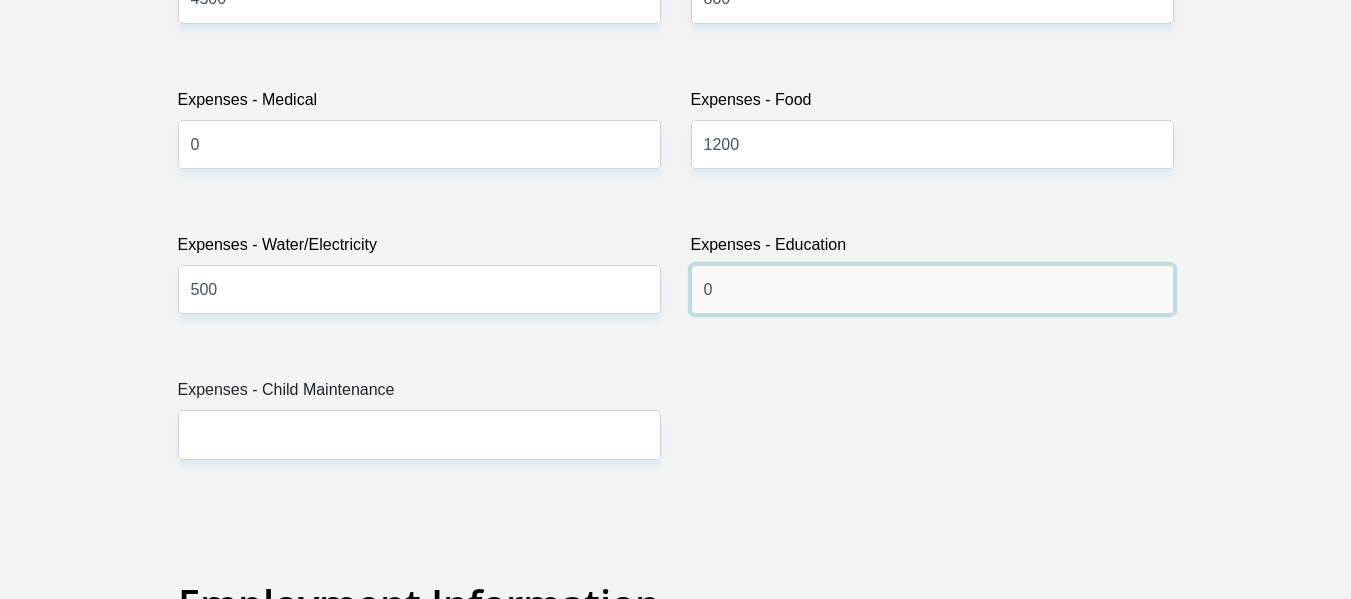 scroll, scrollTop: 3100, scrollLeft: 0, axis: vertical 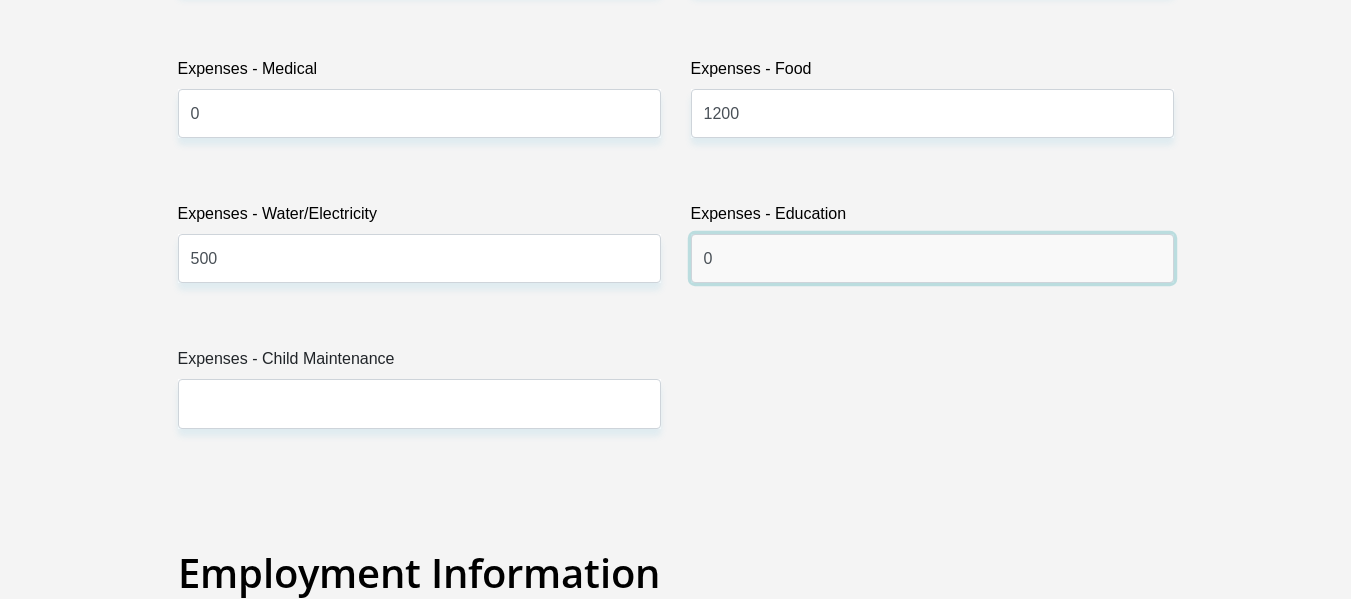 type on "0" 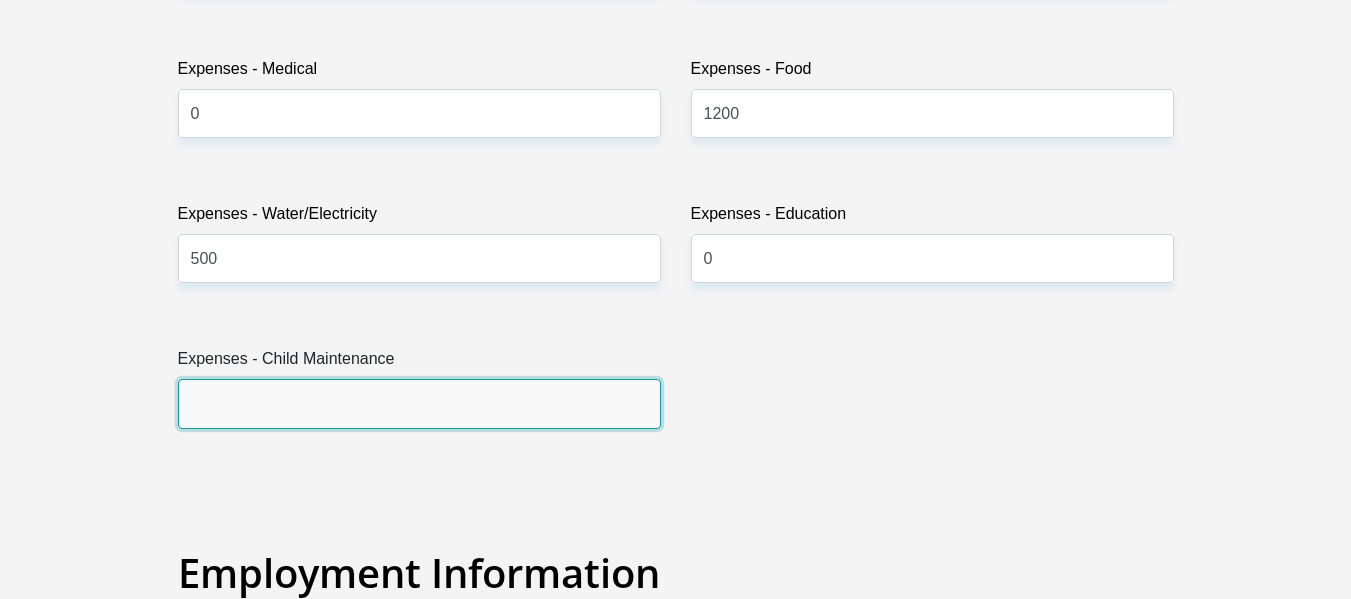 click on "Expenses - Child Maintenance" at bounding box center [419, 403] 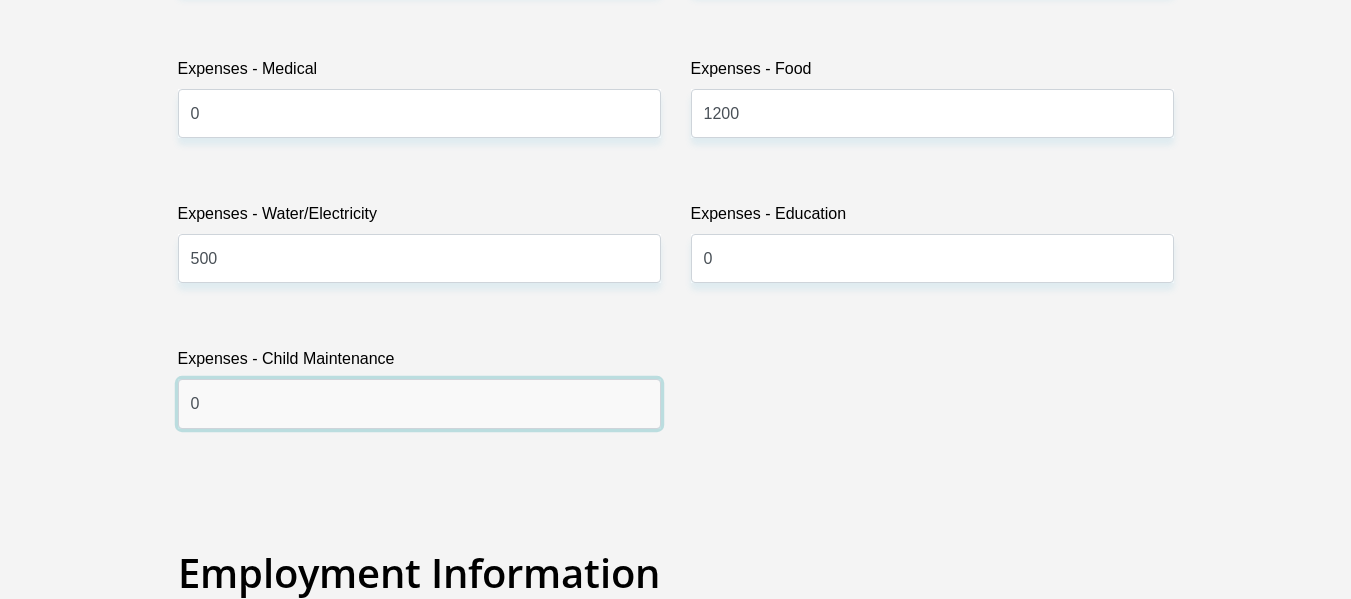 type on "0" 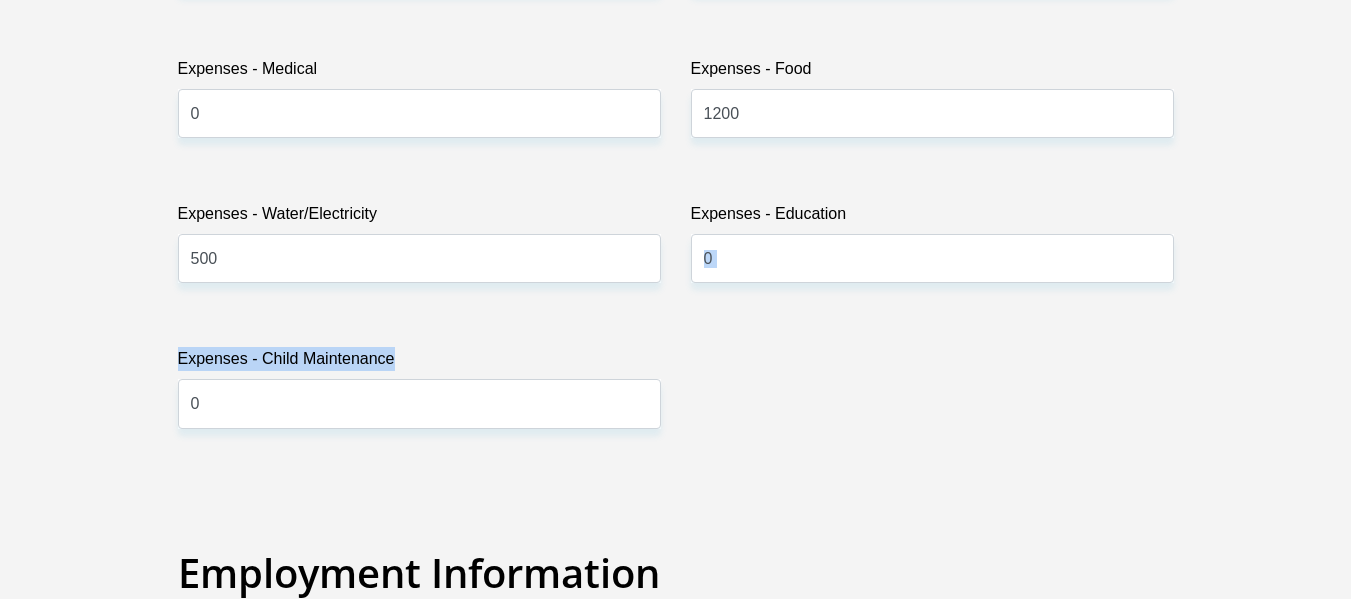 drag, startPoint x: 779, startPoint y: 398, endPoint x: 788, endPoint y: 386, distance: 15 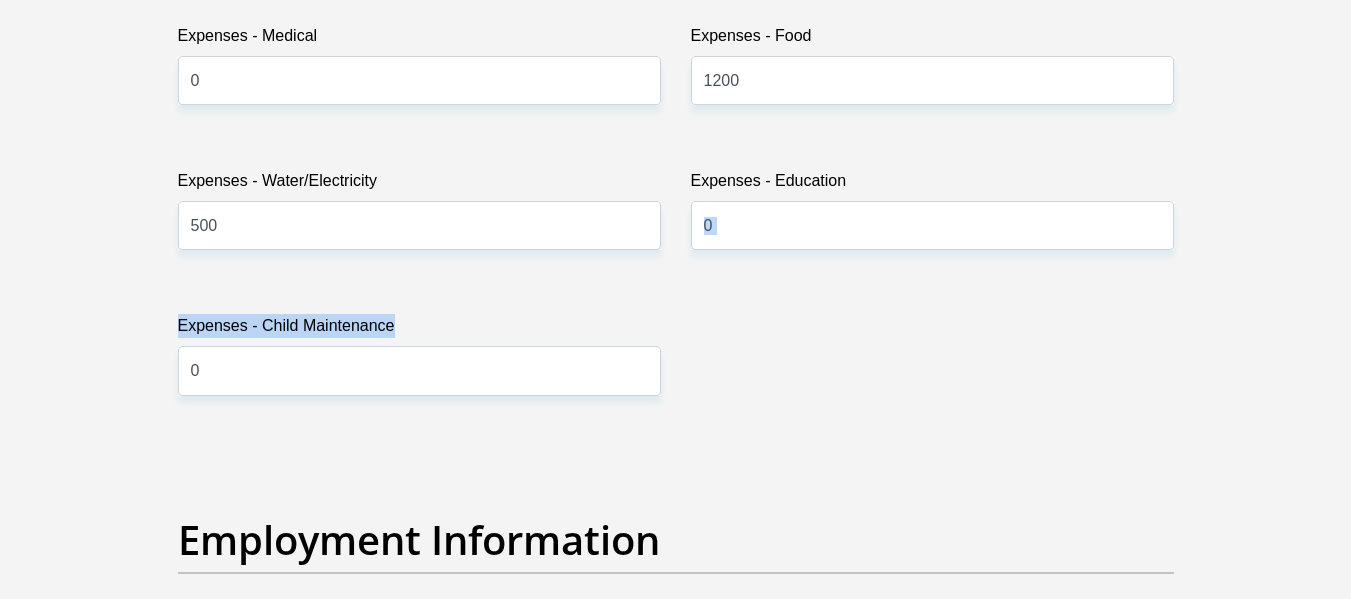 scroll, scrollTop: 3400, scrollLeft: 0, axis: vertical 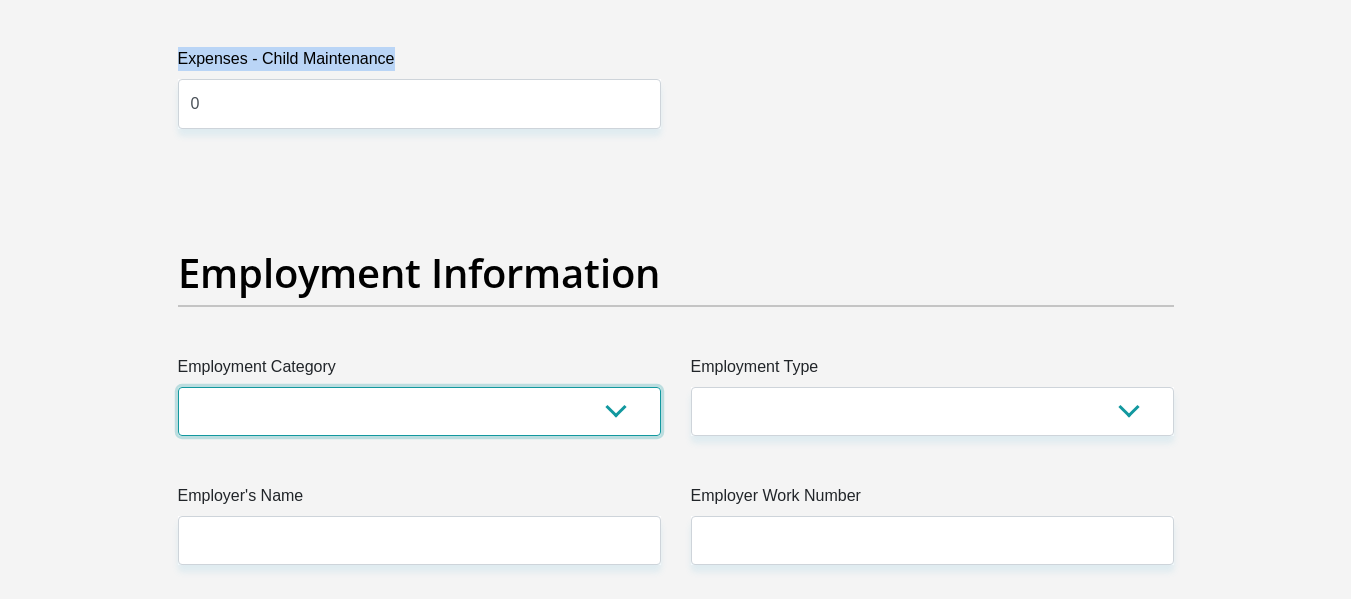 click on "AGRICULTURE
ALCOHOL & TOBACCO
CONSTRUCTION MATERIALS
METALLURGY
EQUIPMENT FOR RENEWABLE ENERGY
SPECIALIZED CONTRACTORS
CAR
GAMING (INCL. INTERNET
OTHER WHOLESALE
UNLICENSED PHARMACEUTICALS
CURRENCY EXCHANGE HOUSES
OTHER FINANCIAL INSTITUTIONS & INSURANCE
REAL ESTATE AGENTS
OIL & GAS
OTHER MATERIALS (E.G. IRON ORE)
PRECIOUS STONES & PRECIOUS METALS
POLITICAL ORGANIZATIONS
RELIGIOUS ORGANIZATIONS(NOT SECTS)
ACTI. HAVING BUSINESS DEAL WITH PUBLIC ADMINISTRATION
LAUNDROMATS" at bounding box center [419, 411] 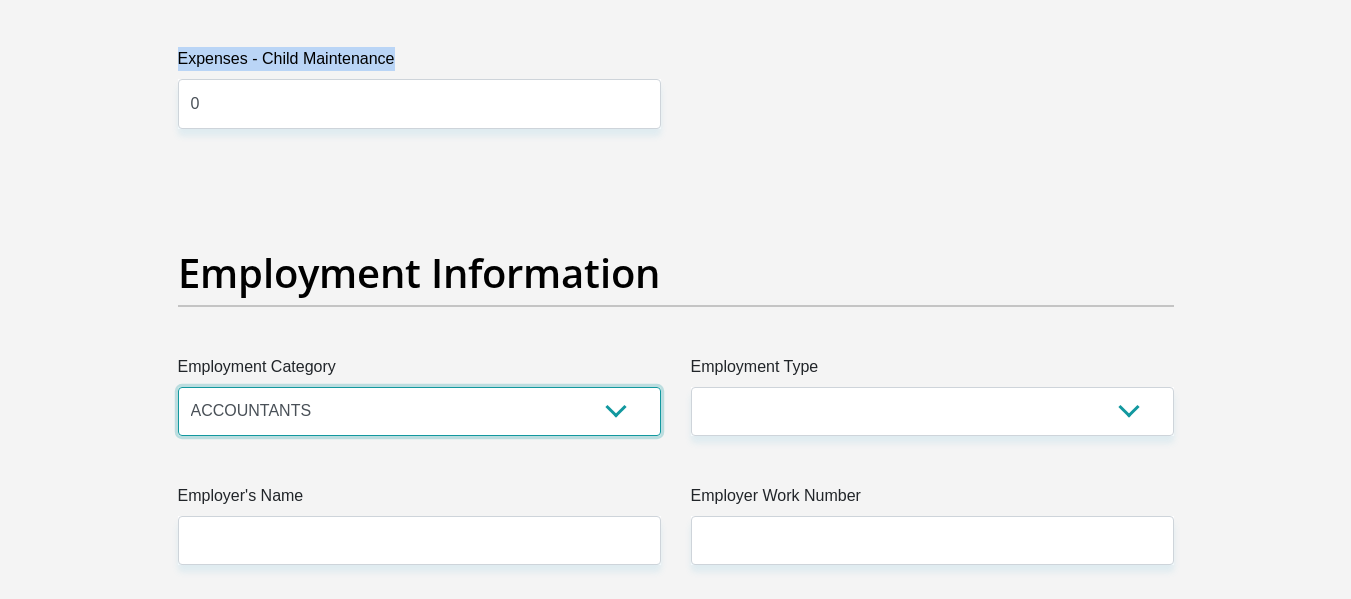 click on "AGRICULTURE
ALCOHOL & TOBACCO
CONSTRUCTION MATERIALS
METALLURGY
EQUIPMENT FOR RENEWABLE ENERGY
SPECIALIZED CONTRACTORS
CAR
GAMING (INCL. INTERNET
OTHER WHOLESALE
UNLICENSED PHARMACEUTICALS
CURRENCY EXCHANGE HOUSES
OTHER FINANCIAL INSTITUTIONS & INSURANCE
REAL ESTATE AGENTS
OIL & GAS
OTHER MATERIALS (E.G. IRON ORE)
PRECIOUS STONES & PRECIOUS METALS
POLITICAL ORGANIZATIONS
RELIGIOUS ORGANIZATIONS(NOT SECTS)
ACTI. HAVING BUSINESS DEAL WITH PUBLIC ADMINISTRATION
LAUNDROMATS" at bounding box center (419, 411) 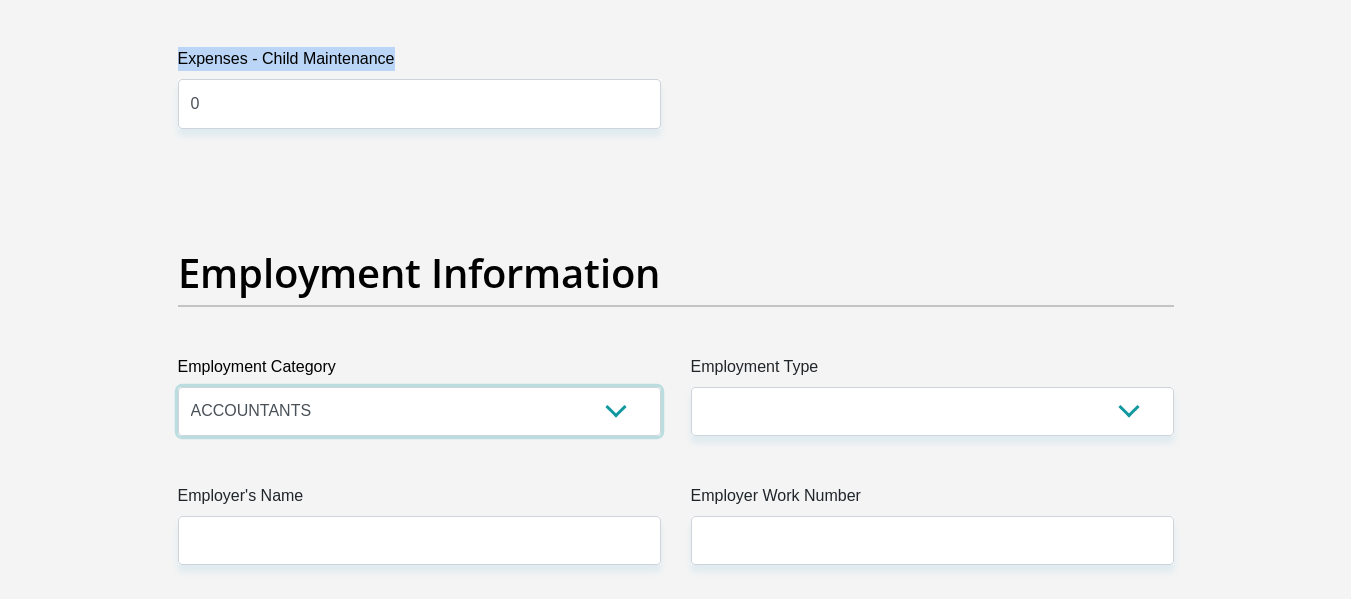 click on "AGRICULTURE
ALCOHOL & TOBACCO
CONSTRUCTION MATERIALS
METALLURGY
EQUIPMENT FOR RENEWABLE ENERGY
SPECIALIZED CONTRACTORS
CAR
GAMING (INCL. INTERNET
OTHER WHOLESALE
UNLICENSED PHARMACEUTICALS
CURRENCY EXCHANGE HOUSES
OTHER FINANCIAL INSTITUTIONS & INSURANCE
REAL ESTATE AGENTS
OIL & GAS
OTHER MATERIALS (E.G. IRON ORE)
PRECIOUS STONES & PRECIOUS METALS
POLITICAL ORGANIZATIONS
RELIGIOUS ORGANIZATIONS(NOT SECTS)
ACTI. HAVING BUSINESS DEAL WITH PUBLIC ADMINISTRATION
LAUNDROMATS" at bounding box center (419, 411) 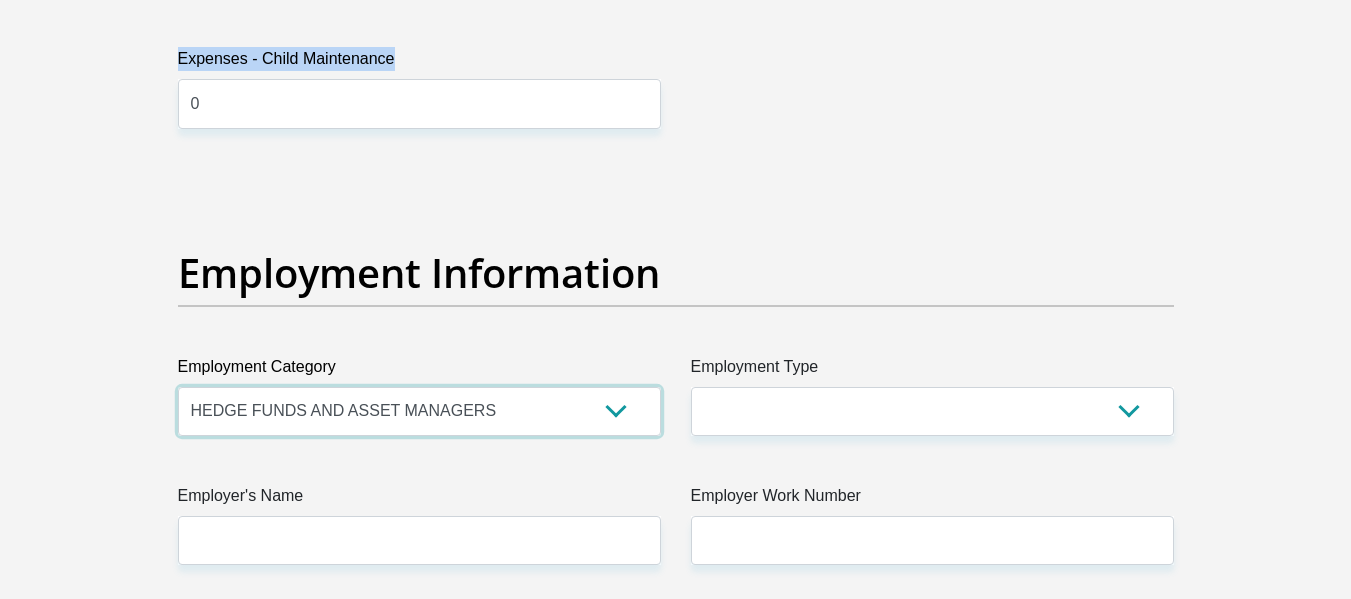 click on "AGRICULTURE
ALCOHOL & TOBACCO
CONSTRUCTION MATERIALS
METALLURGY
EQUIPMENT FOR RENEWABLE ENERGY
SPECIALIZED CONTRACTORS
CAR
GAMING (INCL. INTERNET
OTHER WHOLESALE
UNLICENSED PHARMACEUTICALS
CURRENCY EXCHANGE HOUSES
OTHER FINANCIAL INSTITUTIONS & INSURANCE
REAL ESTATE AGENTS
OIL & GAS
OTHER MATERIALS (E.G. IRON ORE)
PRECIOUS STONES & PRECIOUS METALS
POLITICAL ORGANIZATIONS
RELIGIOUS ORGANIZATIONS(NOT SECTS)
ACTI. HAVING BUSINESS DEAL WITH PUBLIC ADMINISTRATION
LAUNDROMATS" at bounding box center [419, 411] 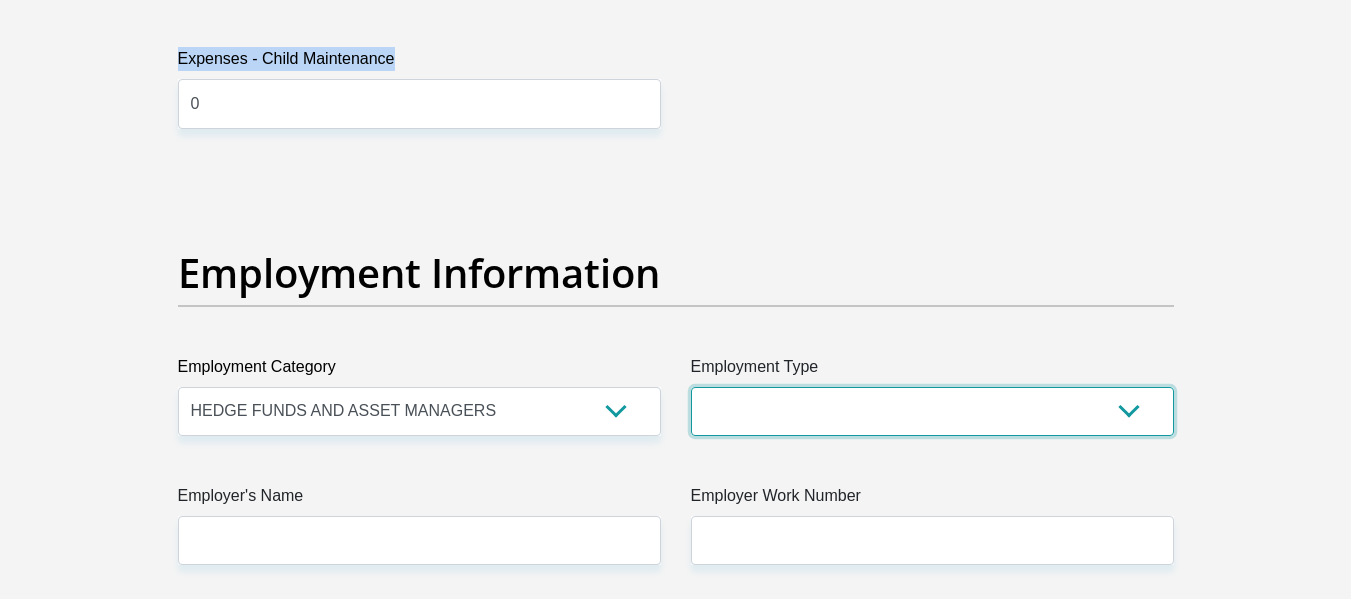click on "College/Lecturer
Craft Seller
Creative
Driver
Executive
Farmer
Forces - Non Commissioned
Forces - Officer
Hawker
Housewife
Labourer
Licenced Professional
Manager
Miner
Non Licenced Professional
Office Staff/Clerk
Outside Worker
Pensioner
Permanent Teacher
Production/Manufacturing
Sales
Self-Employed
Semi-Professional Worker
Service Industry  Social Worker  Student" at bounding box center (932, 411) 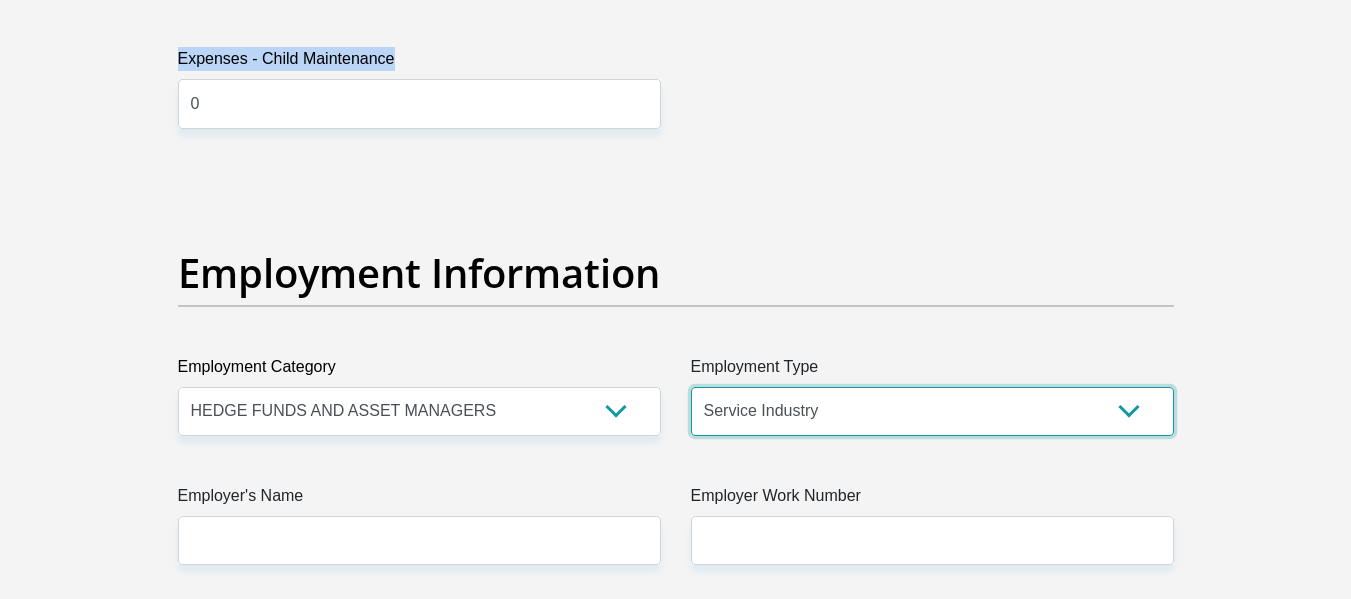 click on "College/Lecturer
Craft Seller
Creative
Driver
Executive
Farmer
Forces - Non Commissioned
Forces - Officer
Hawker
Housewife
Labourer
Licenced Professional
Manager
Miner
Non Licenced Professional
Office Staff/Clerk
Outside Worker
Pensioner
Permanent Teacher
Production/Manufacturing
Sales
Self-Employed
Semi-Professional Worker
Service Industry  Social Worker  Student" at bounding box center (932, 411) 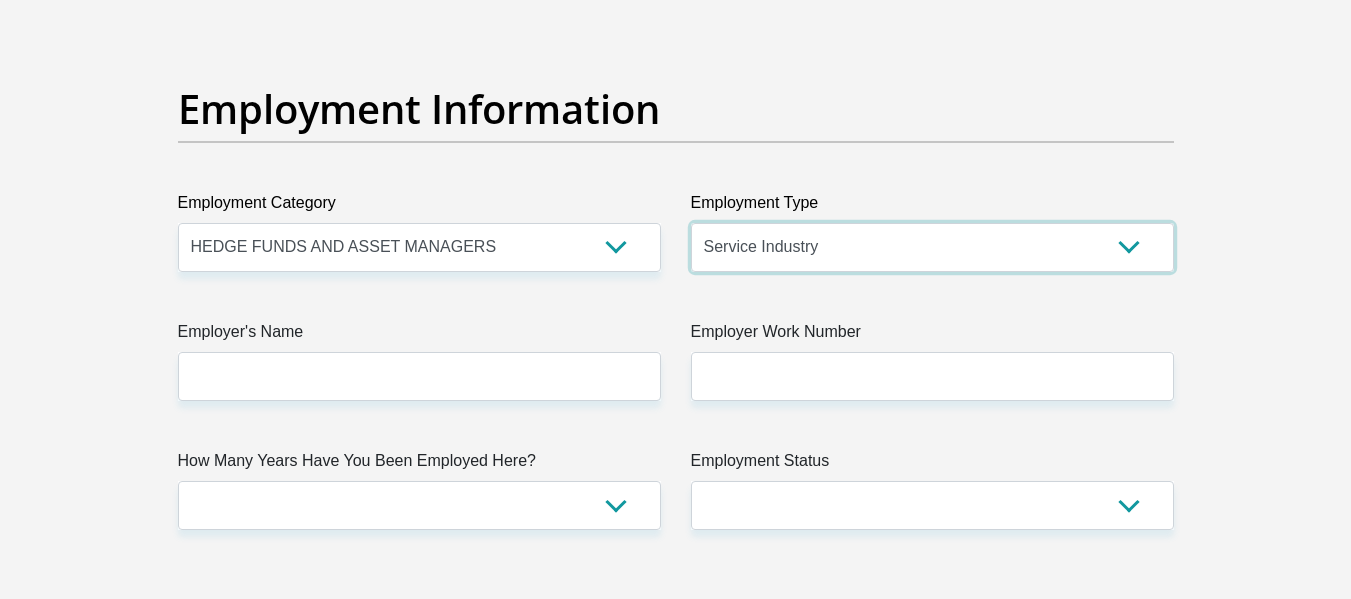 scroll, scrollTop: 3600, scrollLeft: 0, axis: vertical 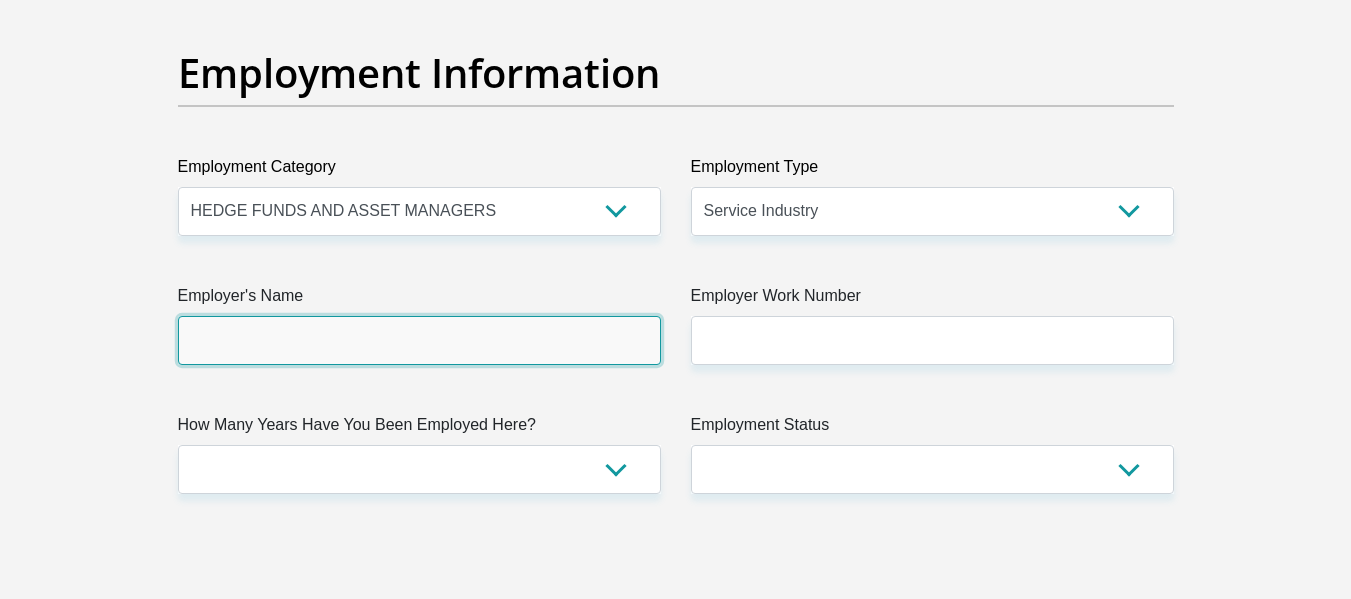 click on "Employer's Name" at bounding box center [419, 340] 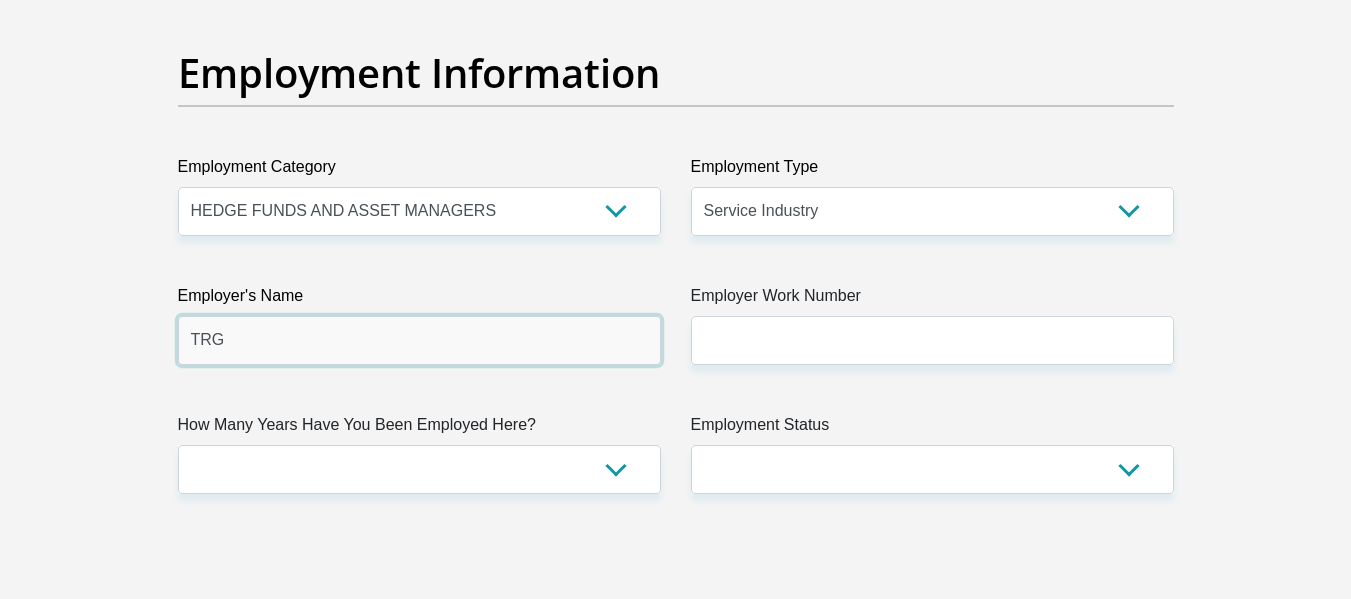 type on "TRG" 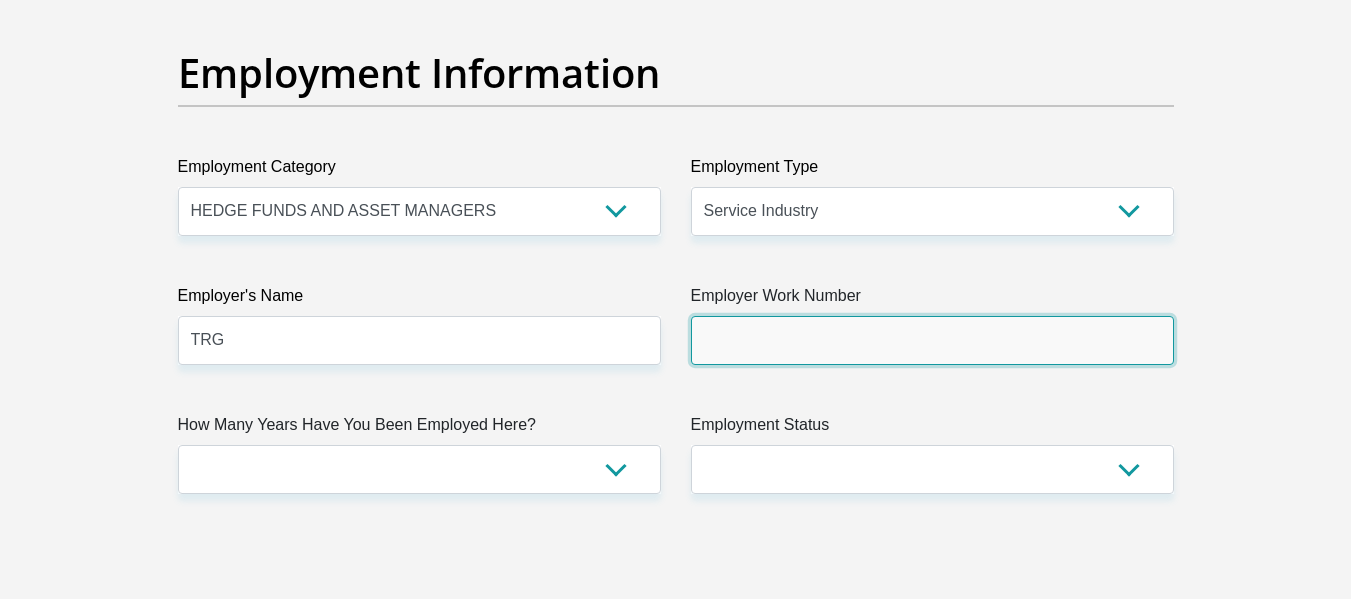 click on "Employer Work Number" at bounding box center (932, 340) 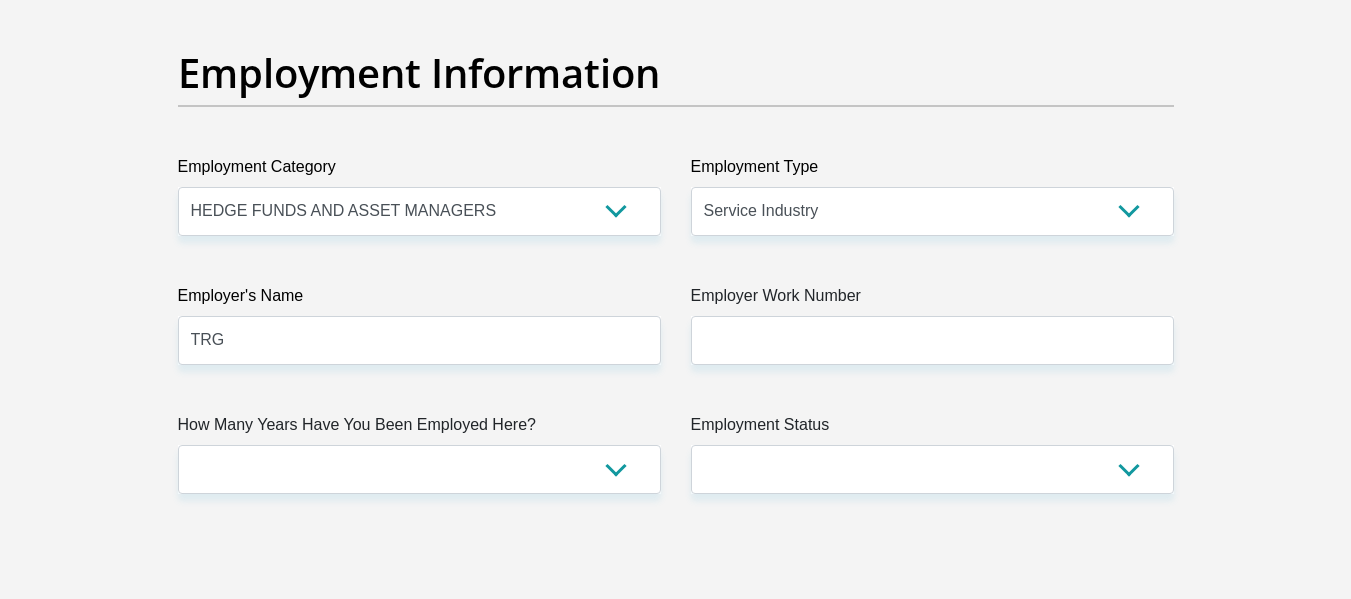 drag, startPoint x: 707, startPoint y: 408, endPoint x: 637, endPoint y: 408, distance: 70 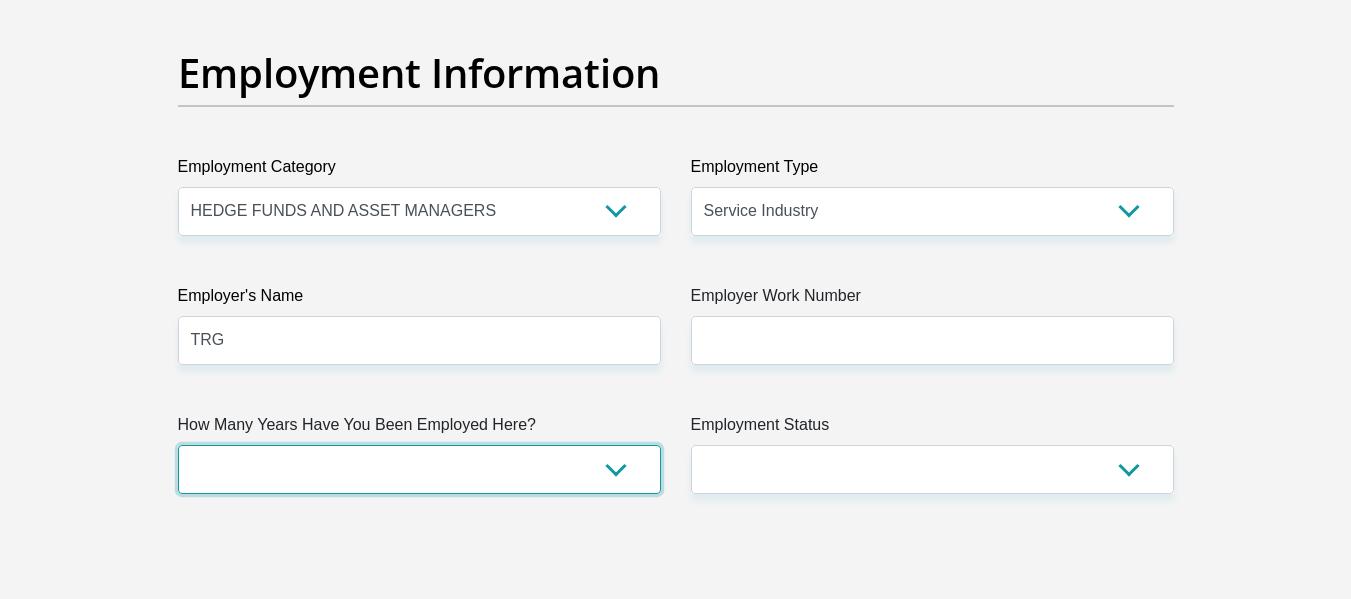 click on "less than 1 year
1-3 years
3-5 years
5+ years" at bounding box center [419, 469] 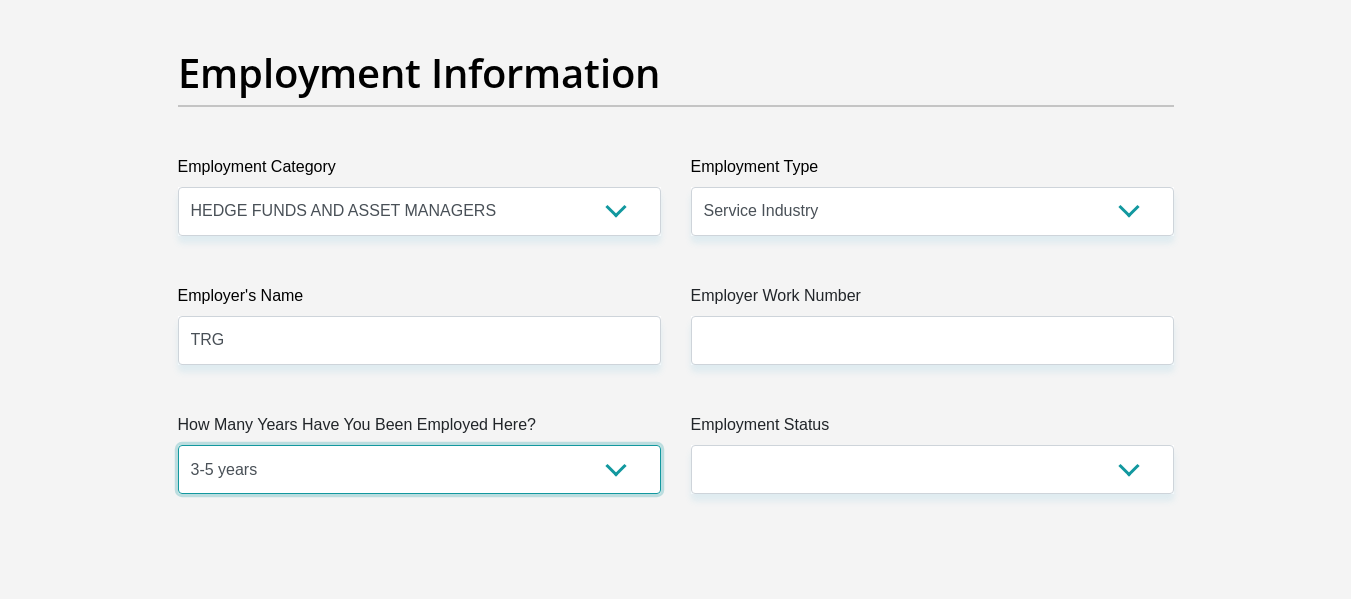 click on "less than 1 year
1-3 years
3-5 years
5+ years" at bounding box center (419, 469) 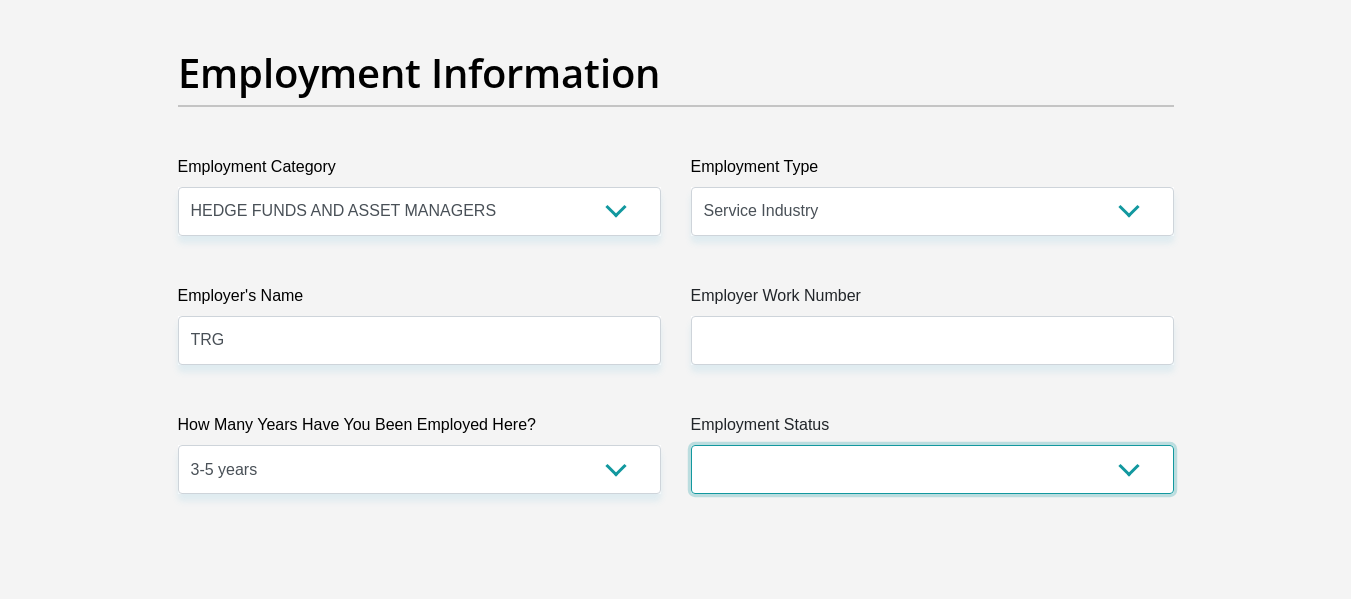 click on "Permanent/Full-time
Part-time/Casual
Contract Worker
Self-Employed
Housewife
Retired
Student
Medically Boarded
Disability
Unemployed" at bounding box center (932, 469) 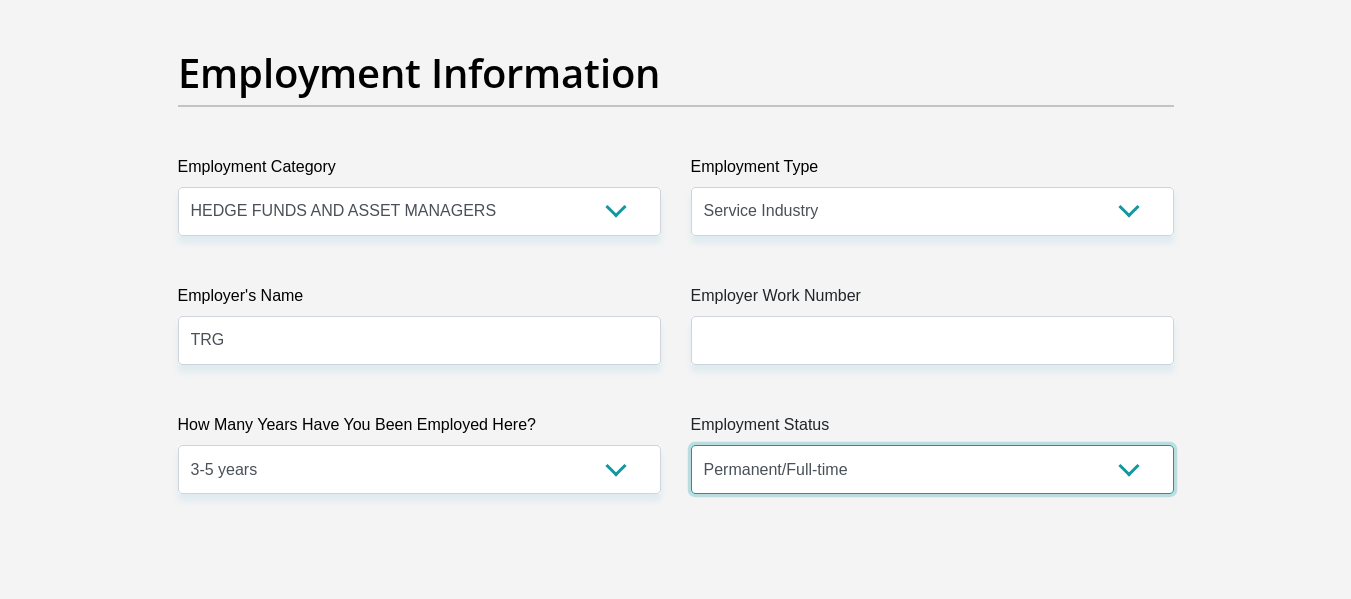 click on "Permanent/Full-time
Part-time/Casual
Contract Worker
Self-Employed
Housewife
Retired
Student
Medically Boarded
Disability
Unemployed" at bounding box center [932, 469] 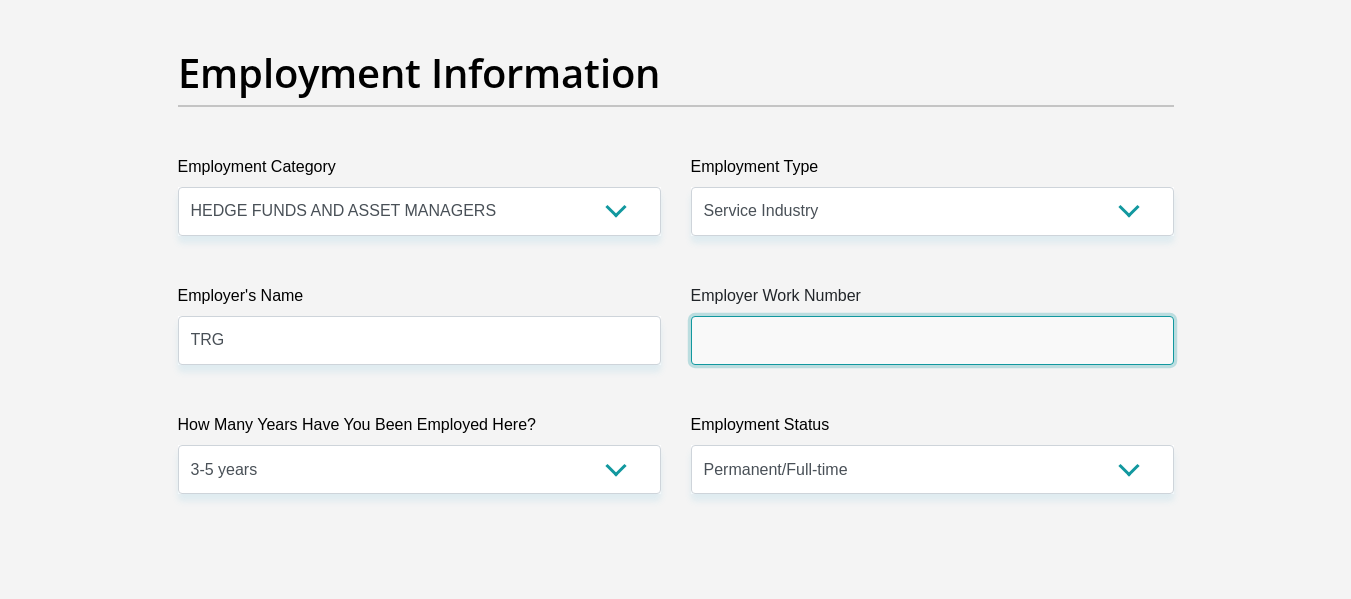 click on "Employer Work Number" at bounding box center [932, 340] 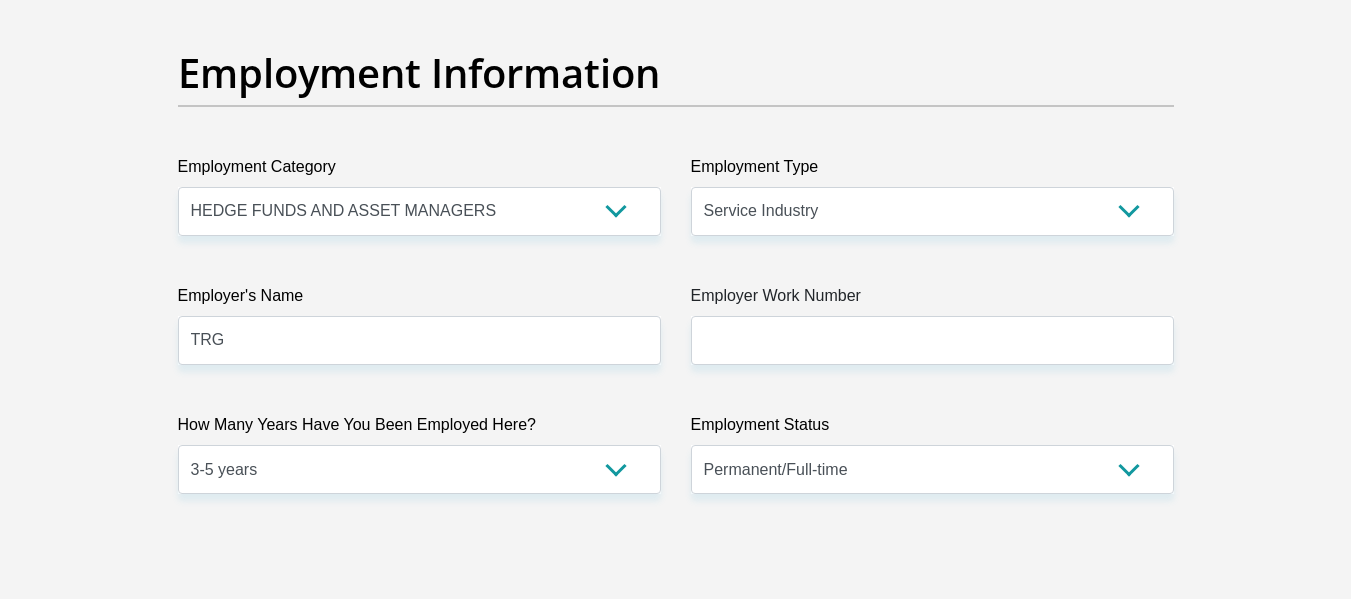 click on "Title
Mr
Ms
Mrs
Dr
Other
First Name
CLYDE
Surname
NDLOVU
ID Number
9804266163183
Please input valid ID number
Race
Black
Coloured
Indian
White
Other
Contact Number
0604213882
Please input valid contact number
Nationality
South Africa
Afghanistan
Aland Islands  Albania  Algeria" at bounding box center [676, -33] 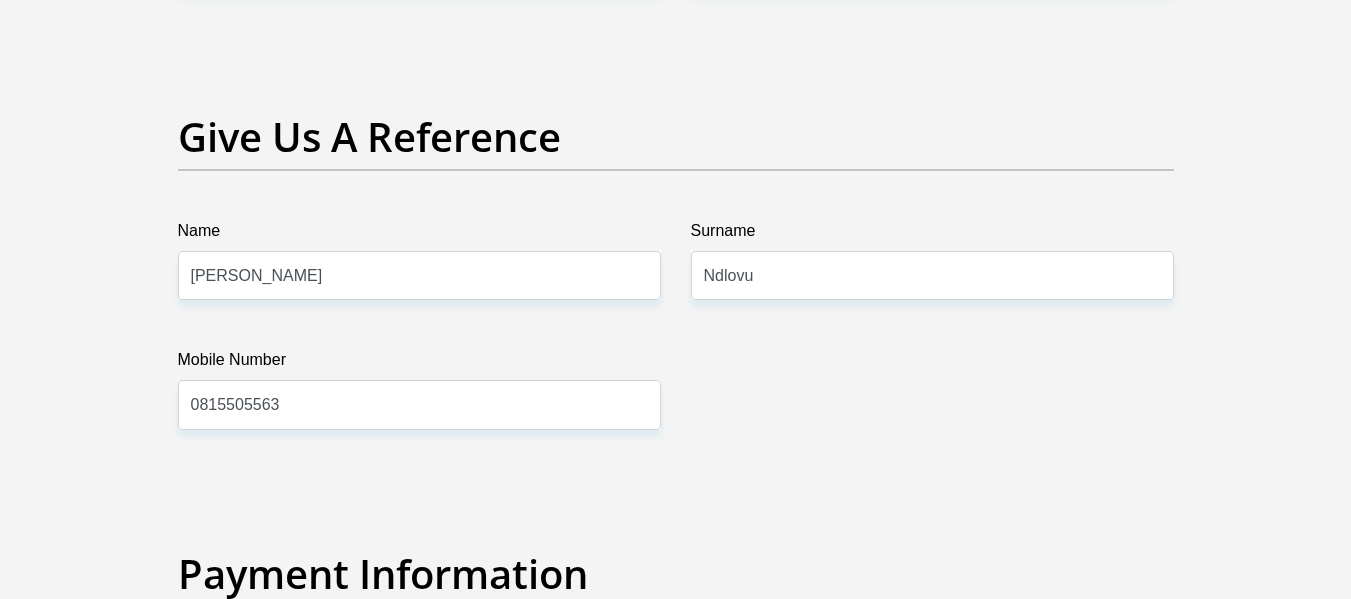 scroll, scrollTop: 4100, scrollLeft: 0, axis: vertical 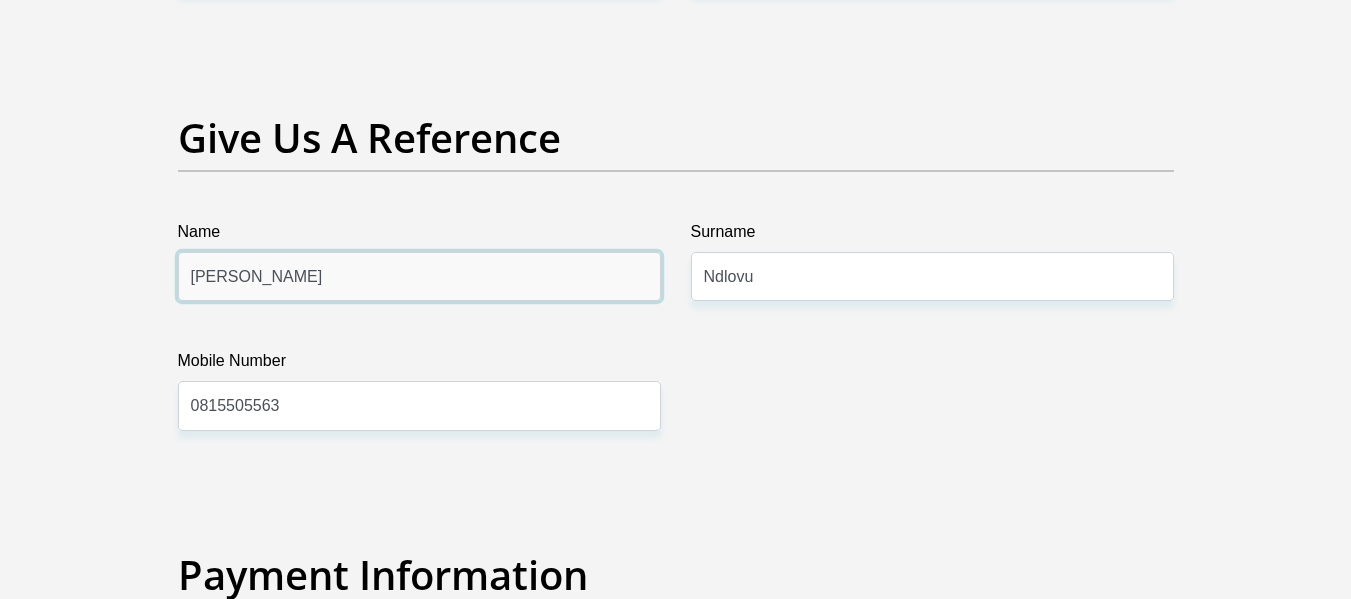 click on "Clyde" at bounding box center [419, 276] 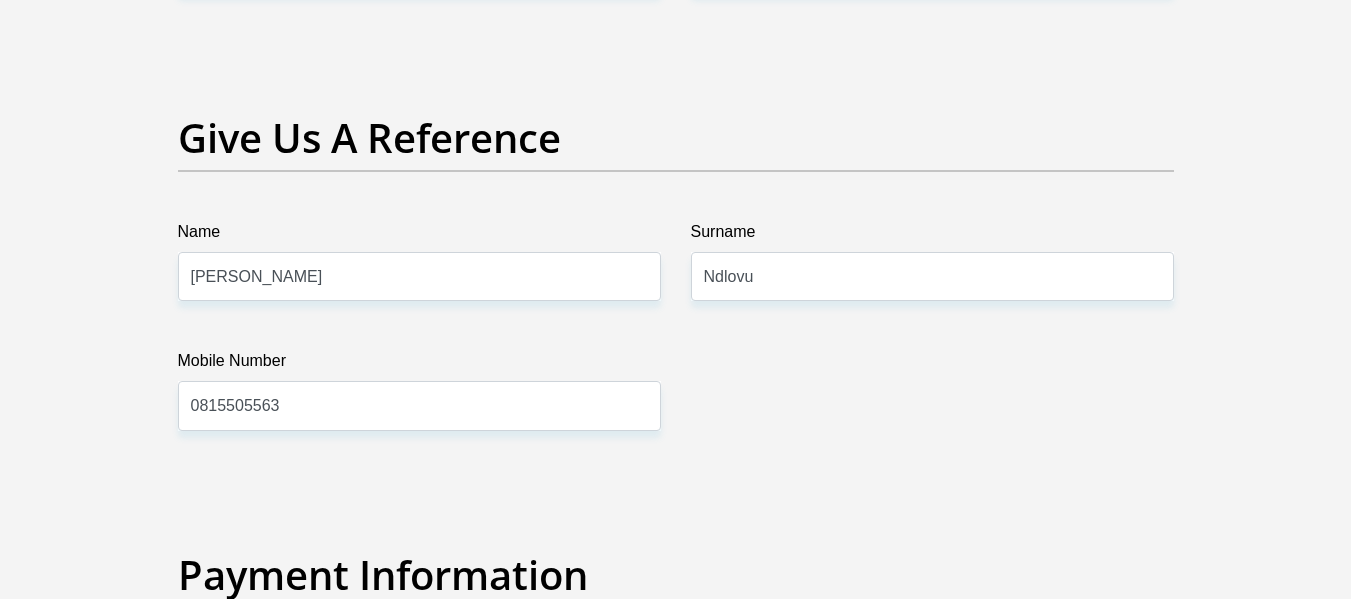click on "Title
Mr
Ms
Mrs
Dr
Other
First Name
CLYDE
Surname
NDLOVU
ID Number
9804266163183
Please input valid ID number
Race
Black
Coloured
Indian
White
Other
Contact Number
0604213882
Please input valid contact number
Nationality
South Africa
Afghanistan
Aland Islands  Albania  Algeria" at bounding box center (676, -533) 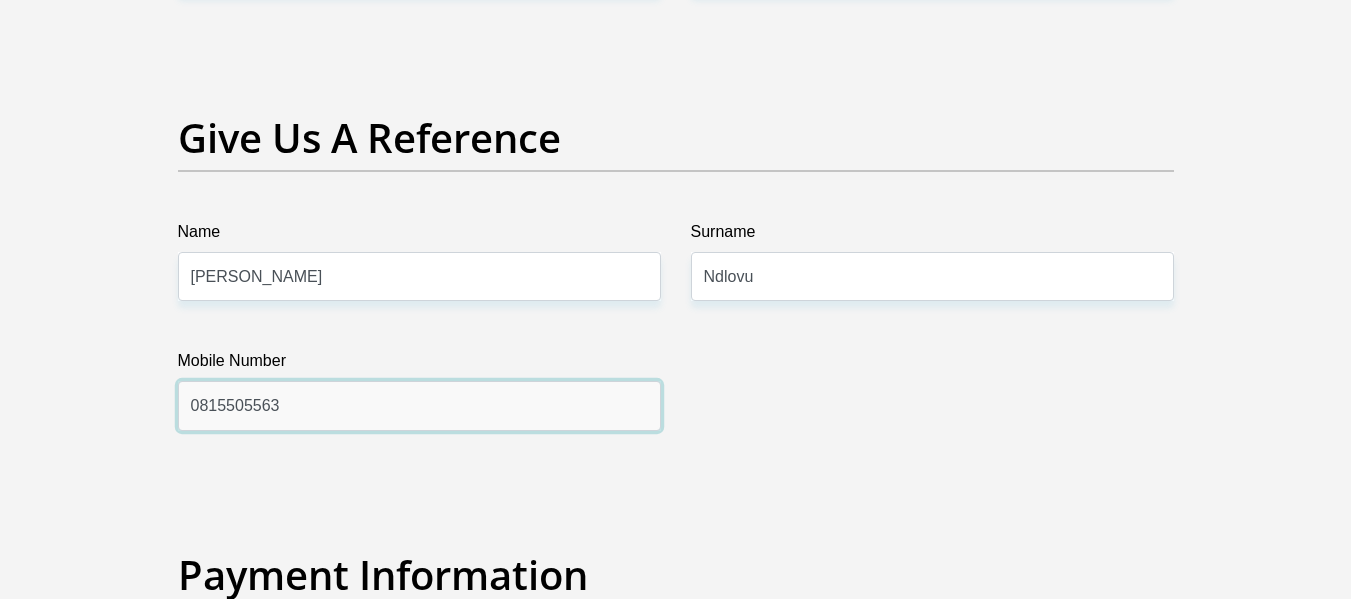 drag, startPoint x: 448, startPoint y: 398, endPoint x: 176, endPoint y: 445, distance: 276.0308 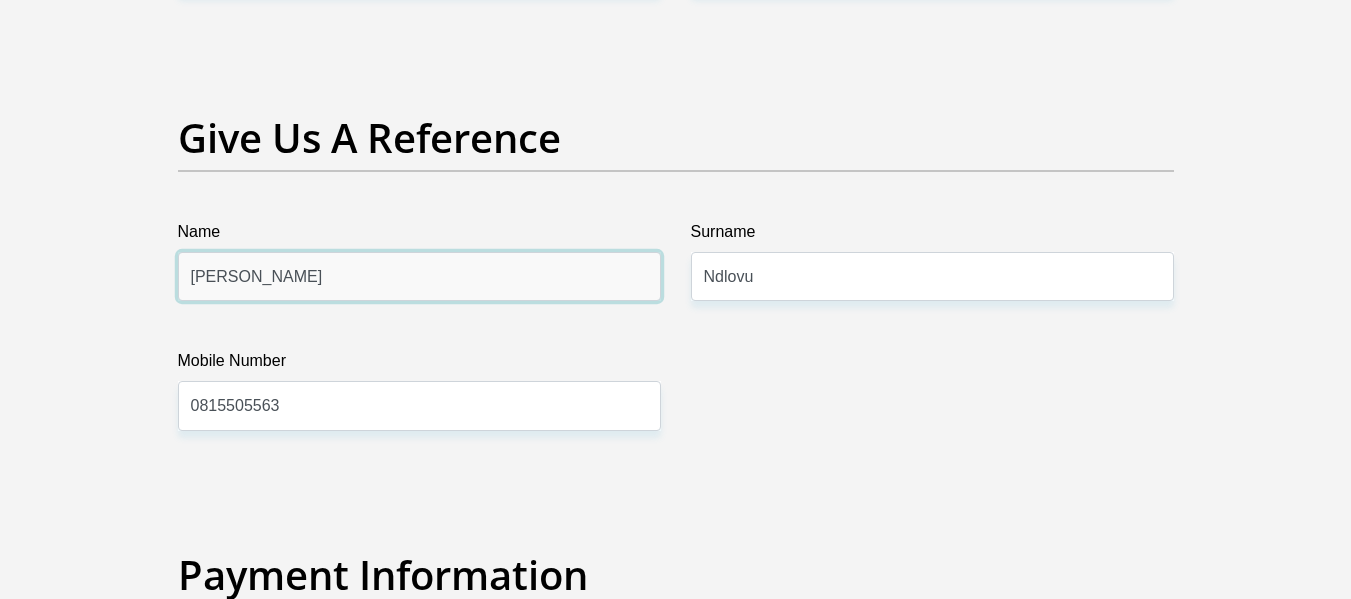 drag, startPoint x: 242, startPoint y: 289, endPoint x: 143, endPoint y: 311, distance: 101.414986 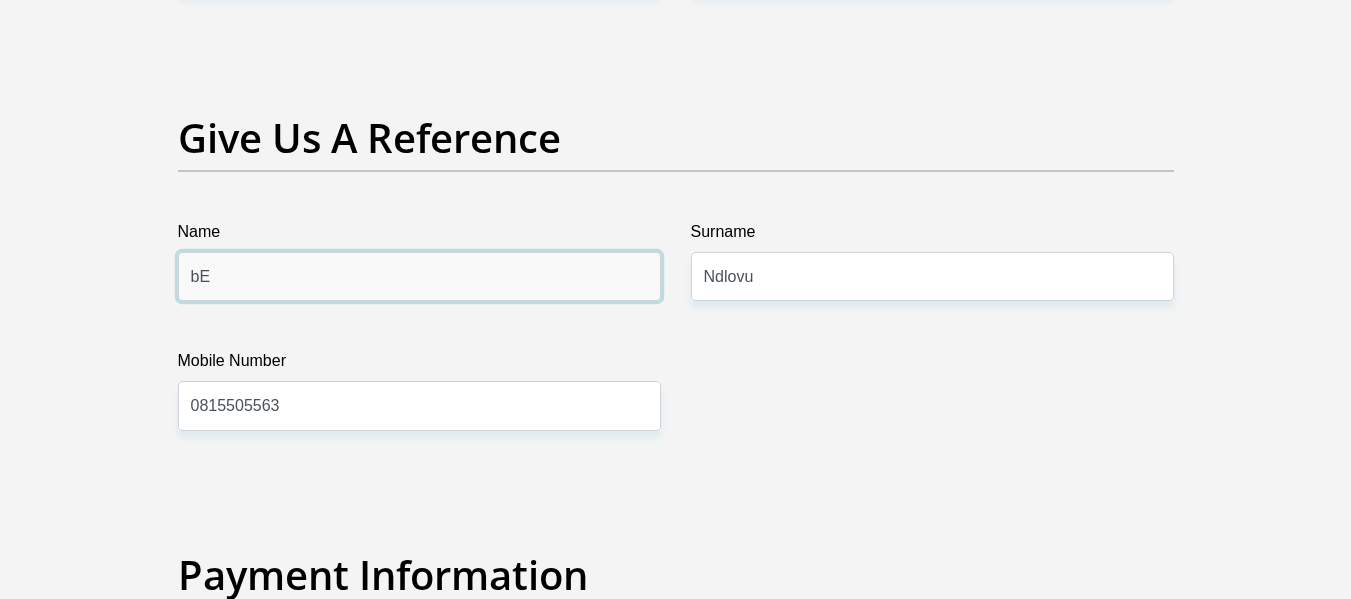 type on "b" 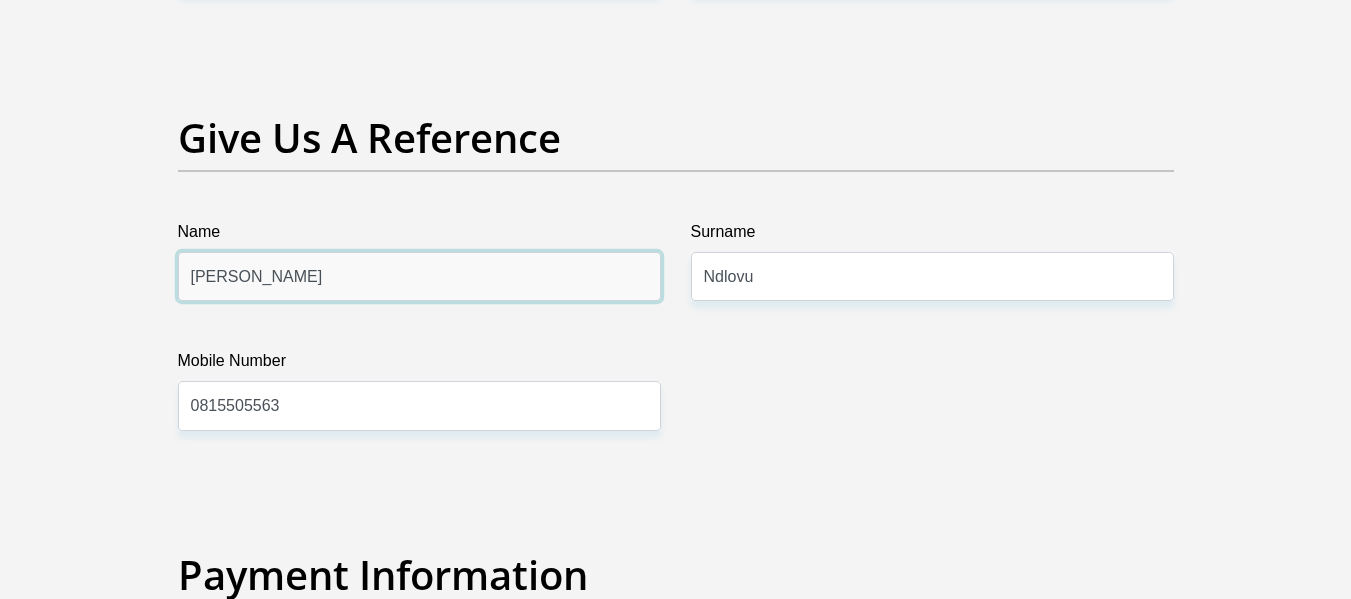type on "Beverly" 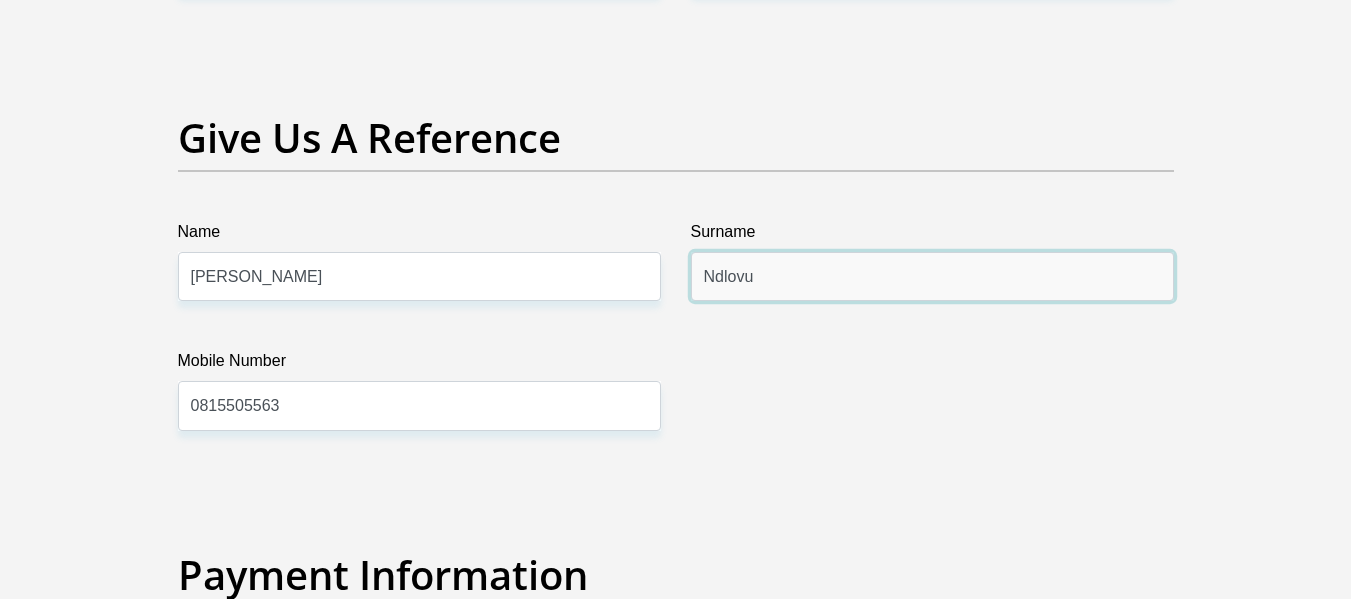 drag, startPoint x: 761, startPoint y: 280, endPoint x: 679, endPoint y: 285, distance: 82.1523 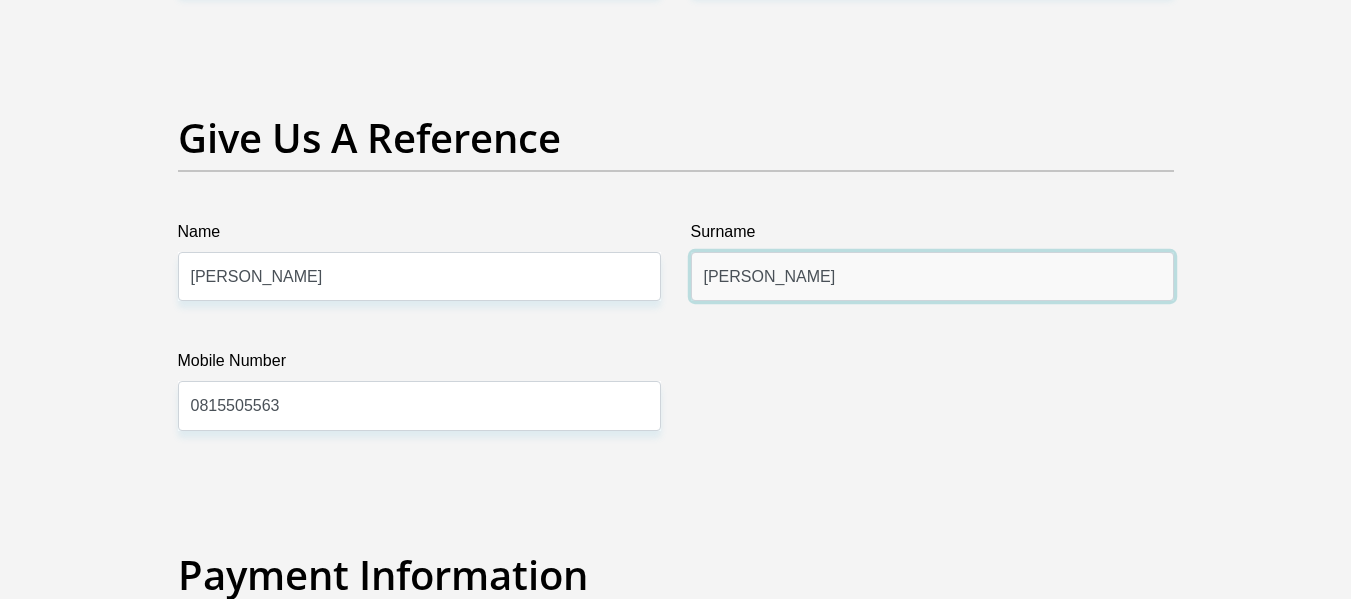 type on "Chanaiwa" 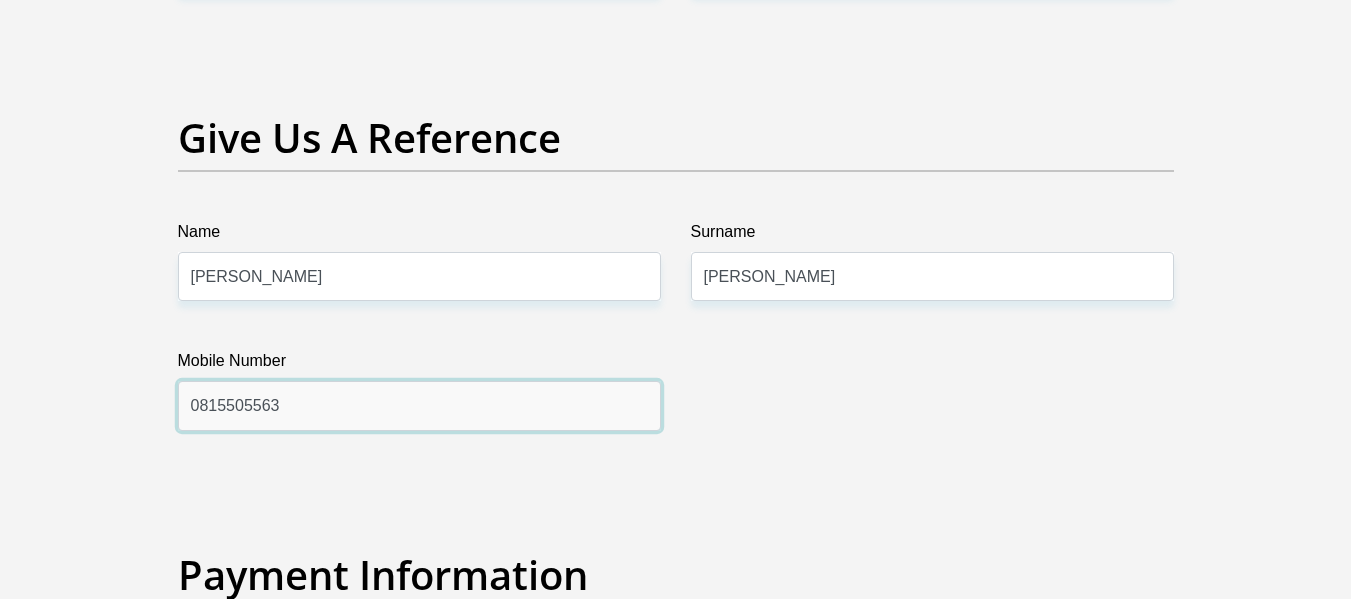 drag, startPoint x: 333, startPoint y: 412, endPoint x: 203, endPoint y: 401, distance: 130.46455 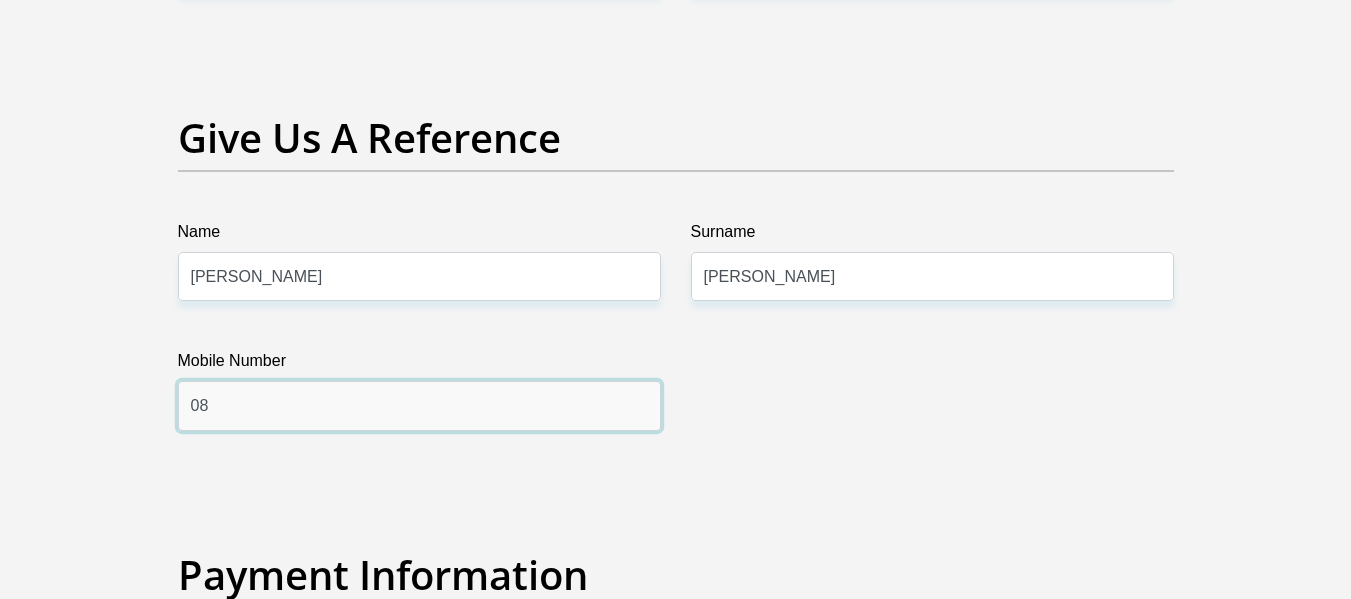 type on "0" 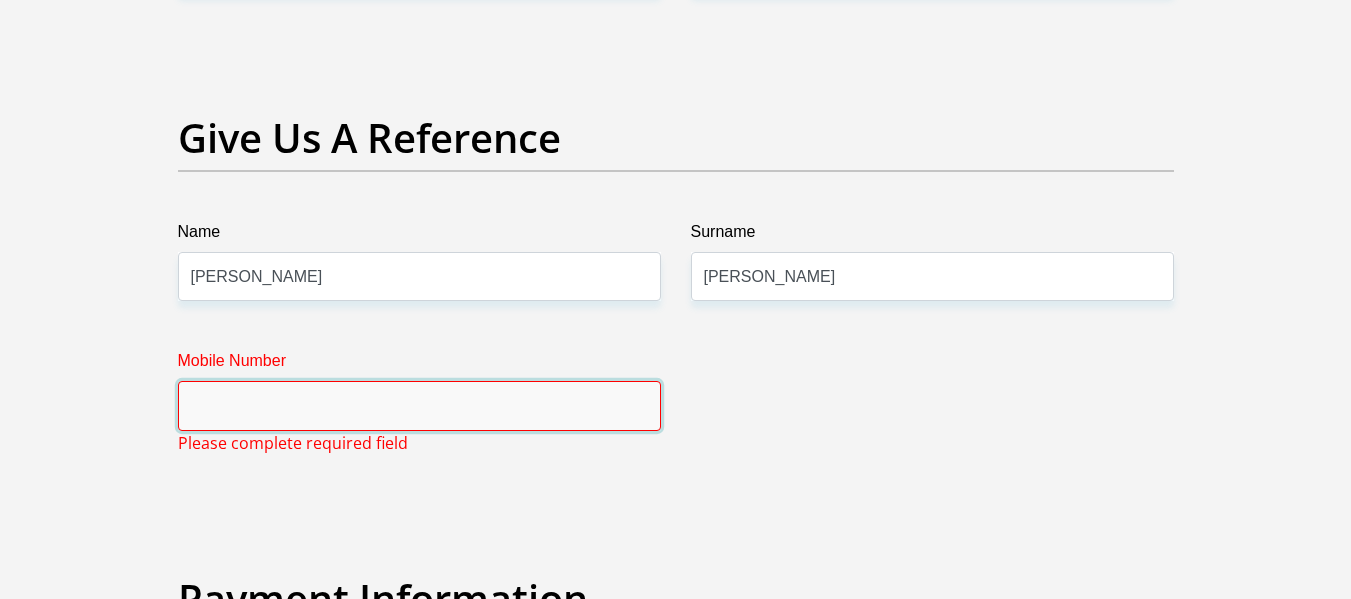 paste on "65 651 2966" 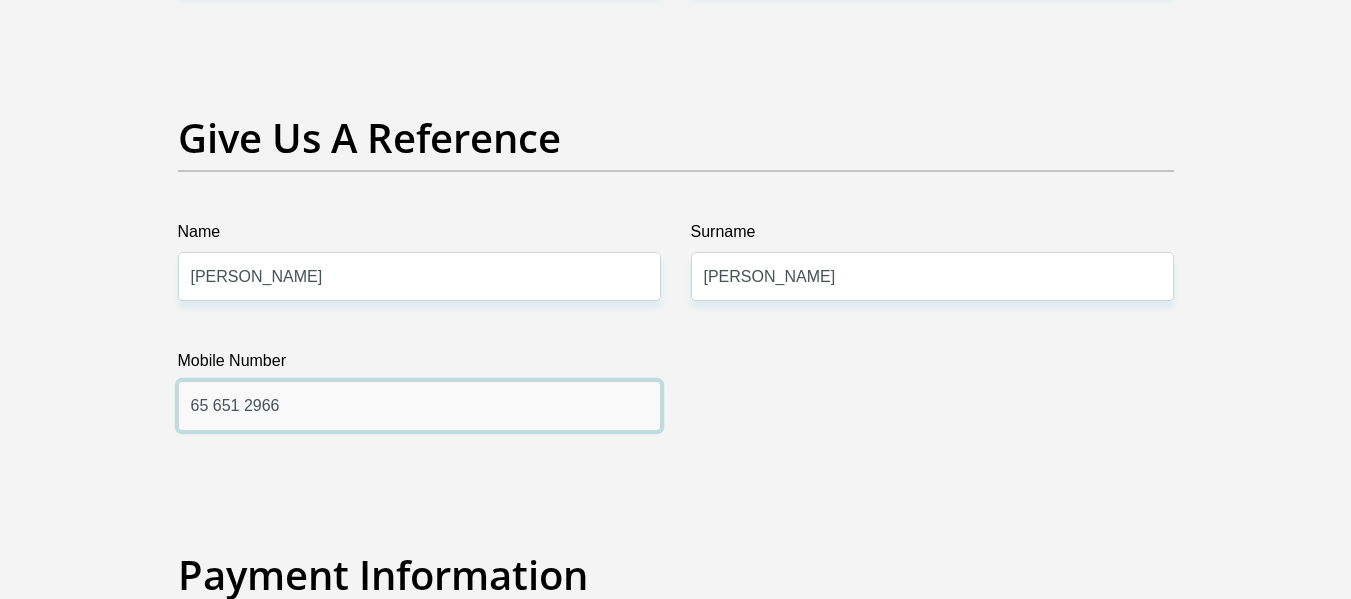 click on "65 651 2966" at bounding box center [419, 405] 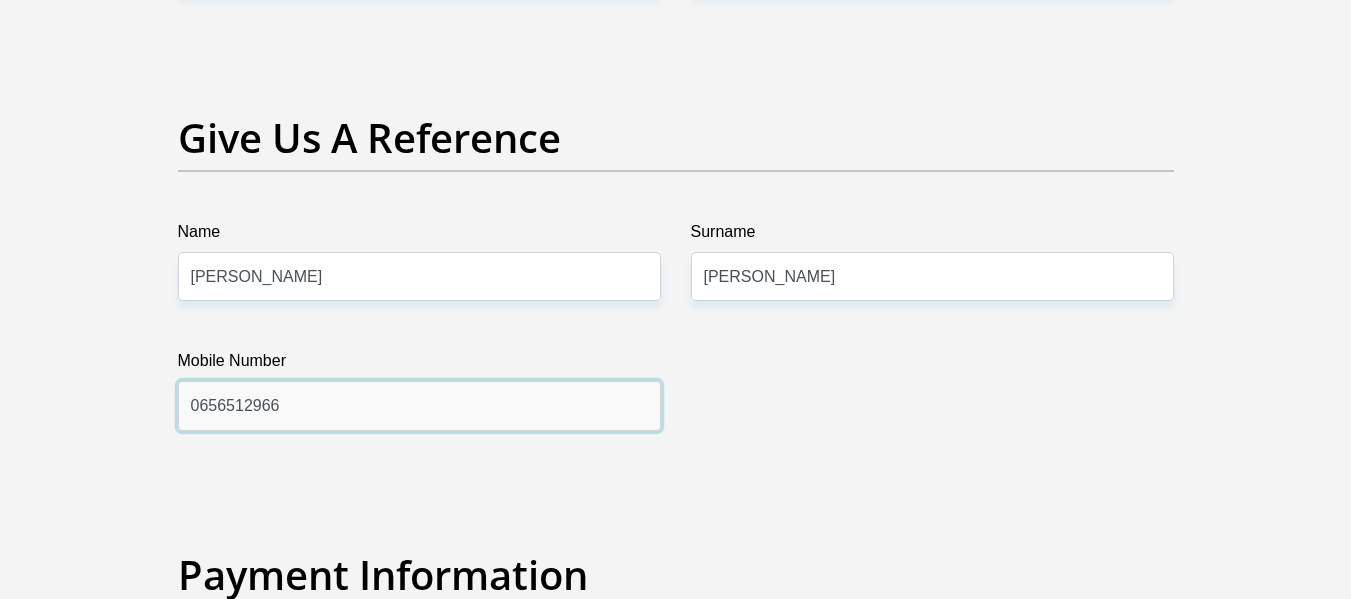type on "0656512966" 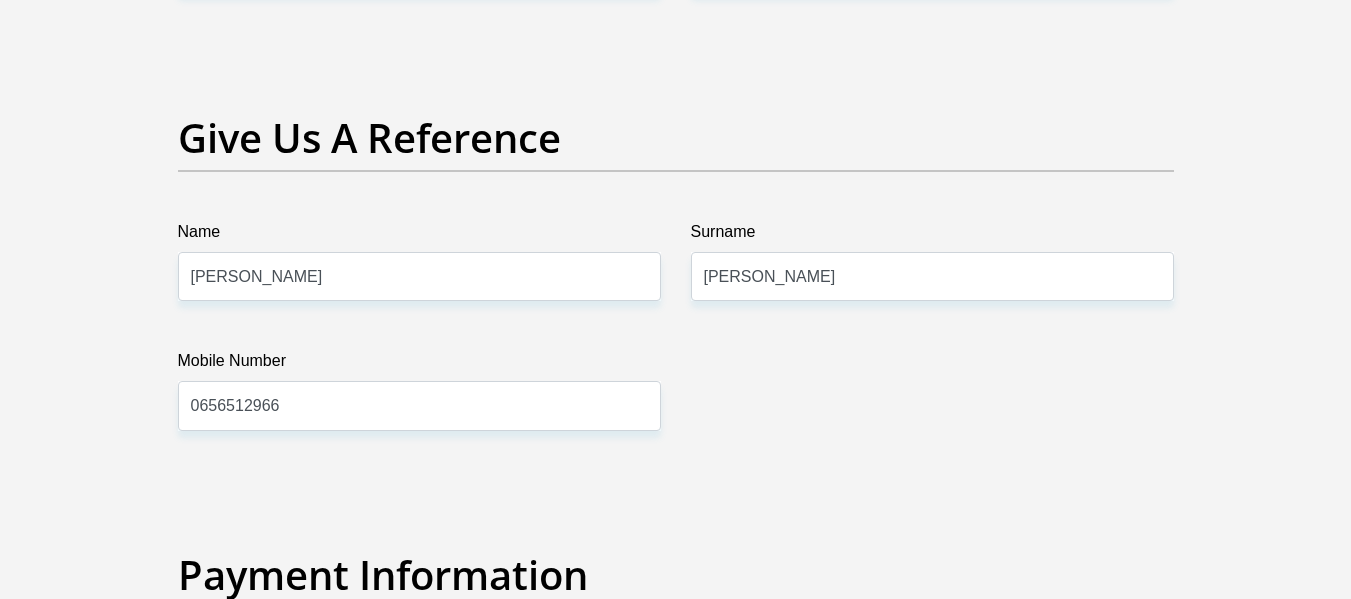 click on "Title
Mr
Ms
Mrs
Dr
Other
First Name
CLYDE
Surname
NDLOVU
ID Number
9804266163183
Please input valid ID number
Race
Black
Coloured
Indian
White
Other
Contact Number
0604213882
Please input valid contact number
Nationality
South Africa
Afghanistan
Aland Islands  Albania  Algeria" at bounding box center [676, -533] 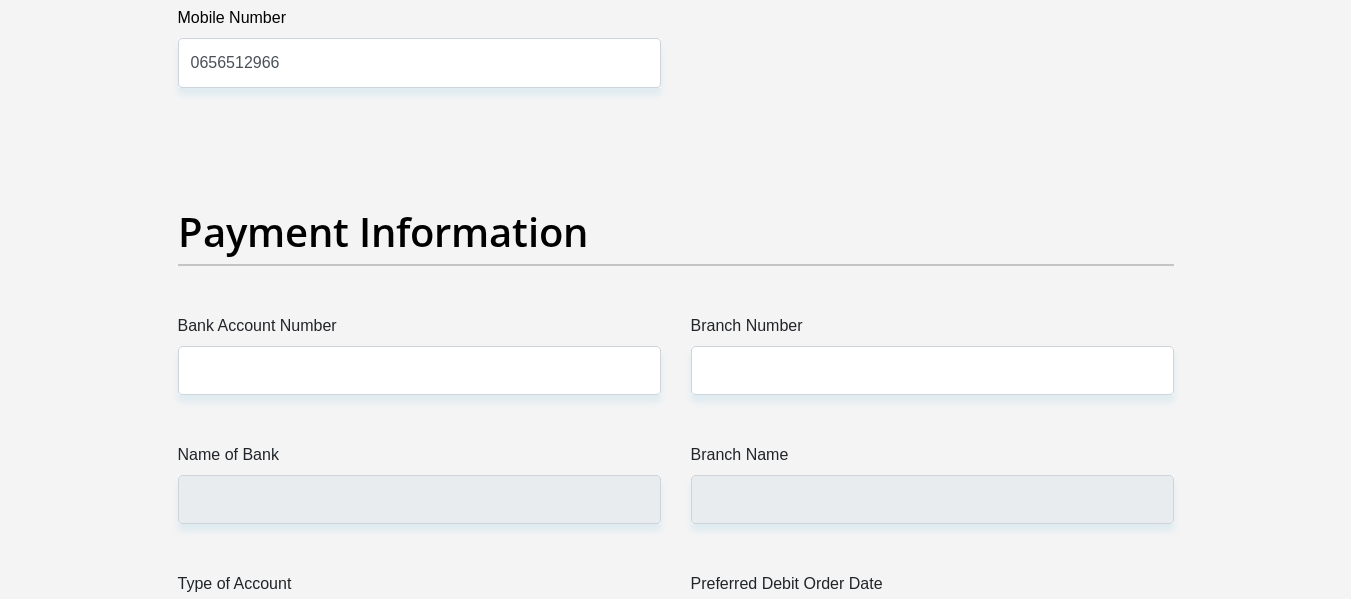 scroll, scrollTop: 4500, scrollLeft: 0, axis: vertical 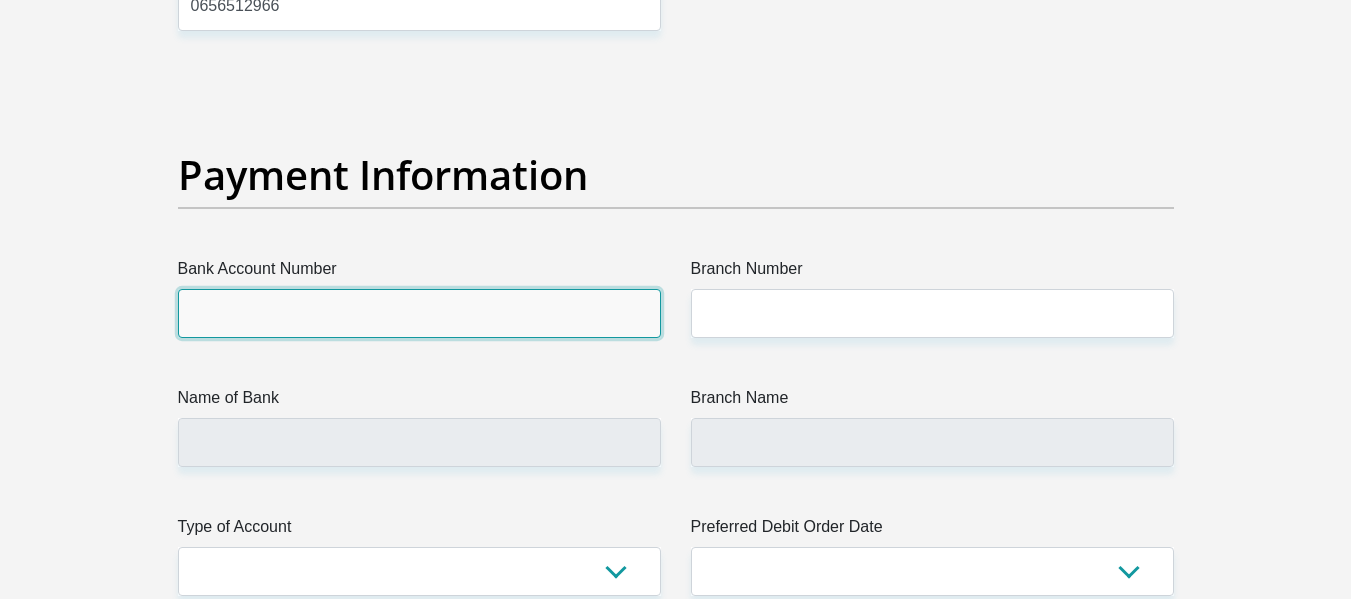 click on "Bank Account Number" at bounding box center (419, 313) 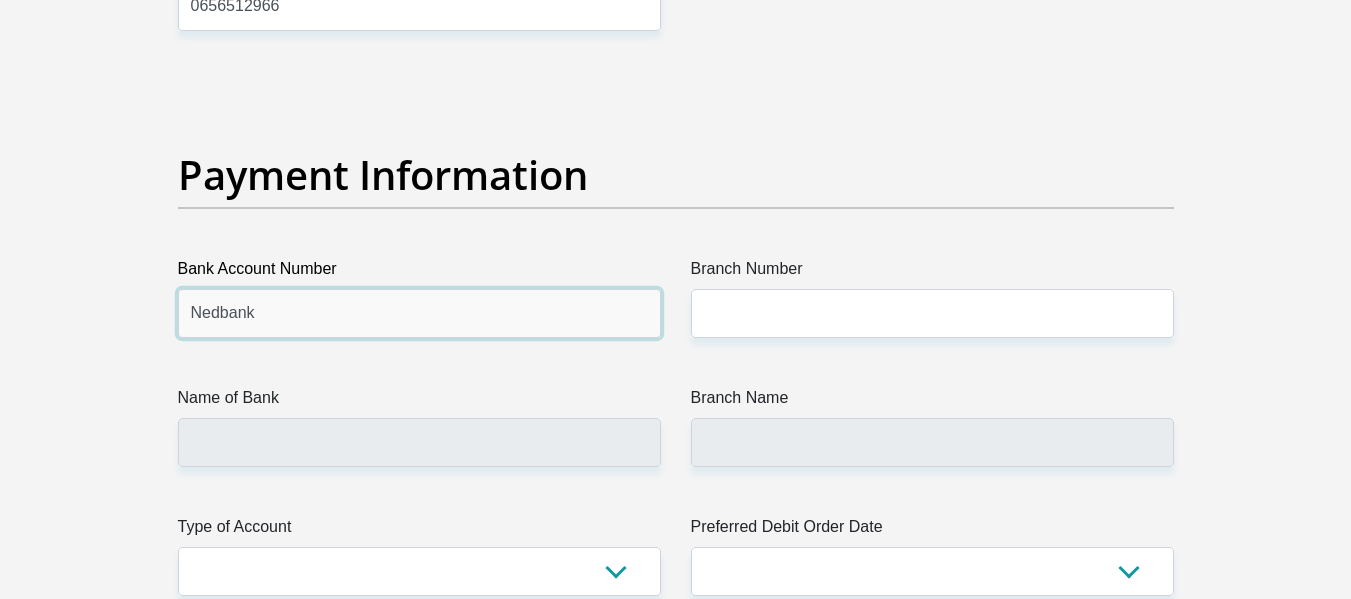 type on "Nedbank" 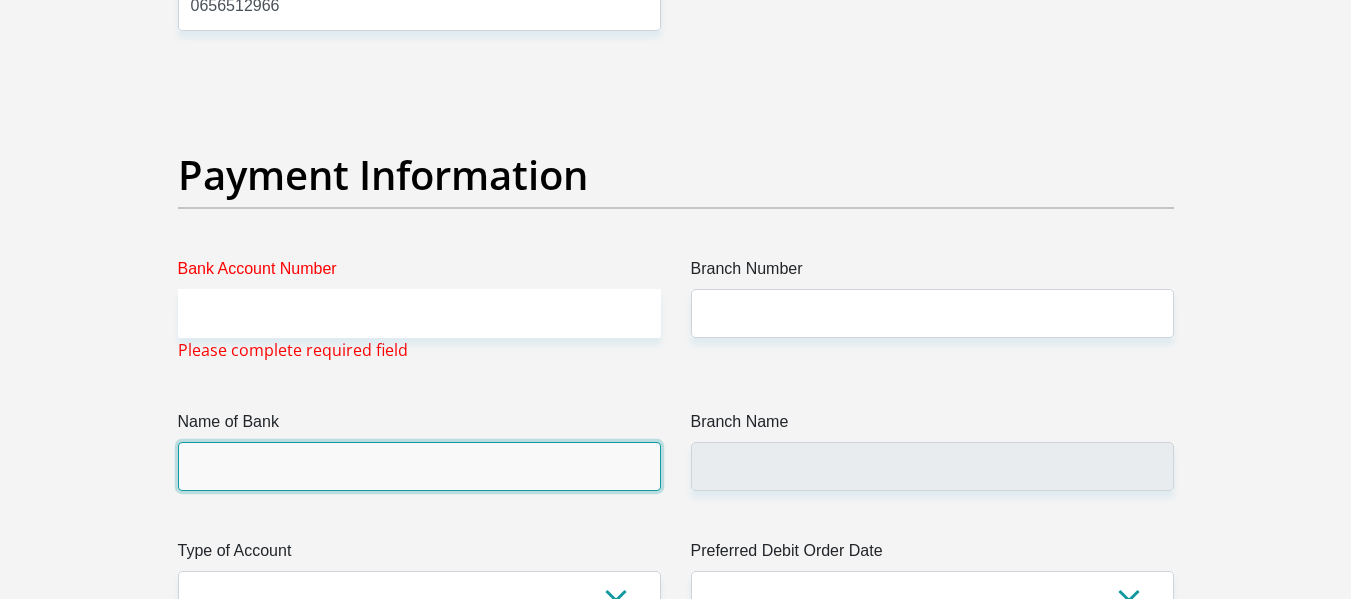 click on "Name of Bank" at bounding box center (419, 466) 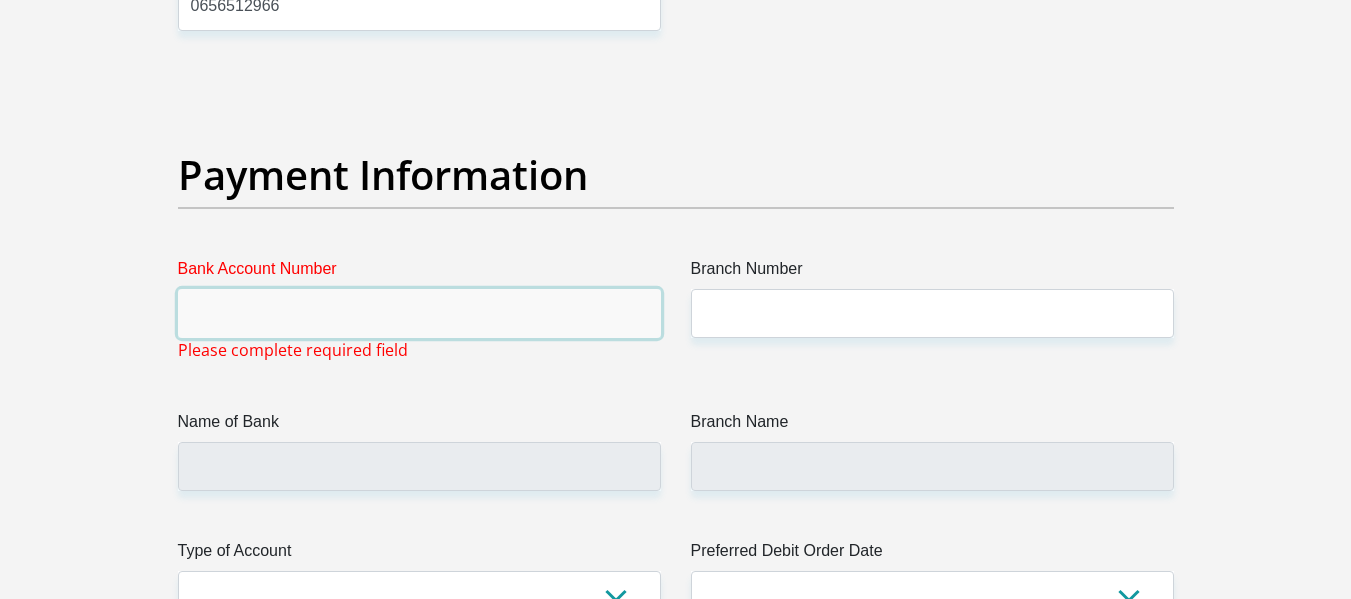 click on "Bank Account Number" at bounding box center [419, 313] 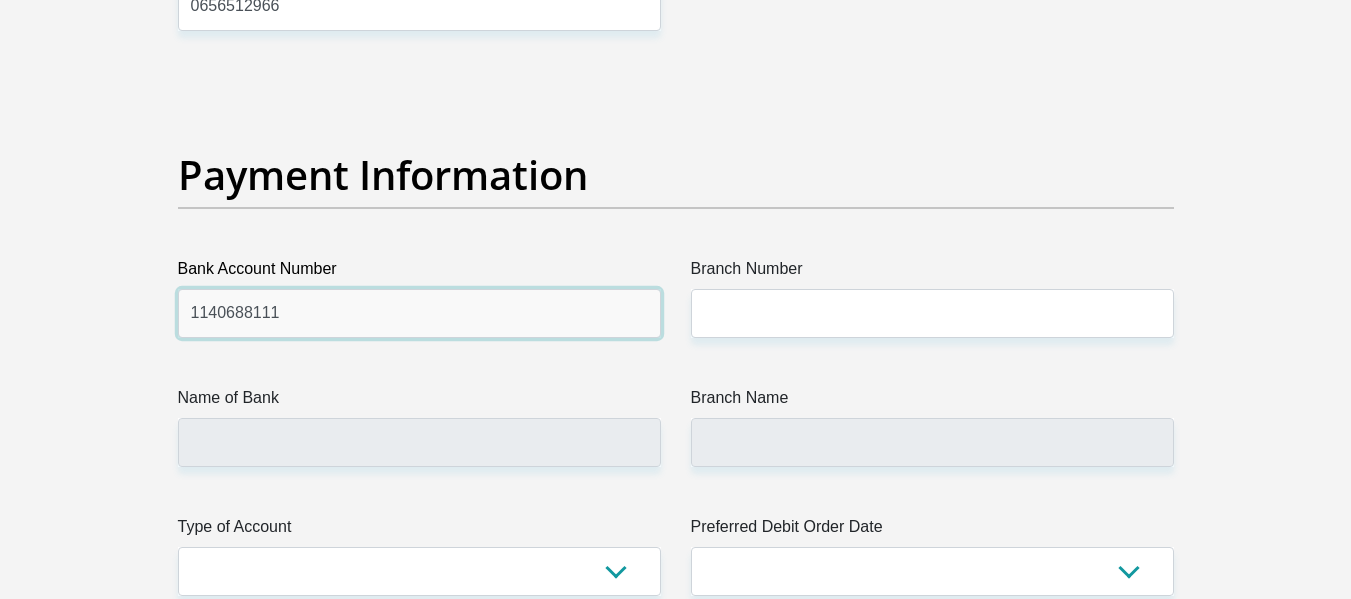 type on "1140688111" 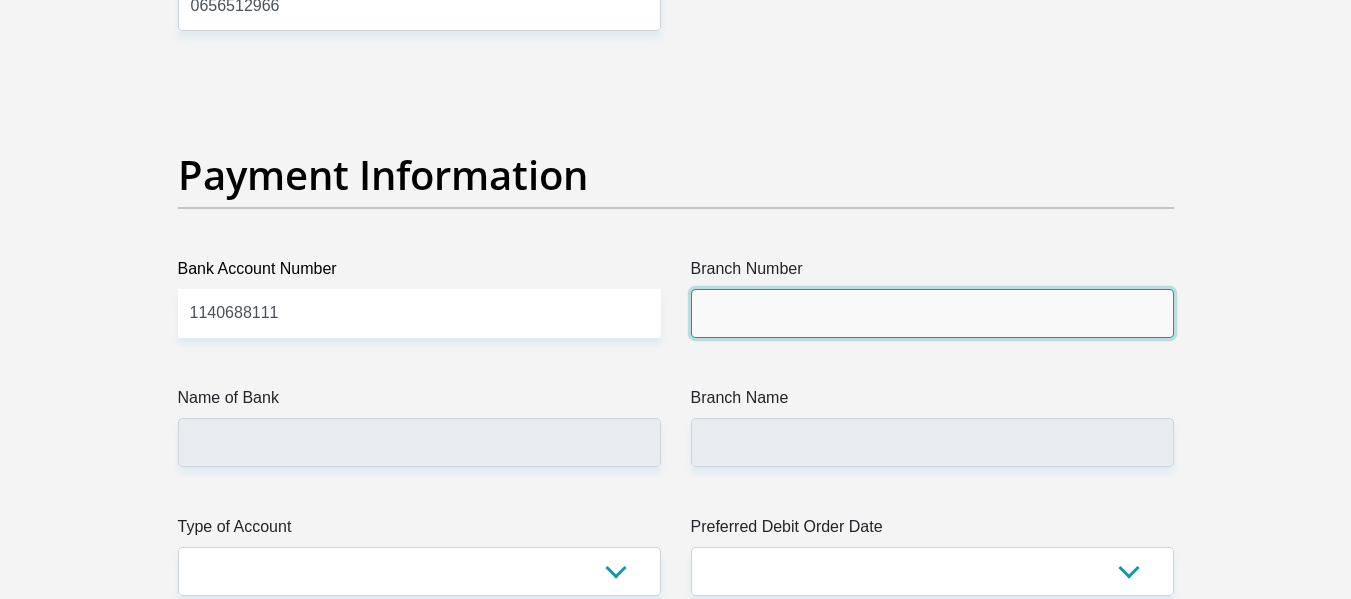 click on "Branch Number" at bounding box center (932, 313) 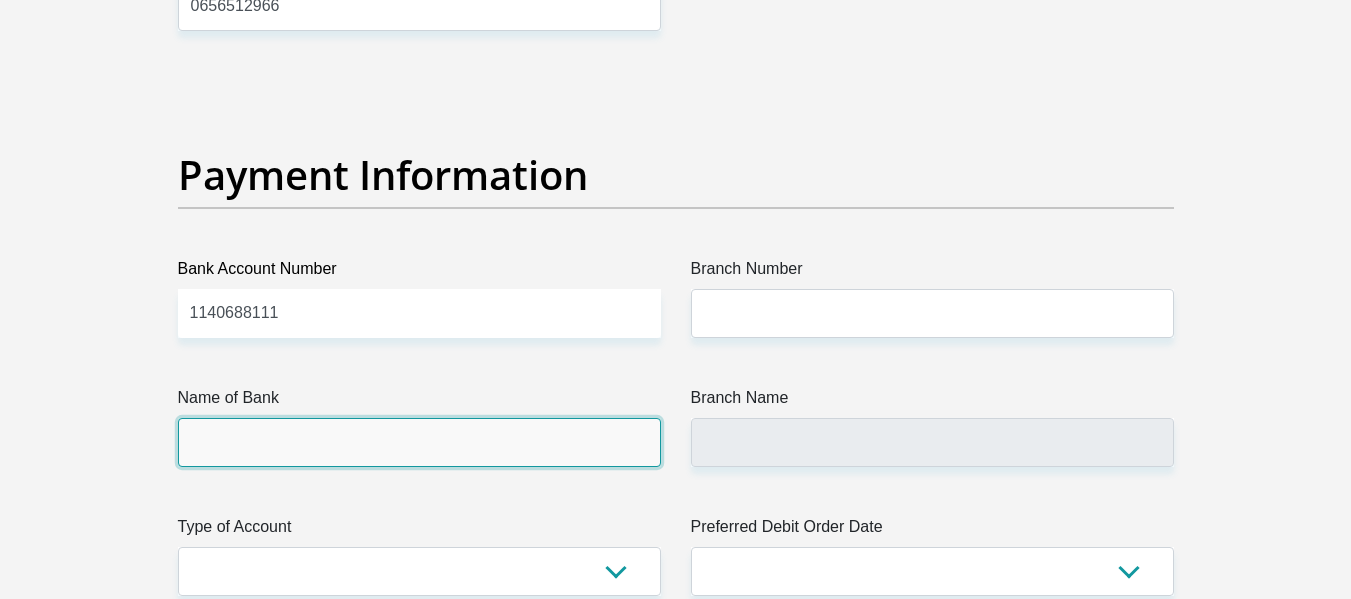 click on "Name of Bank" at bounding box center (419, 442) 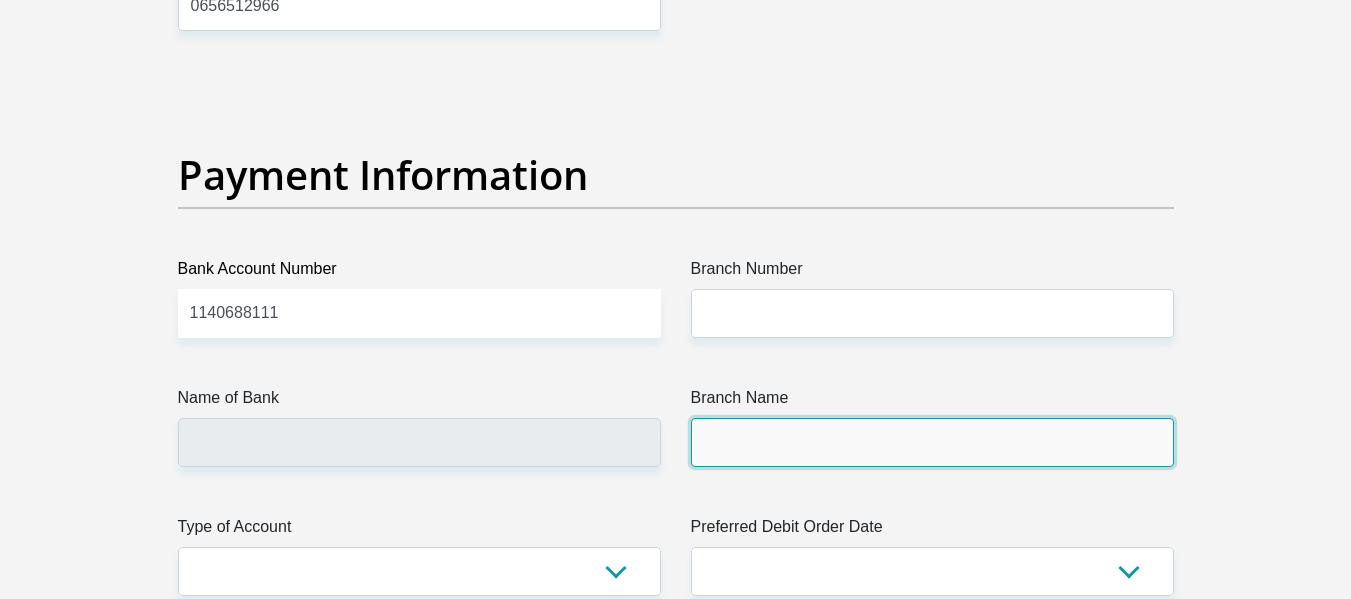 drag, startPoint x: 807, startPoint y: 428, endPoint x: 785, endPoint y: 352, distance: 79.12016 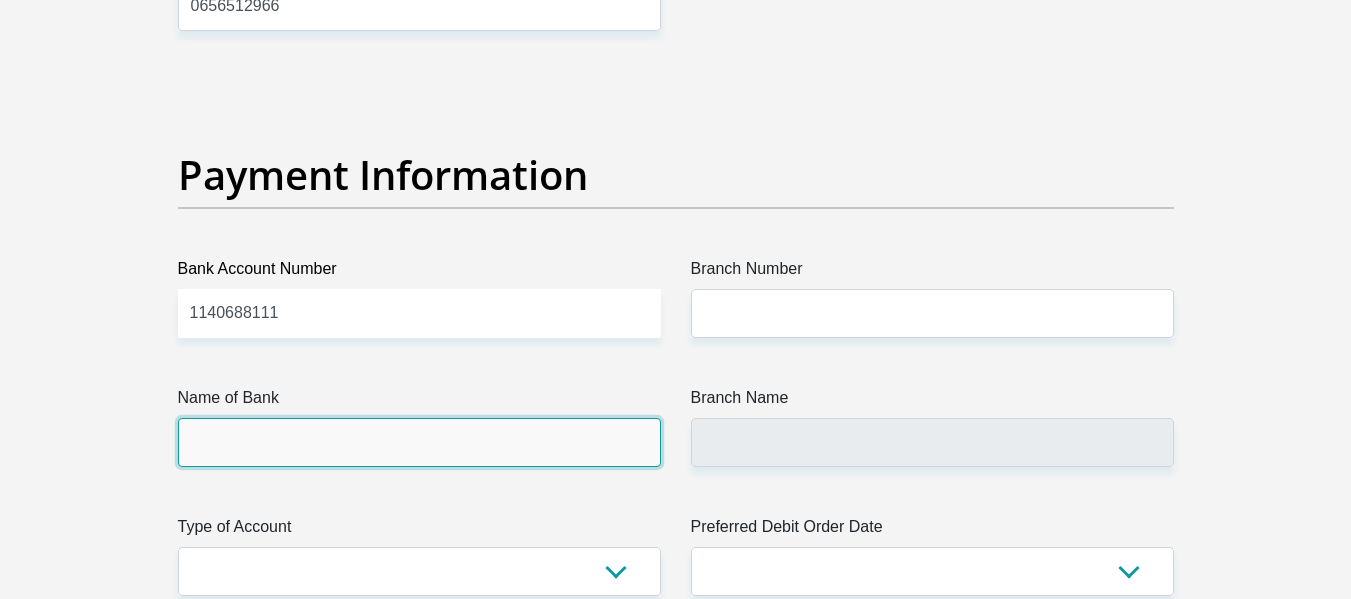 click on "Name of Bank" at bounding box center (419, 442) 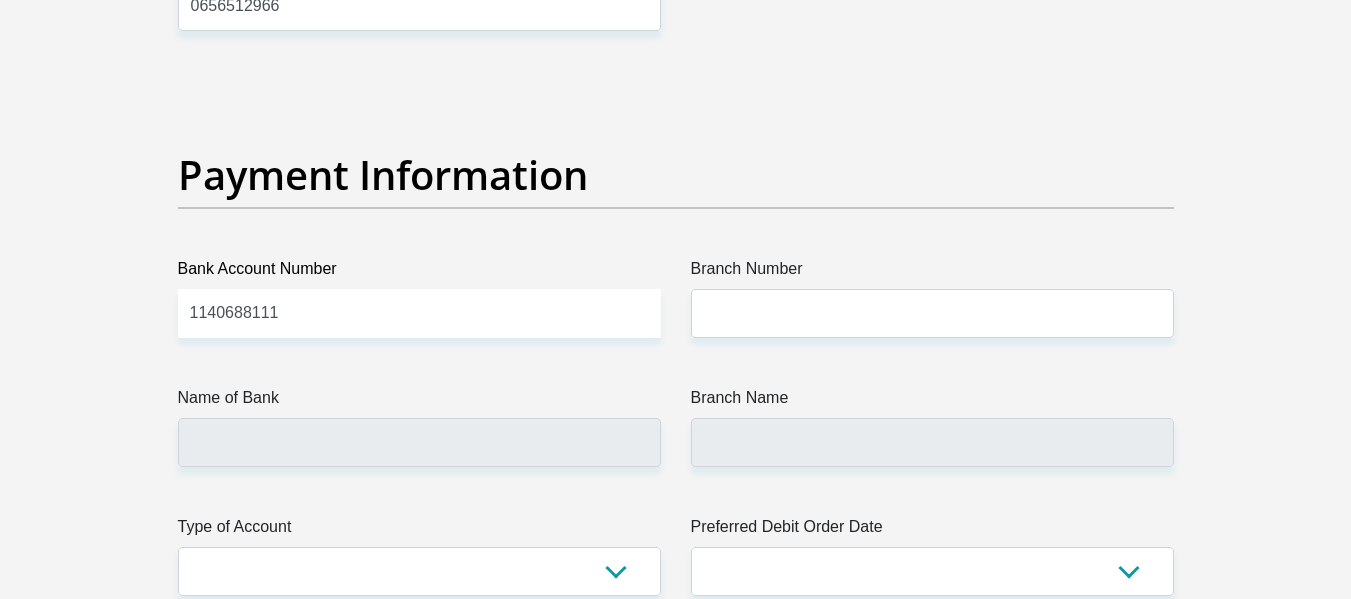 click on "Title
Mr
Ms
Mrs
Dr
Other
First Name
CLYDE
Surname
NDLOVU
ID Number
9804266163183
Please input valid ID number
Race
Black
Coloured
Indian
White
Other
Contact Number
0604213882
Please input valid contact number
Nationality
South Africa
Afghanistan
Aland Islands  Albania  Algeria" at bounding box center [676, -933] 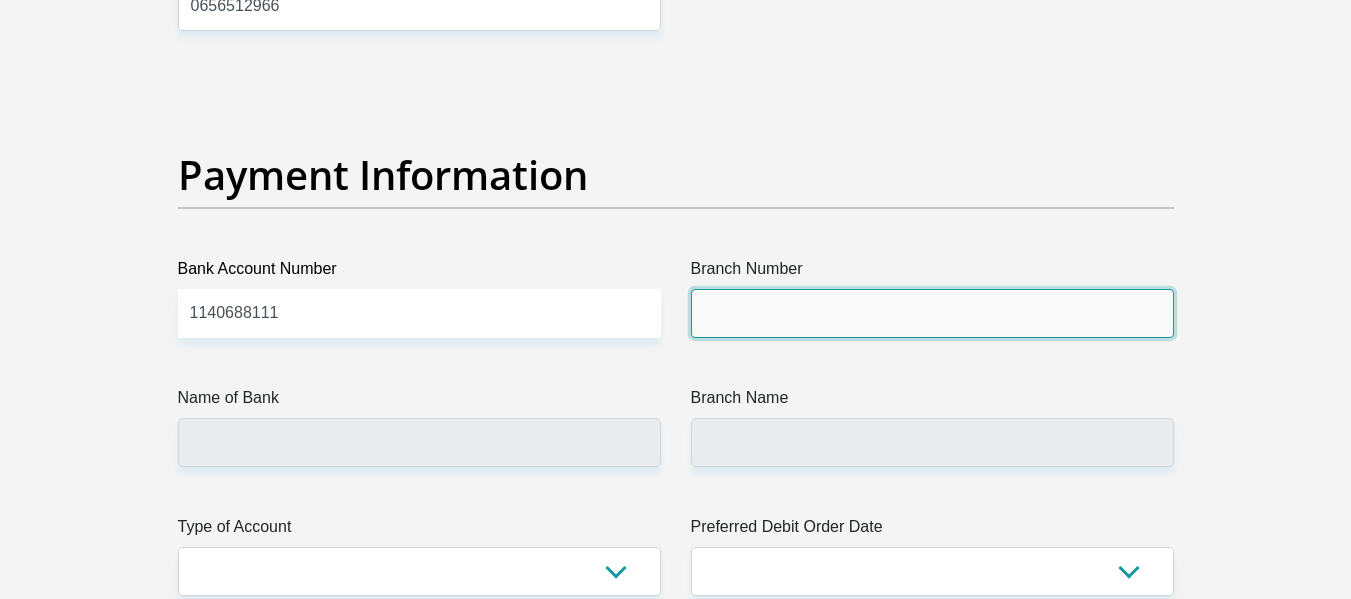 click on "Branch Number" at bounding box center (932, 313) 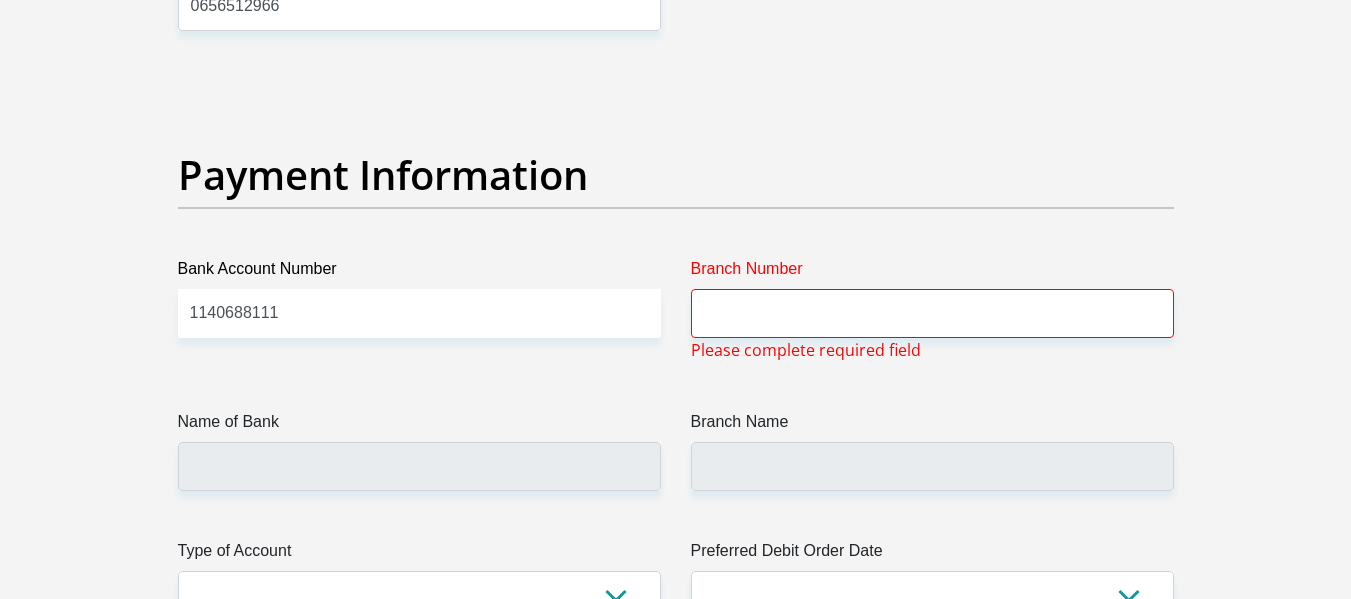 drag, startPoint x: 404, startPoint y: 498, endPoint x: 393, endPoint y: 452, distance: 47.296936 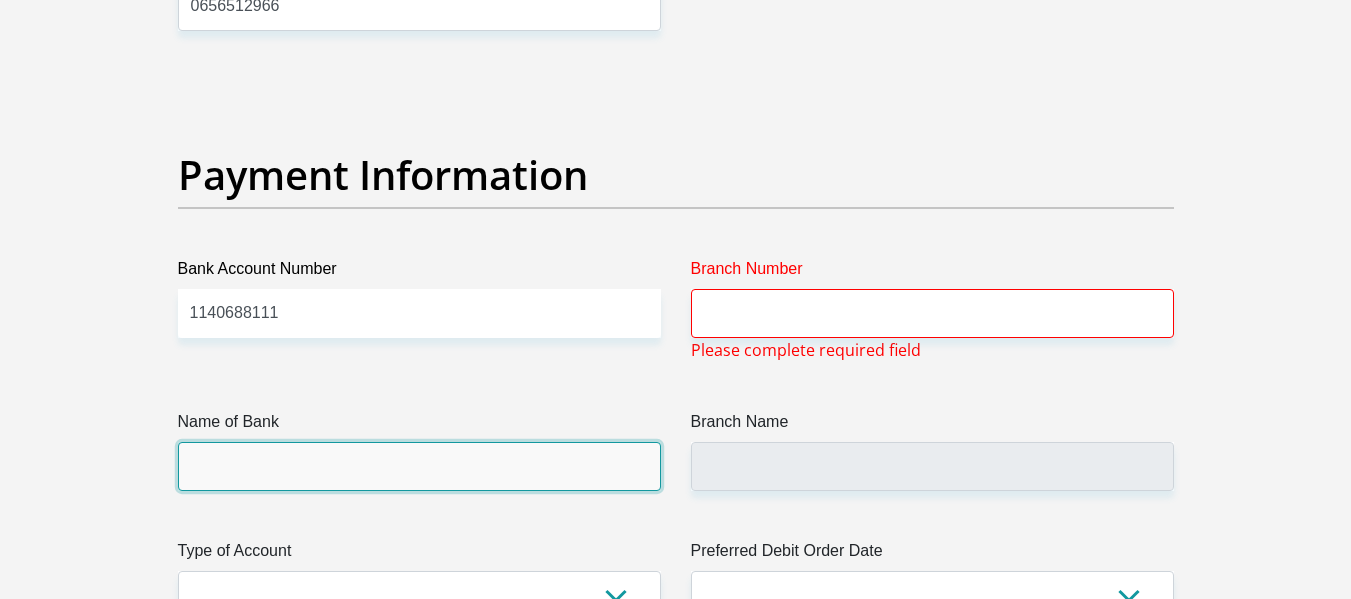 click on "Name of Bank" at bounding box center (419, 466) 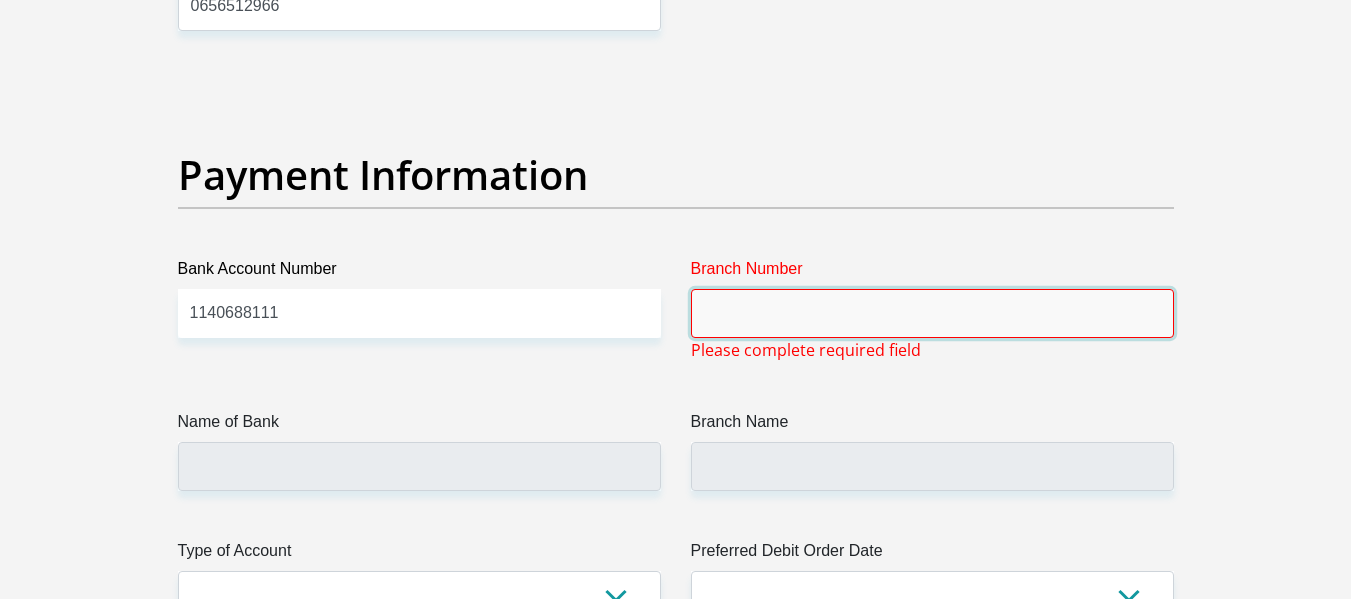 click on "Branch Number" at bounding box center [932, 313] 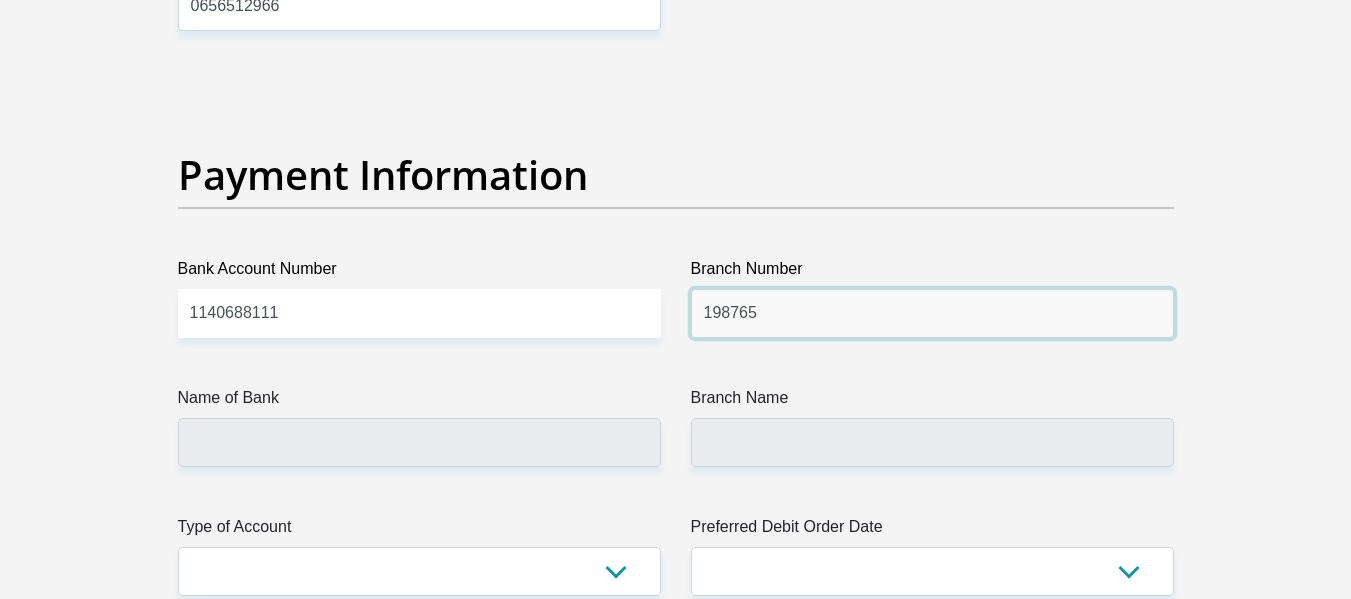 type on "198765" 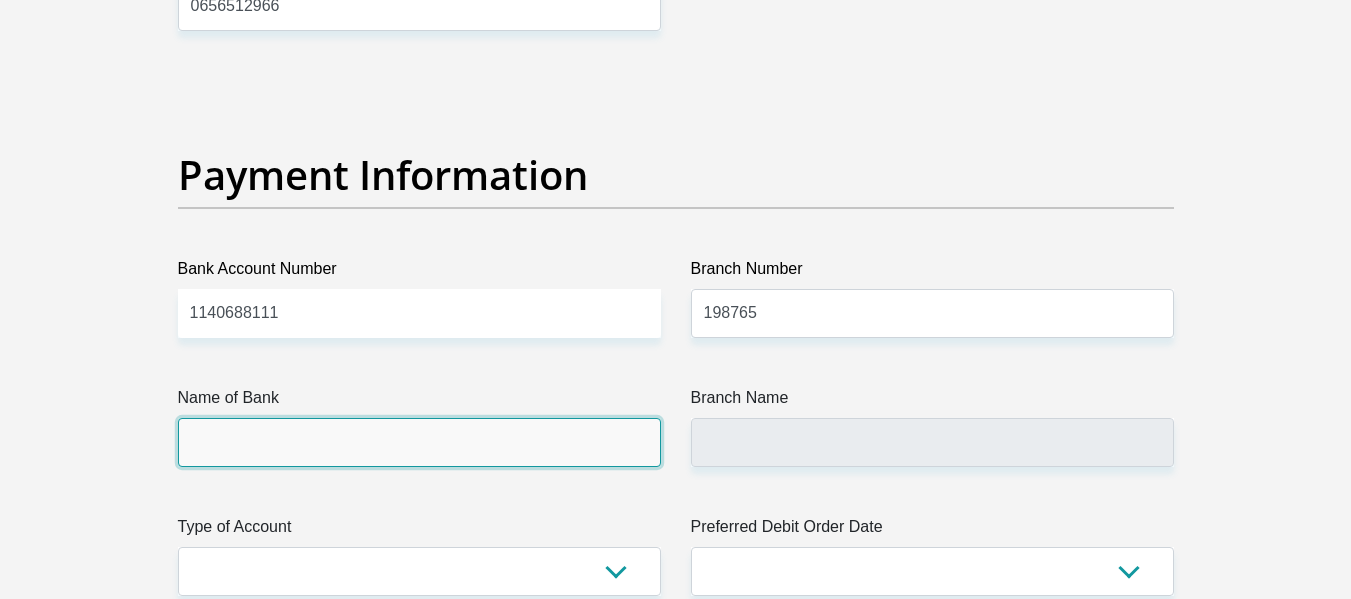 click on "Name of Bank" at bounding box center [419, 442] 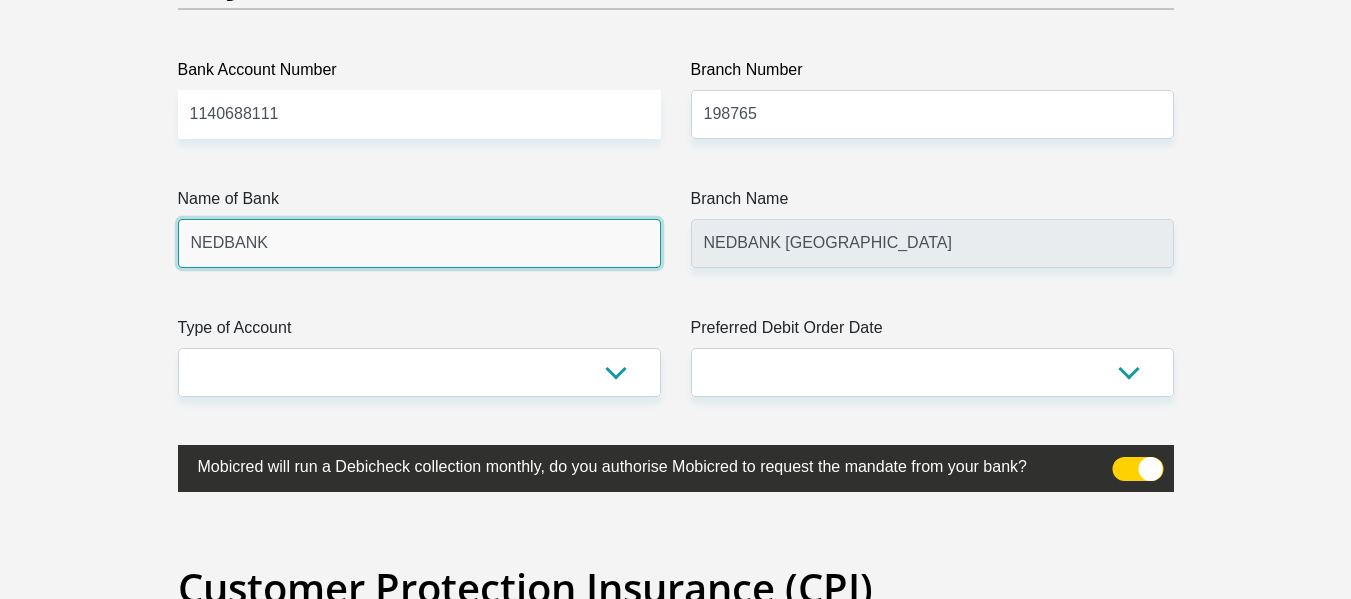 scroll, scrollTop: 4700, scrollLeft: 0, axis: vertical 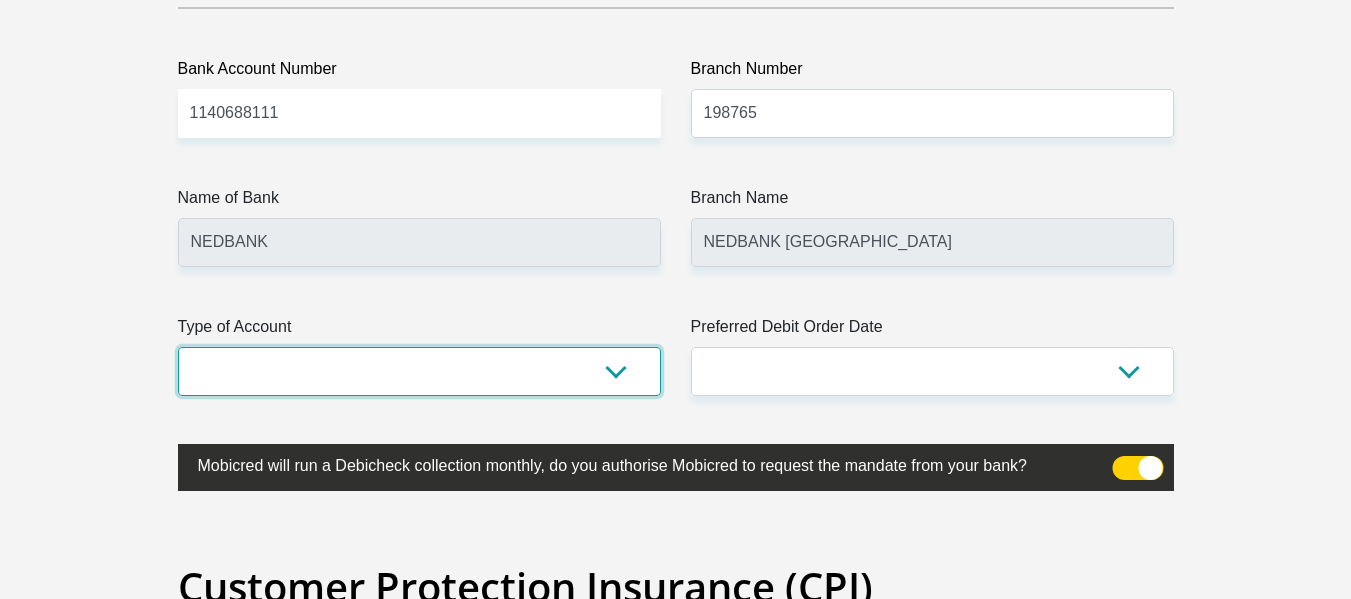 click on "Cheque
Savings" at bounding box center [419, 371] 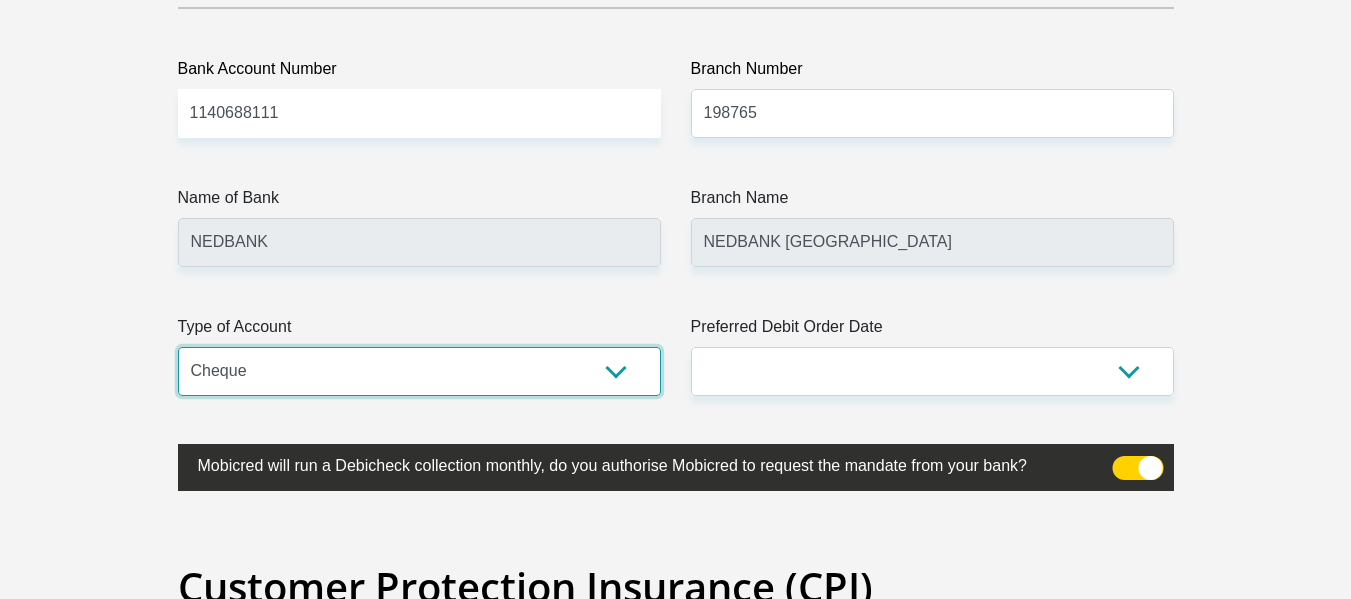 click on "Cheque
Savings" at bounding box center [419, 371] 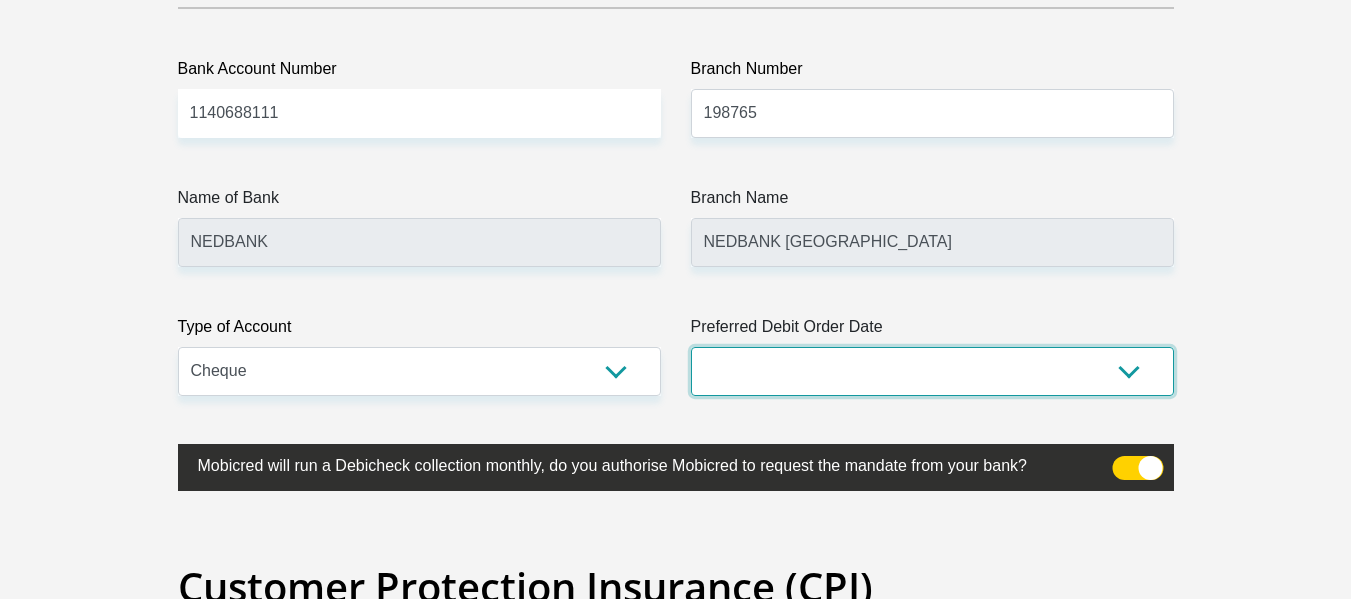 click on "1st
2nd
3rd
4th
5th
7th
18th
19th
20th
21st
22nd
23rd
24th
25th
26th
27th
28th
29th
30th" at bounding box center [932, 371] 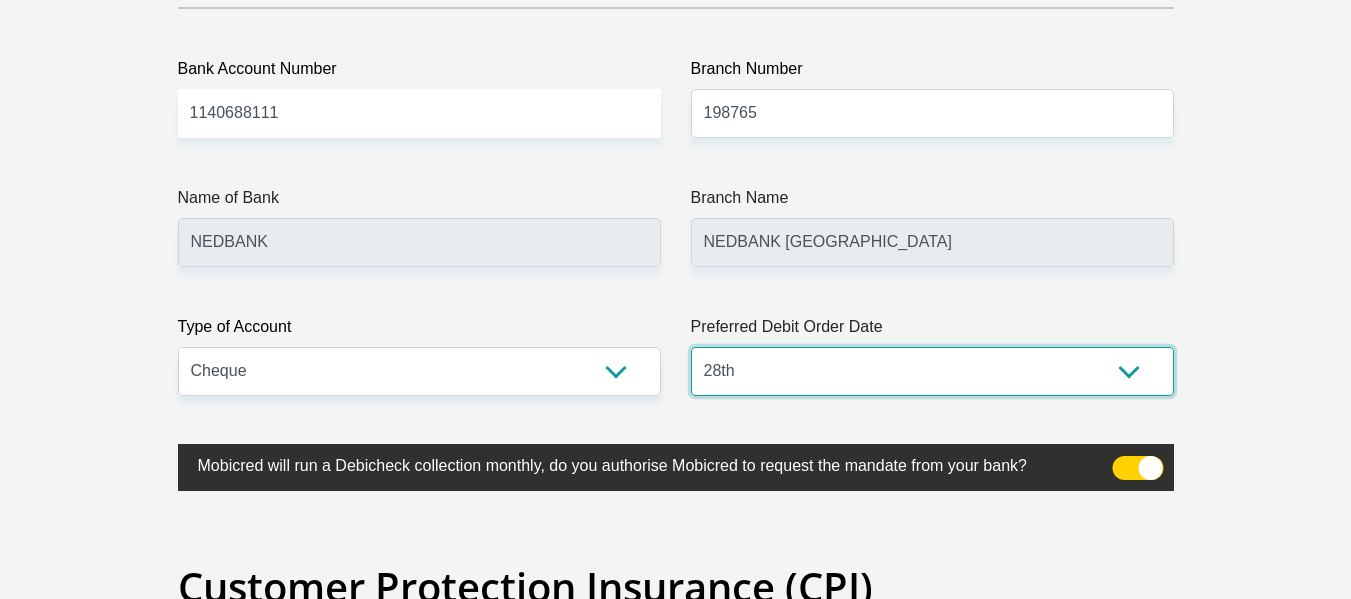 click on "1st
2nd
3rd
4th
5th
7th
18th
19th
20th
21st
22nd
23rd
24th
25th
26th
27th
28th
29th
30th" at bounding box center (932, 371) 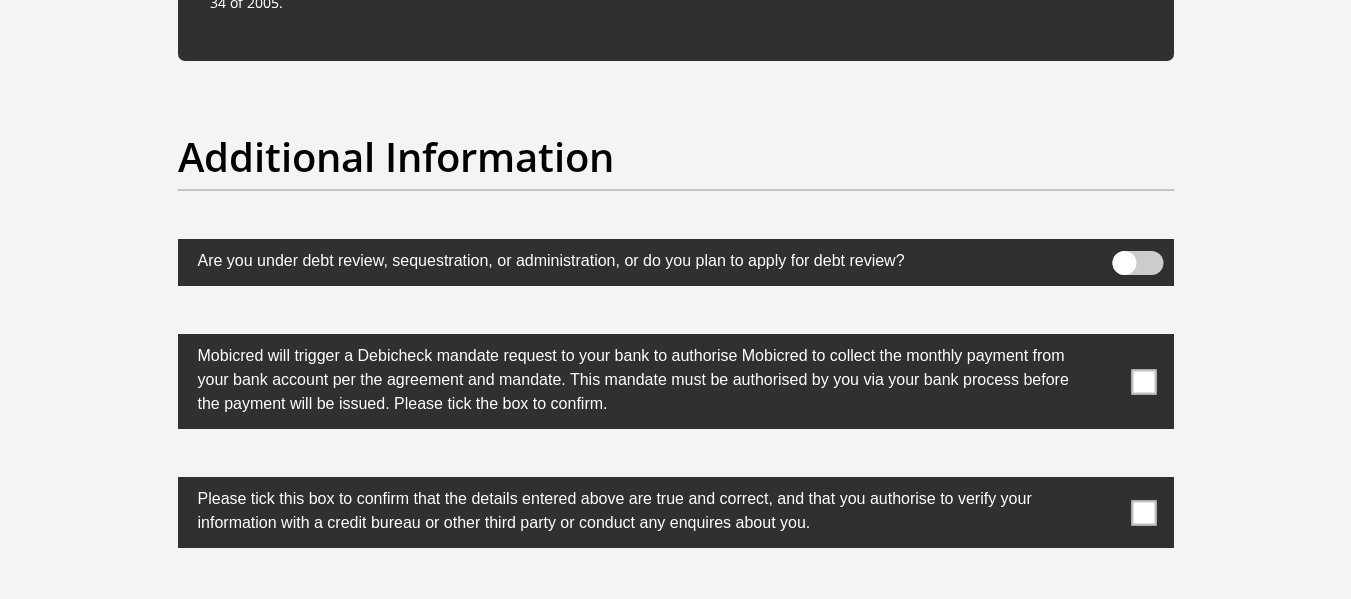 scroll, scrollTop: 6200, scrollLeft: 0, axis: vertical 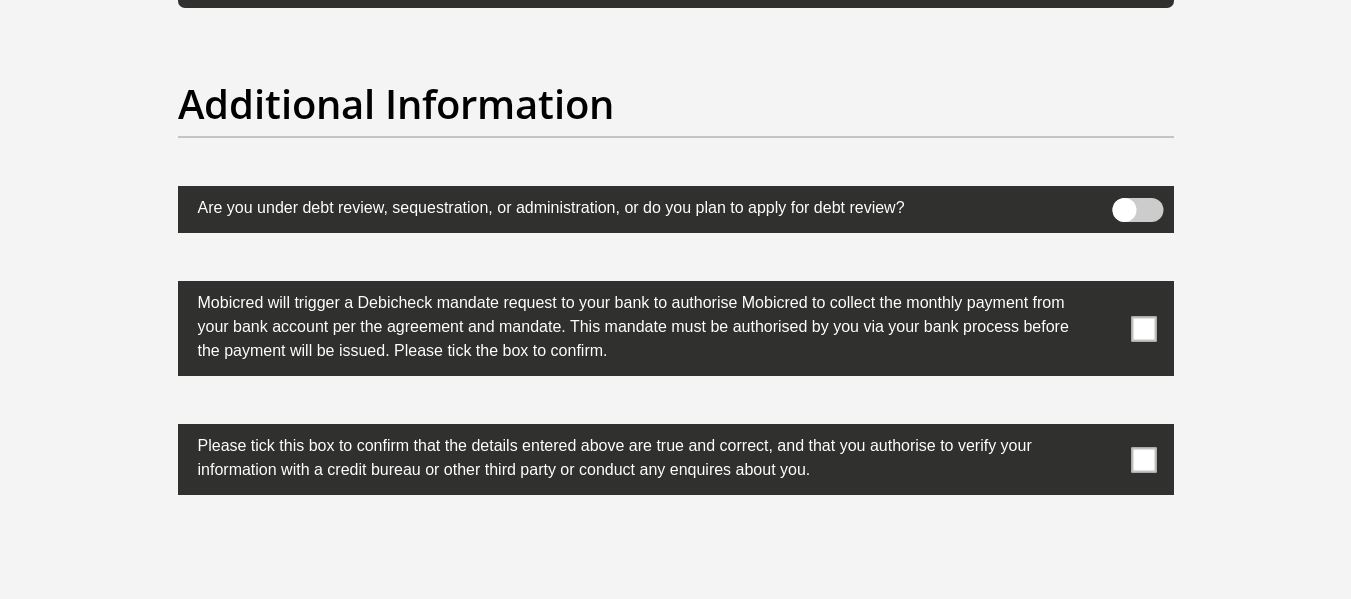 click at bounding box center (1137, 210) 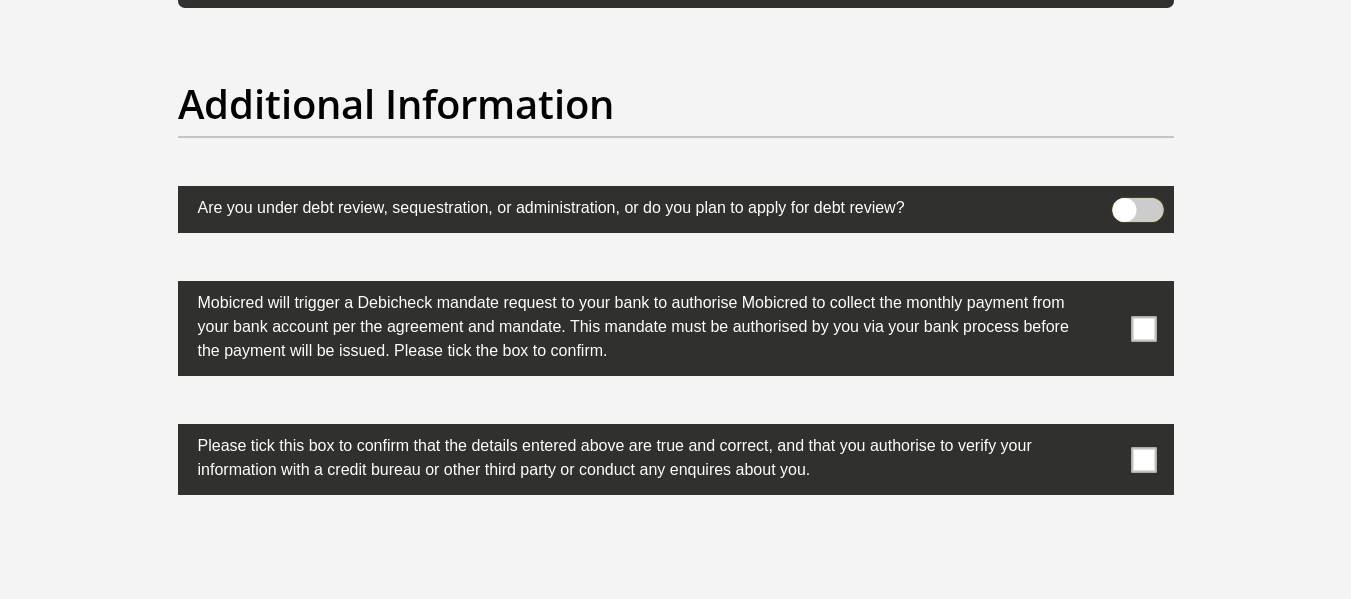 click at bounding box center (1124, 203) 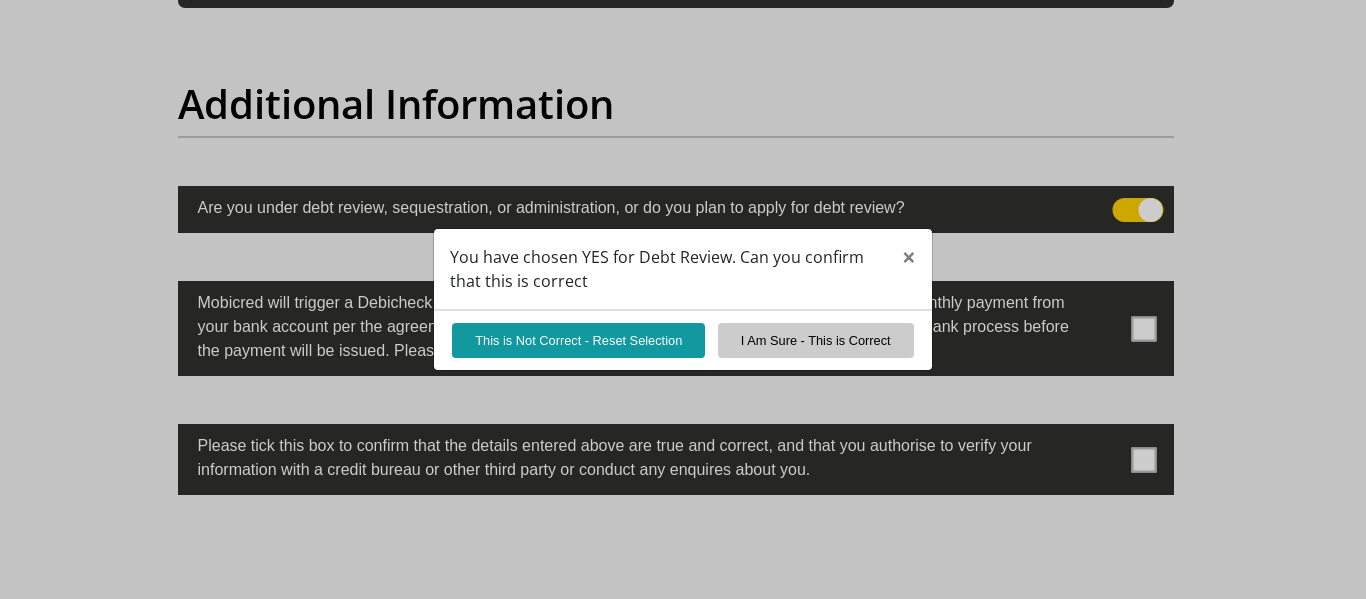 click on "You have chosen YES for Debt Review.
Can you confirm that this is correct
×
This is Not Correct - Reset Selection
I Am Sure - This is Correct" at bounding box center [683, 299] 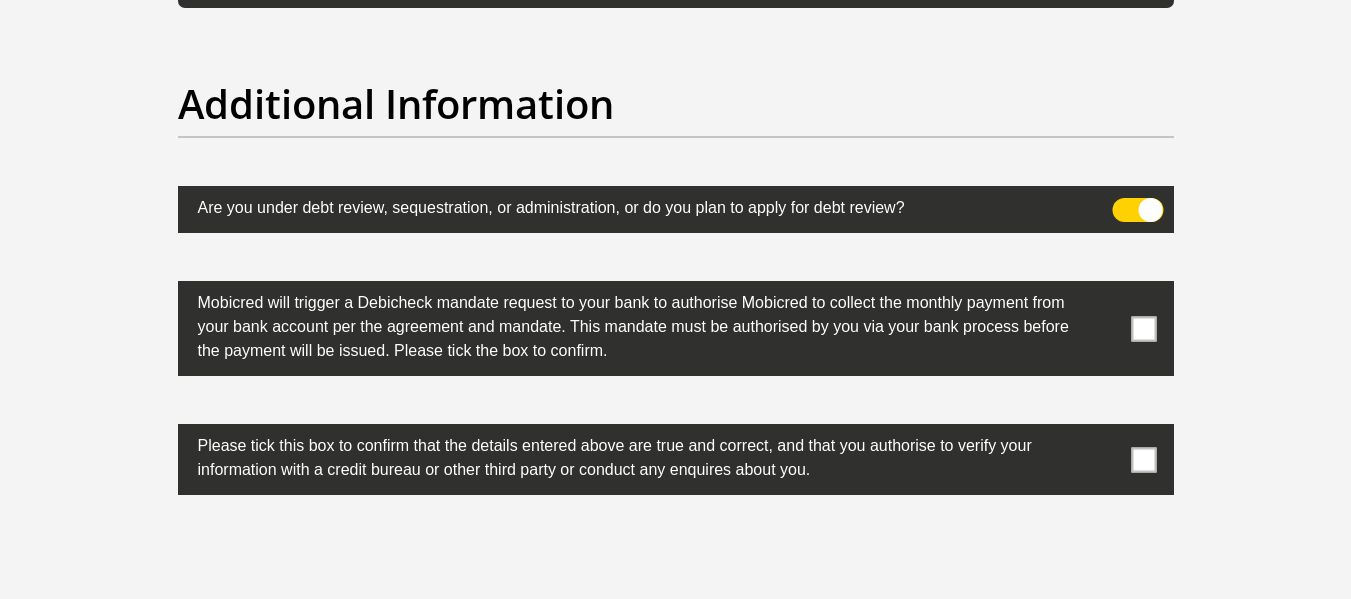 click at bounding box center [1137, 210] 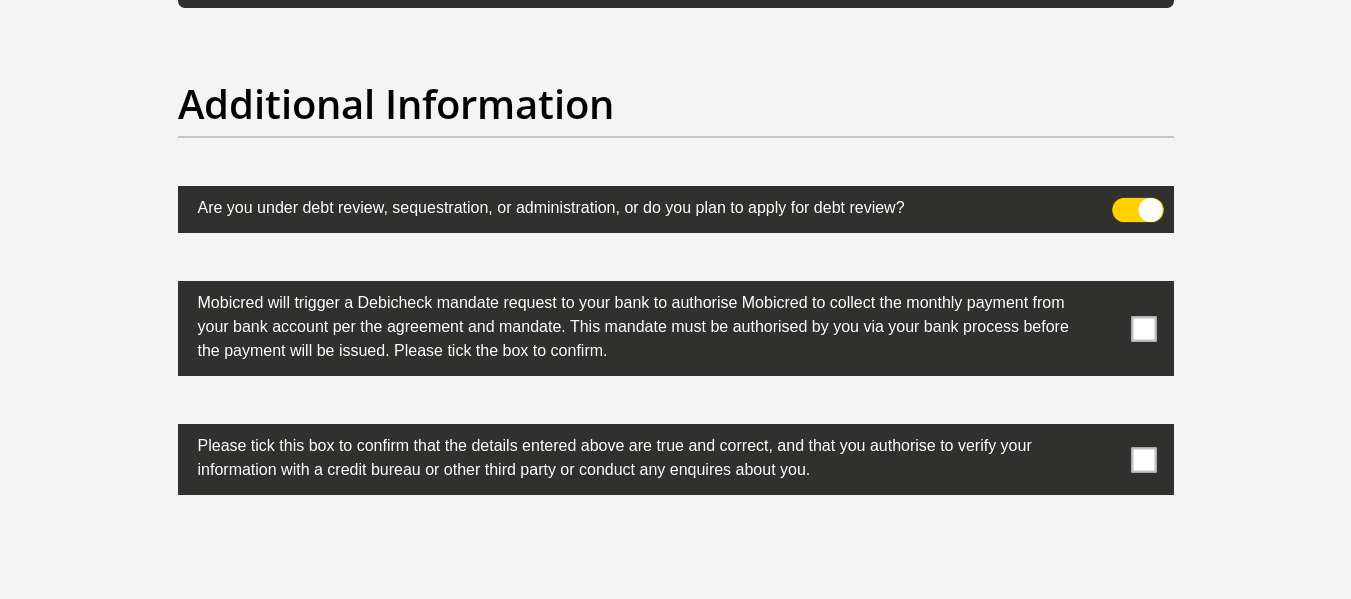 click at bounding box center [1124, 203] 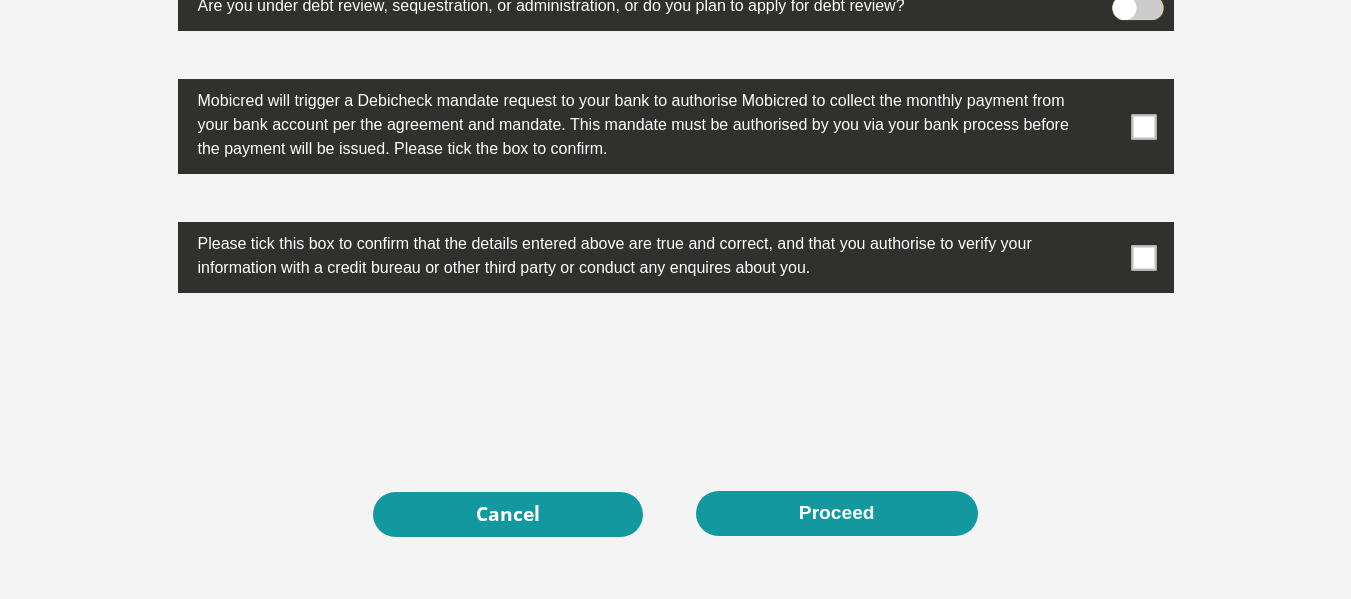 scroll, scrollTop: 6500, scrollLeft: 0, axis: vertical 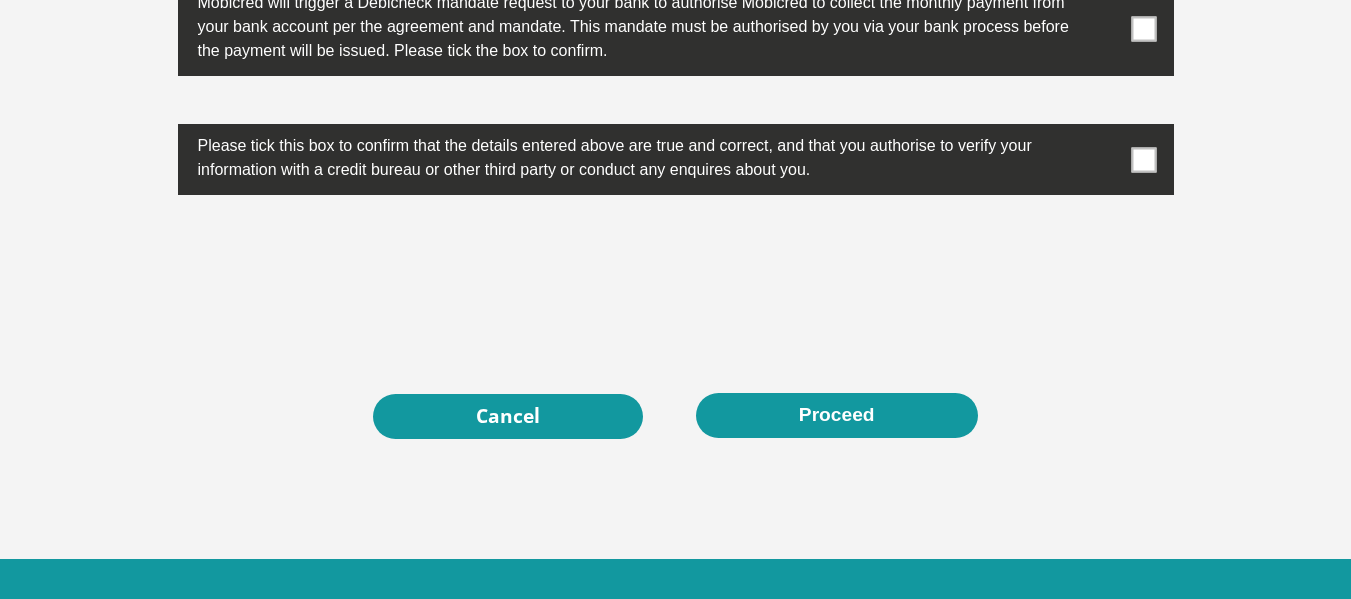 click on "Proceed" at bounding box center (837, 415) 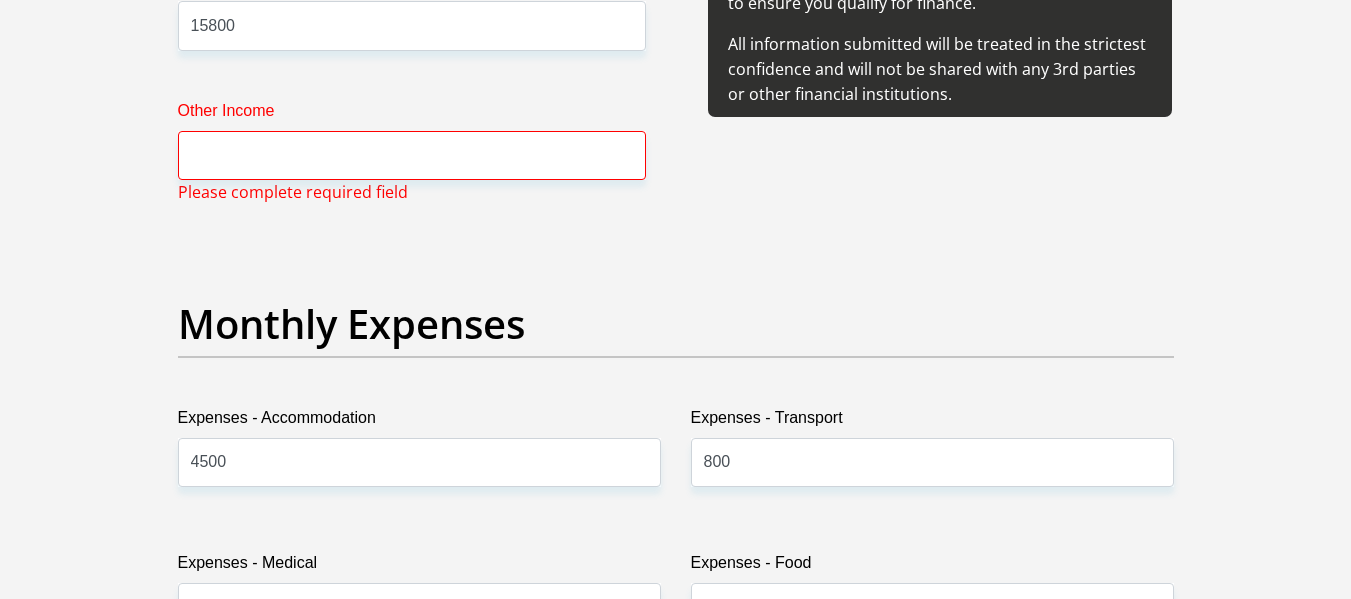 scroll, scrollTop: 2486, scrollLeft: 0, axis: vertical 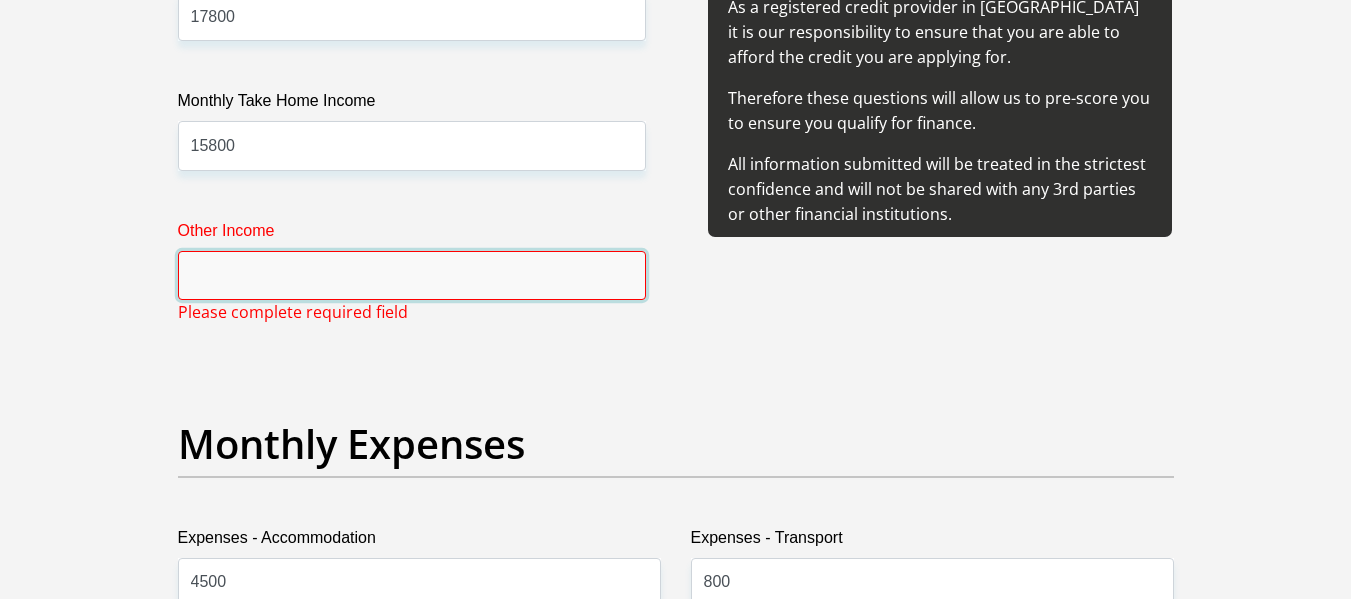 click on "Other Income" at bounding box center [412, 275] 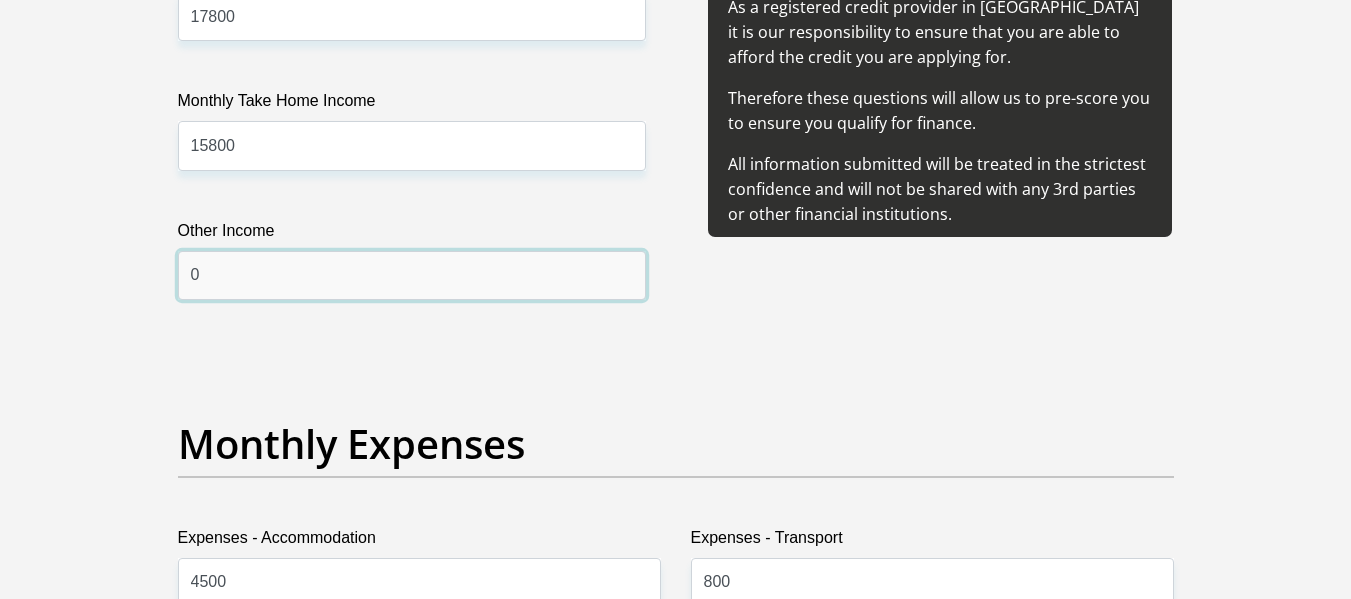 type on "0" 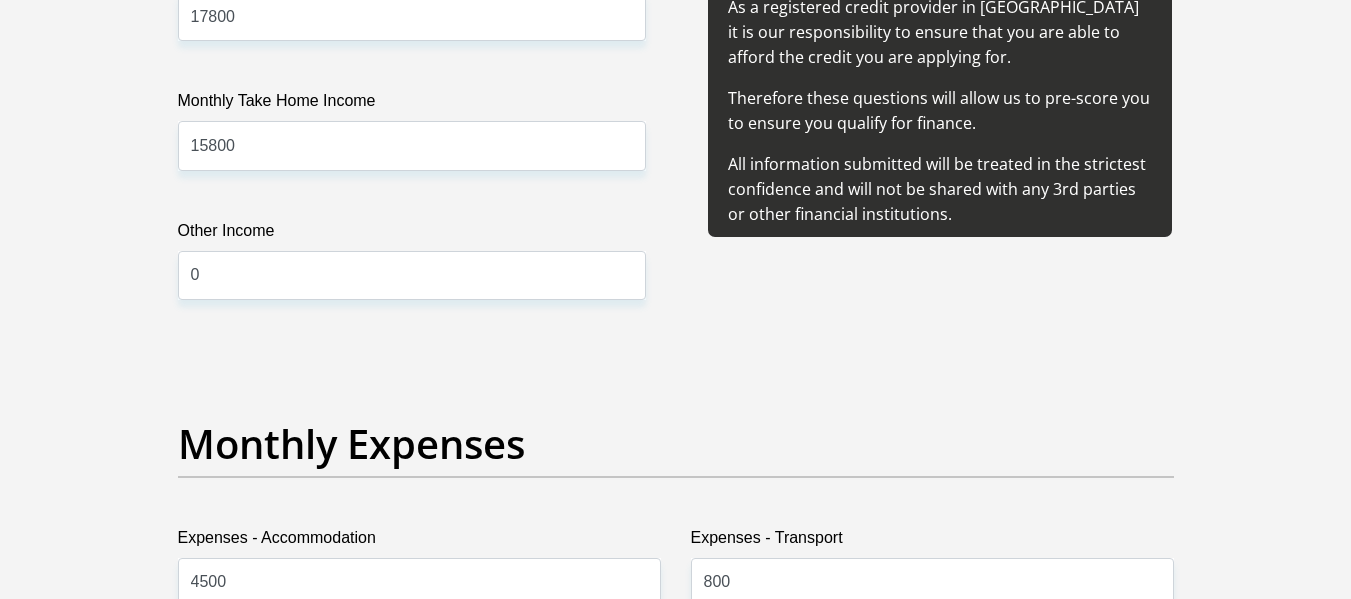 click on "Title
Mr
Ms
Mrs
Dr
Other
First Name
CLYDE
Surname
NDLOVU
ID Number
9804266163183
Please input valid ID number
Race
Black
Coloured
Indian
White
Other
Contact Number
0604213882
Please input valid contact number
Nationality
South Africa
Afghanistan
Aland Islands  Albania  Algeria" at bounding box center [676, 1117] 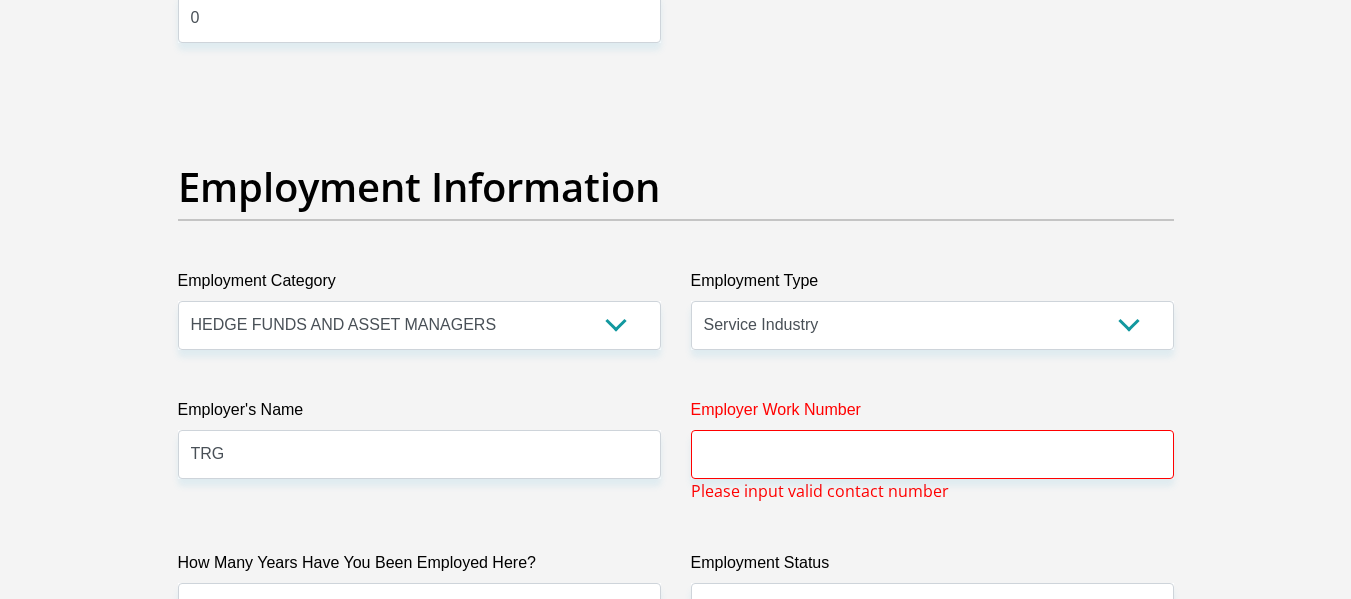 scroll, scrollTop: 3686, scrollLeft: 0, axis: vertical 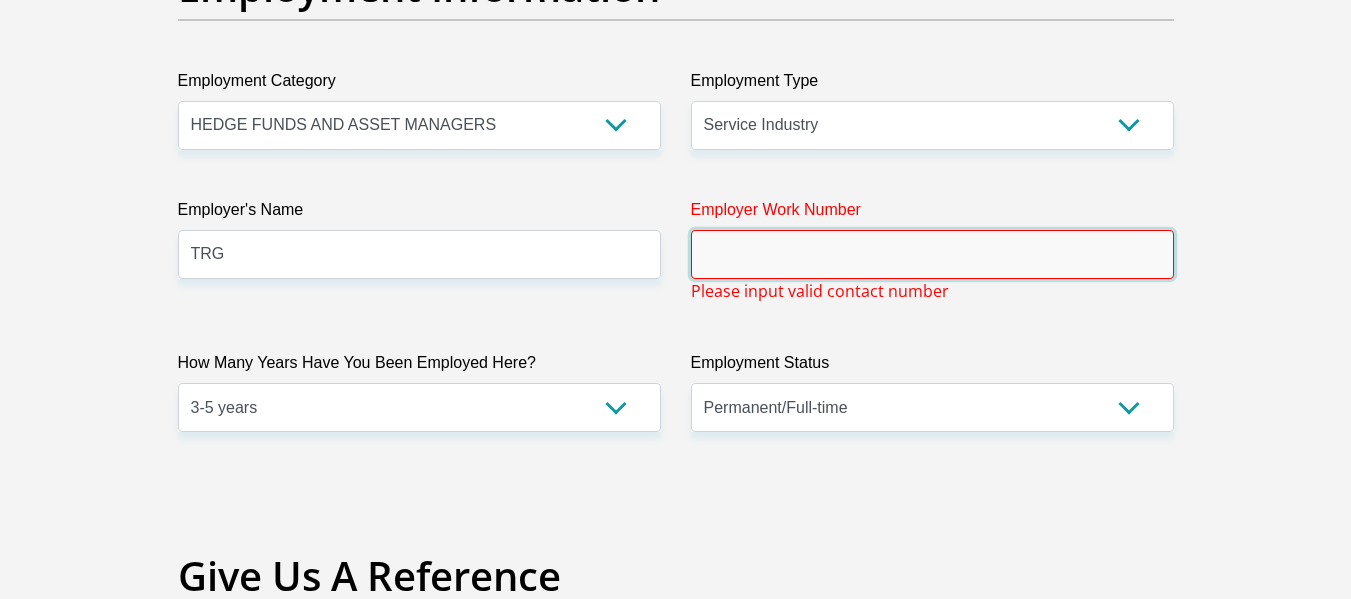 click on "Employer Work Number" at bounding box center (932, 254) 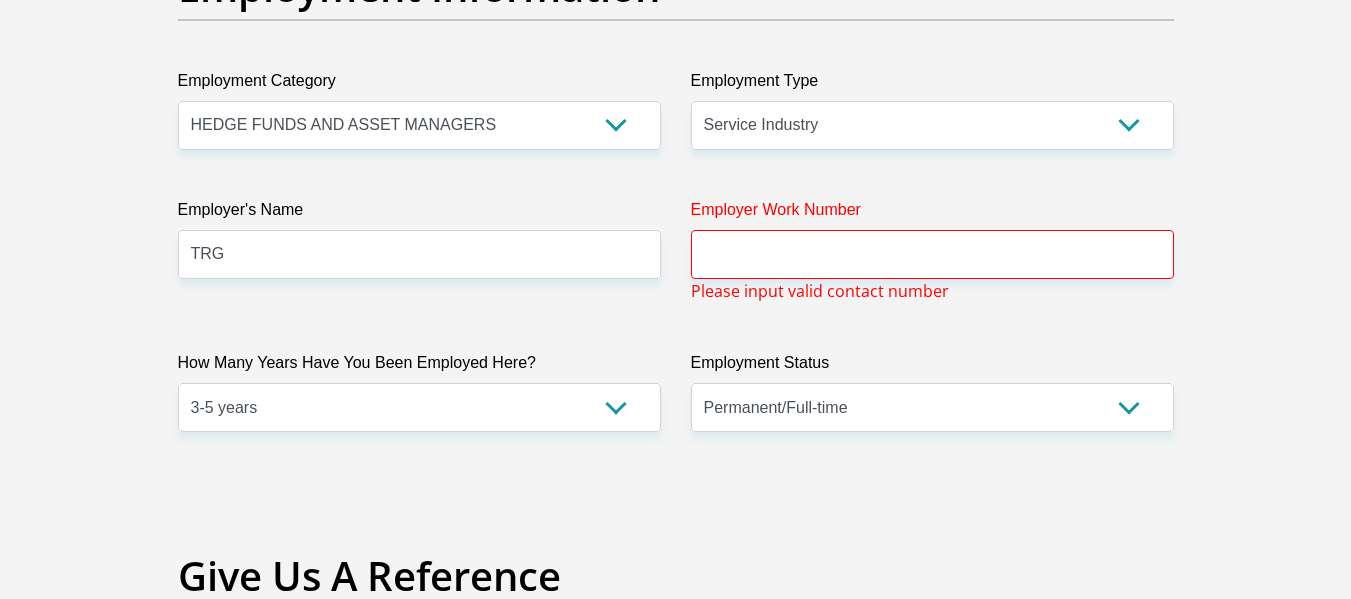 scroll, scrollTop: 6562, scrollLeft: 0, axis: vertical 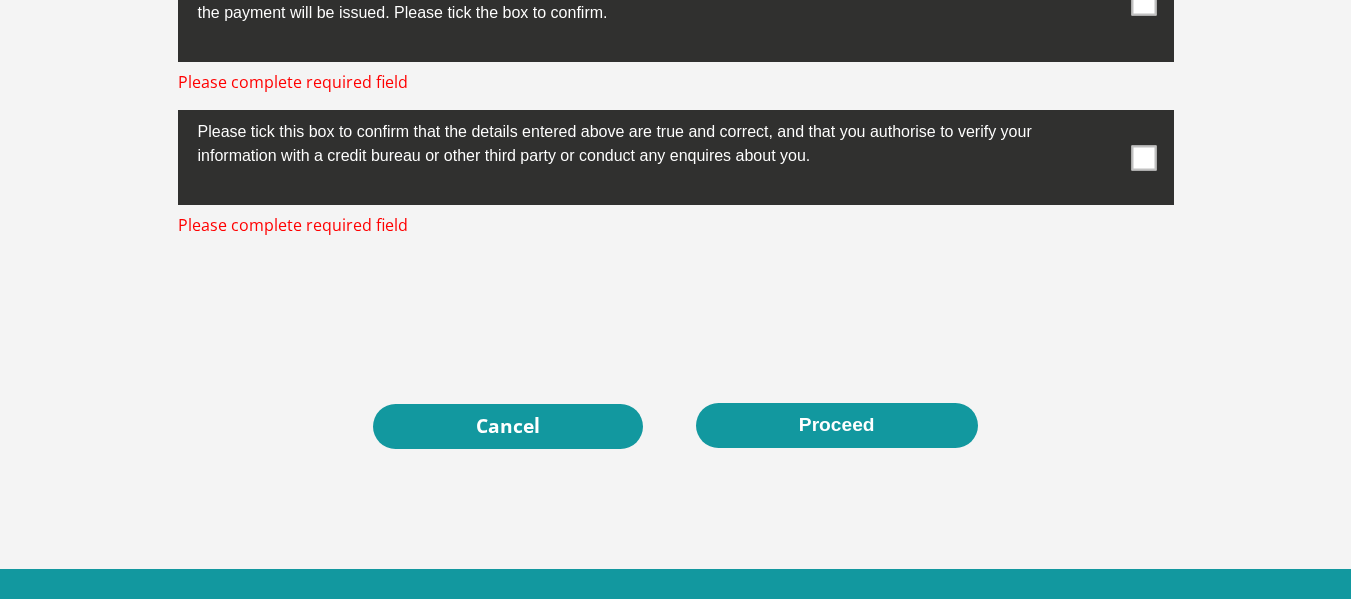 click at bounding box center [1143, 157] 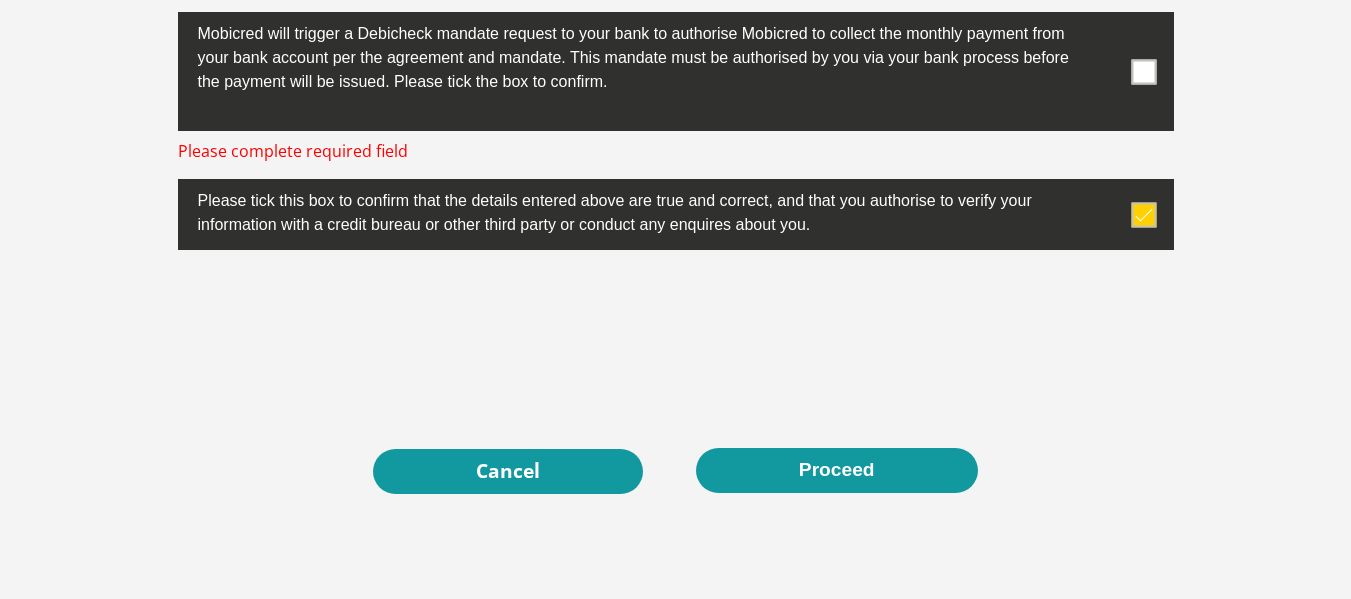 scroll, scrollTop: 6462, scrollLeft: 0, axis: vertical 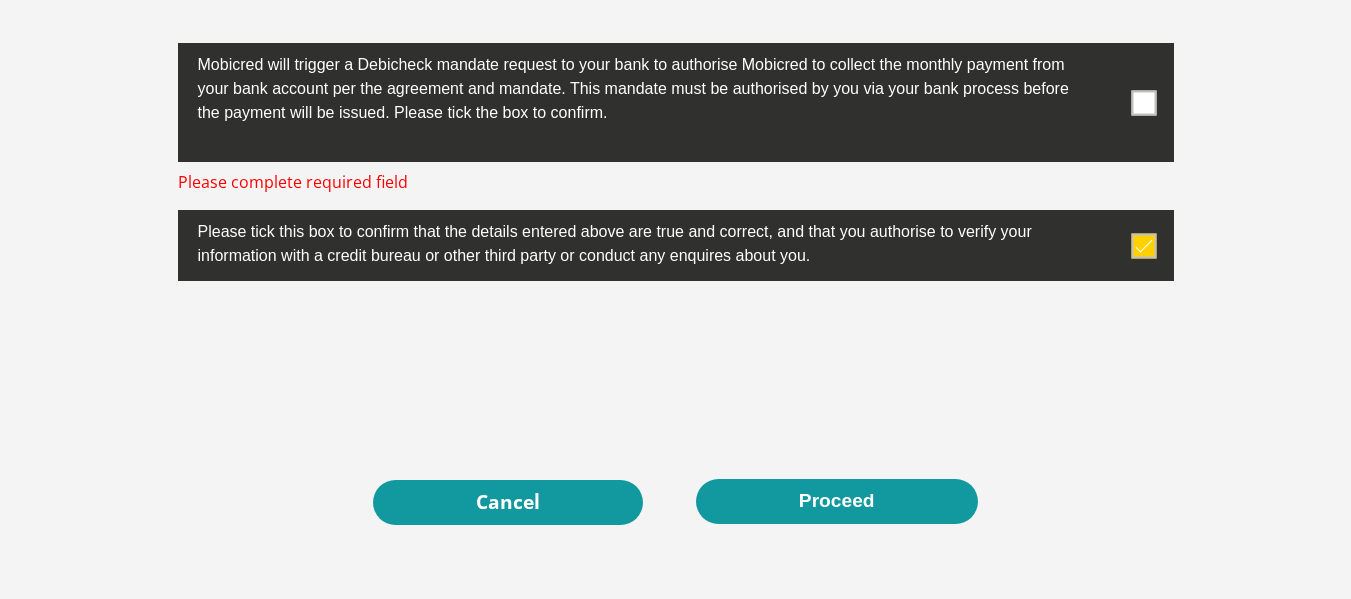 click at bounding box center [1143, 102] 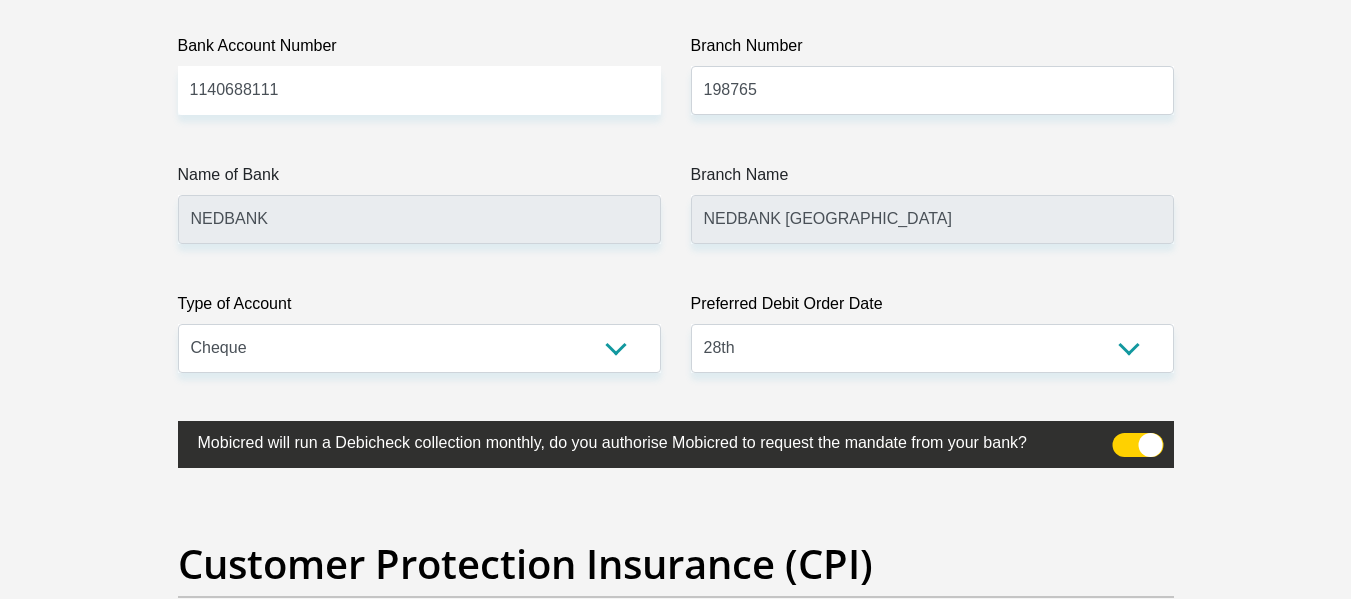 scroll, scrollTop: 4462, scrollLeft: 0, axis: vertical 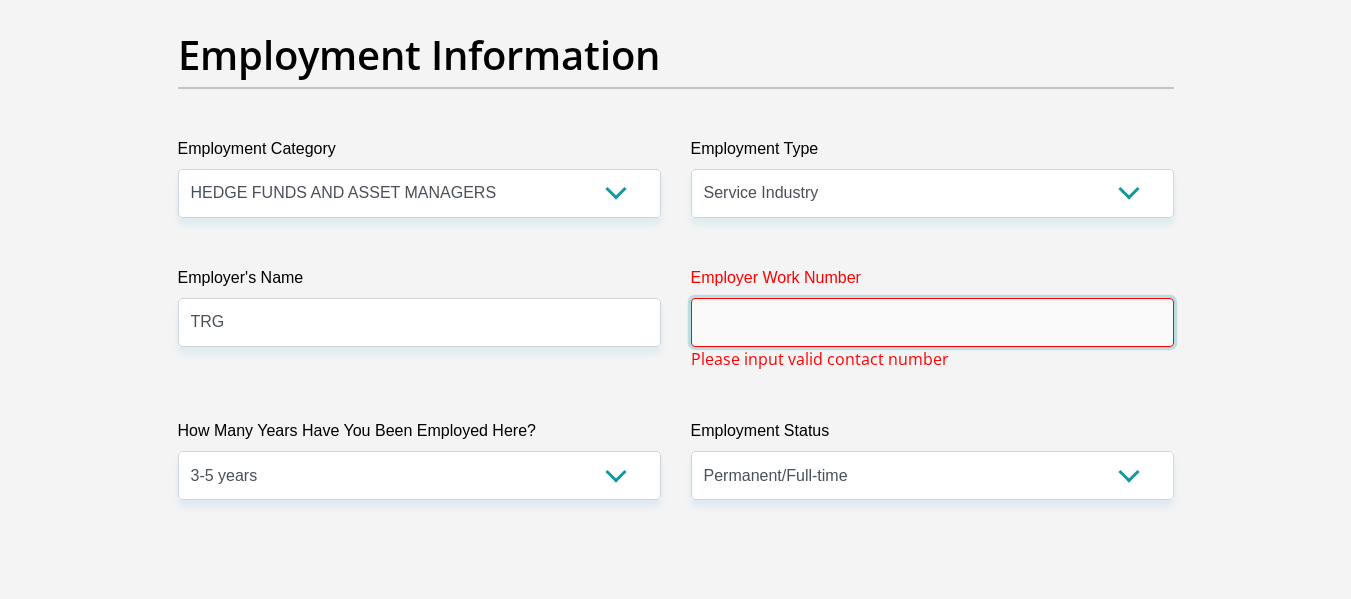 click on "Employer Work Number" at bounding box center [932, 322] 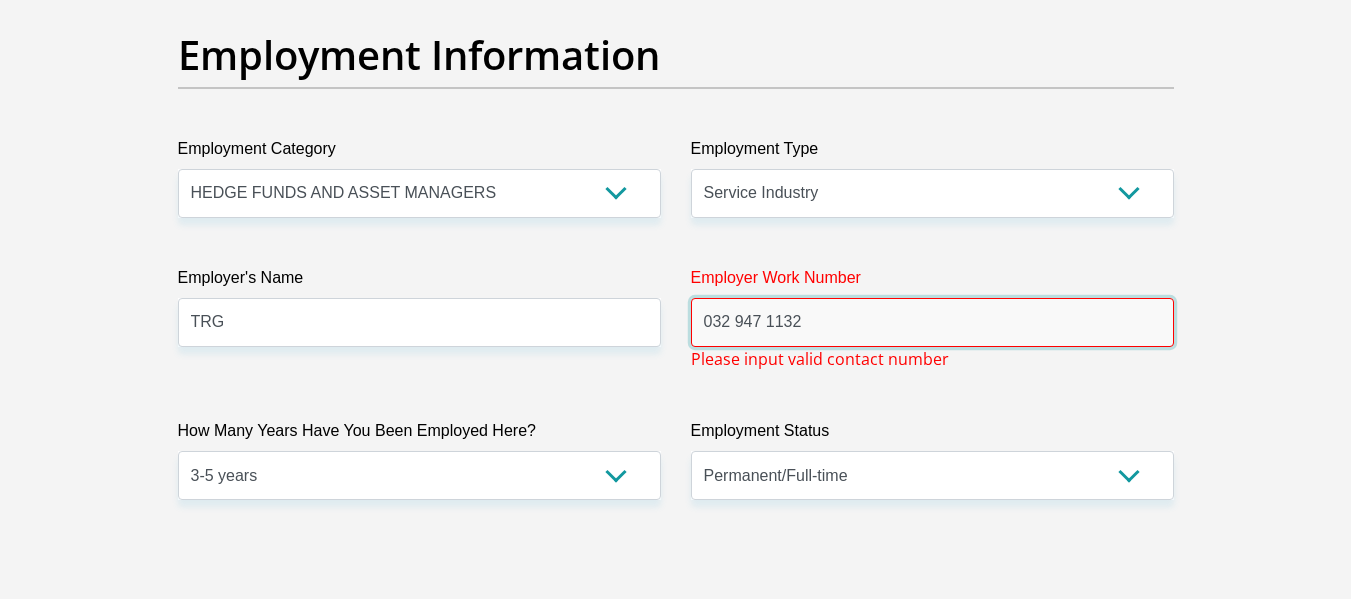 click on "032 947 1132" at bounding box center [932, 322] 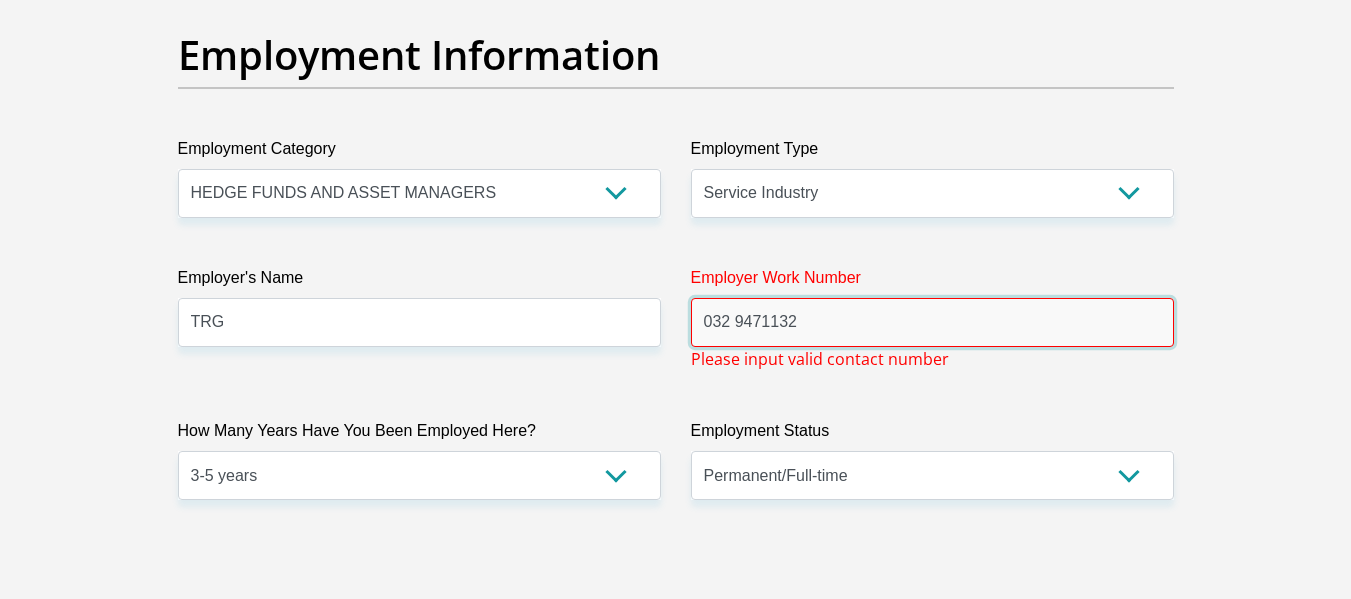 click on "032 9471132" at bounding box center [932, 322] 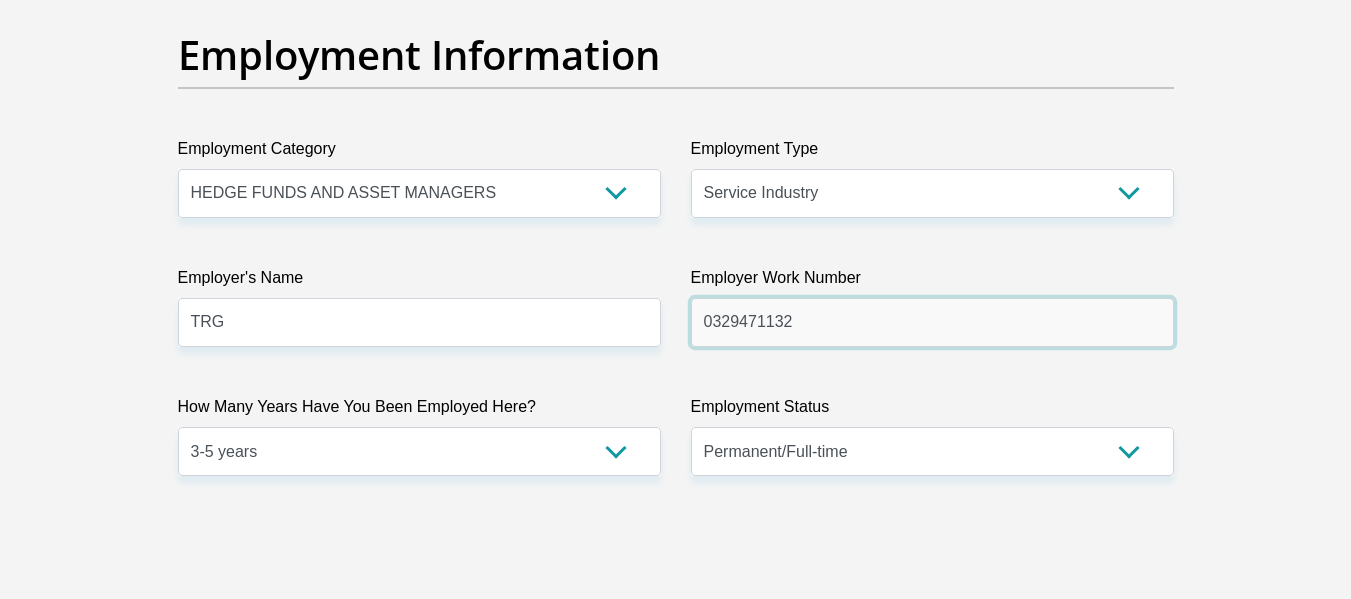 type on "0329471132" 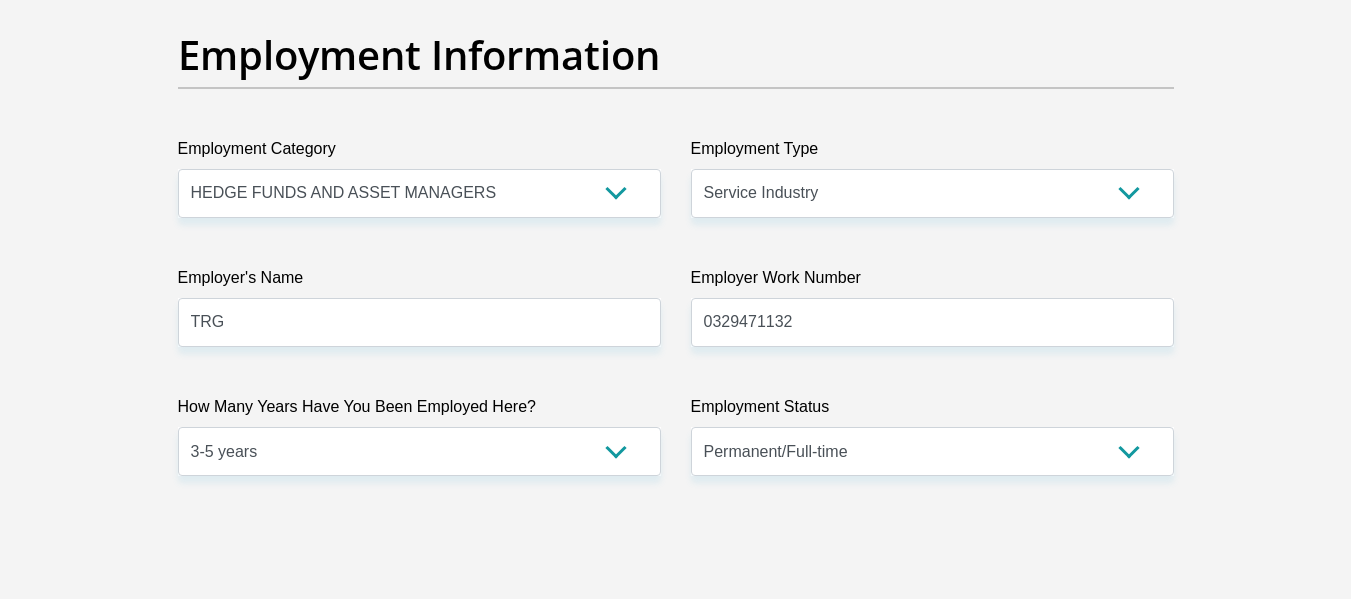 click on "Personal Details
Title
Mr
Ms
Mrs
Dr
Other
First Name
CLYDE
Surname
NDLOVU
ID Number
9804266163183
Please input valid ID number
Race
Black
Coloured
Indian
White
Other
Contact Number
0604213882
Please input valid contact number
Chad" at bounding box center [675, -45] 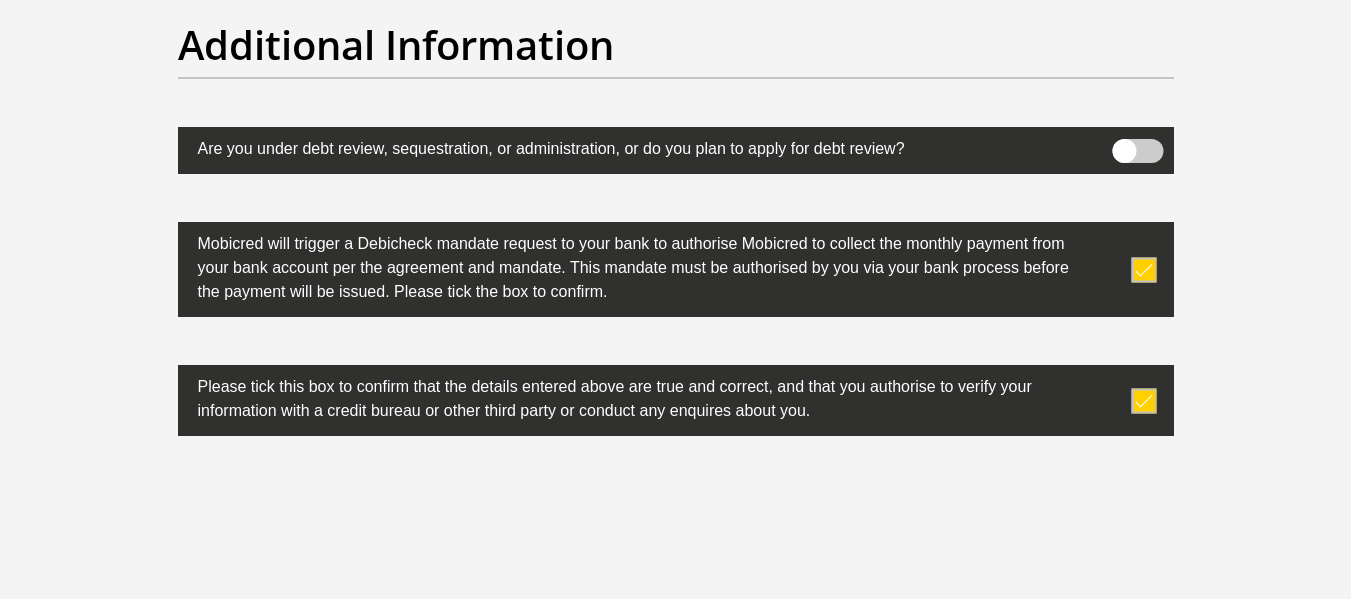 scroll, scrollTop: 6318, scrollLeft: 0, axis: vertical 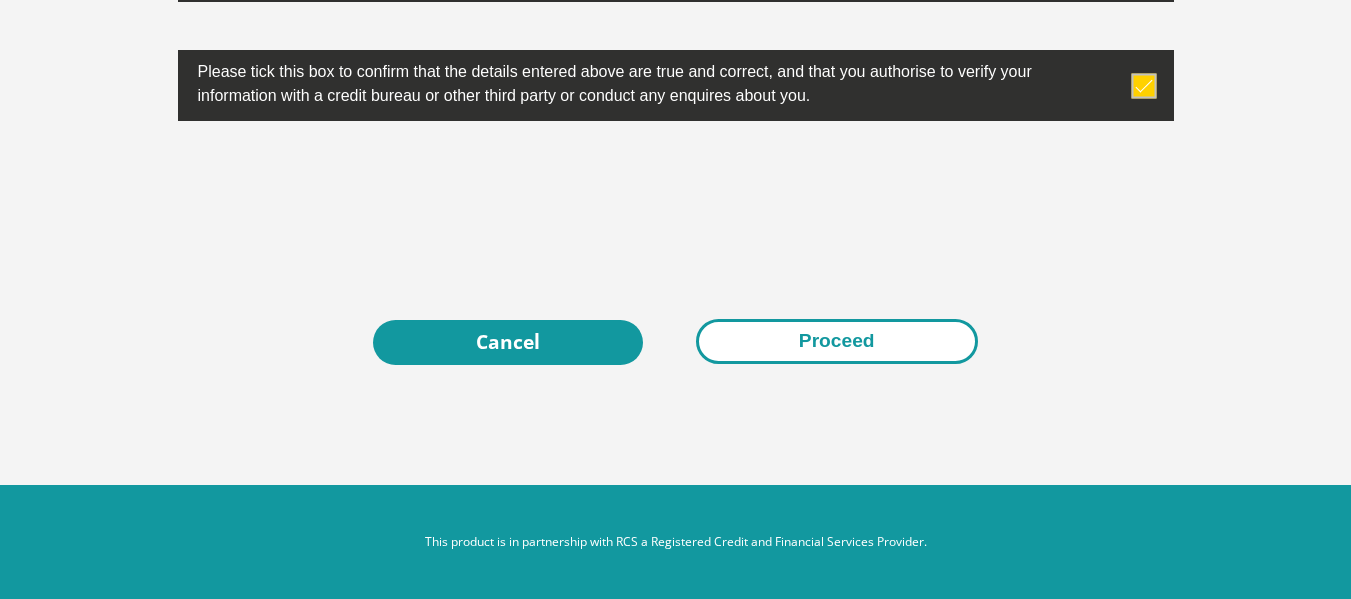 click on "Proceed" at bounding box center [837, 341] 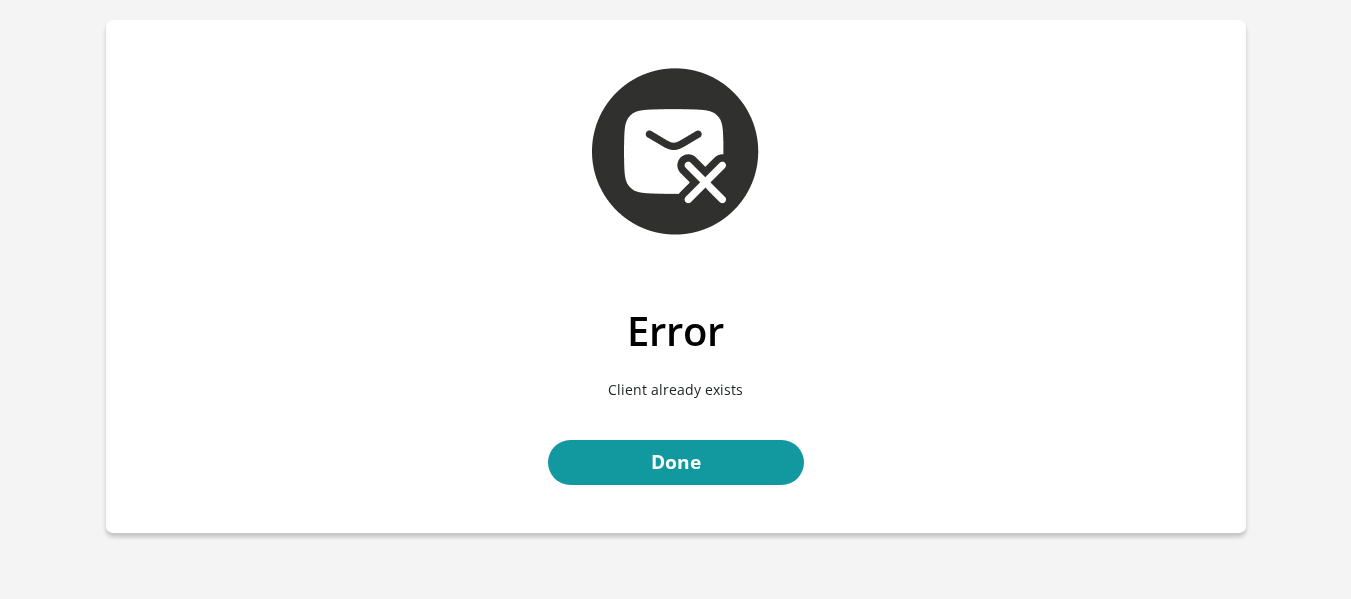 scroll, scrollTop: 100, scrollLeft: 0, axis: vertical 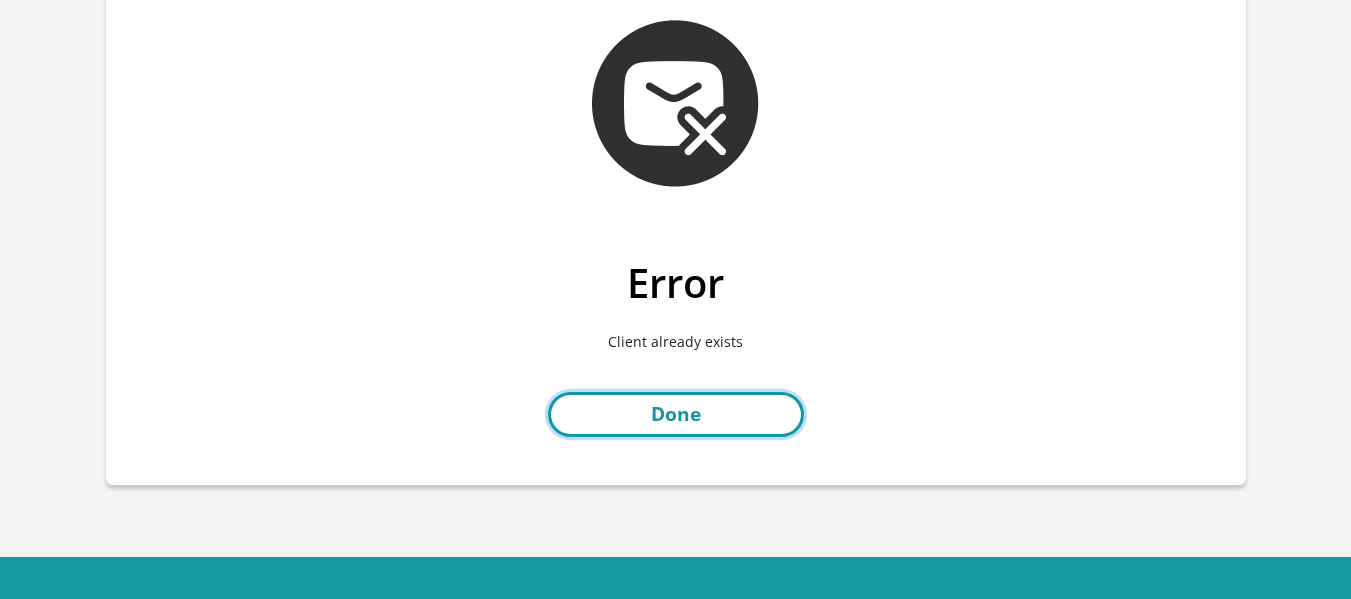 click on "Done" at bounding box center (676, 414) 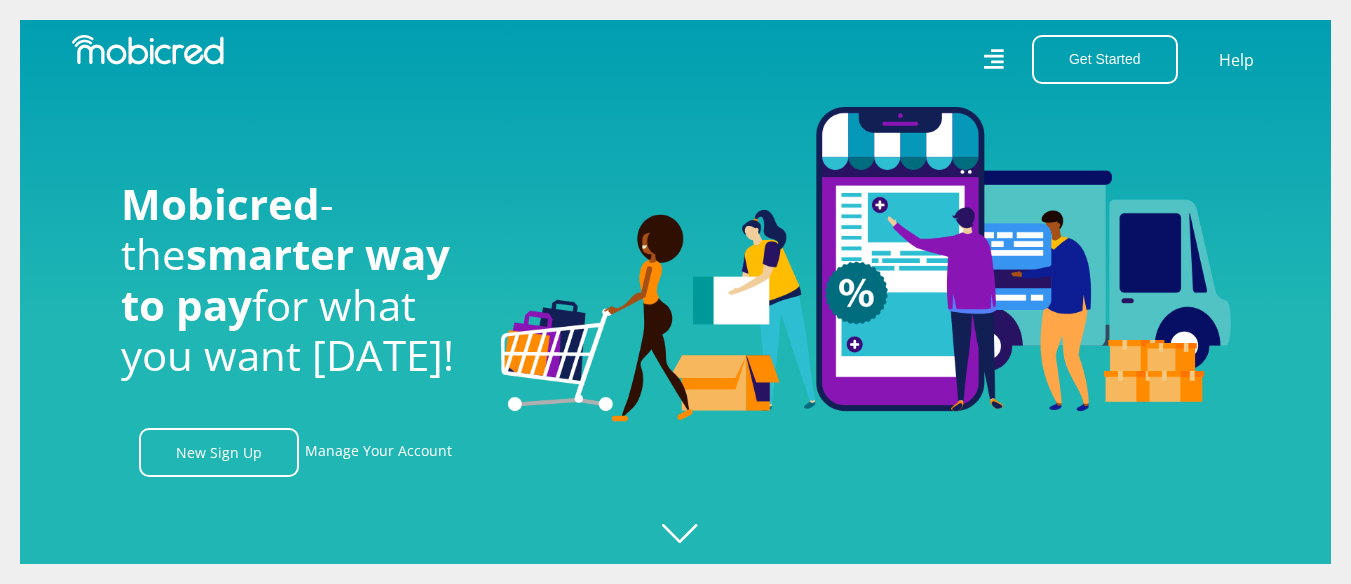 scroll, scrollTop: 0, scrollLeft: 0, axis: both 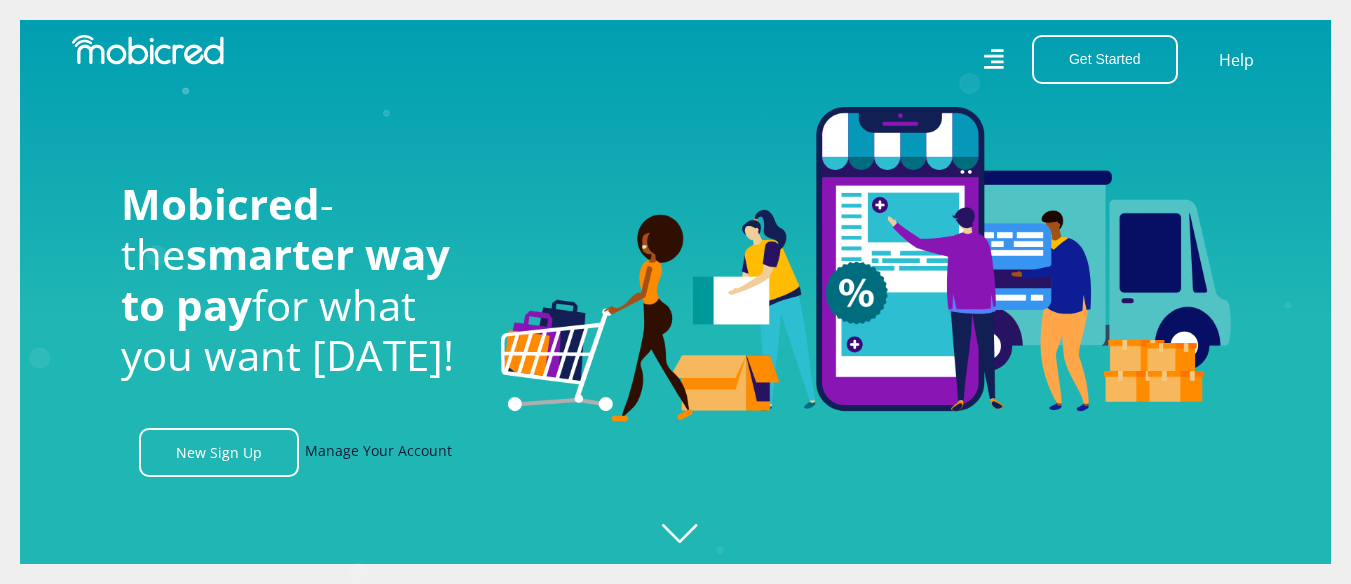 click on "Manage Your Account" at bounding box center [378, 452] 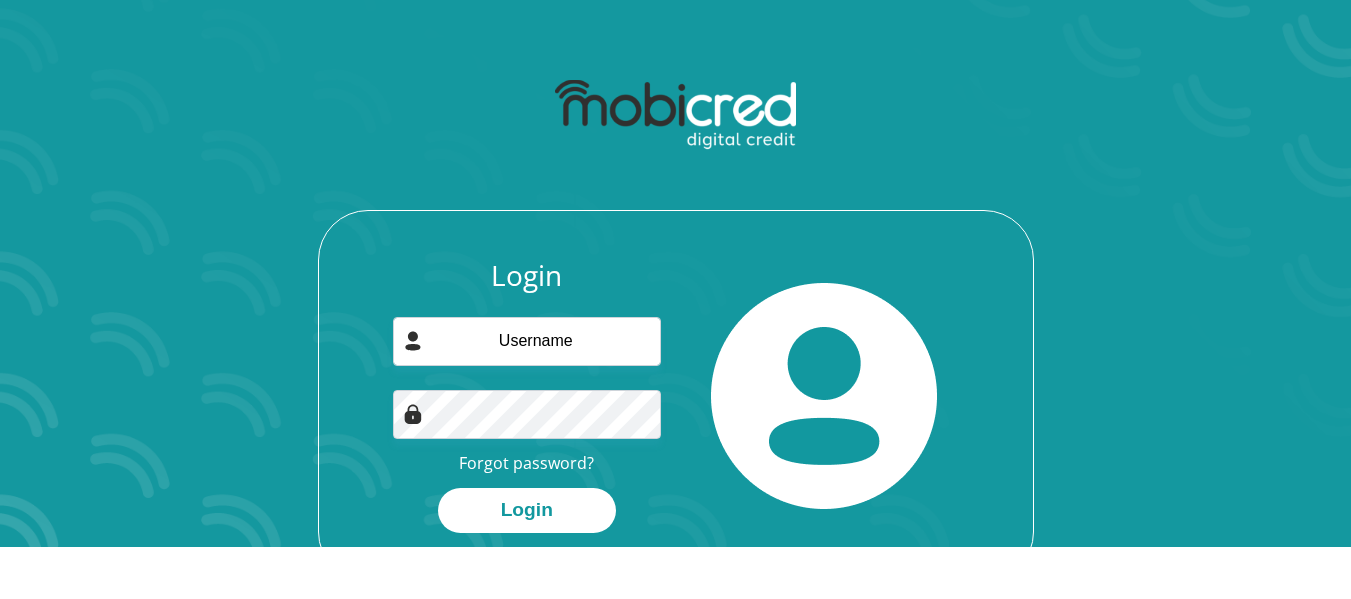 scroll, scrollTop: 114, scrollLeft: 0, axis: vertical 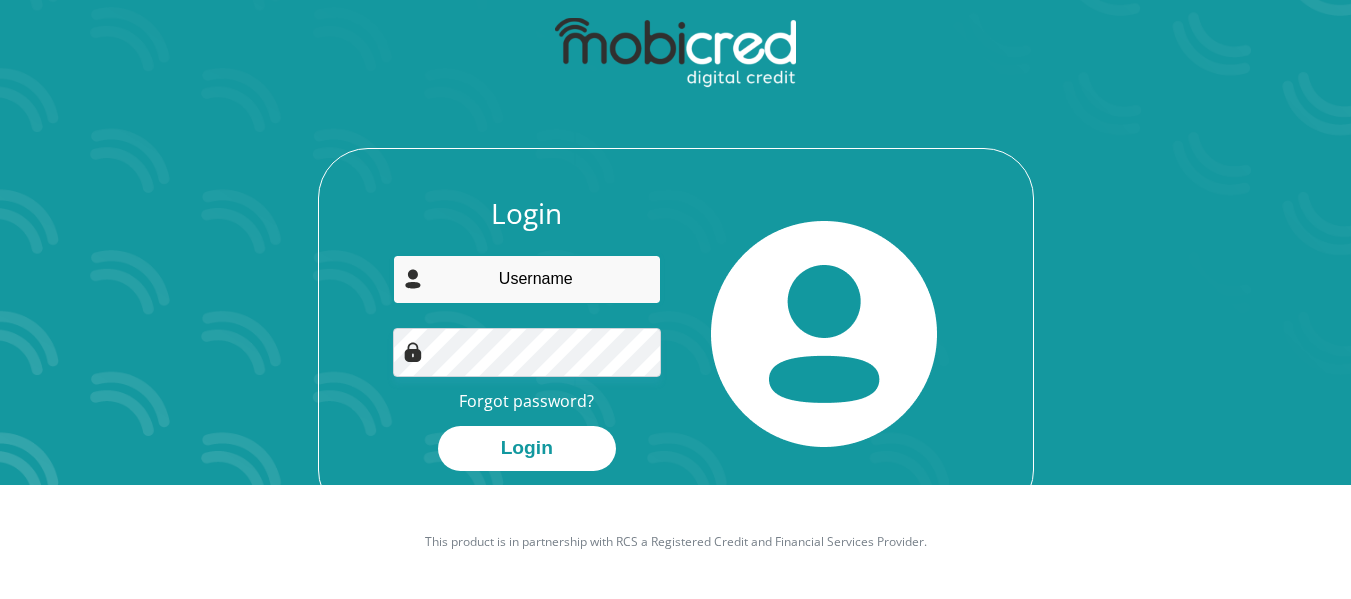click at bounding box center [527, 279] 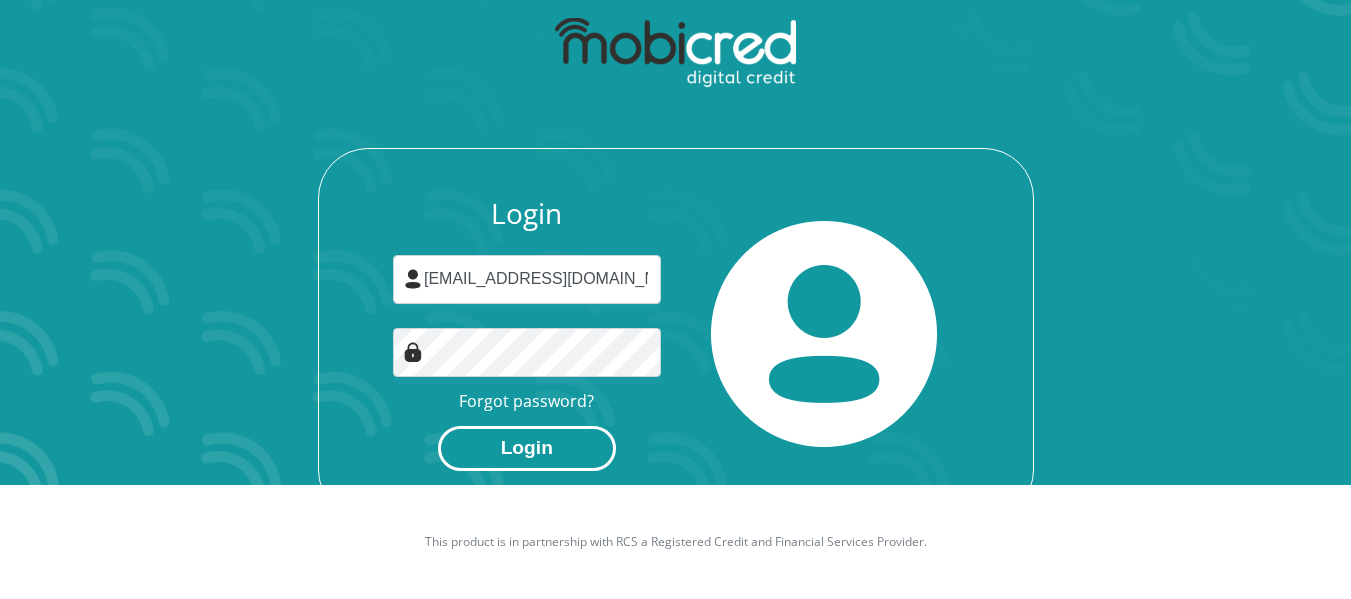 click on "Login
clydendlovu@gmail.com
Forgot password?
Login" at bounding box center (676, 358) 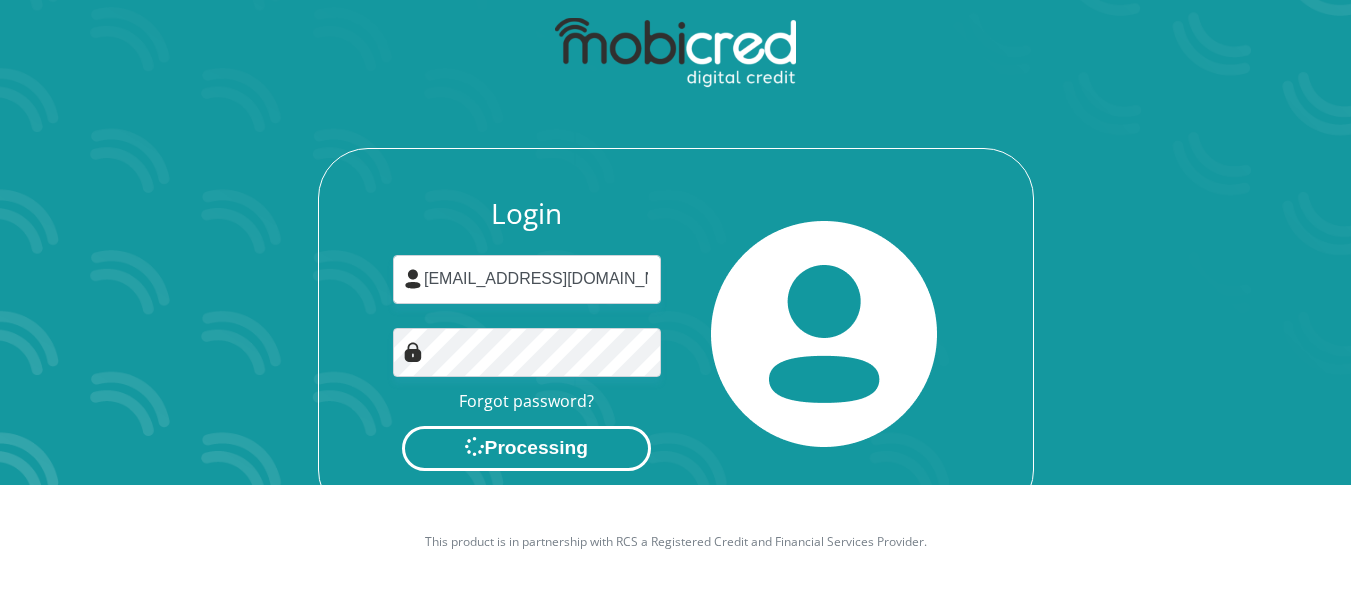 scroll, scrollTop: 0, scrollLeft: 0, axis: both 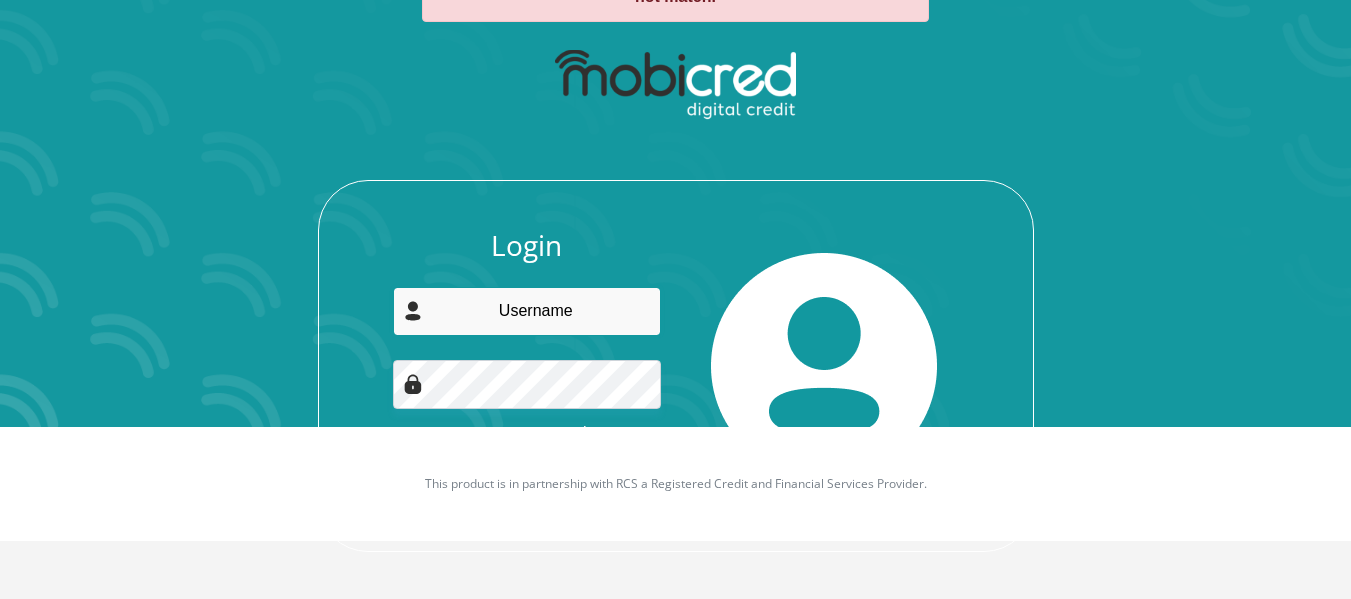 click at bounding box center (527, 311) 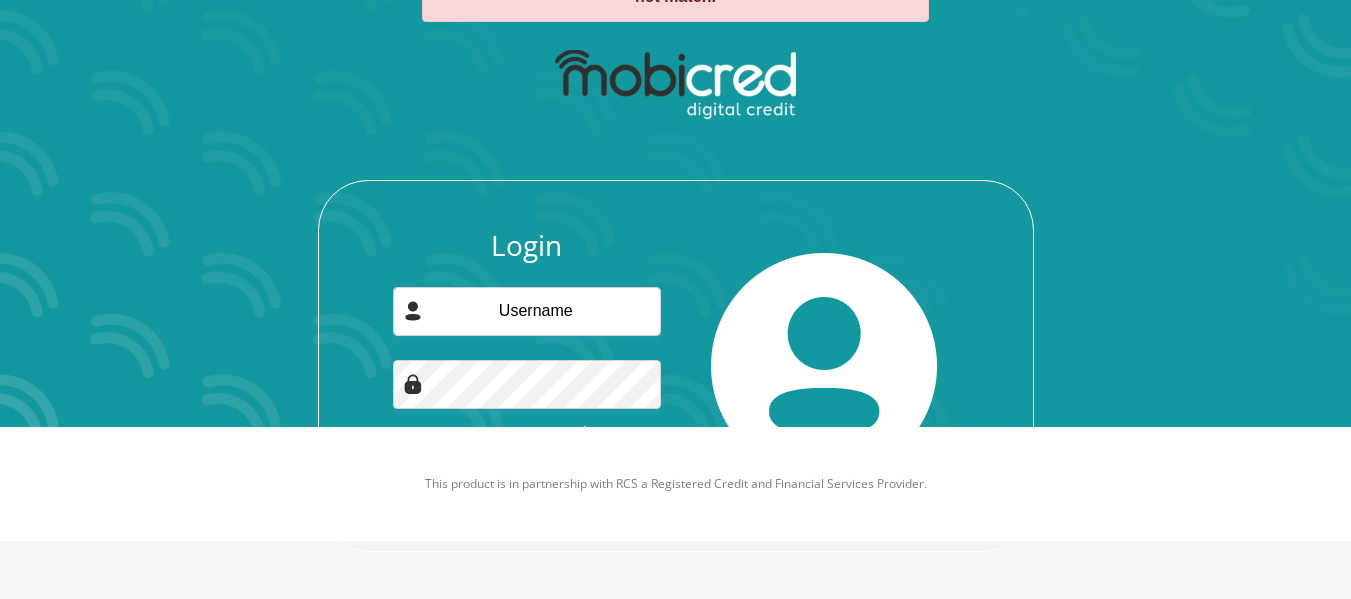 type on "C" 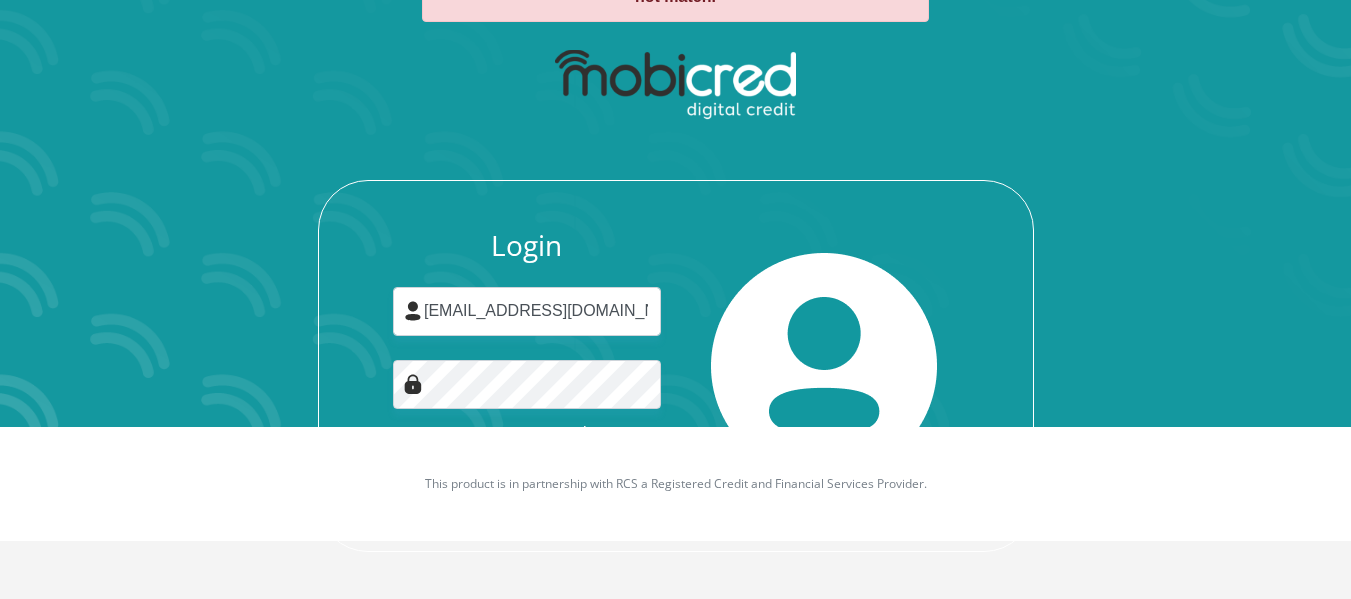 type on "clydendlovu@gmail.com" 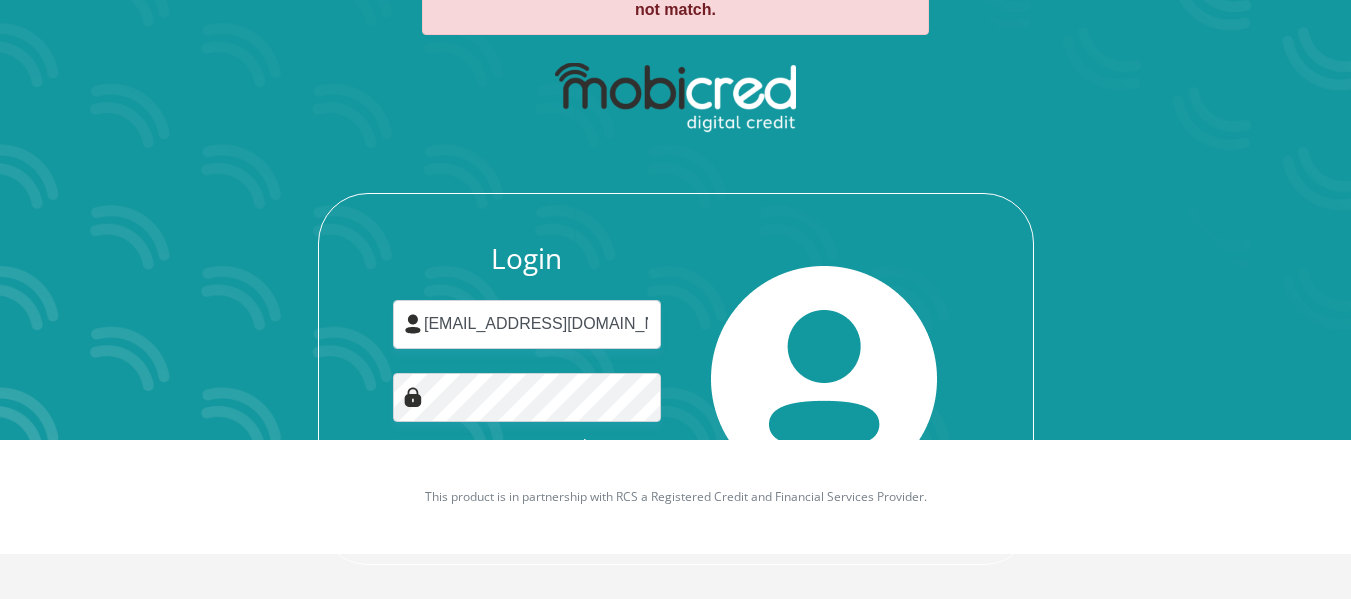 scroll, scrollTop: 172, scrollLeft: 0, axis: vertical 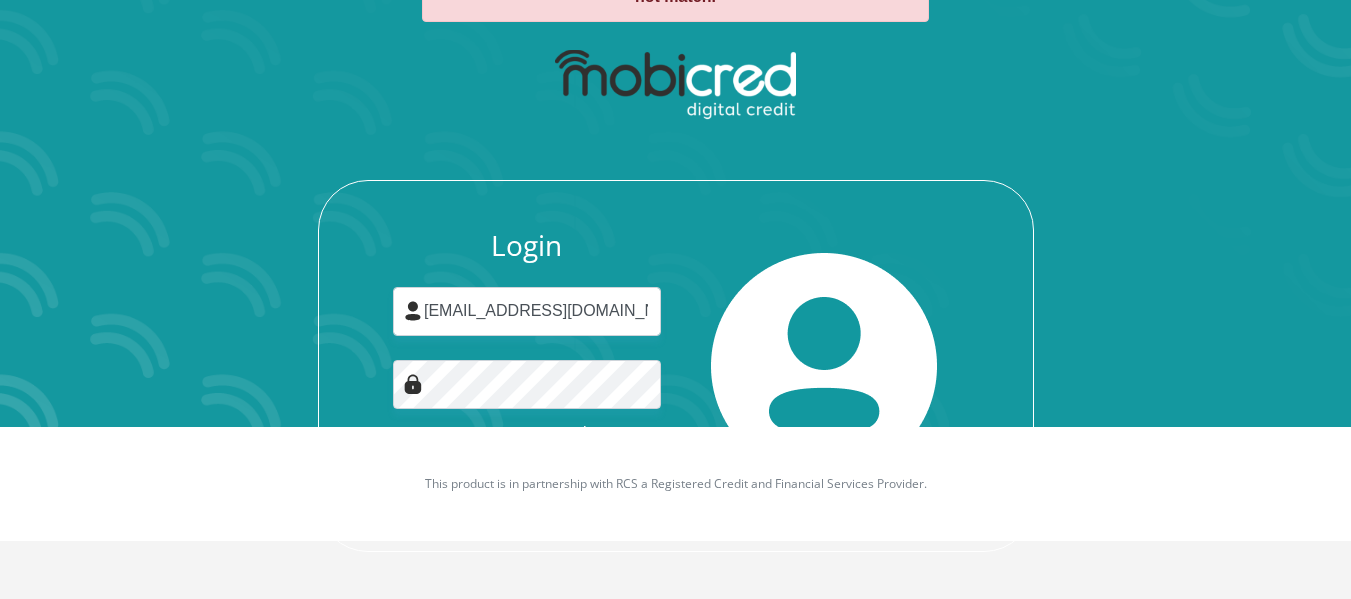 click on "Login
clydendlovu@gmail.com
Forgot password?
Login" at bounding box center (527, 366) 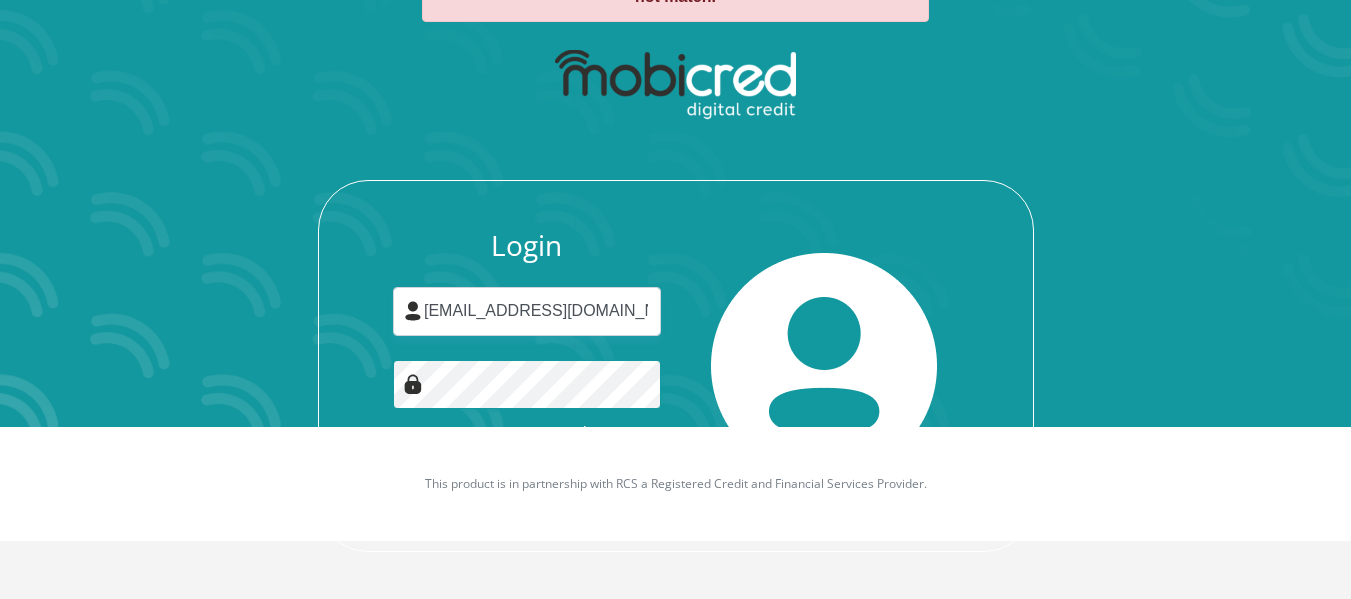 click on "Login" at bounding box center [527, 480] 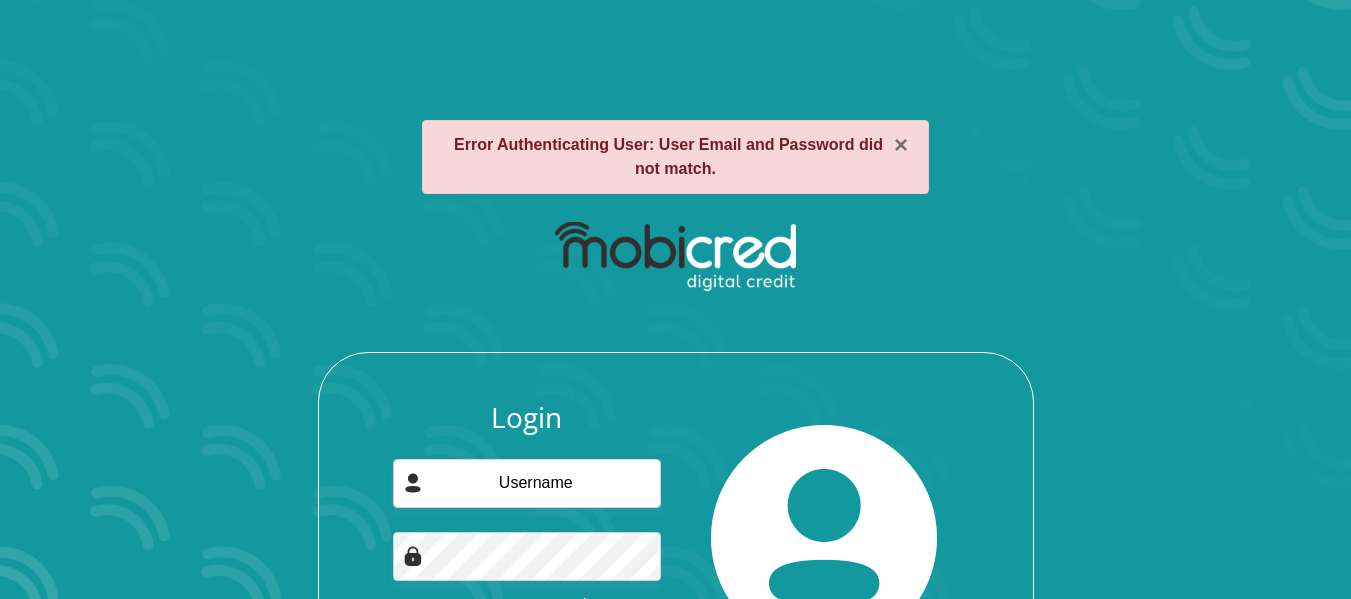 scroll, scrollTop: 0, scrollLeft: 0, axis: both 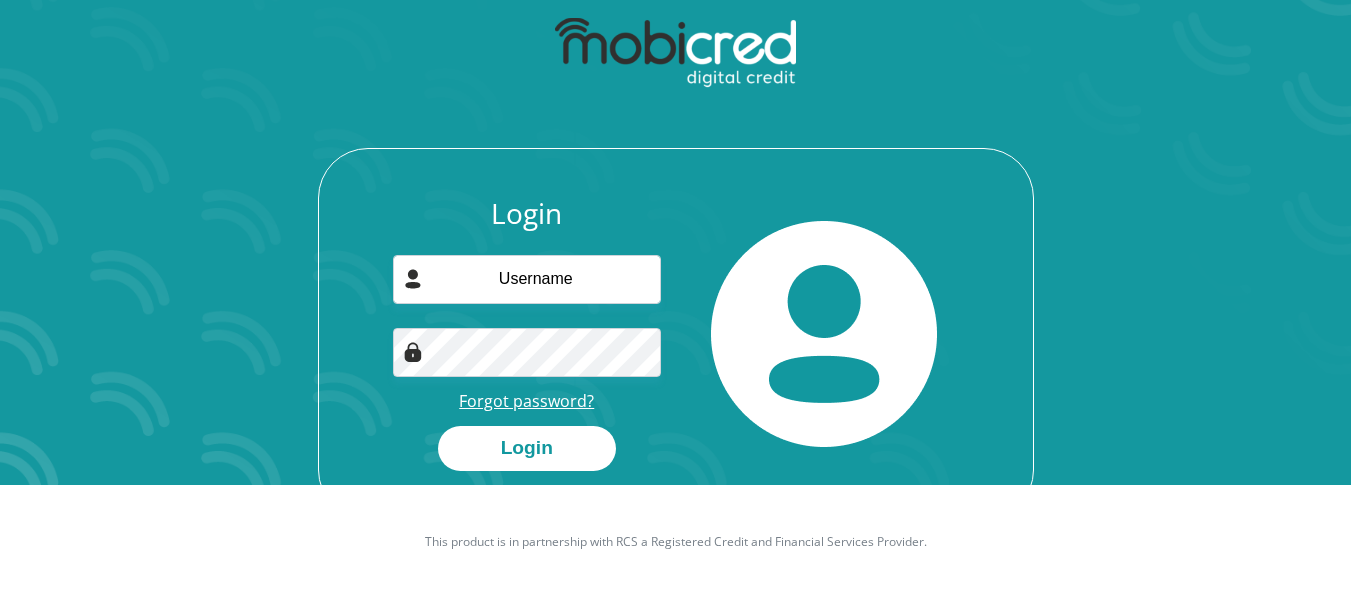 click on "Forgot password?" at bounding box center (526, 401) 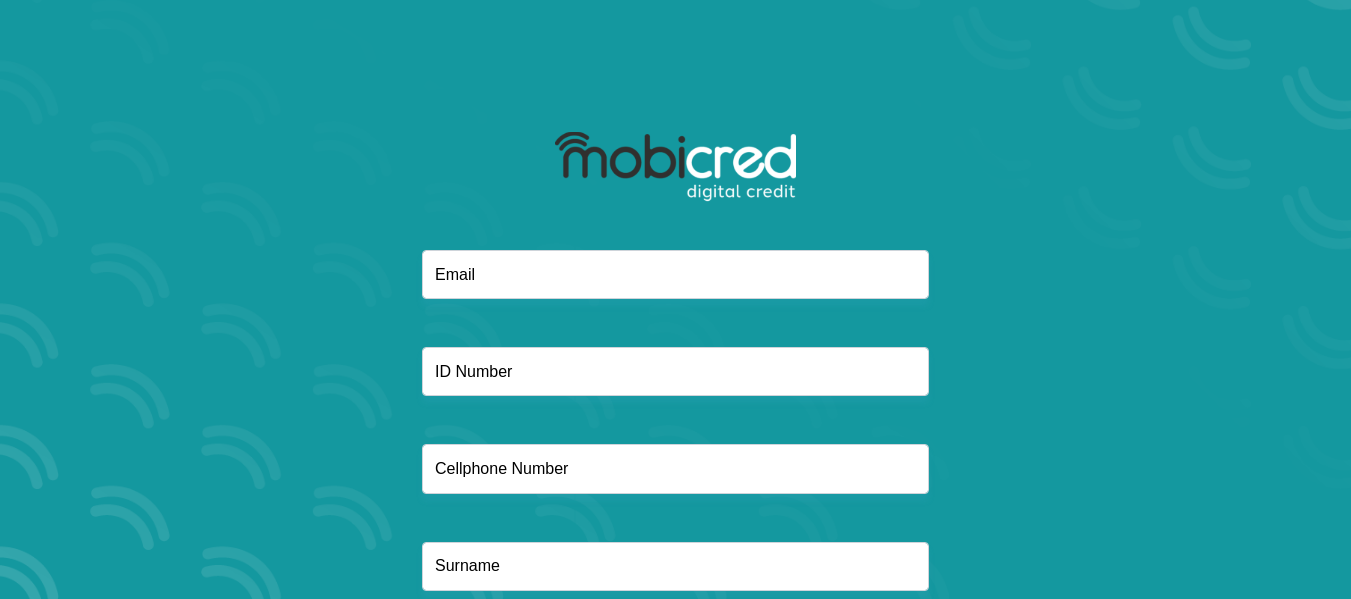 scroll, scrollTop: 0, scrollLeft: 0, axis: both 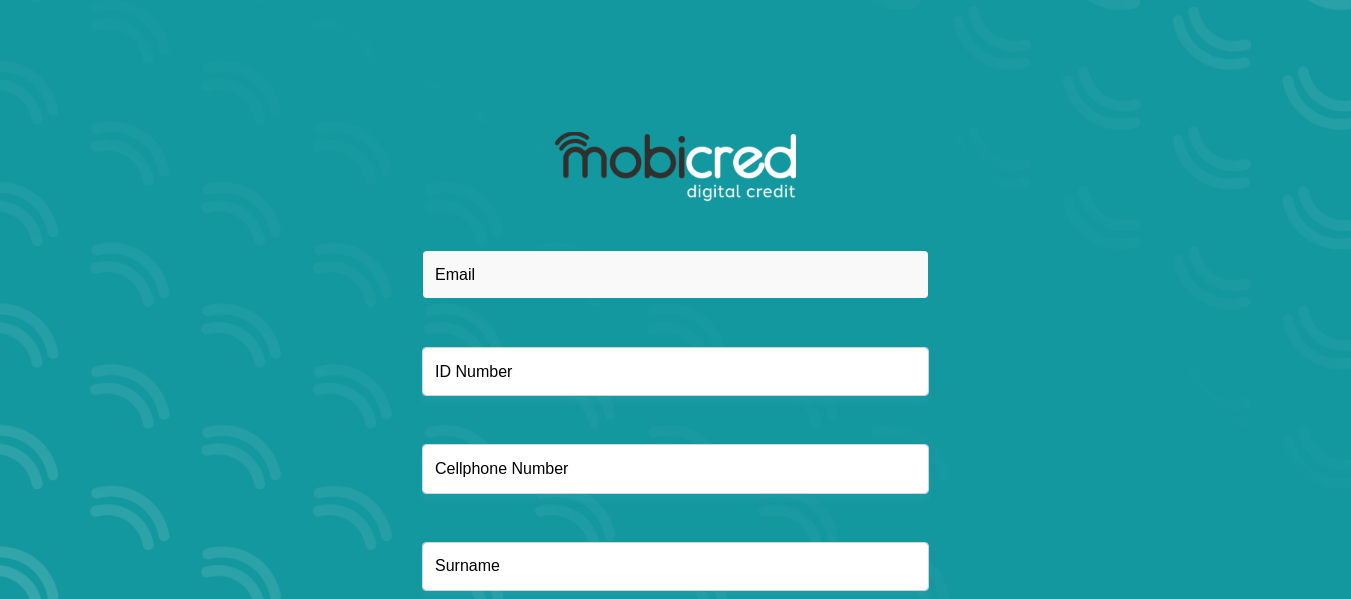 click at bounding box center [675, 274] 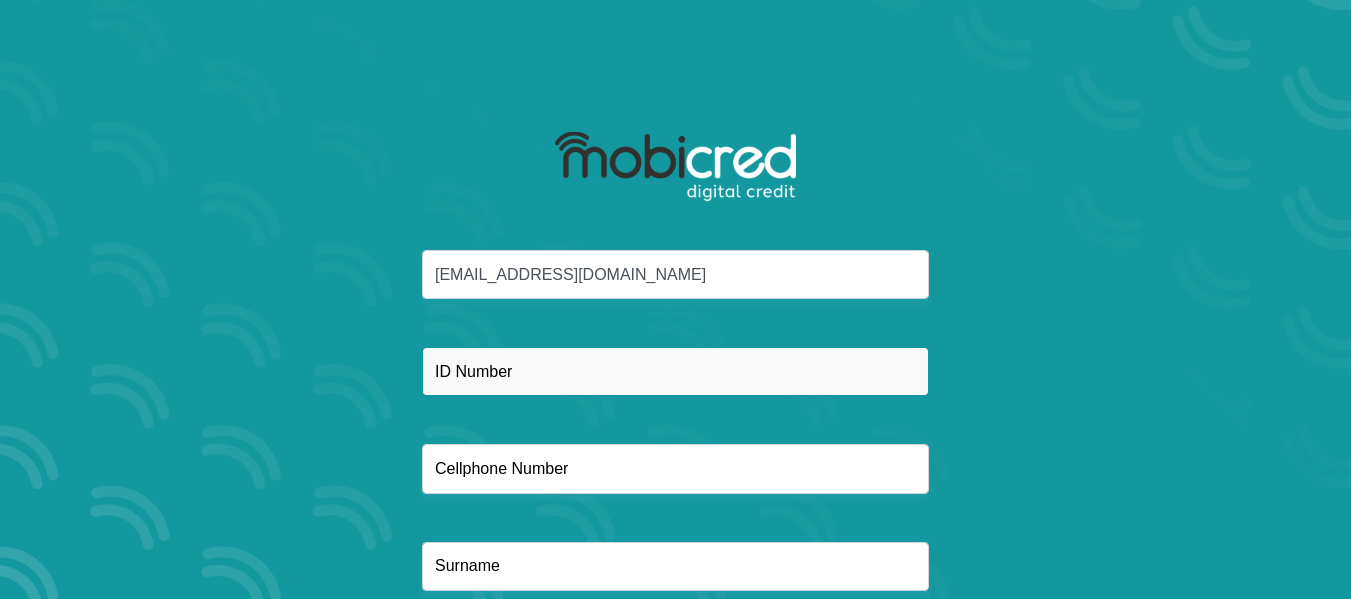 click at bounding box center [675, 371] 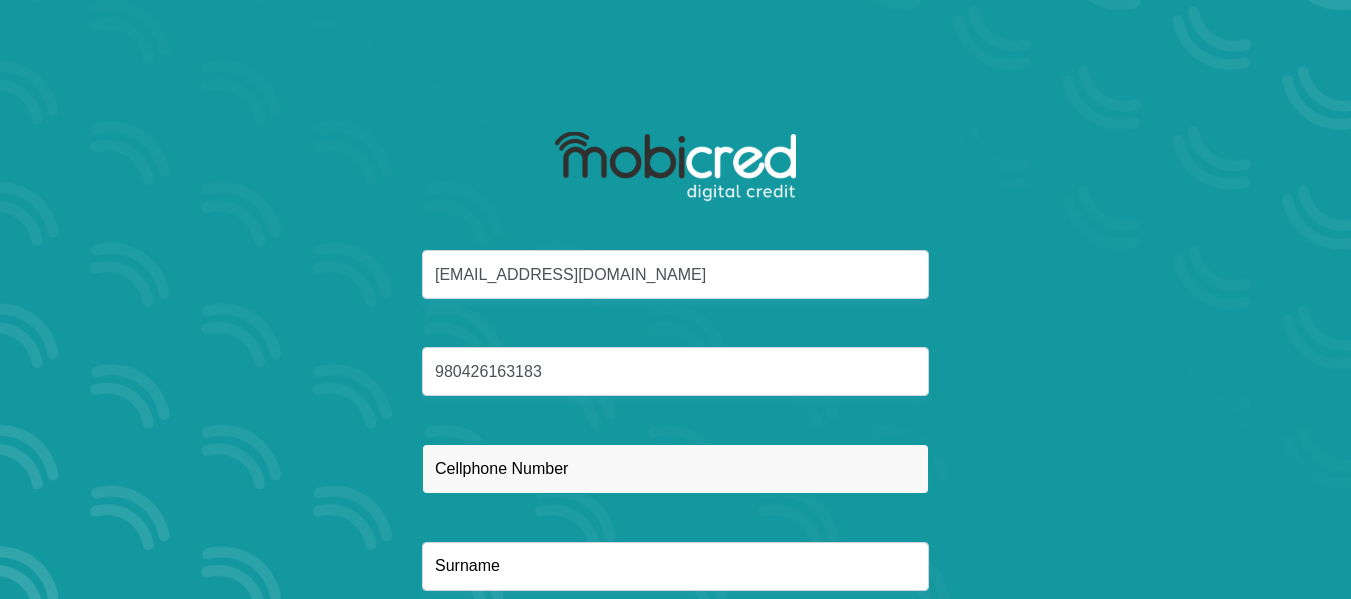 click at bounding box center (675, 468) 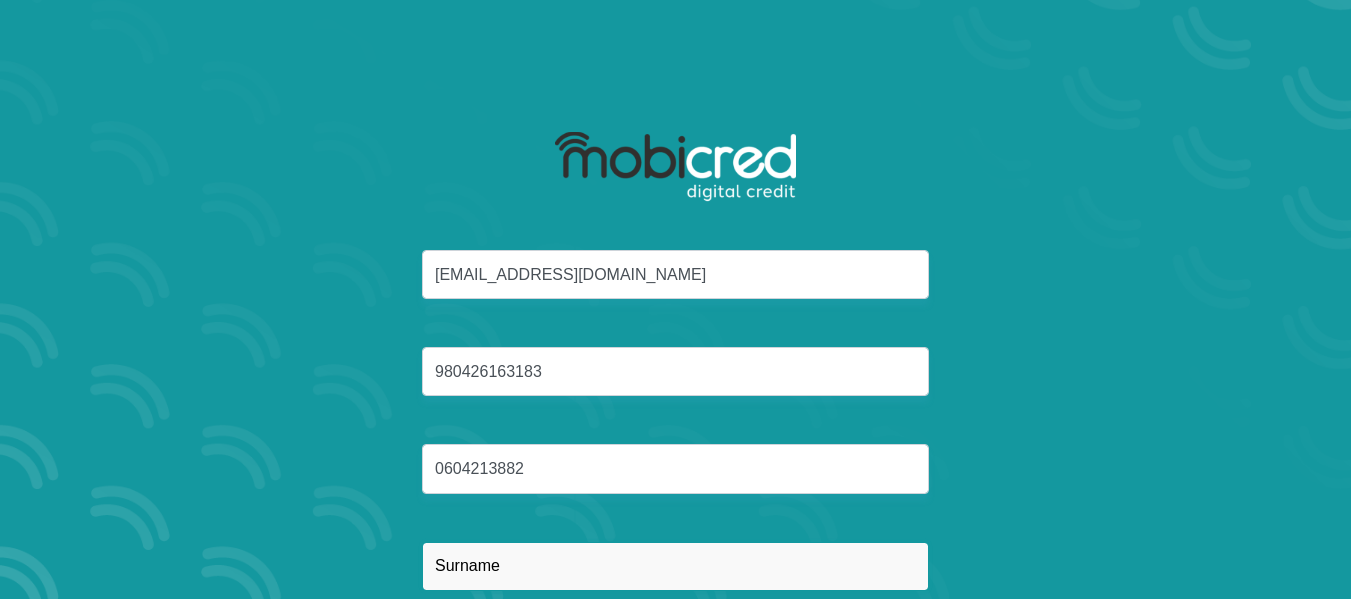type on "NDLOVU" 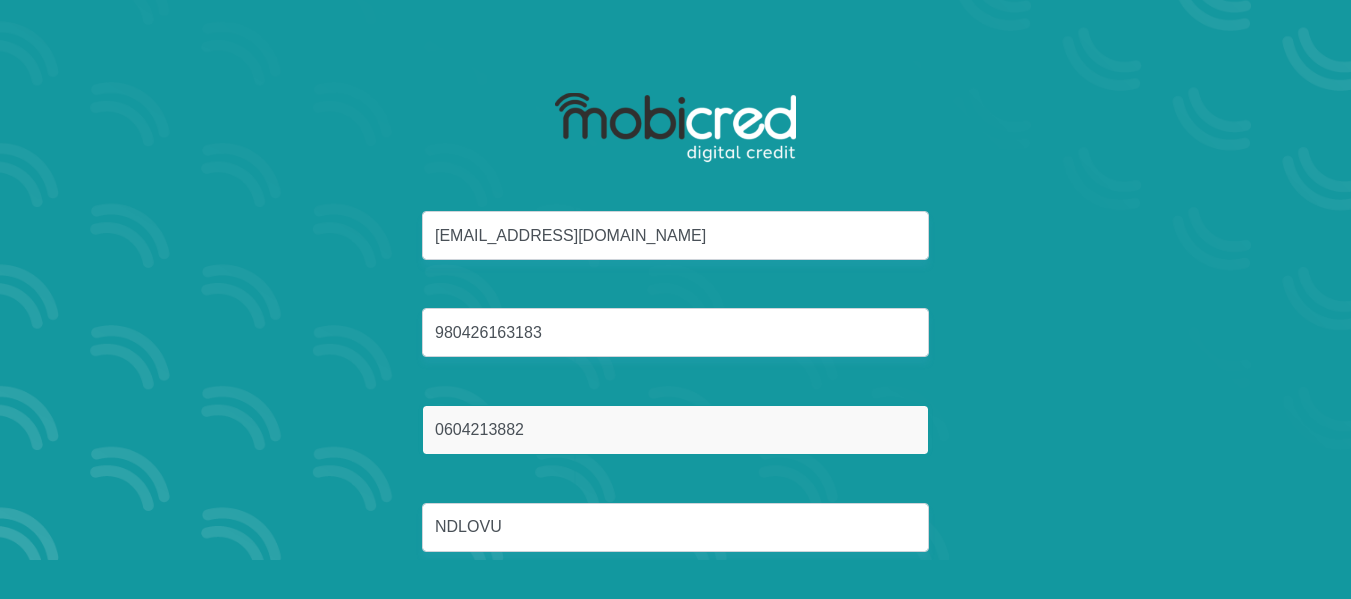 scroll, scrollTop: 100, scrollLeft: 0, axis: vertical 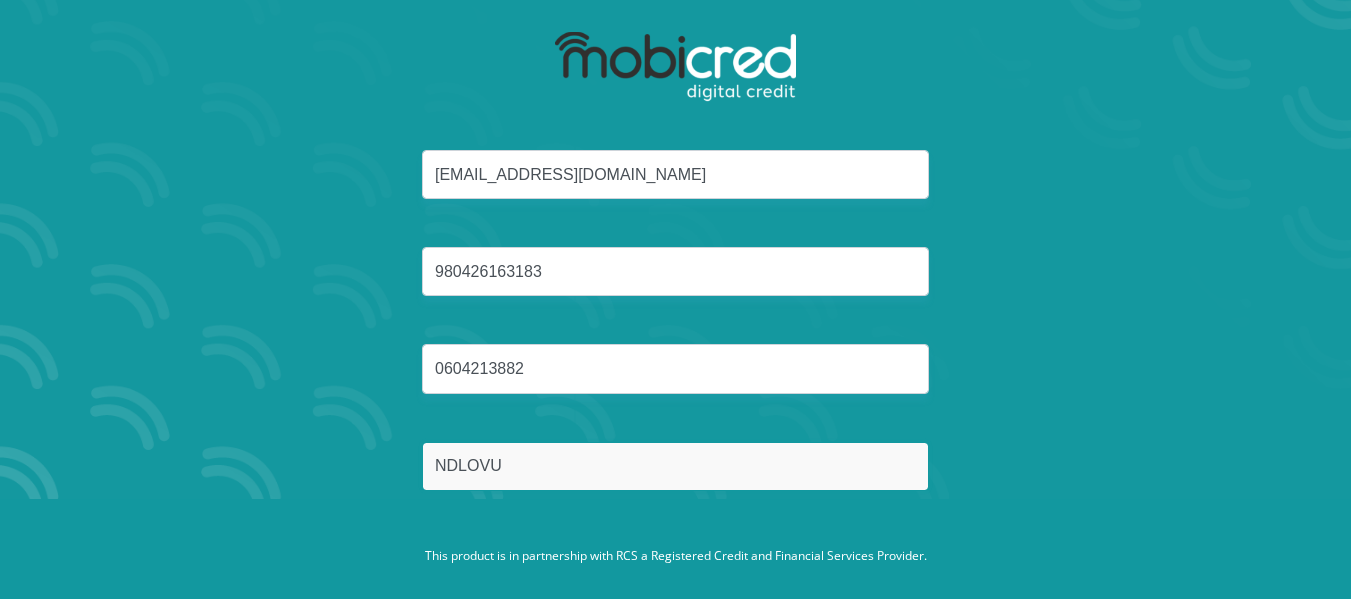 click on "NDLOVU" at bounding box center (675, 466) 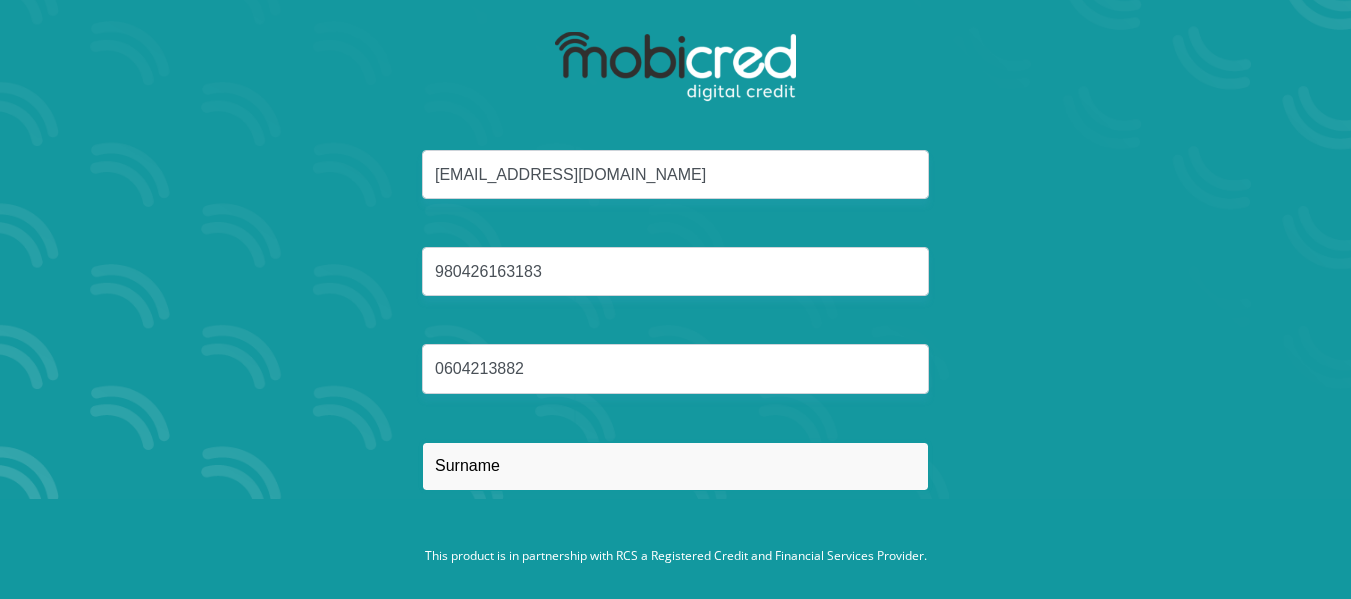 paste on "032 947 1132" 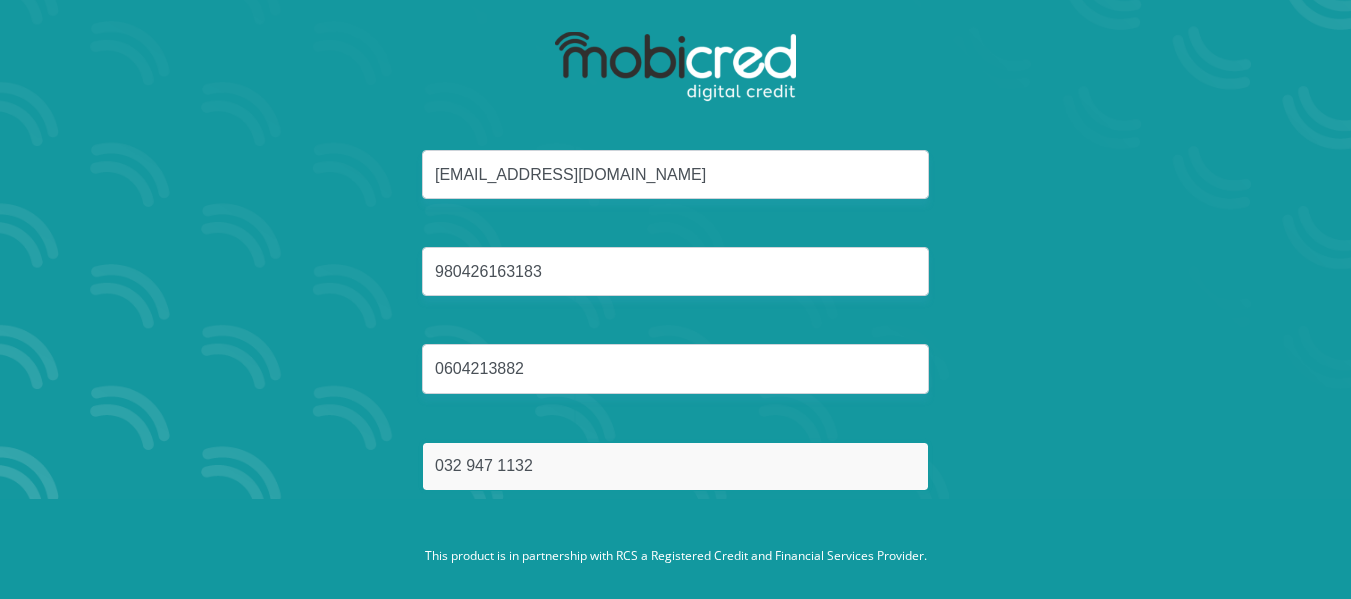 drag, startPoint x: 541, startPoint y: 442, endPoint x: 557, endPoint y: 471, distance: 33.12099 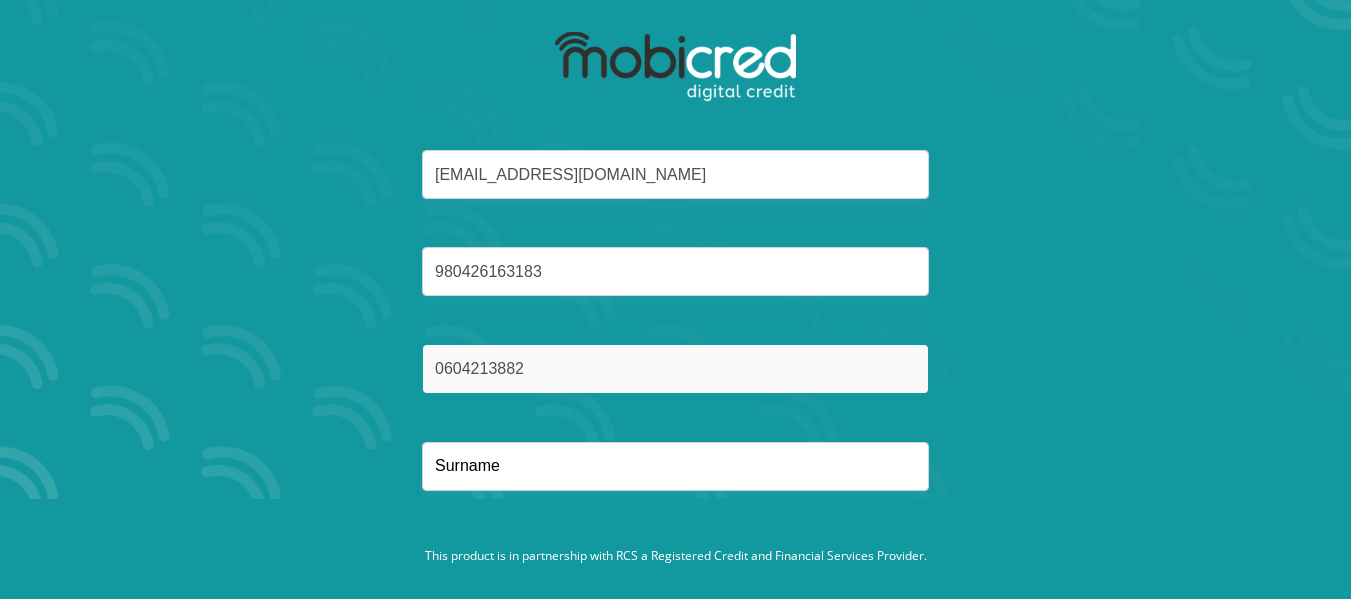 click on "0604213882" at bounding box center (675, 368) 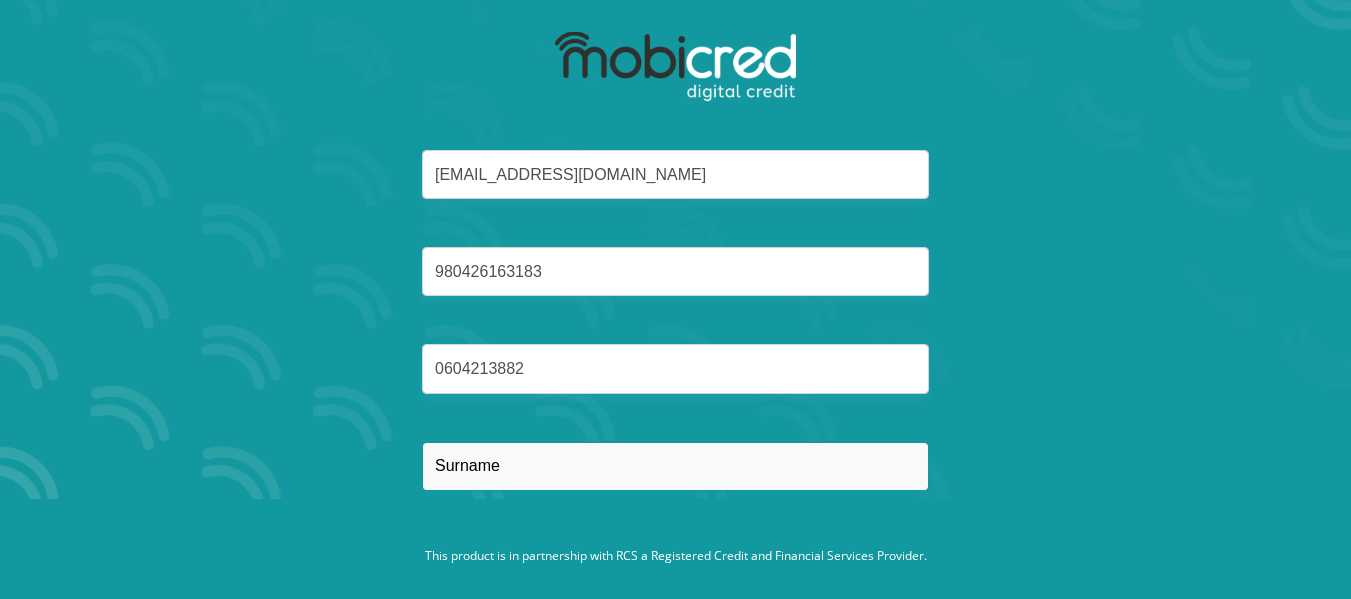 click at bounding box center (675, 466) 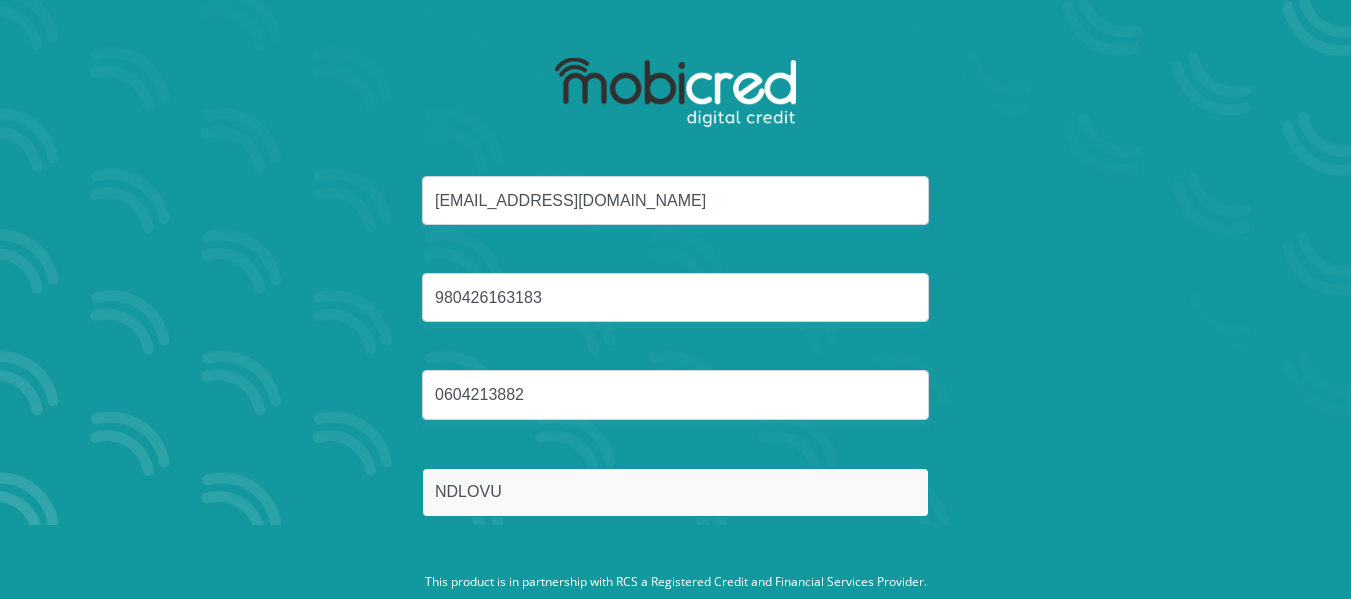 scroll, scrollTop: 133, scrollLeft: 0, axis: vertical 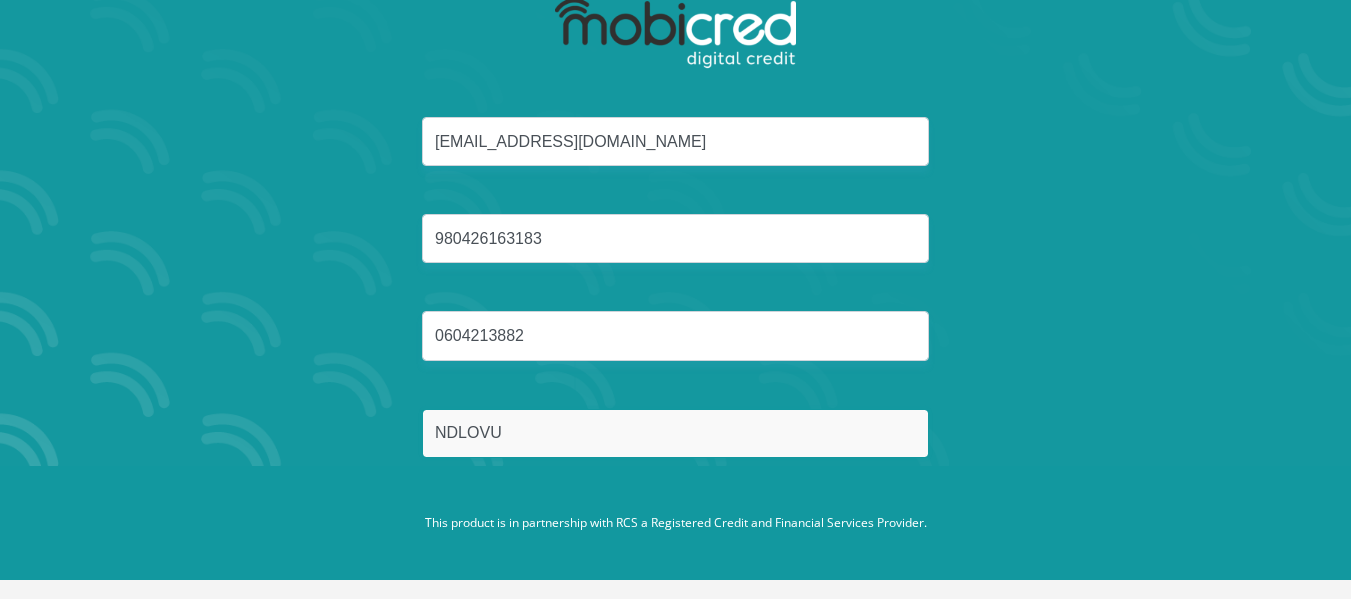click on "Reset Password" at bounding box center (675, 528) 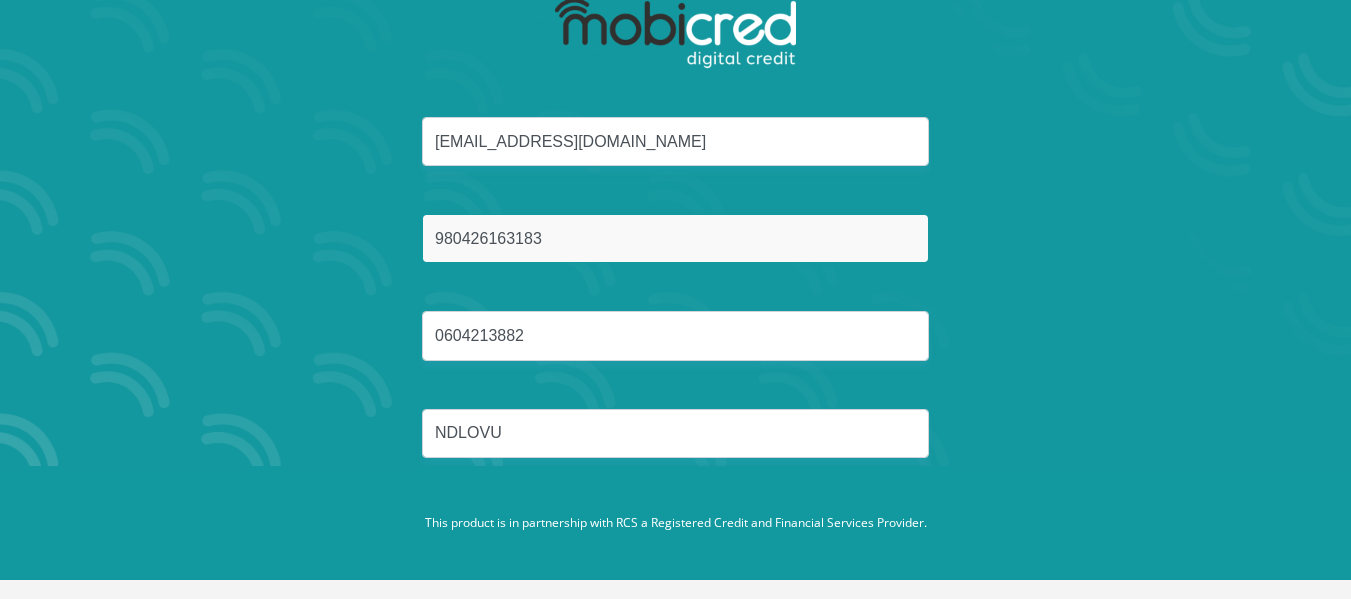 click on "Reset Password" at bounding box center [675, 528] 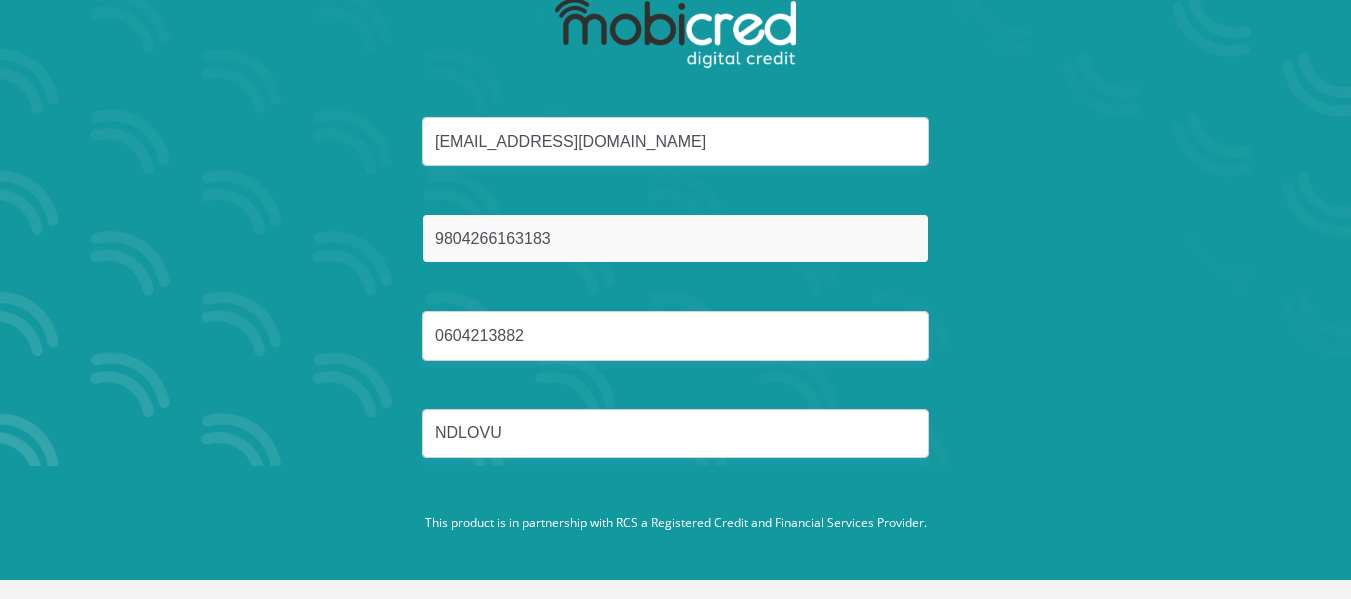 type on "9804266163183" 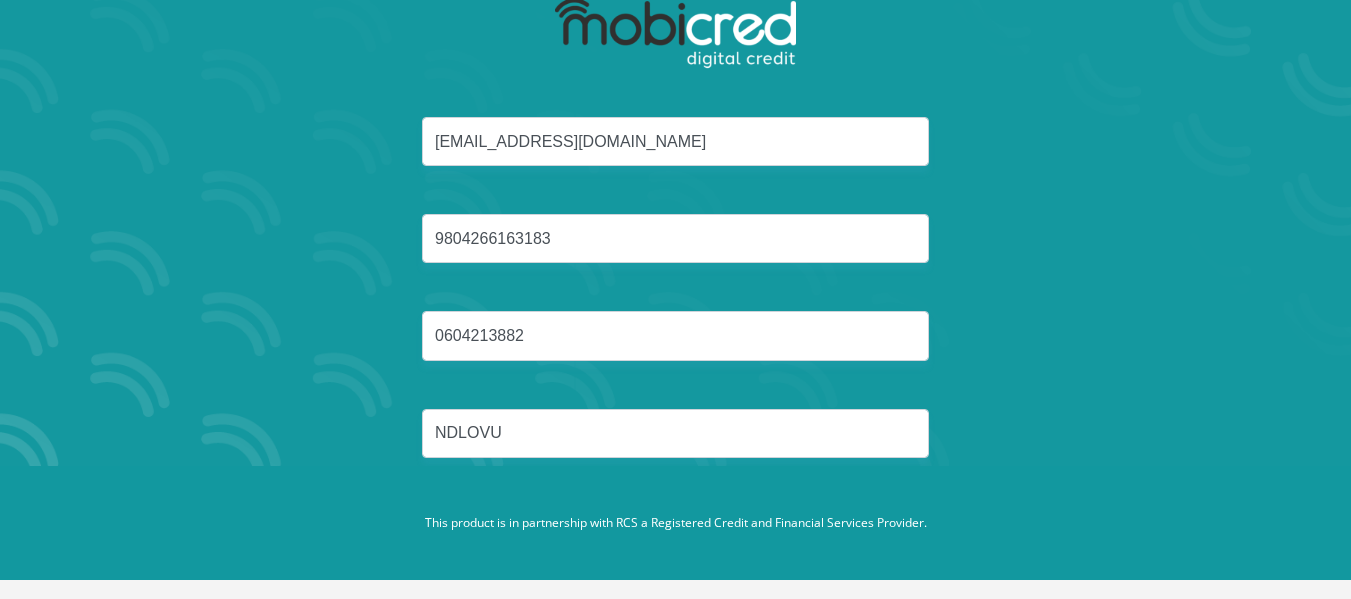 click on "clydendlovu@gmail.com
9804266163183
0604213882
NDLOVU
Reset Password" at bounding box center [675, 166] 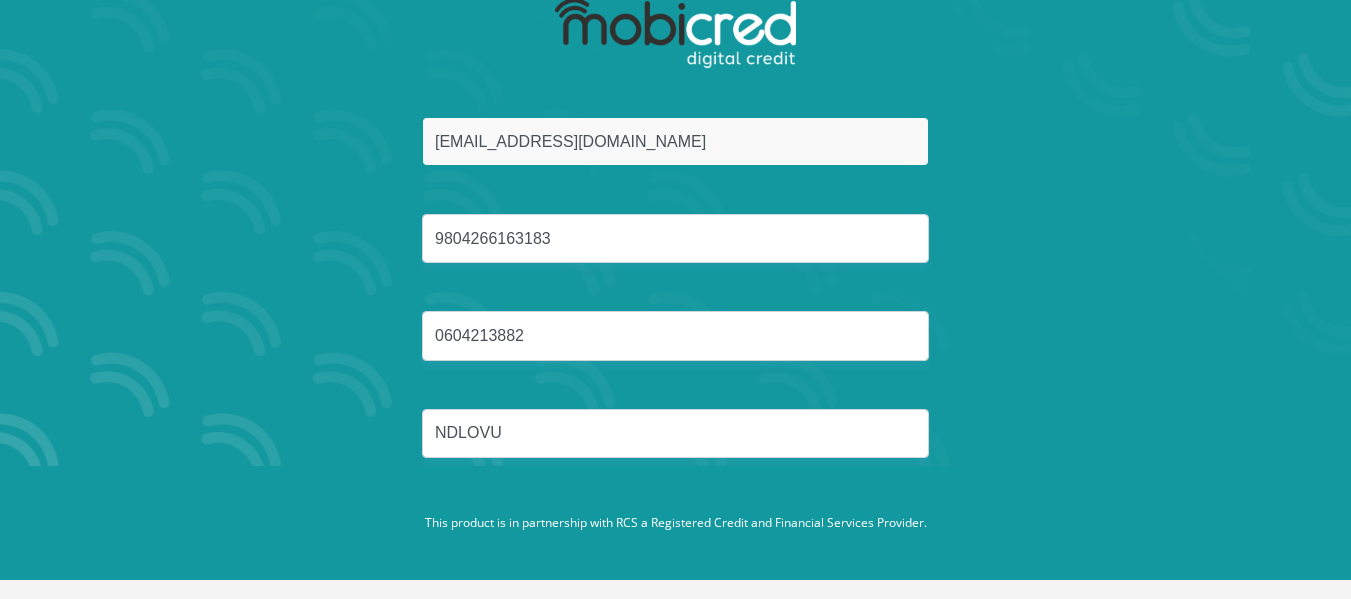 click on "clydendlovu@gmail.com" at bounding box center [675, 141] 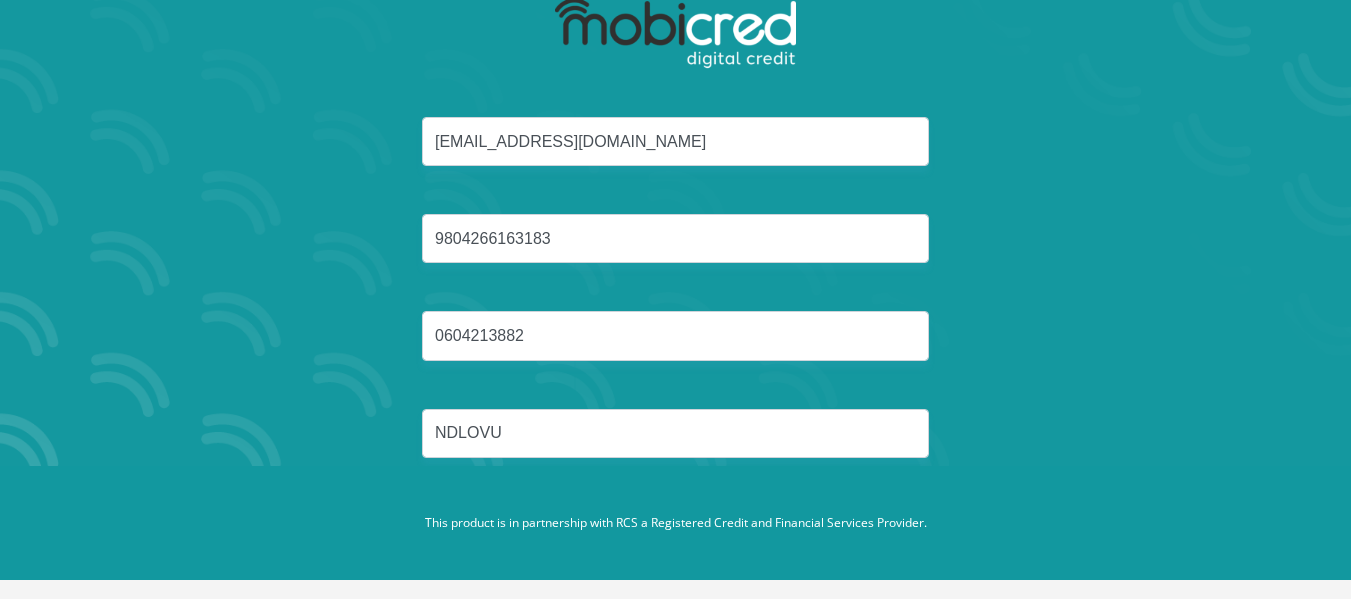 click on "clydendlovu@gmail.com
9804266163183
0604213882
NDLOVU" at bounding box center (676, 311) 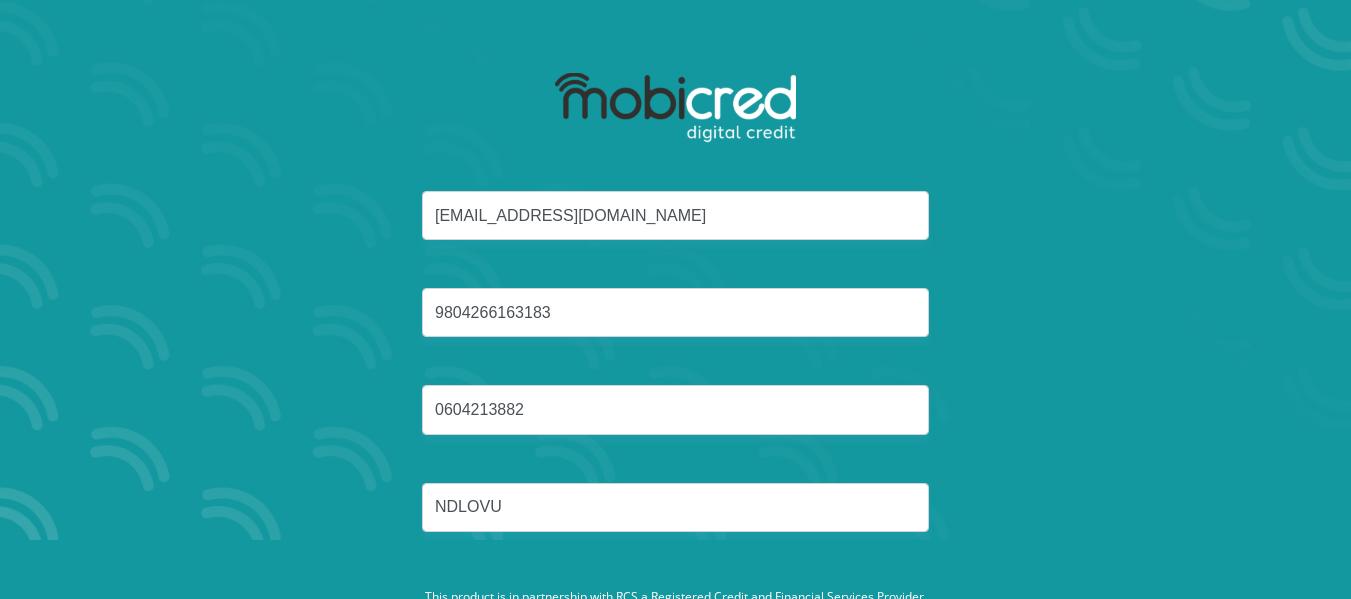 scroll, scrollTop: 0, scrollLeft: 0, axis: both 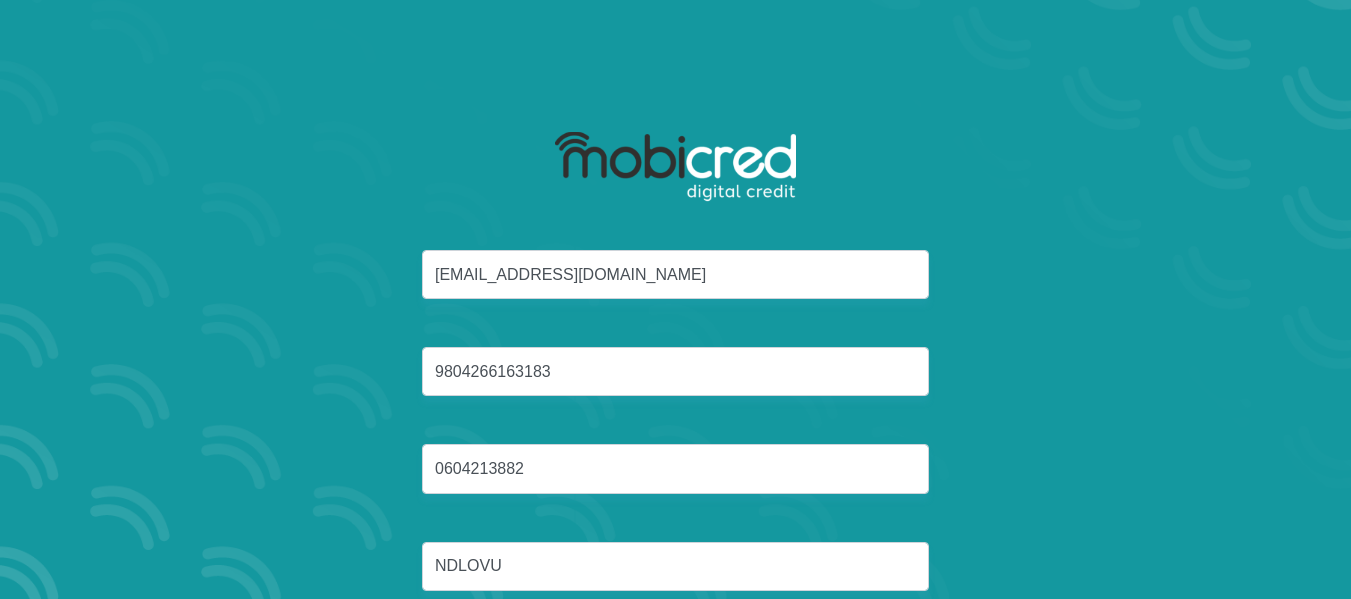 click at bounding box center (675, 167) 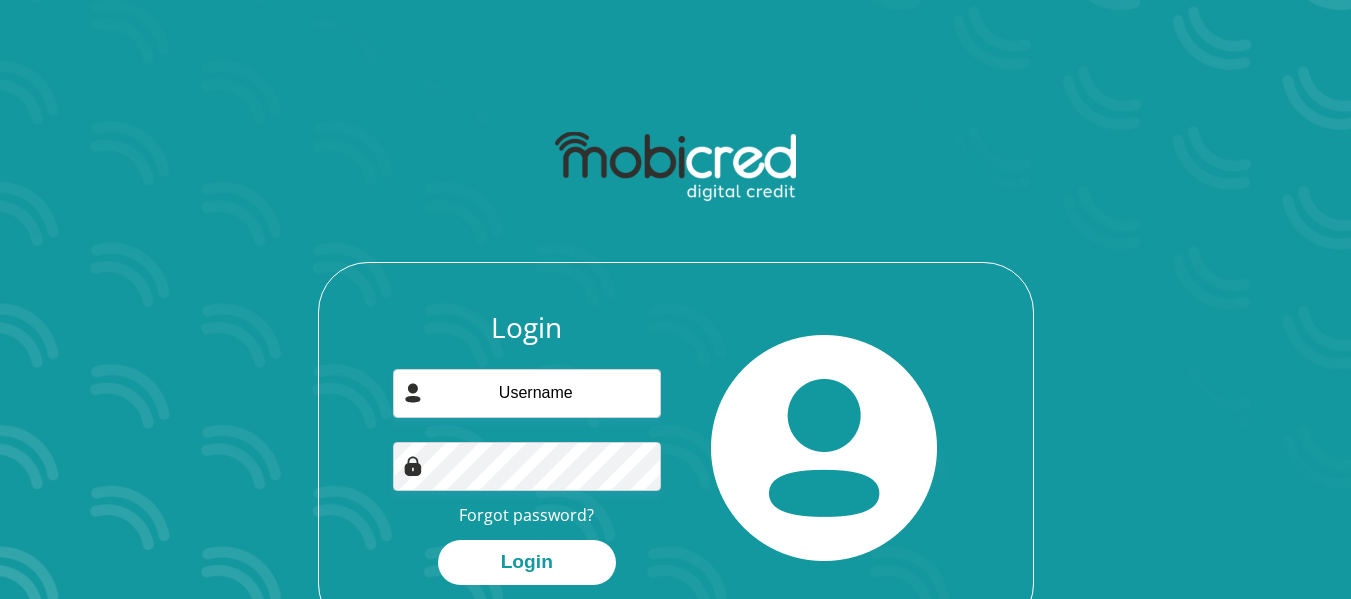scroll, scrollTop: 0, scrollLeft: 0, axis: both 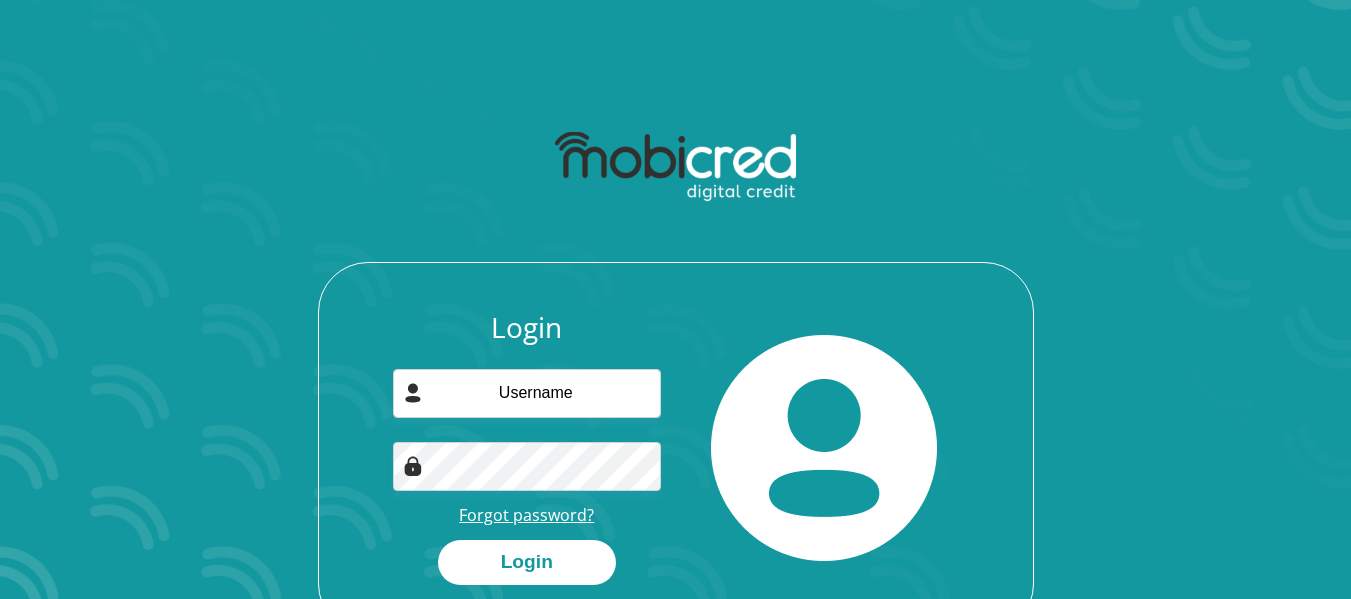 click on "Forgot password?" at bounding box center [526, 515] 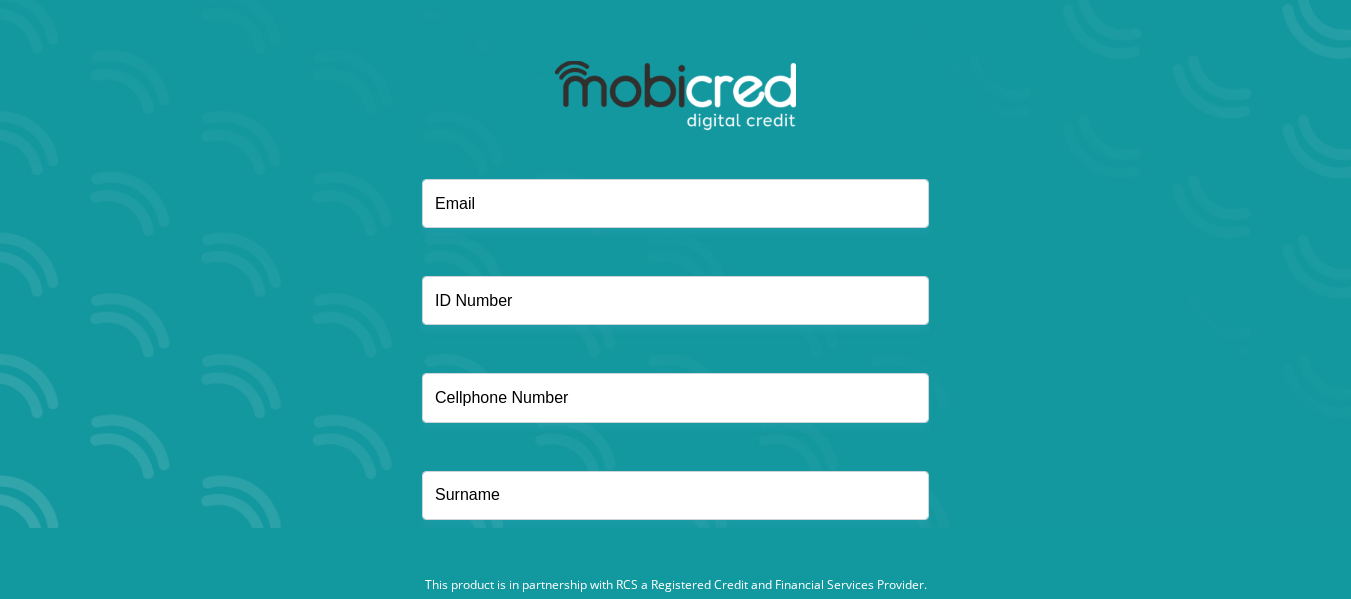 scroll, scrollTop: 0, scrollLeft: 0, axis: both 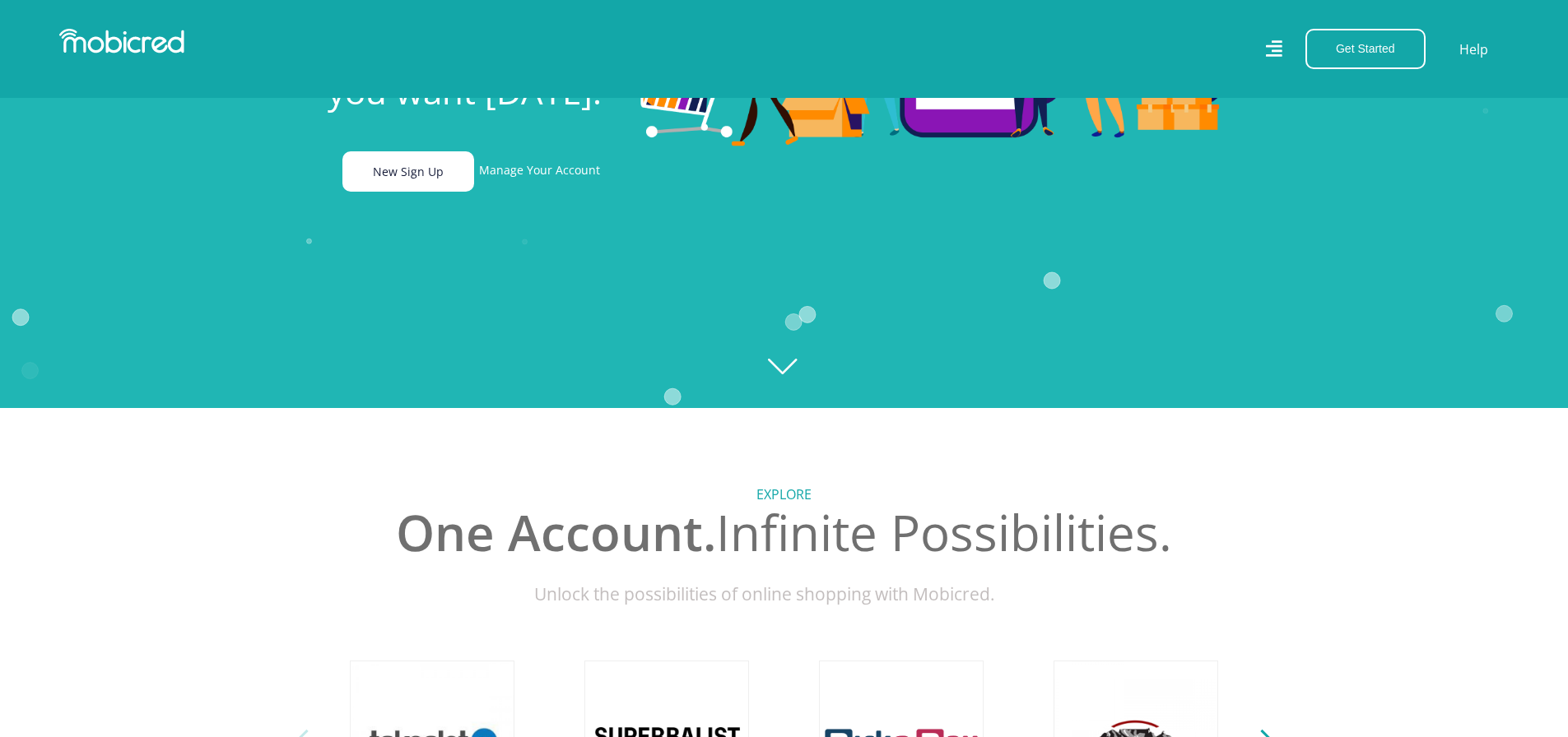 click on "New Sign Up" at bounding box center (408, 171) 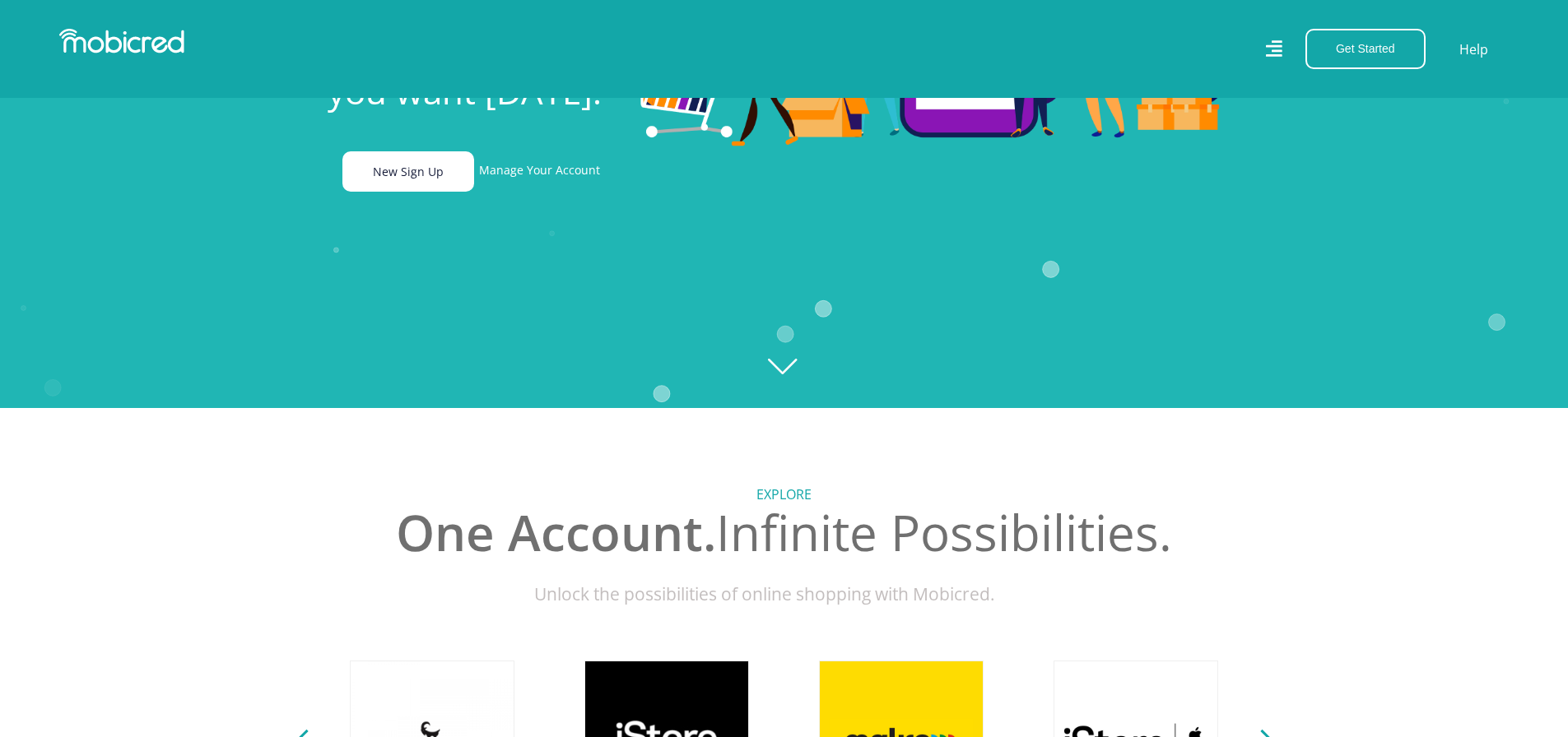 scroll, scrollTop: 0, scrollLeft: 1173, axis: horizontal 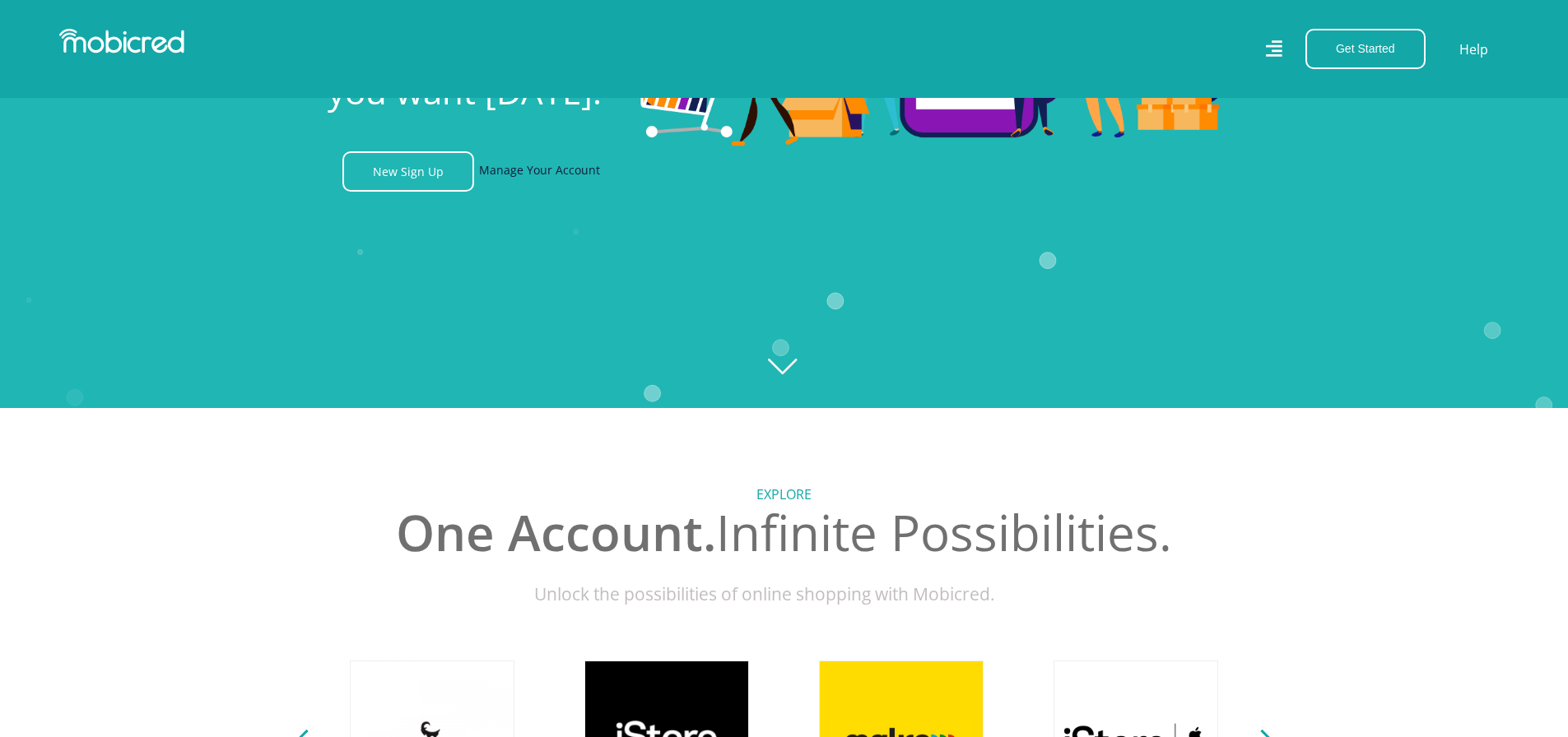 click on "Manage Your Account" at bounding box center (539, 171) 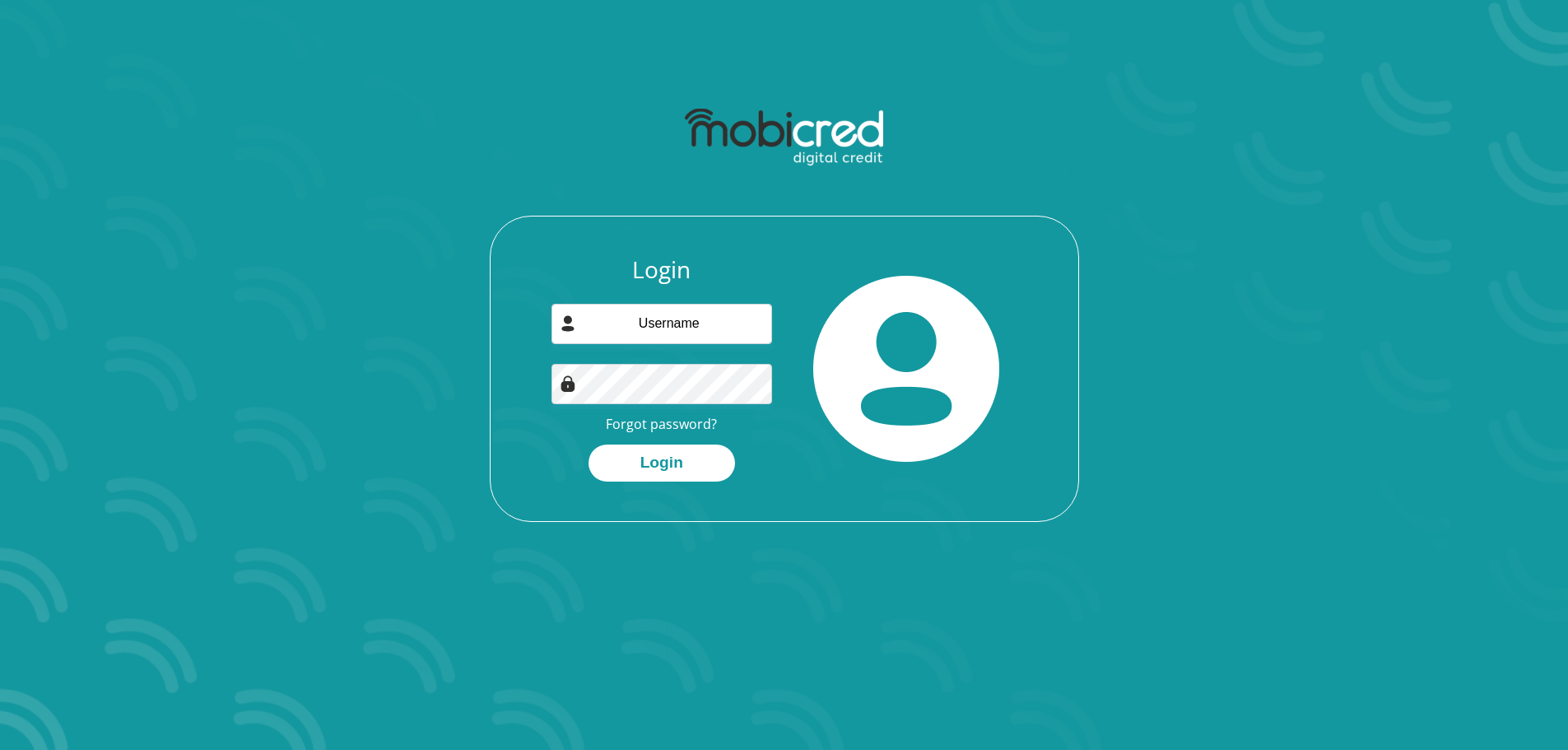 scroll, scrollTop: 0, scrollLeft: 0, axis: both 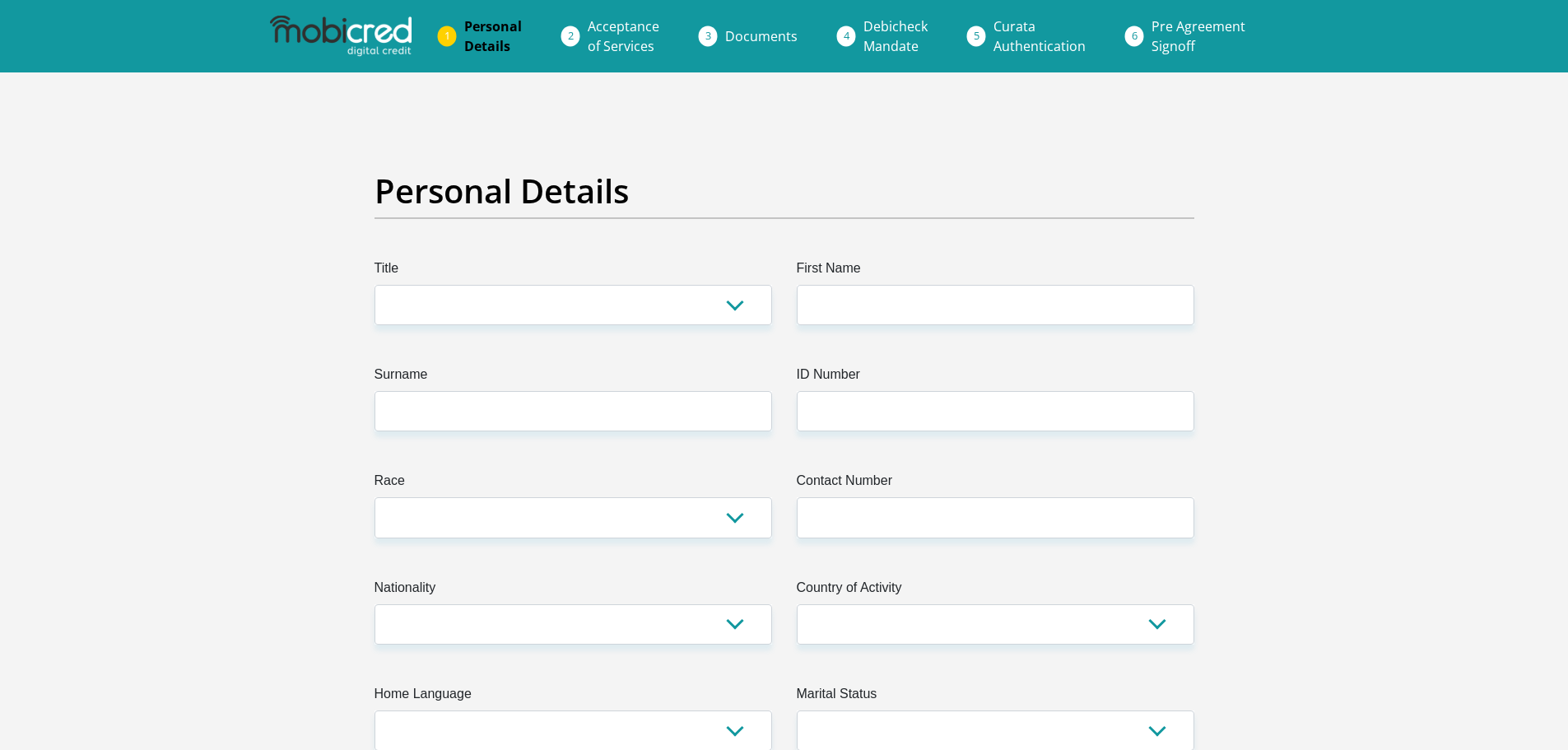 select on "Mr" 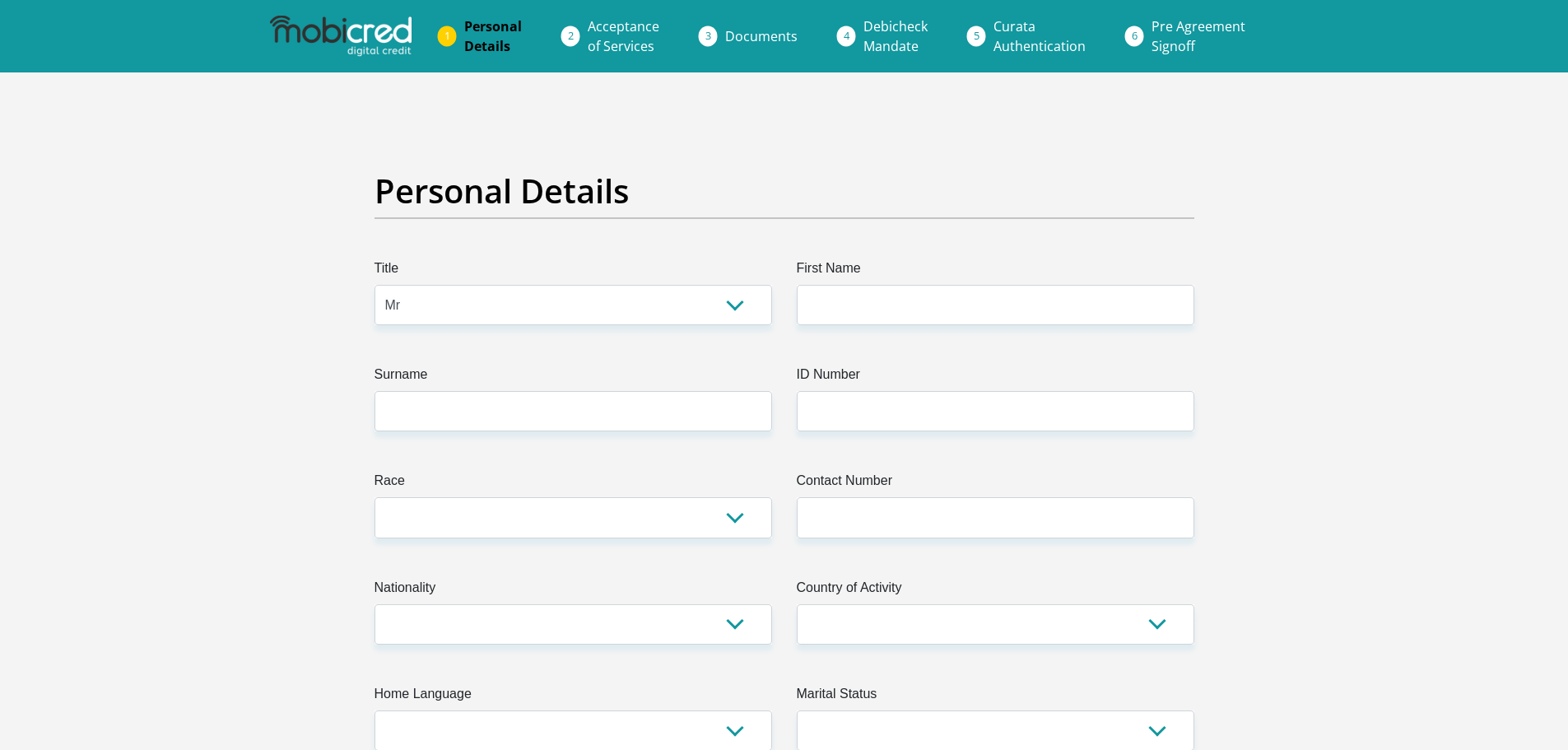 click on "Mr
Ms
Mrs
Dr
Other" at bounding box center [573, 305] 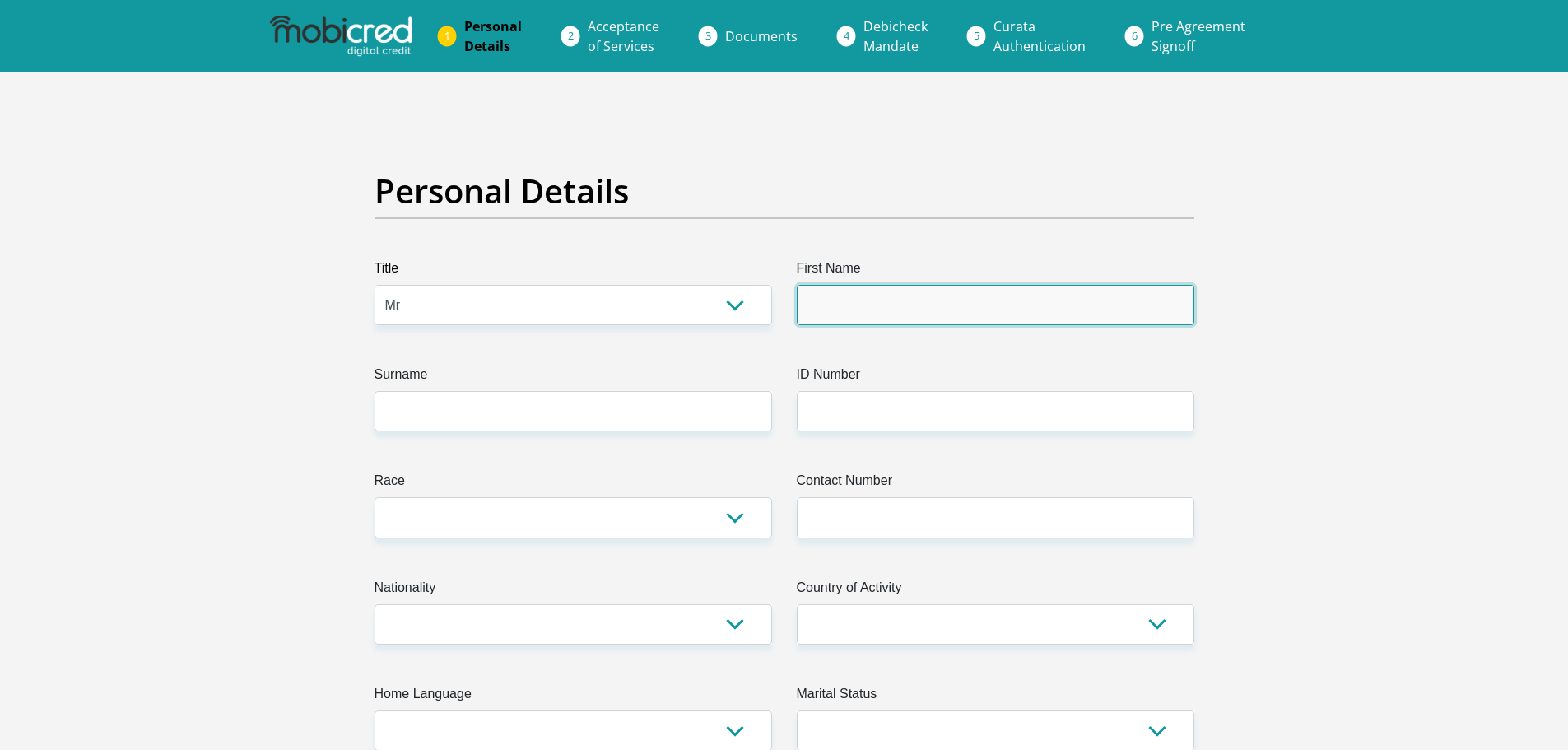 click on "First Name" at bounding box center [995, 305] 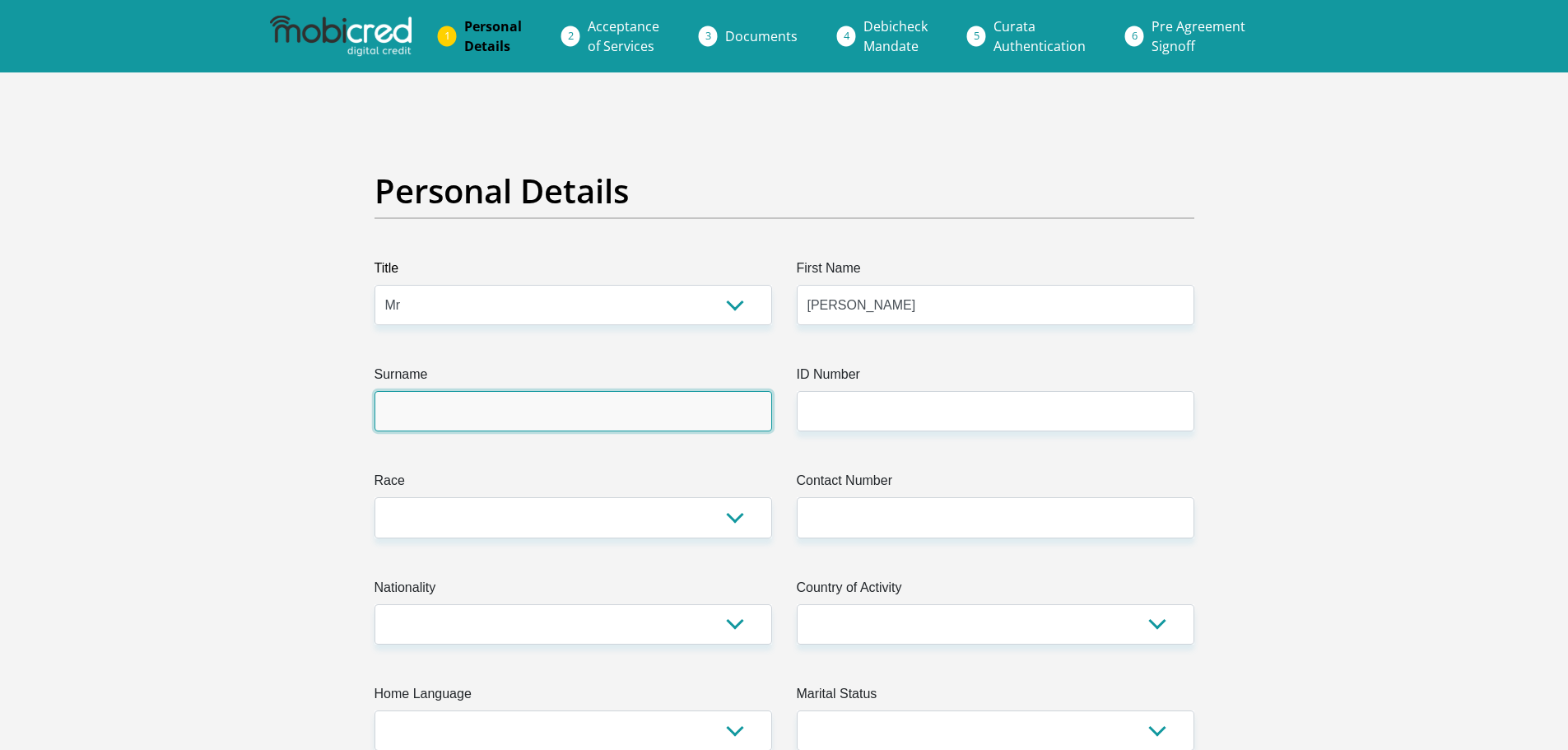 type on "NDLOVU" 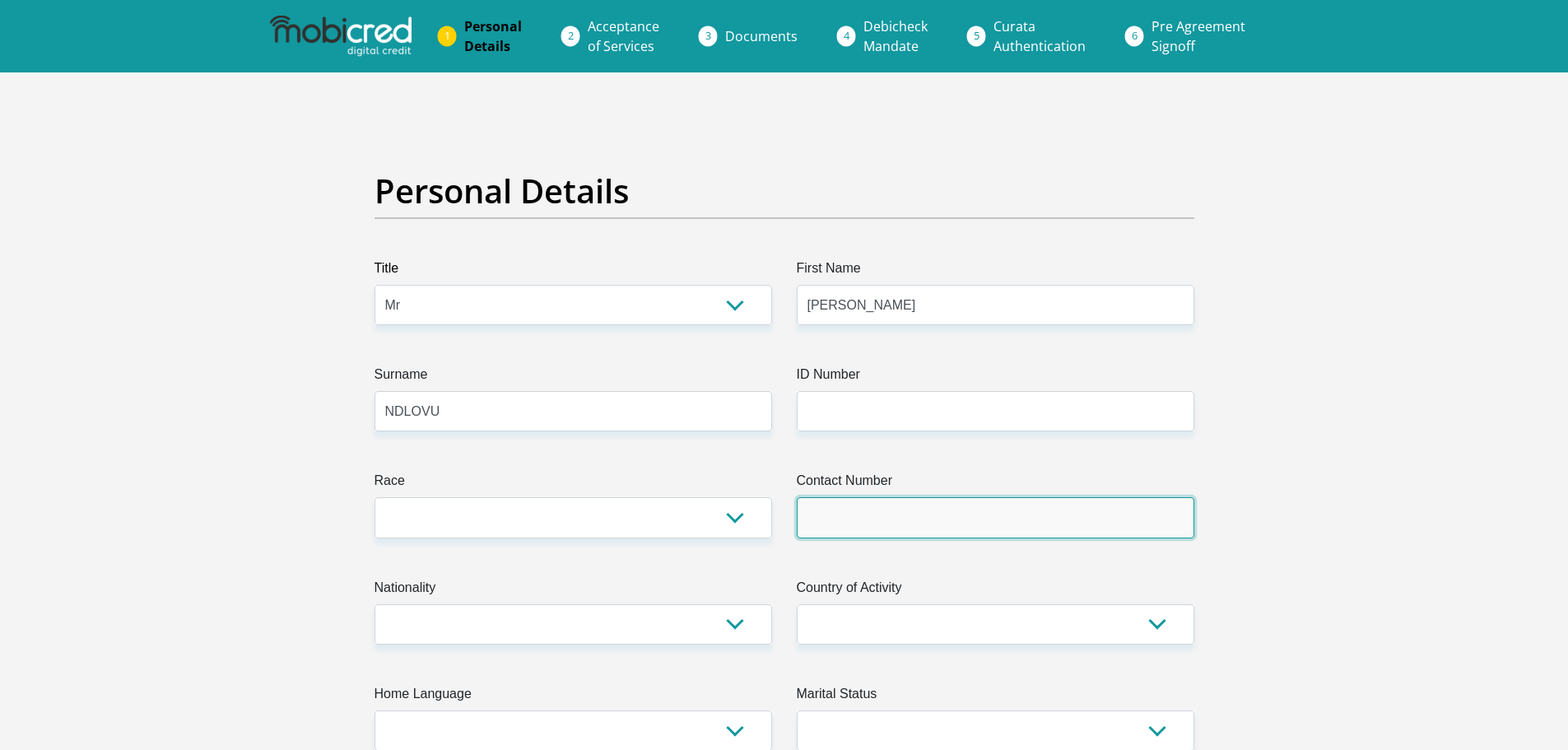 type on "0604213882" 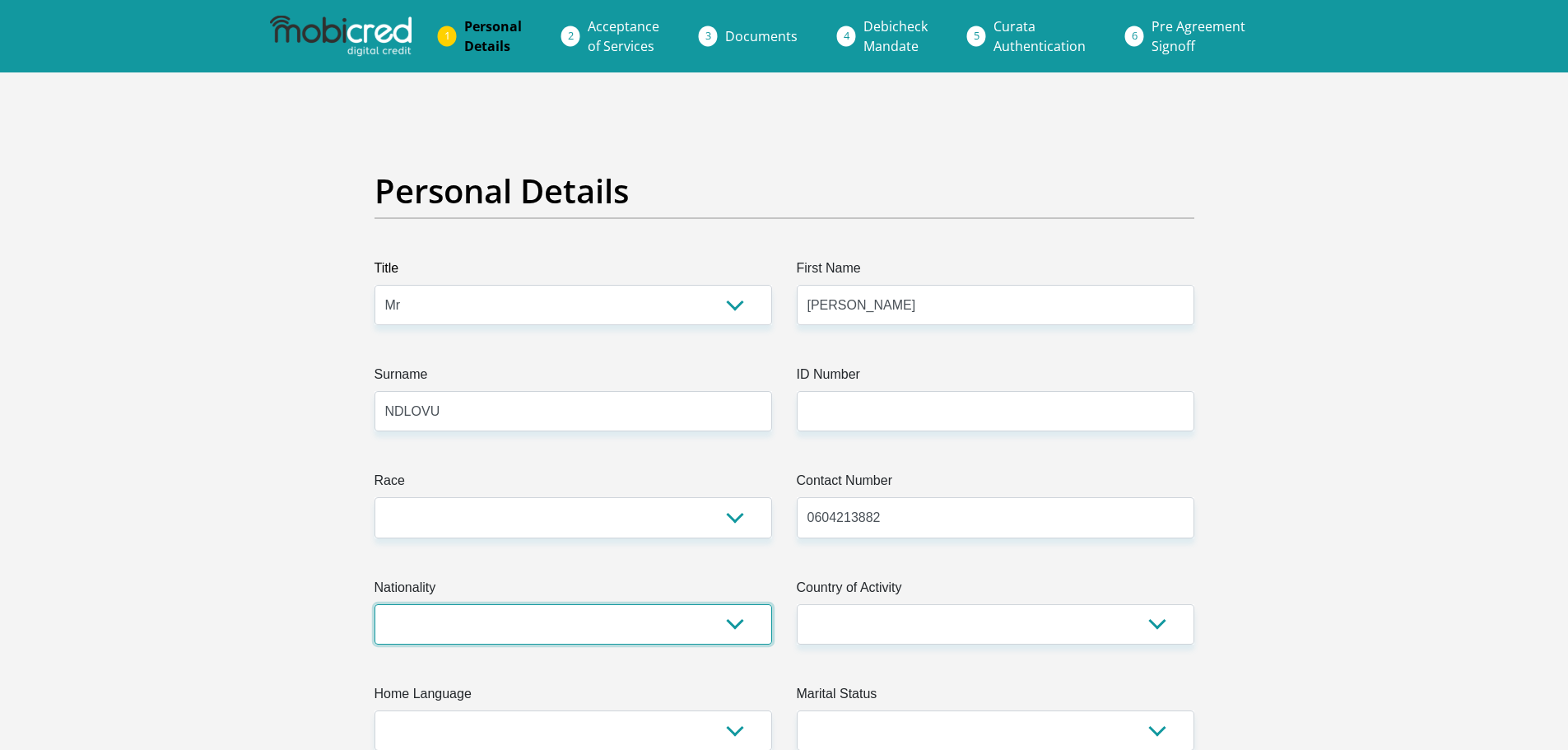 select on "ZAF" 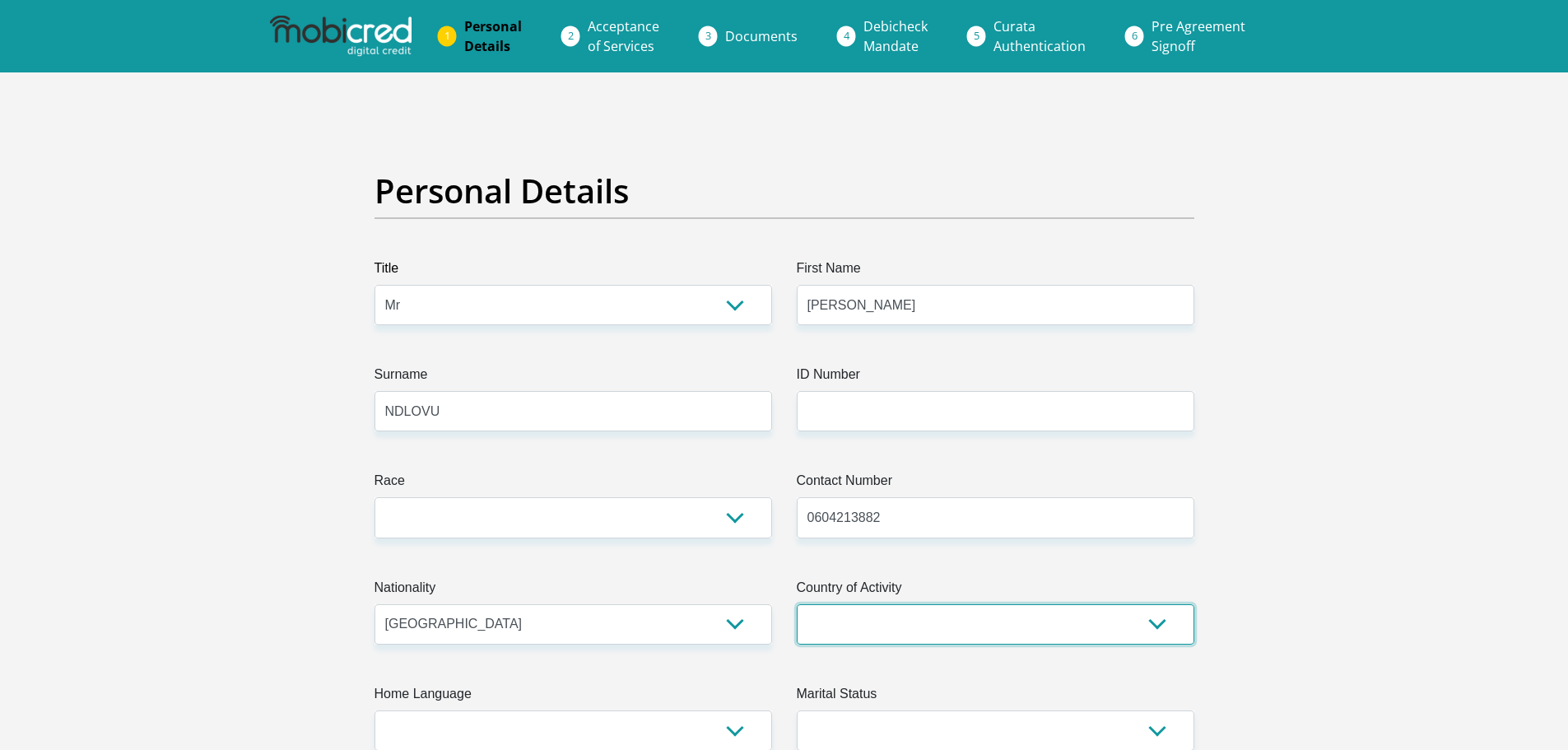 select on "ZAF" 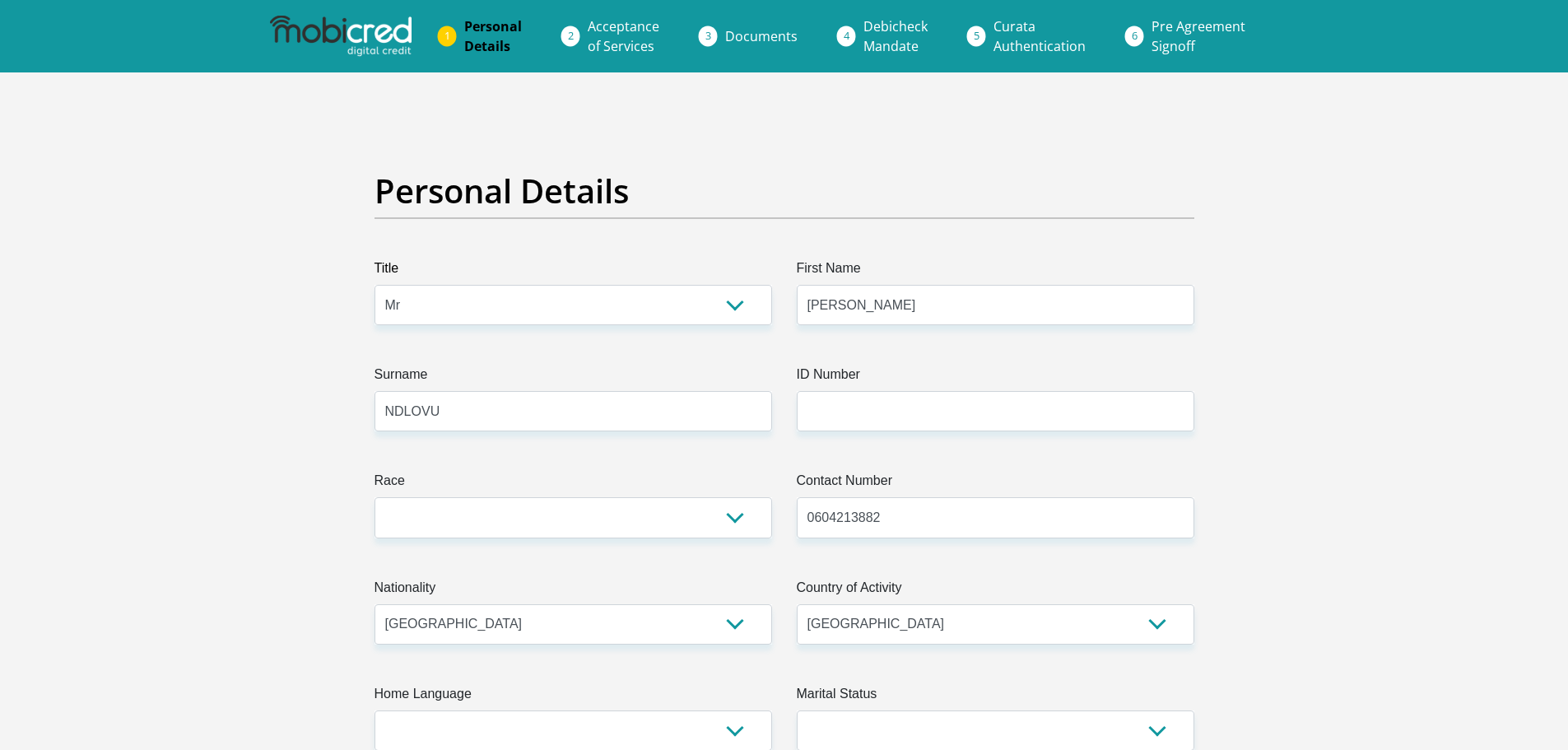 type on "4057 LEE BARNES BULAVARD" 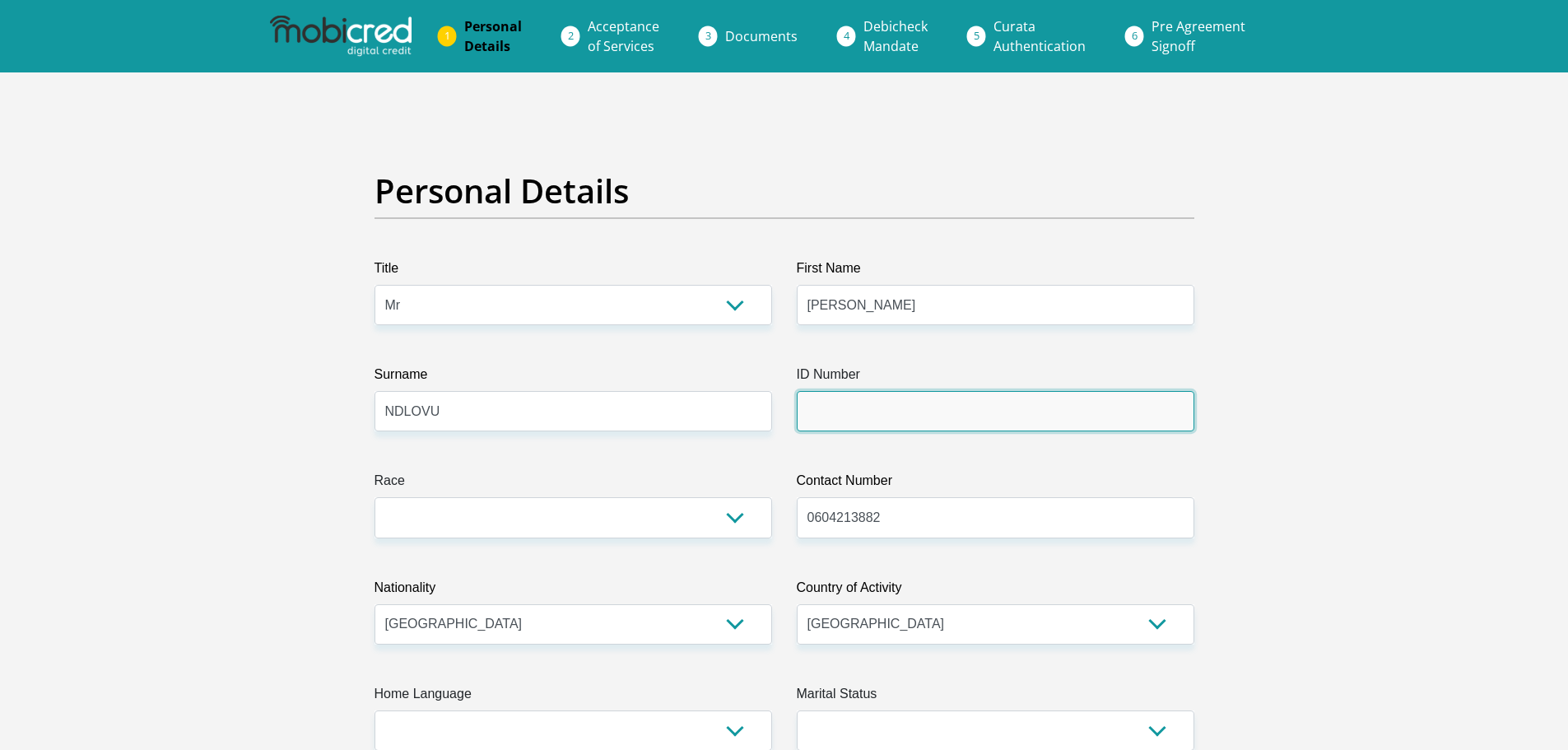 click on "ID Number" at bounding box center [995, 411] 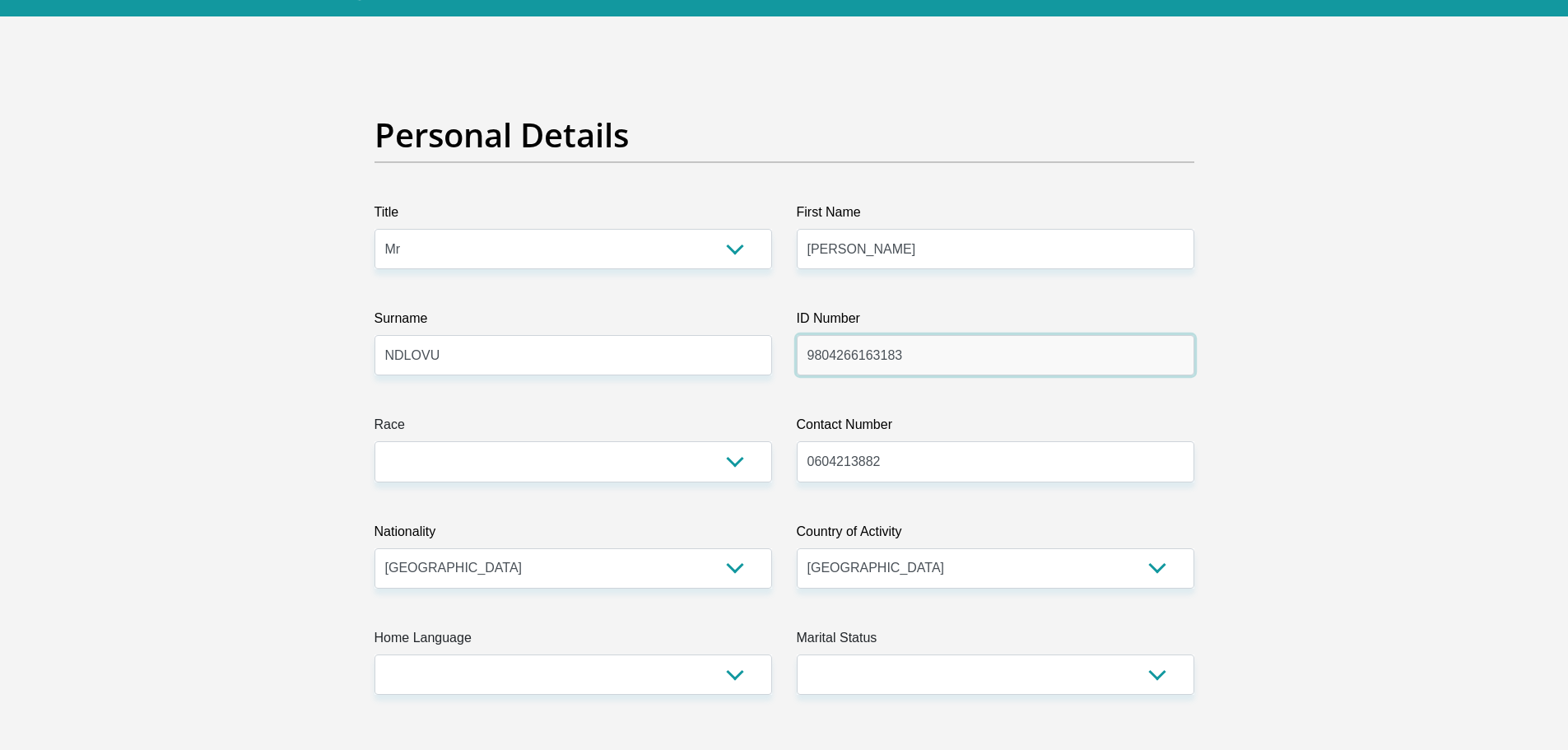 scroll, scrollTop: 82, scrollLeft: 0, axis: vertical 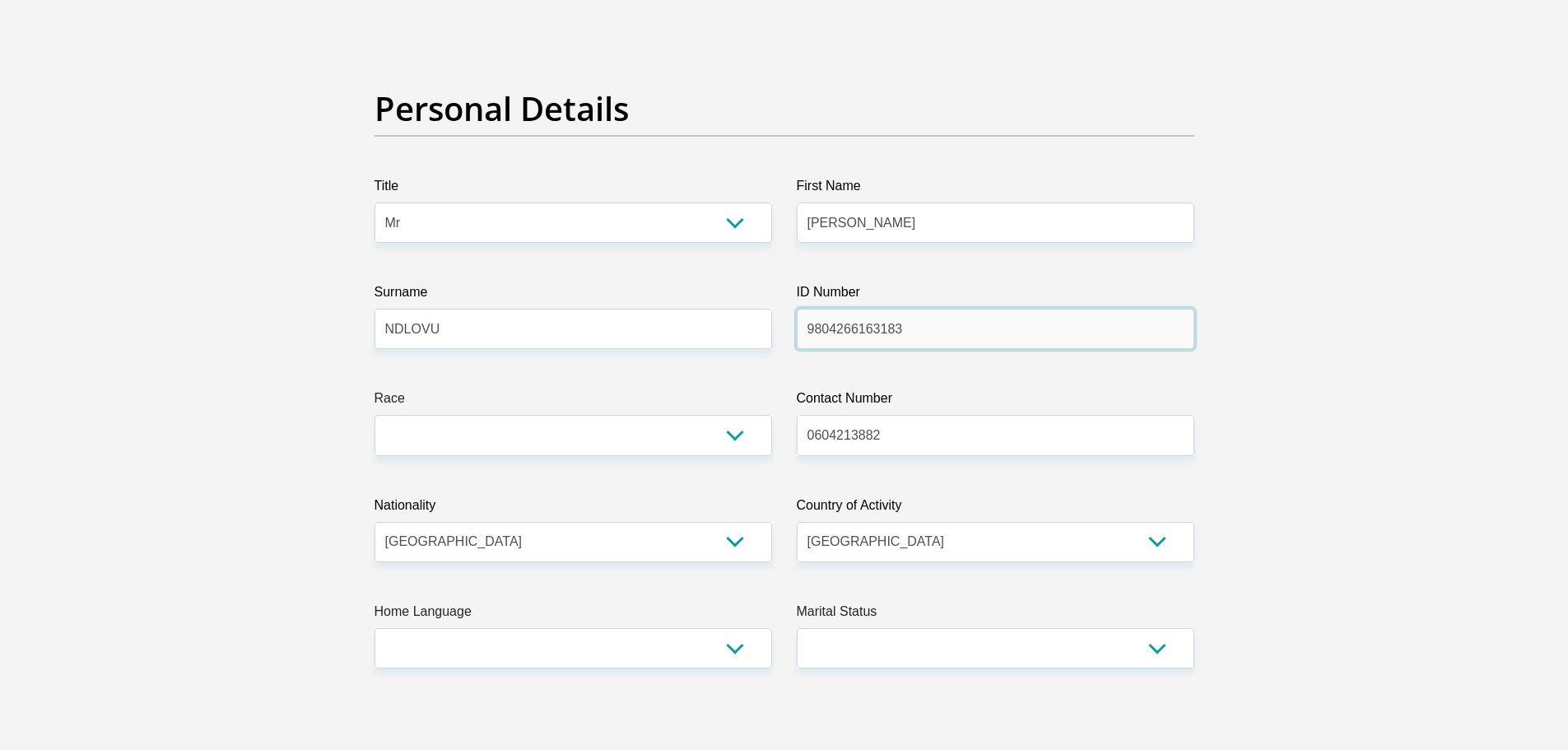 type on "9804266163183" 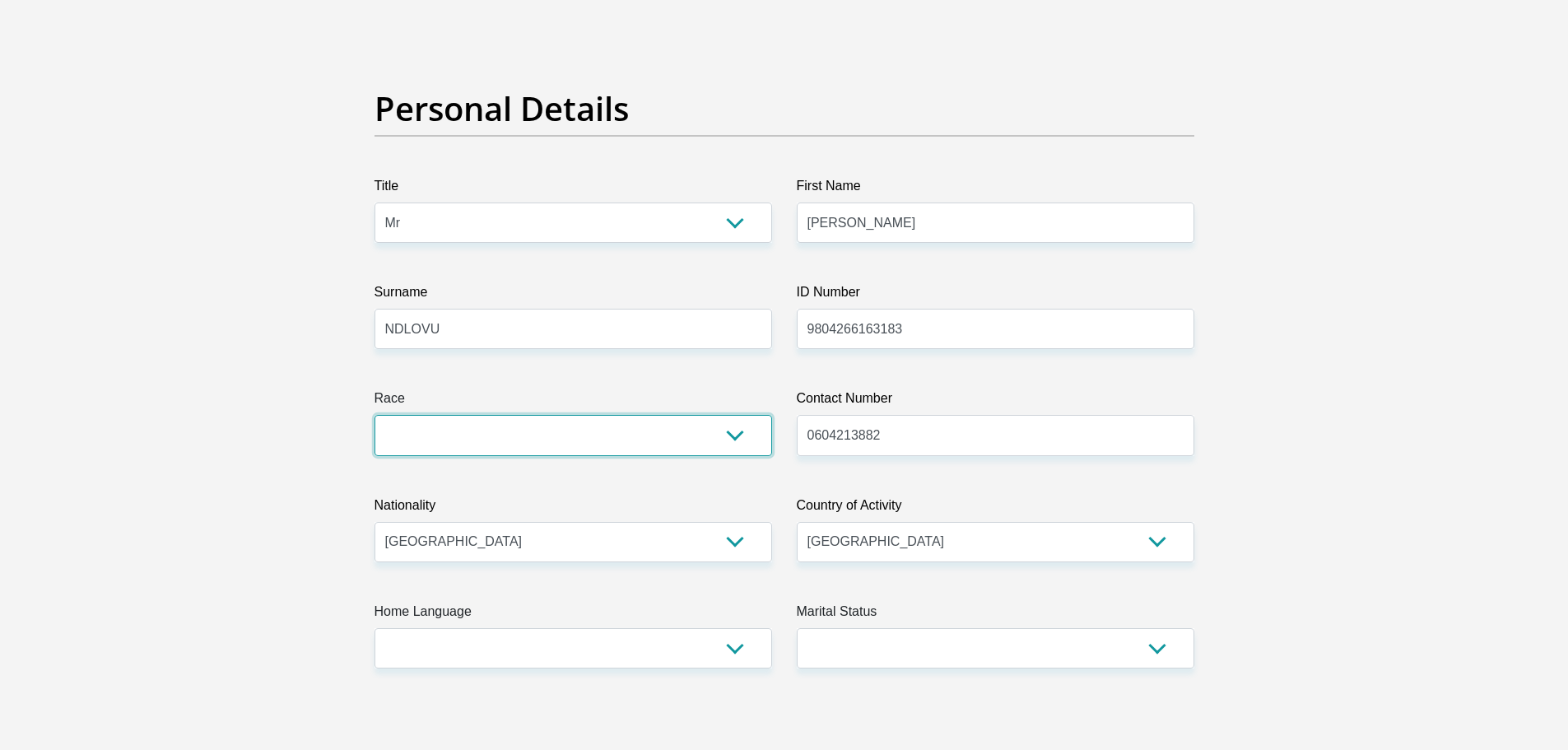 click on "Black
Coloured
Indian
White
Other" at bounding box center (573, 435) 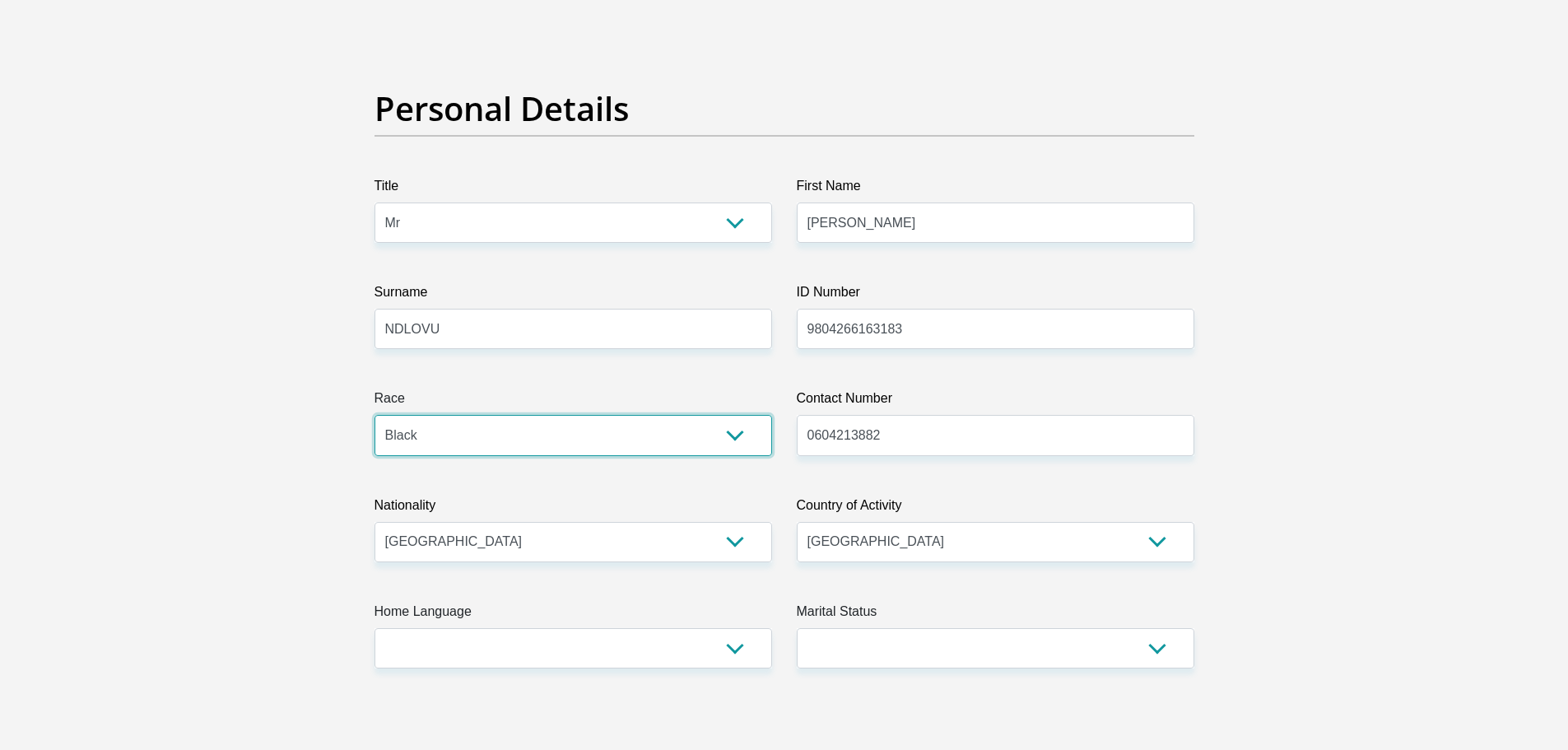 click on "Black
Coloured
Indian
White
Other" at bounding box center [573, 435] 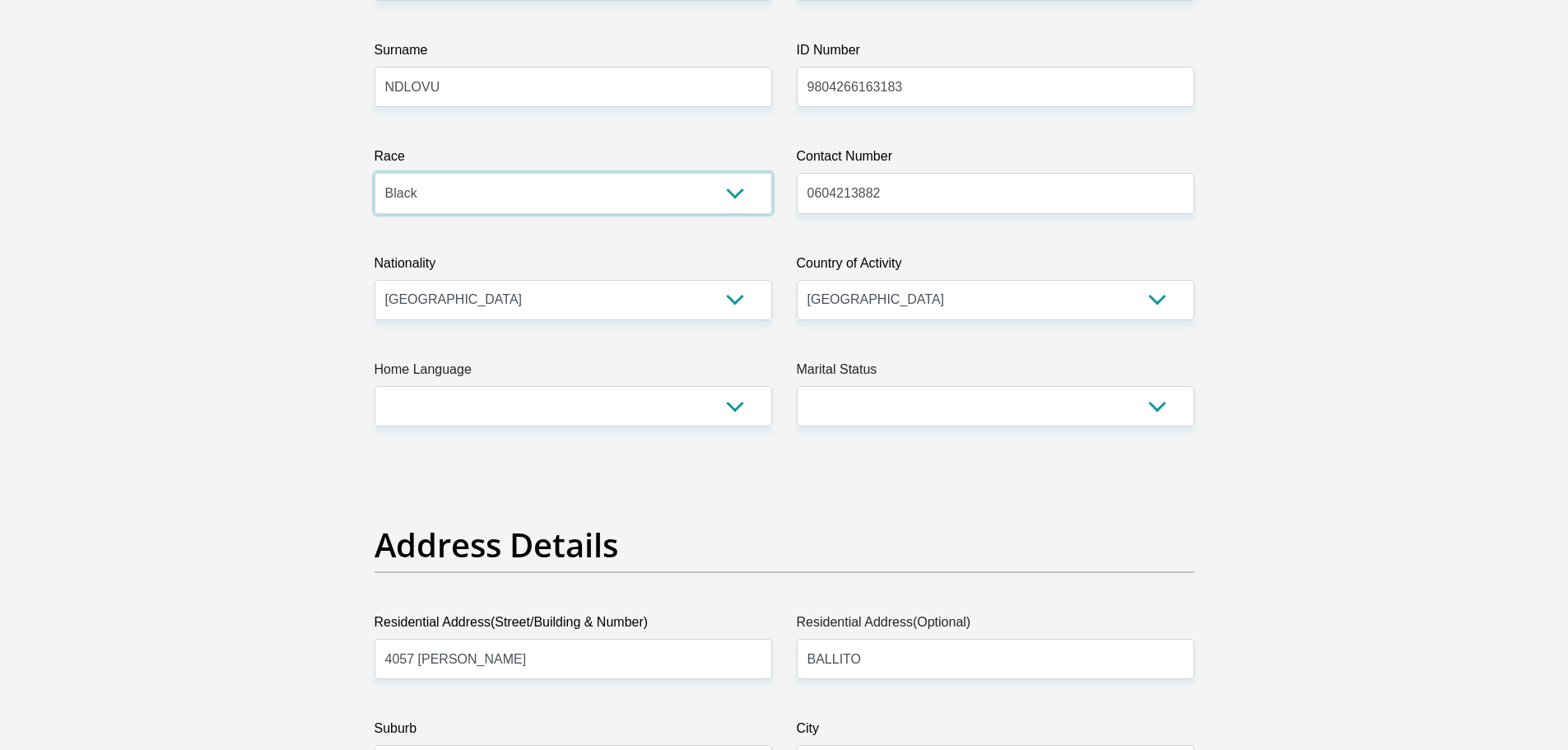 scroll, scrollTop: 329, scrollLeft: 0, axis: vertical 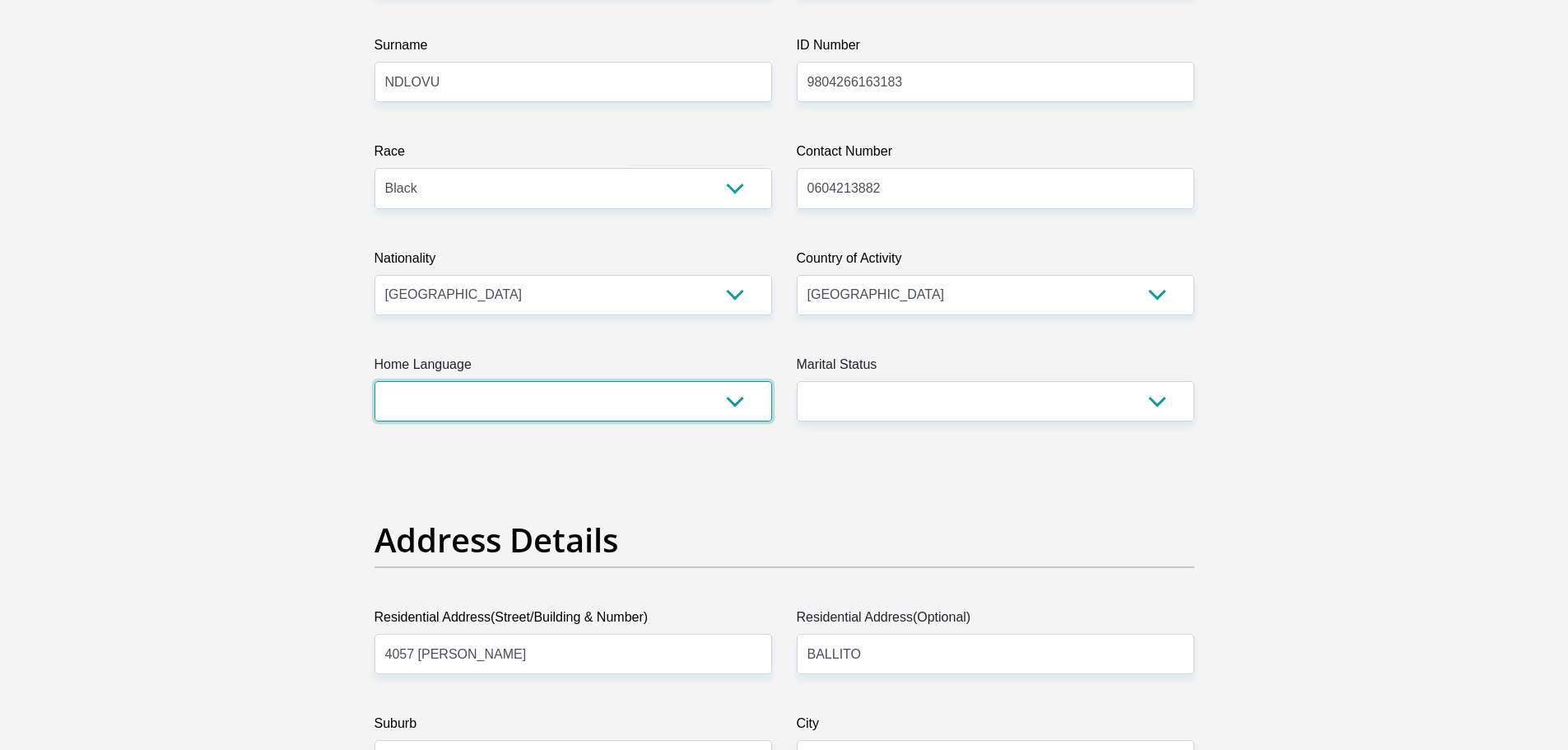 click on "Afrikaans
English
Sepedi
South Ndebele
Southern Sotho
Swati
Tsonga
Tswana
Venda
Xhosa
Zulu
Other" at bounding box center (573, 401) 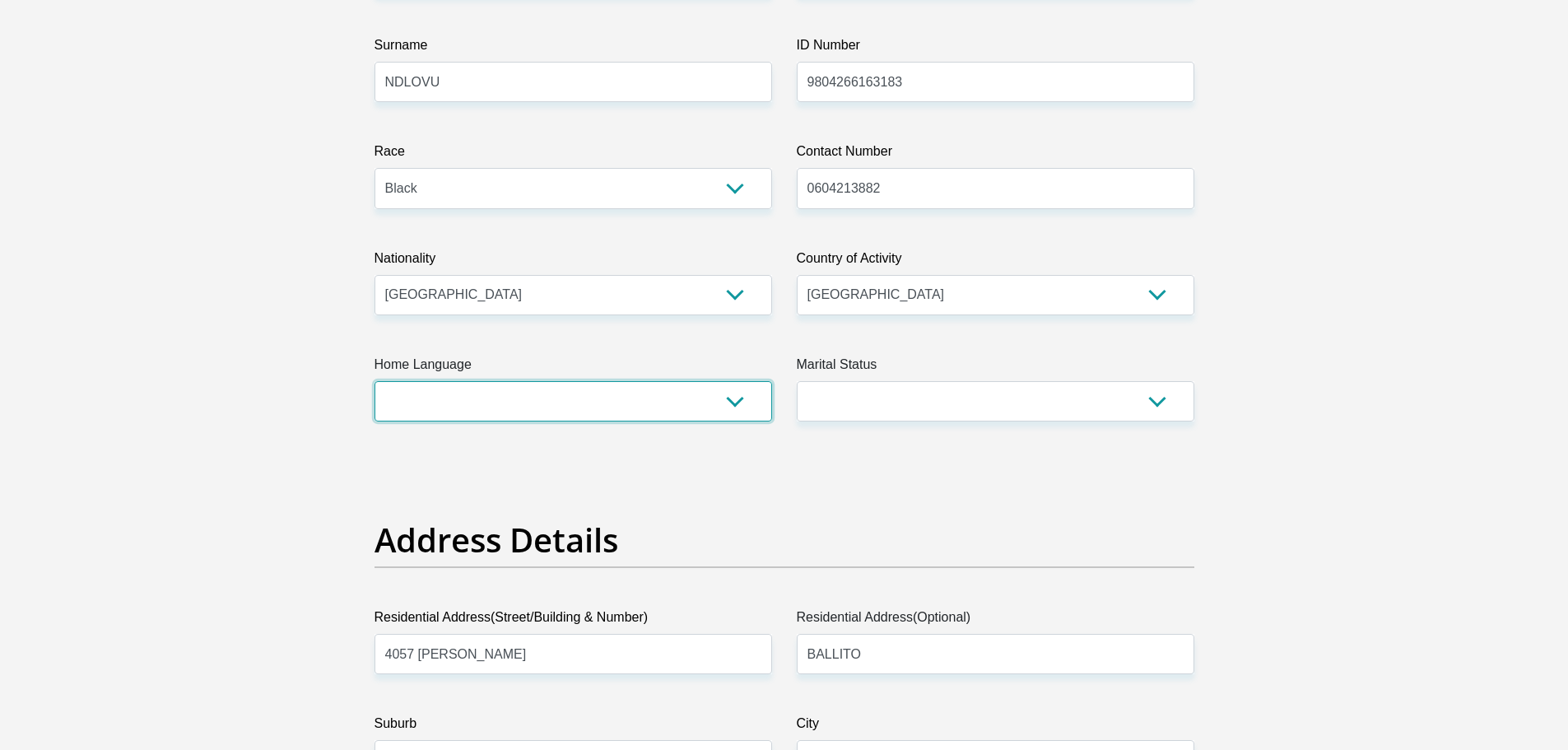 select on "nbl" 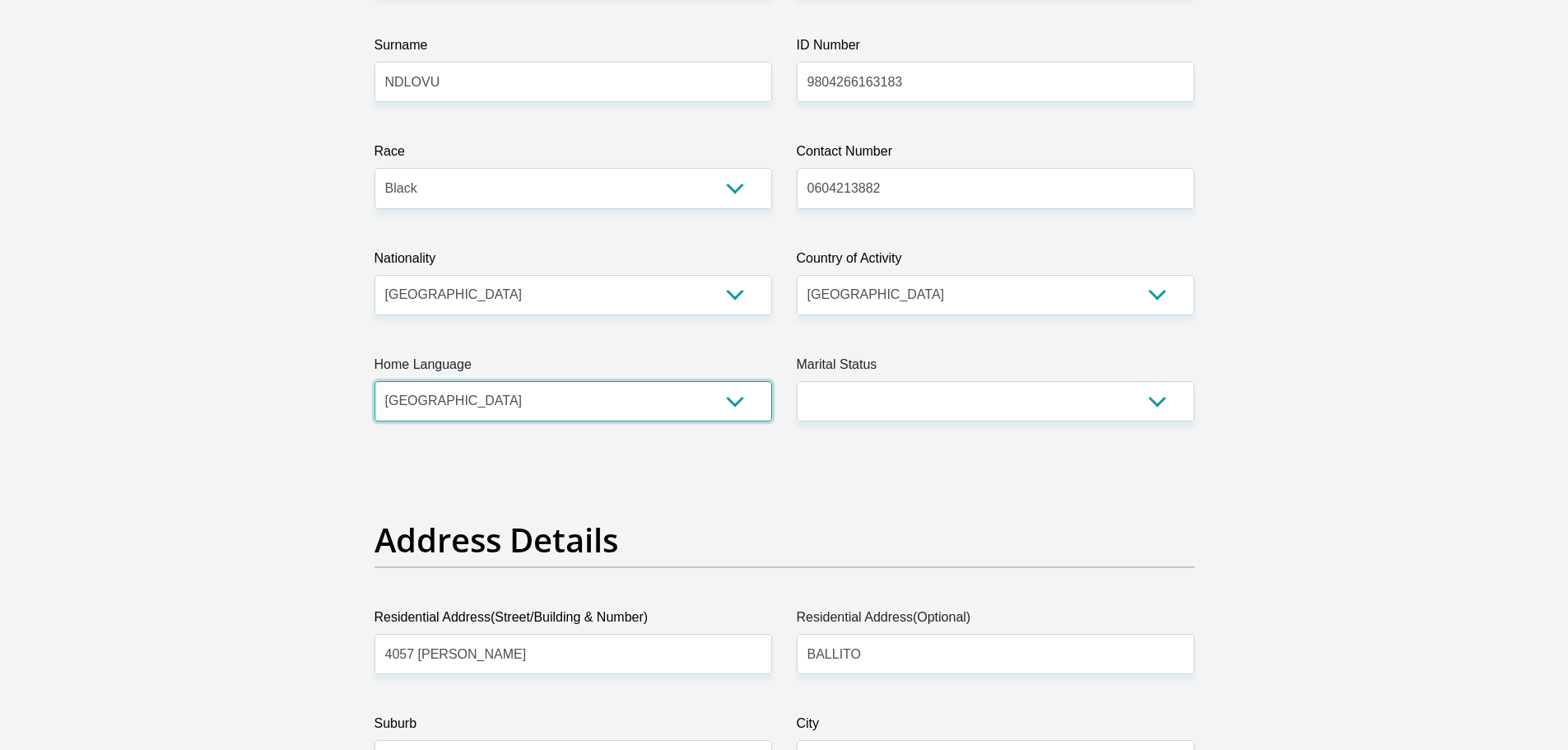 click on "Afrikaans
English
Sepedi
South Ndebele
Southern Sotho
Swati
Tsonga
Tswana
Venda
Xhosa
Zulu
Other" at bounding box center [573, 401] 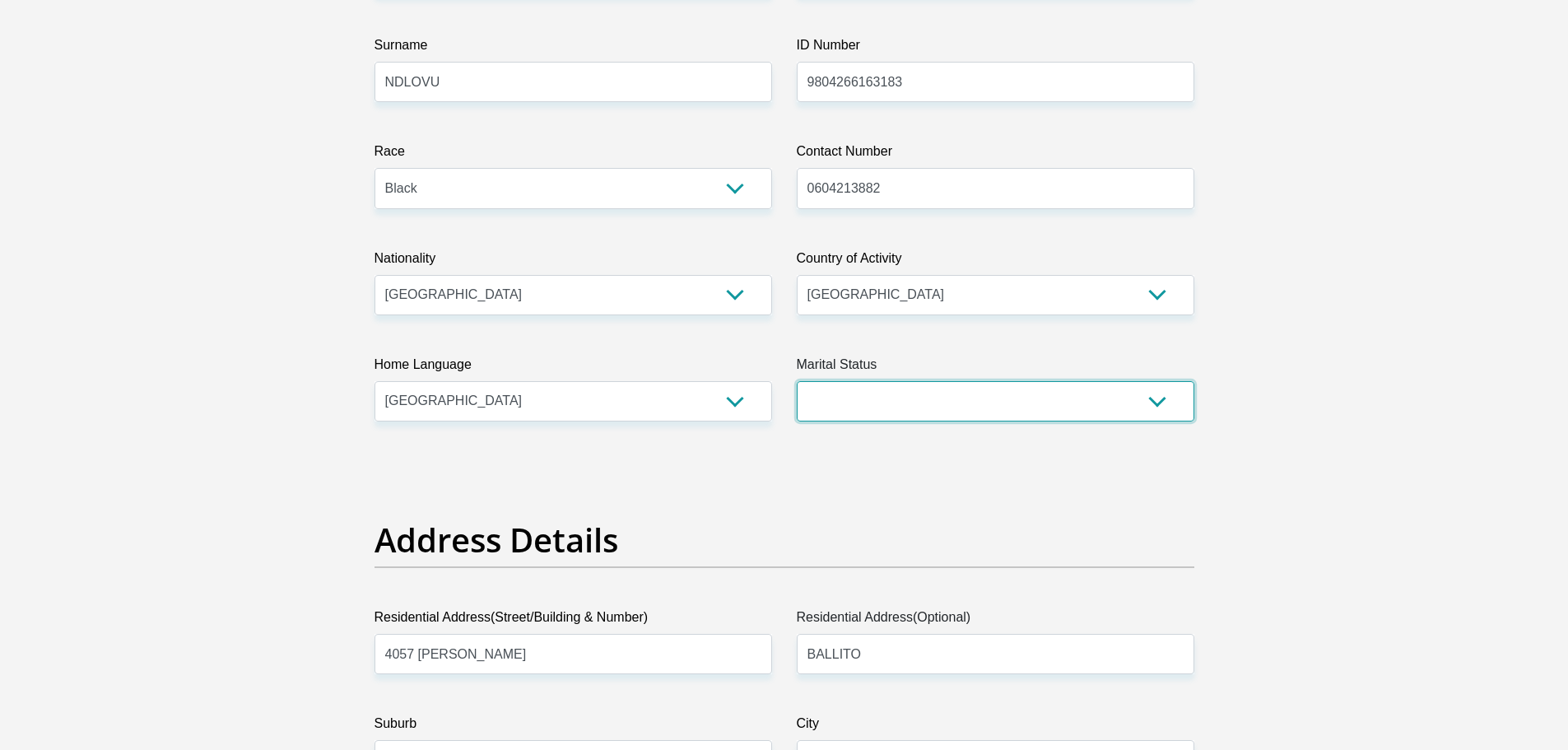 click on "Married ANC
Single
Divorced
Widowed
Married COP or Customary Law" at bounding box center [995, 401] 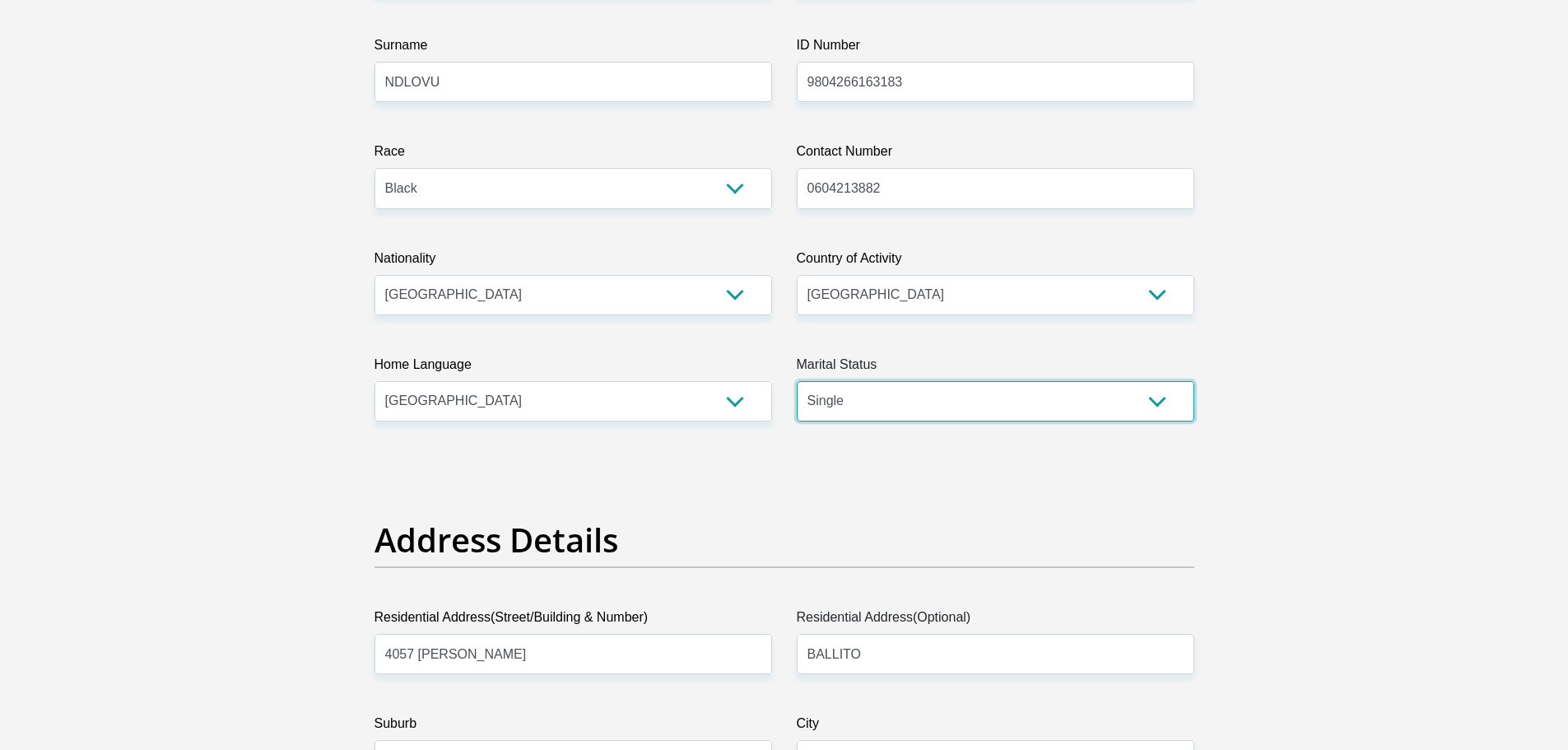 click on "Married ANC
Single
Divorced
Widowed
Married COP or Customary Law" at bounding box center (995, 401) 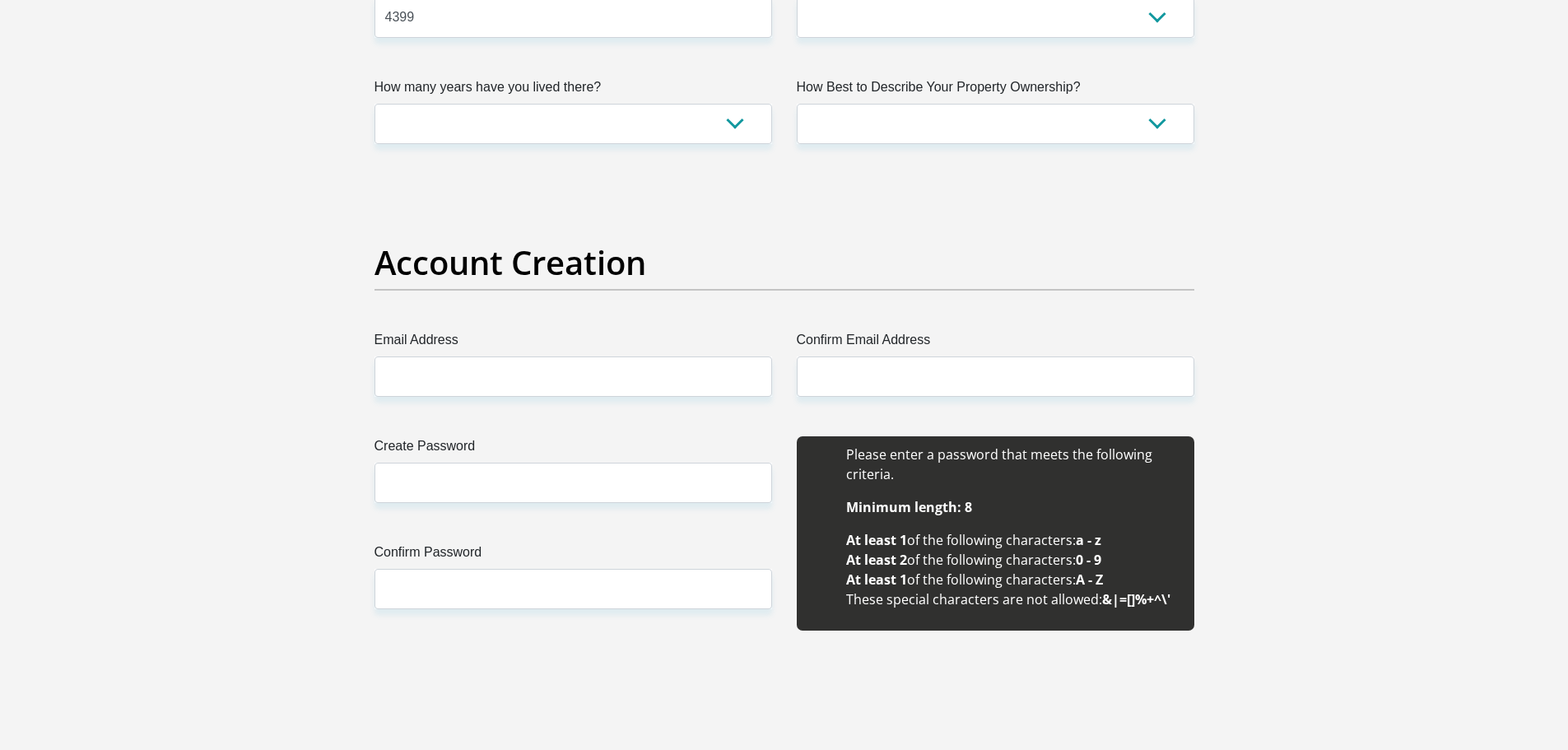 scroll, scrollTop: 1070, scrollLeft: 0, axis: vertical 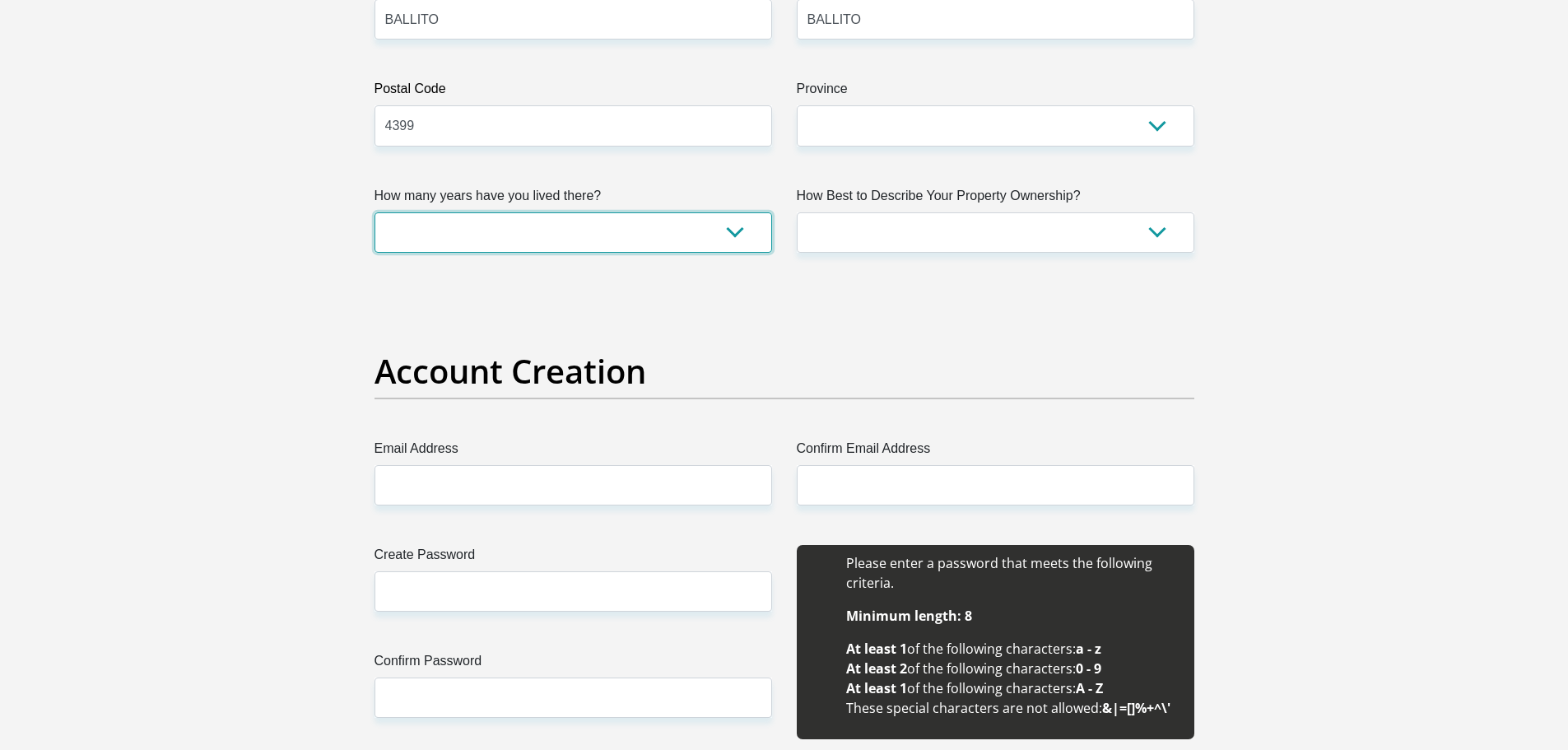 click on "less than 1 year
1-3 years
3-5 years
5+ years" at bounding box center [573, 232] 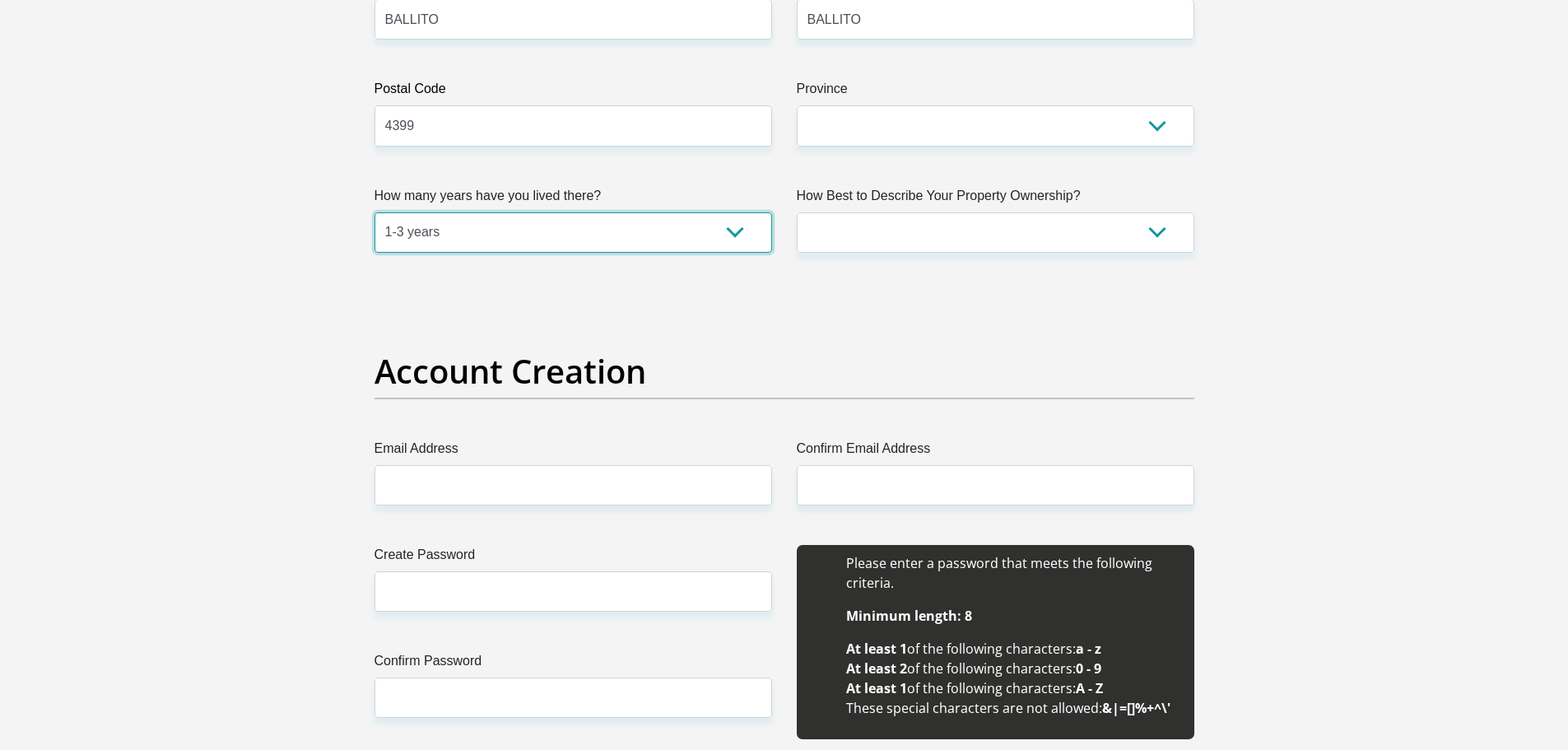 click on "less than 1 year
1-3 years
3-5 years
5+ years" at bounding box center (573, 232) 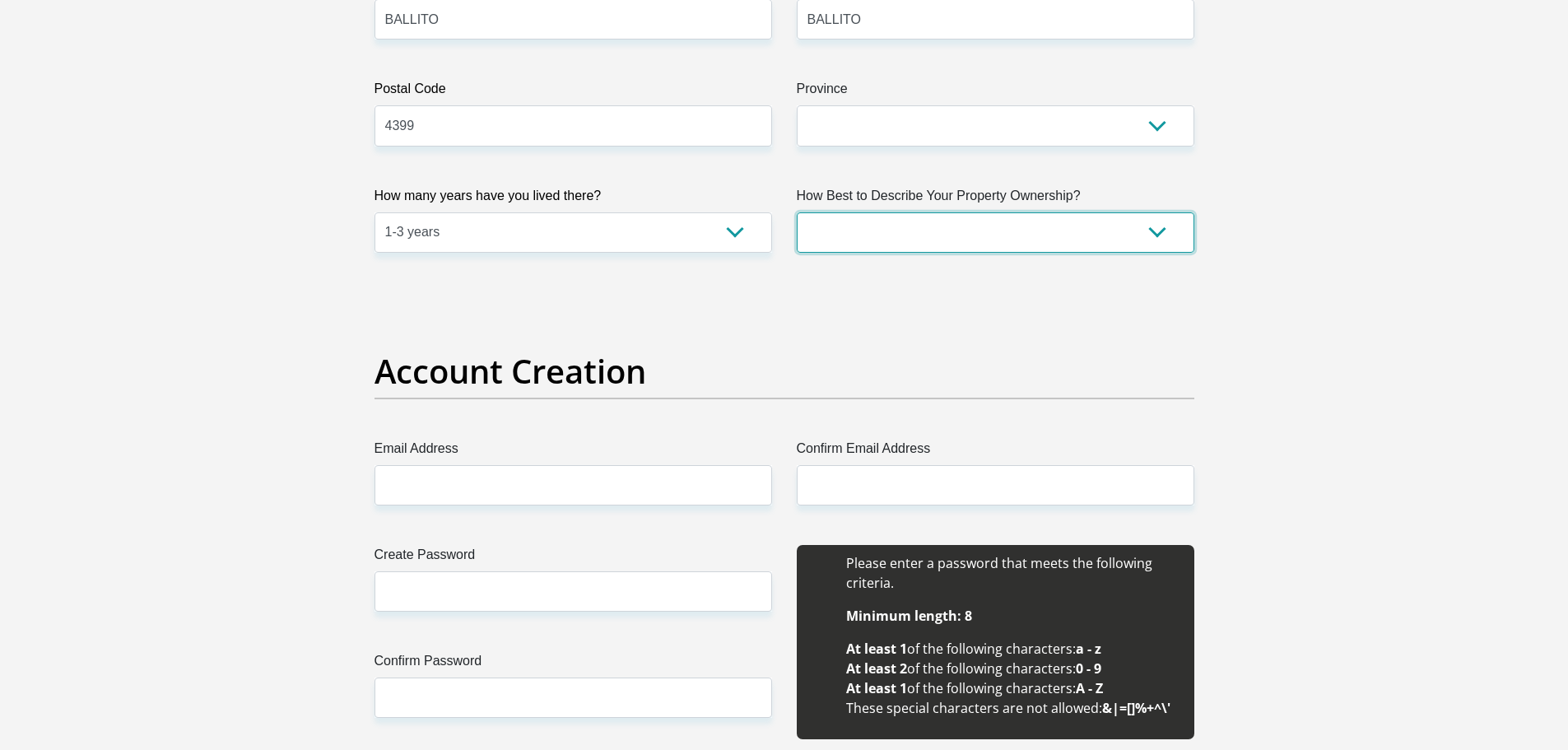 click on "Owned
Rented
Family Owned
Company Dwelling" at bounding box center [995, 232] 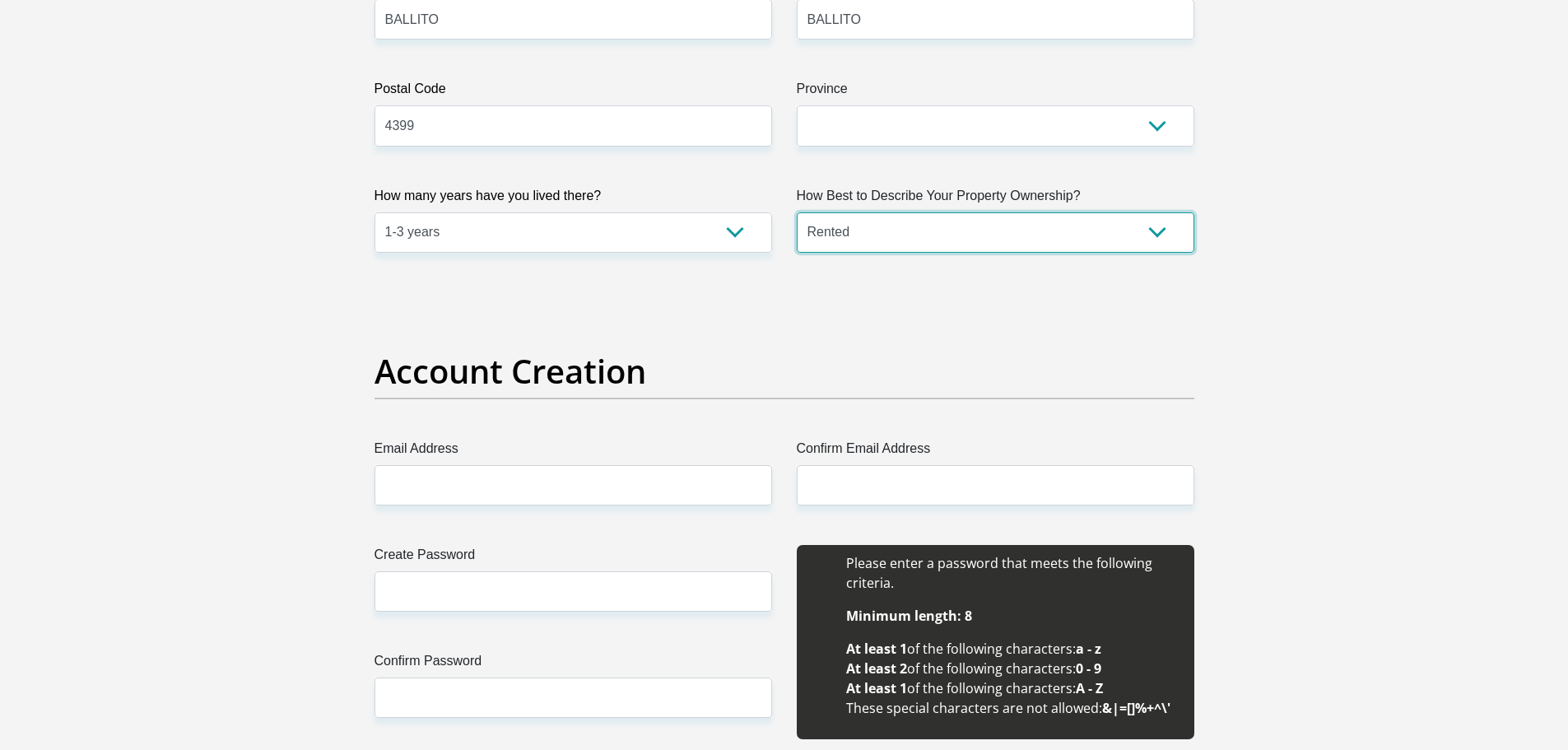 click on "Owned
Rented
Family Owned
Company Dwelling" at bounding box center (995, 232) 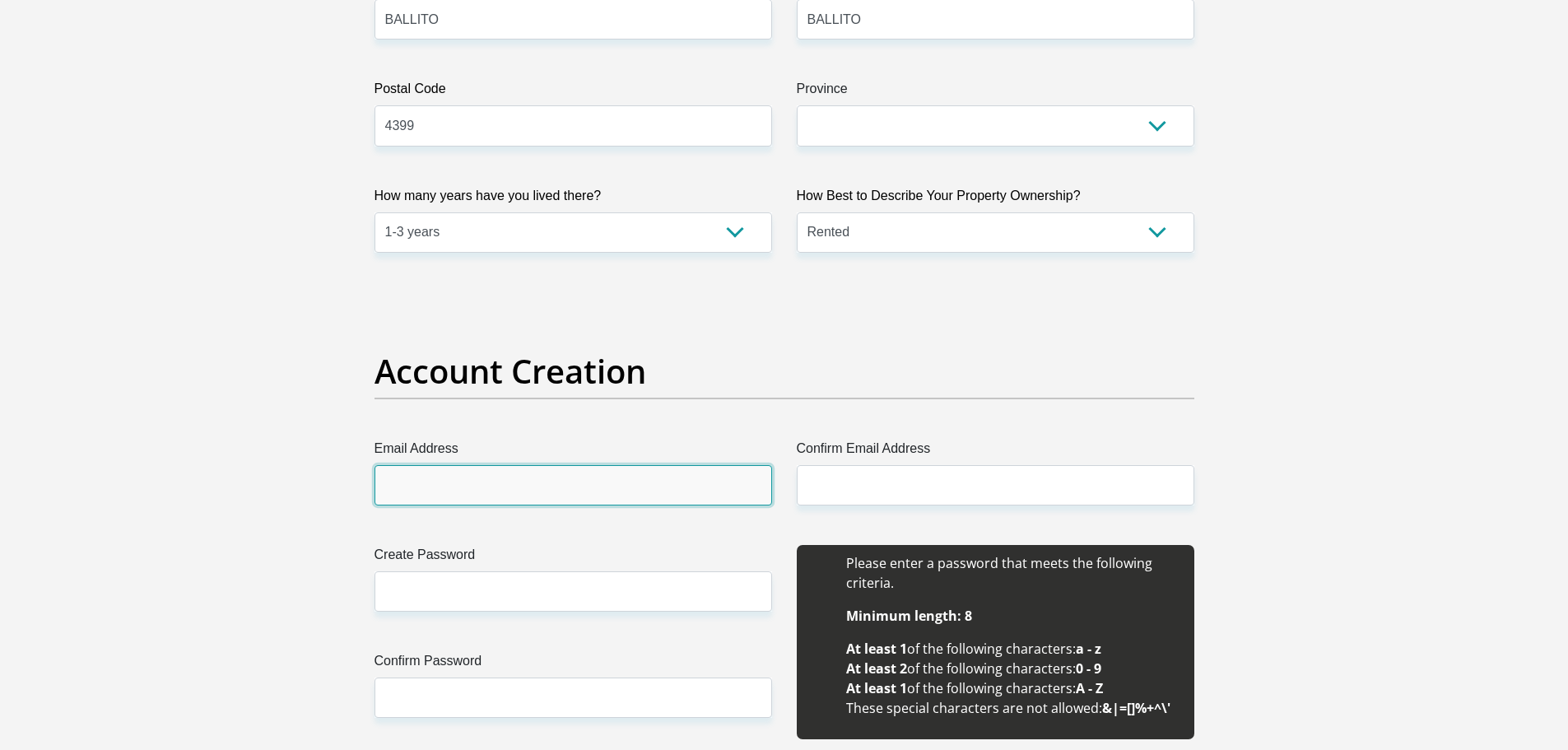 click on "Email Address" at bounding box center (573, 485) 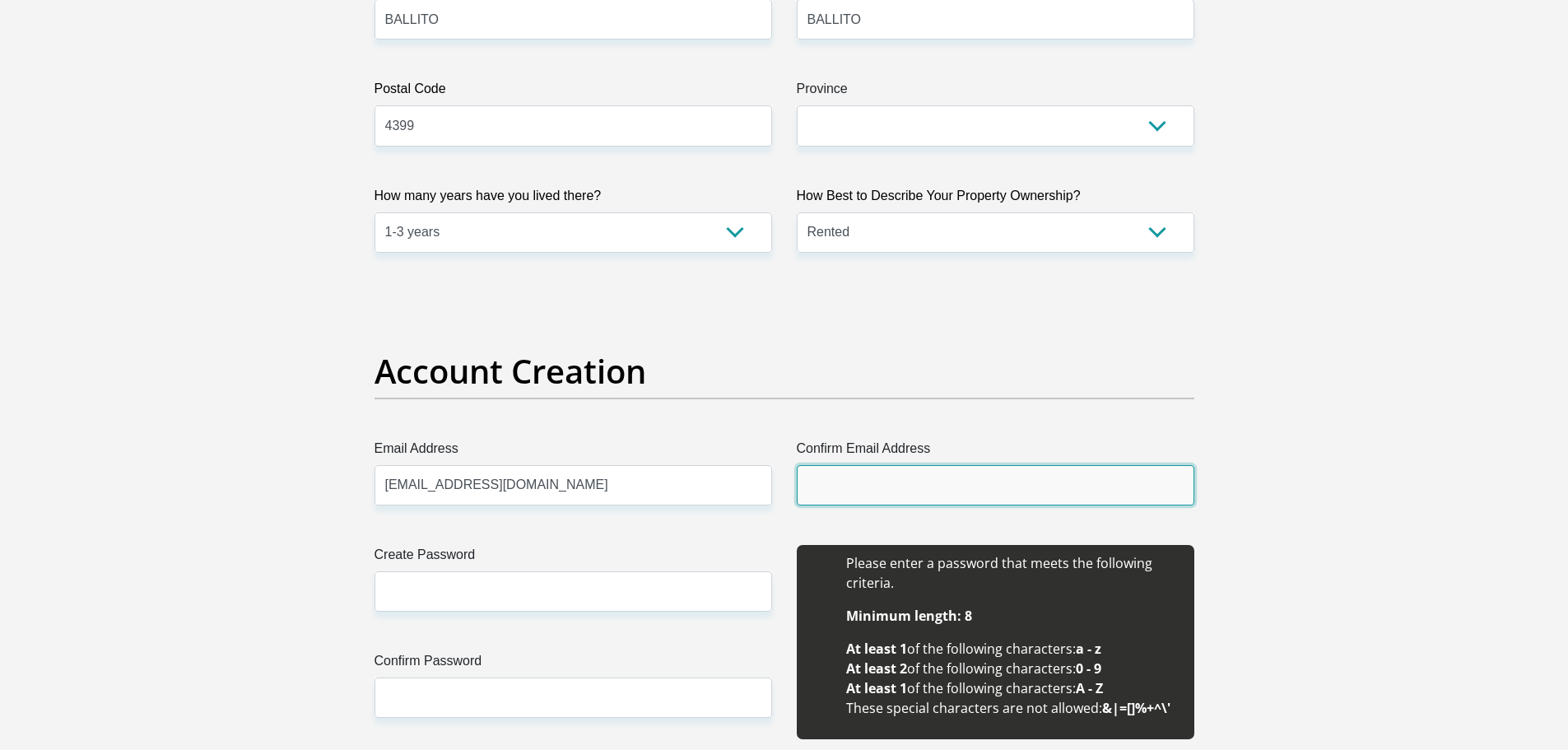type on "clydendlovu@gmail.com" 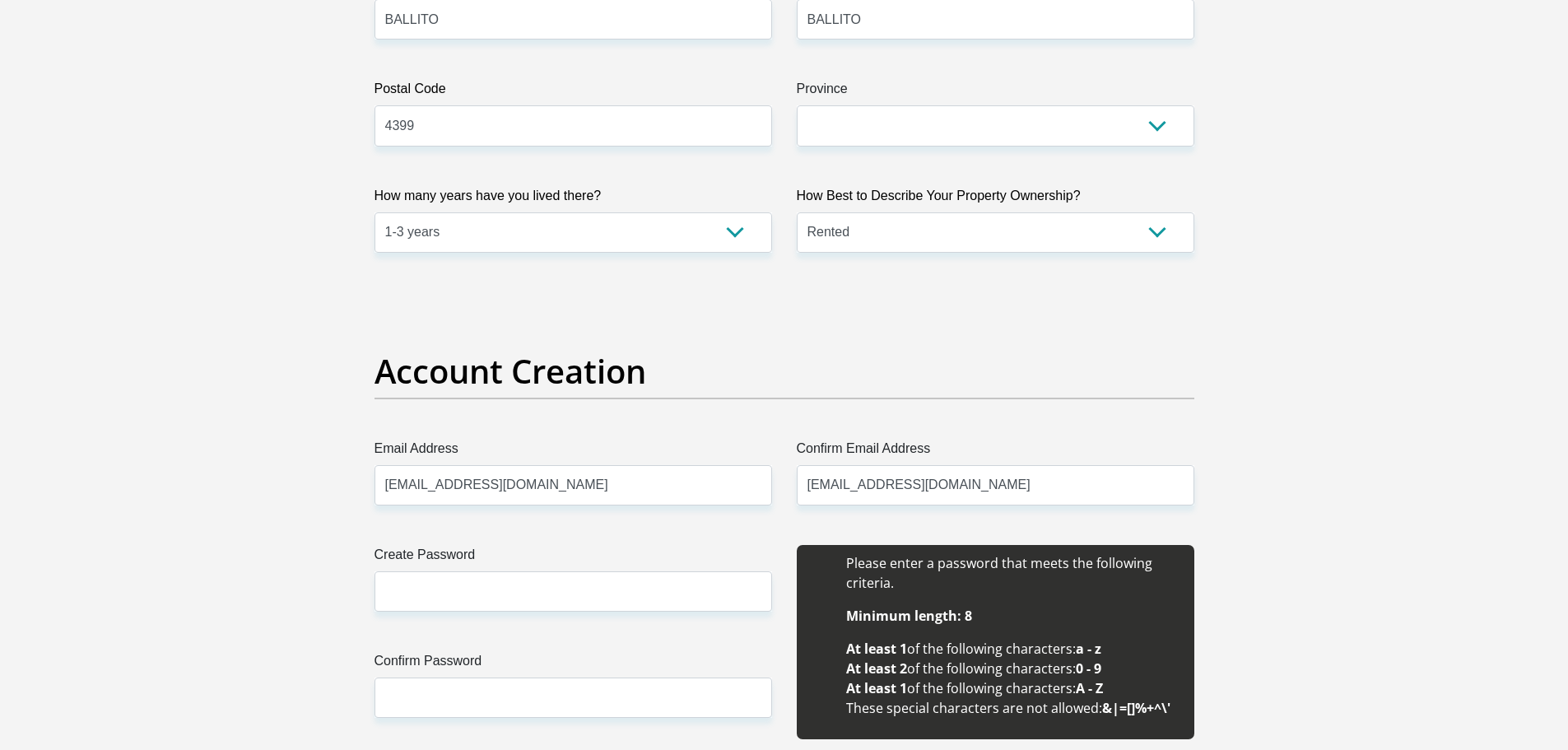 type 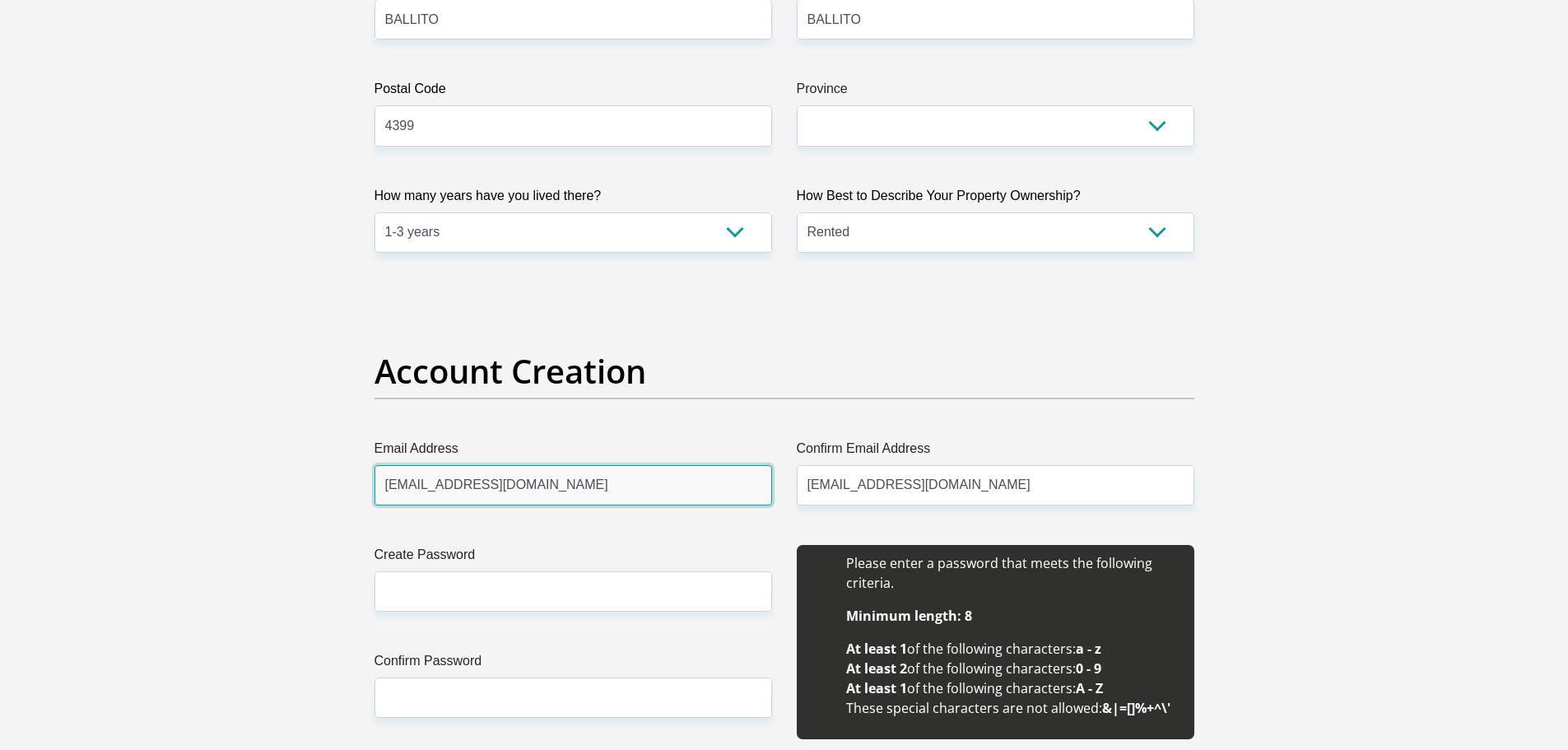type 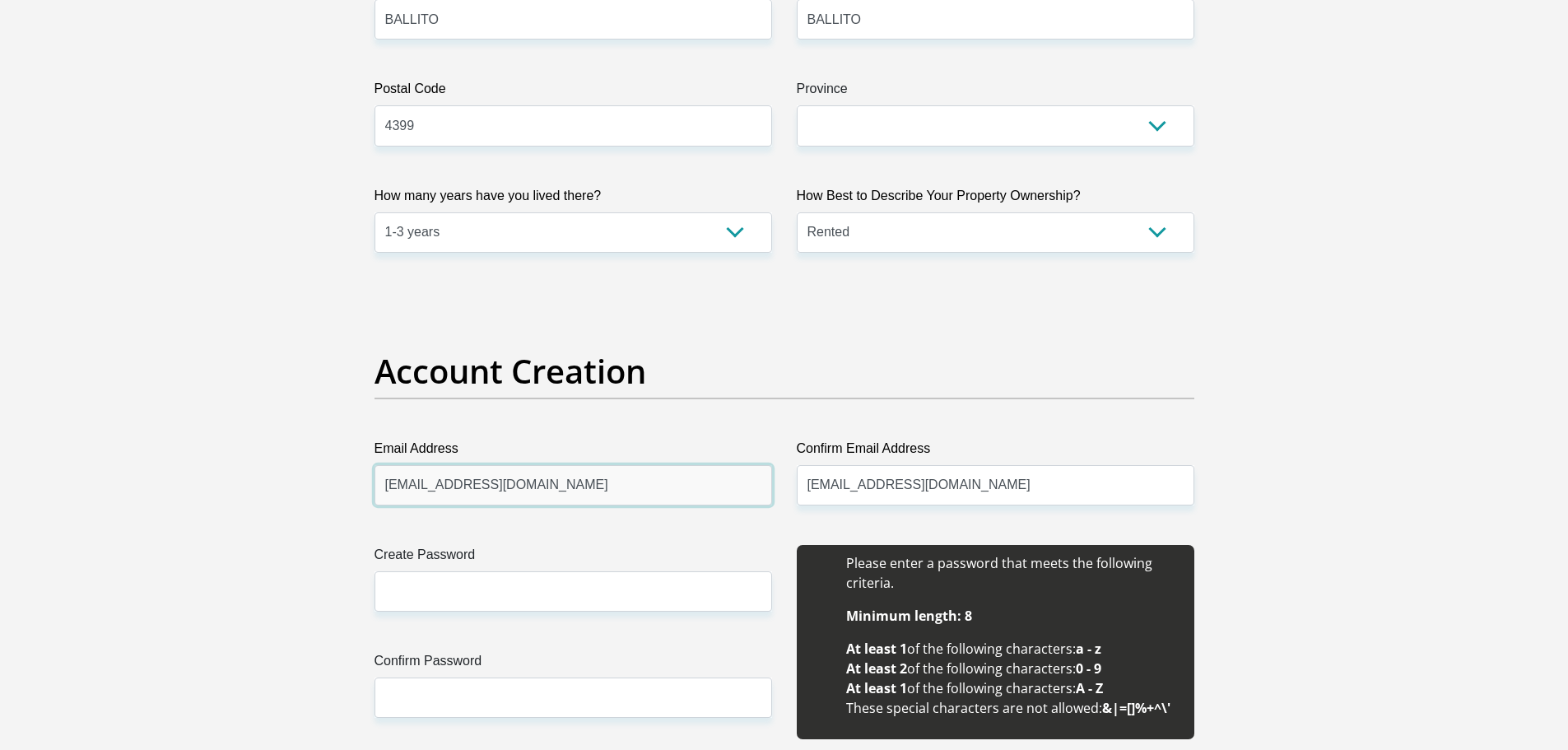 click on "clydendlovu@gmail.com" at bounding box center [573, 485] 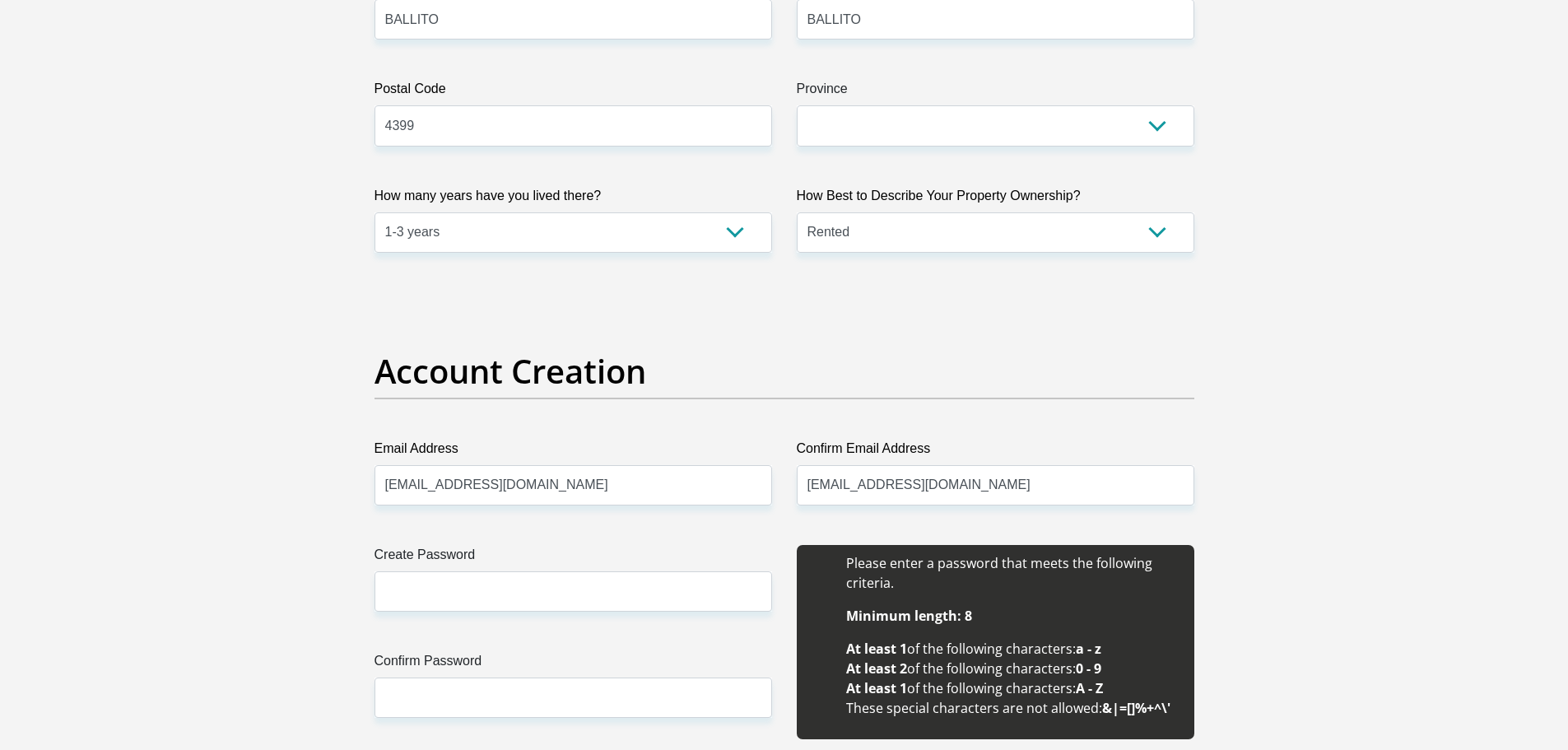 click on "Title
Mr
Ms
Mrs
Dr
Other
First Name
CLYDE
Surname
NDLOVU
ID Number
9804266163183
Please input valid ID number
Race
Black
Coloured
Indian
White
Other
Contact Number
0604213882
Please input valid contact number
Nationality
South Africa
Afghanistan
Aland Islands  Albania  Algeria" at bounding box center (784, 1876) 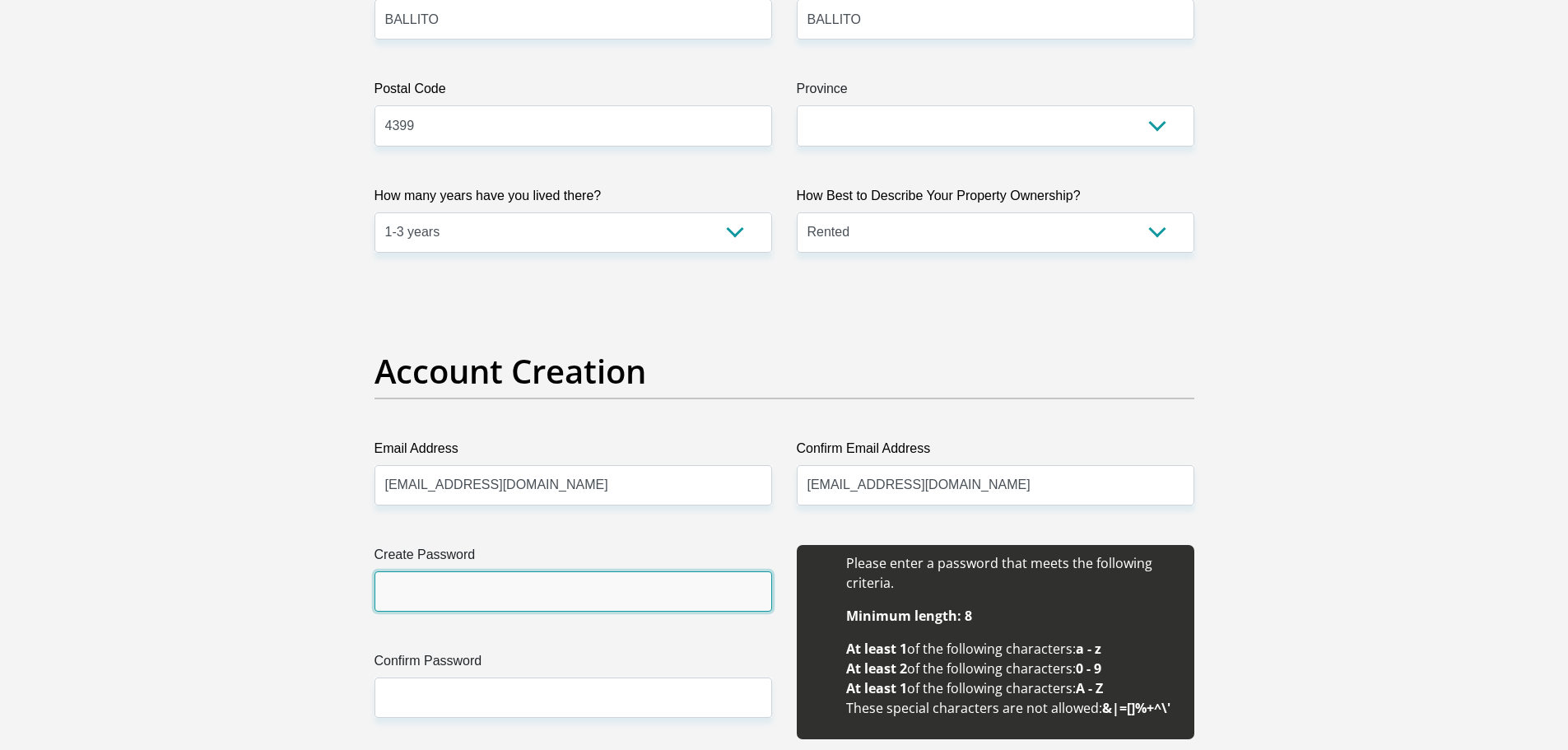 click on "Create Password" at bounding box center [573, 591] 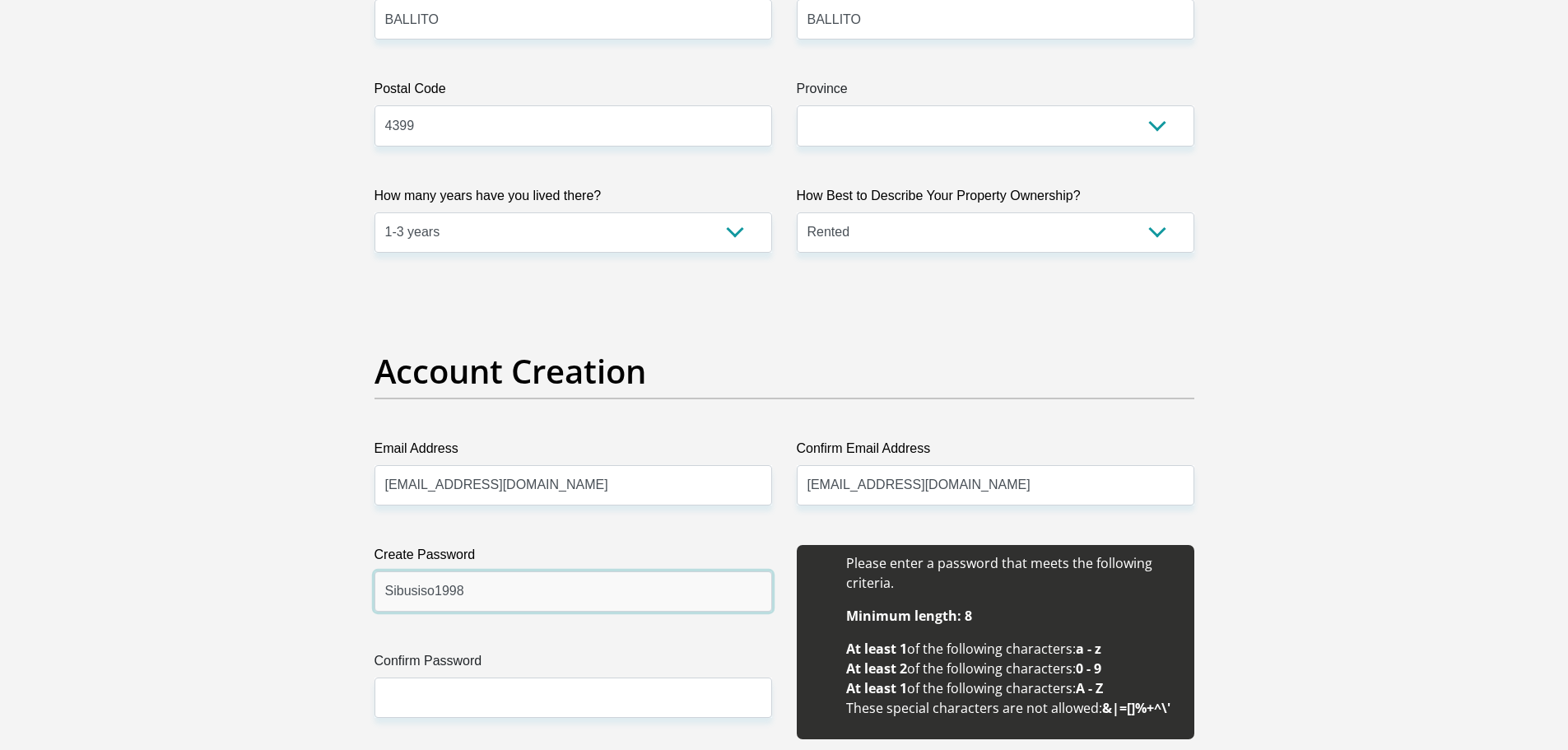 type on "Sibusiso1998" 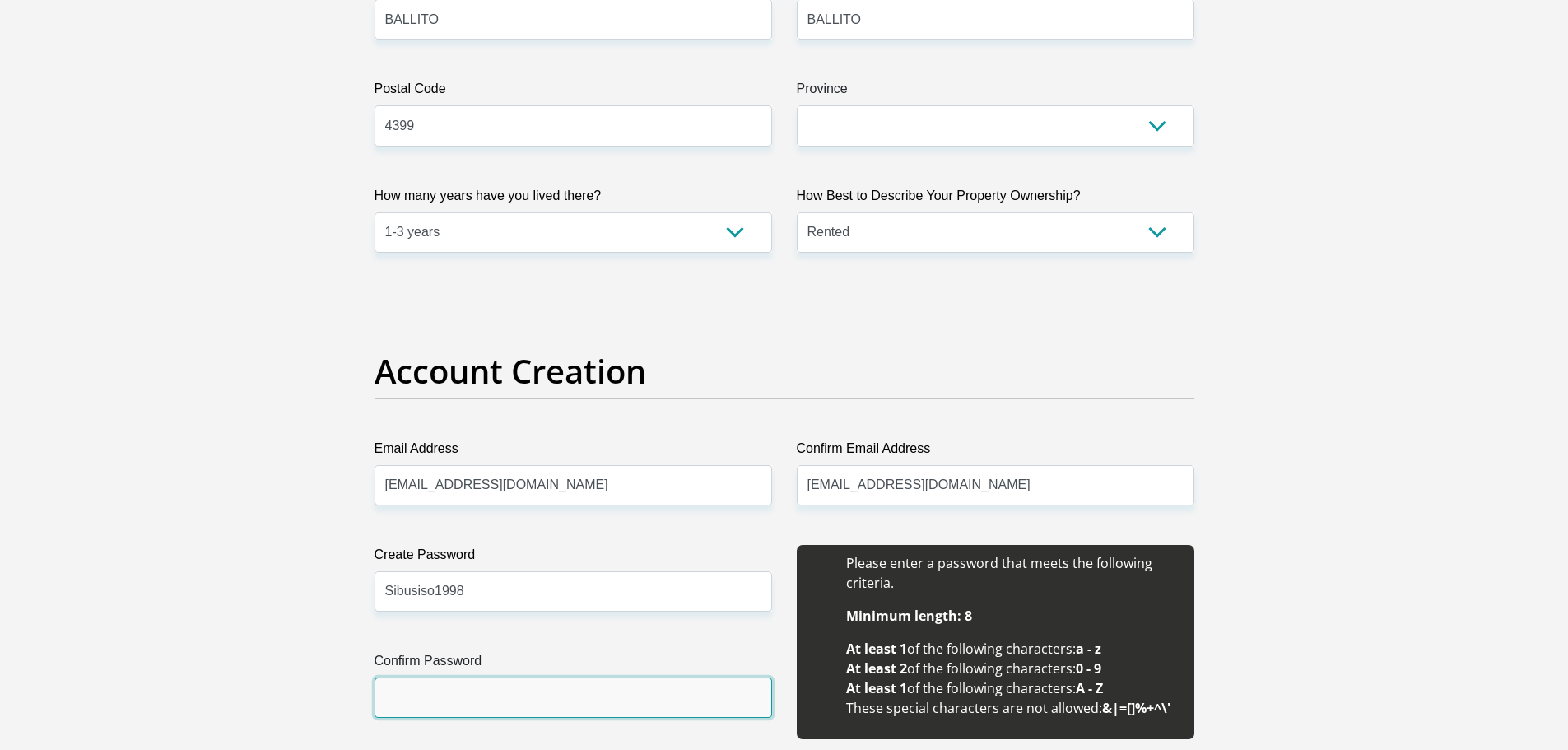 click on "Confirm Password" at bounding box center [573, 697] 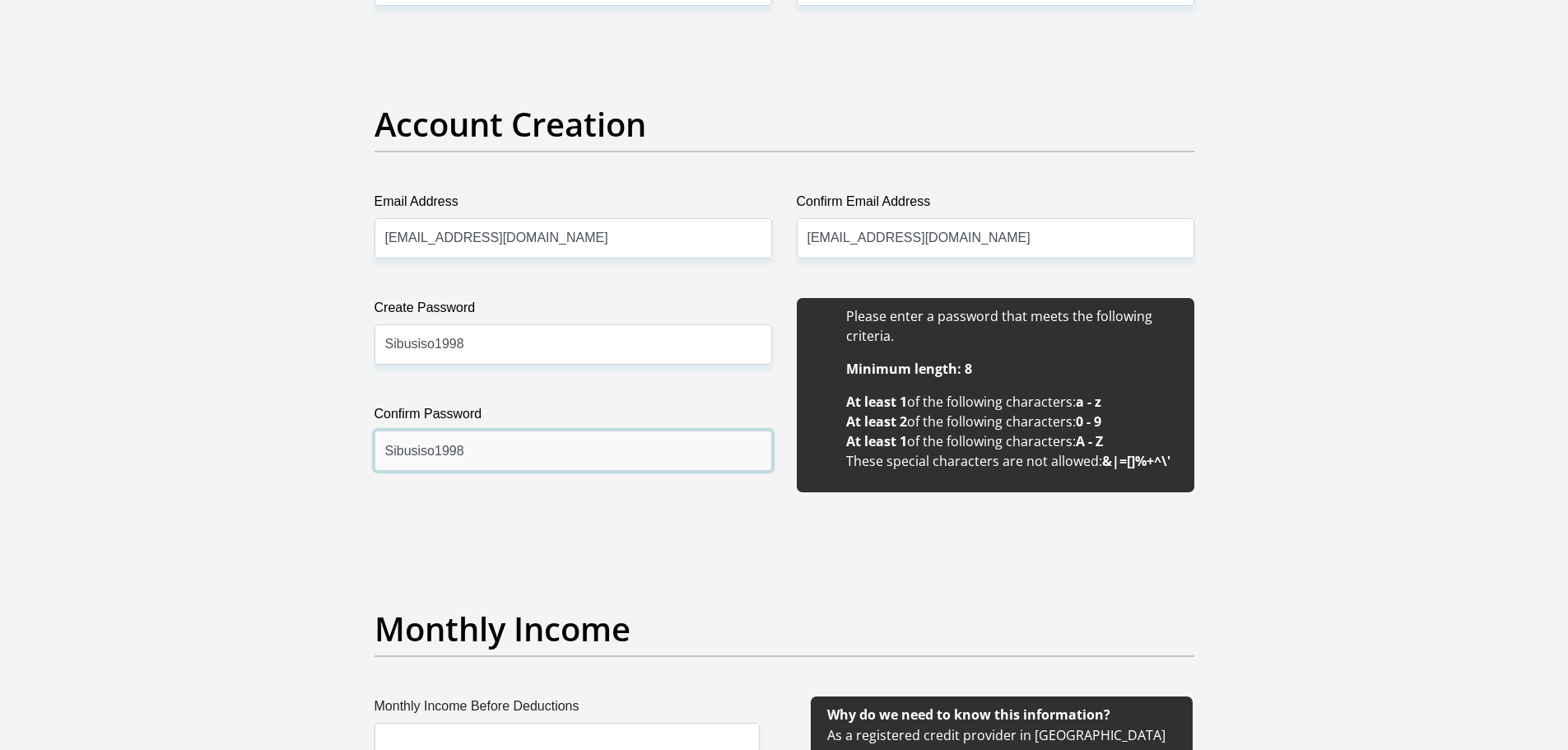 scroll, scrollTop: 1564, scrollLeft: 0, axis: vertical 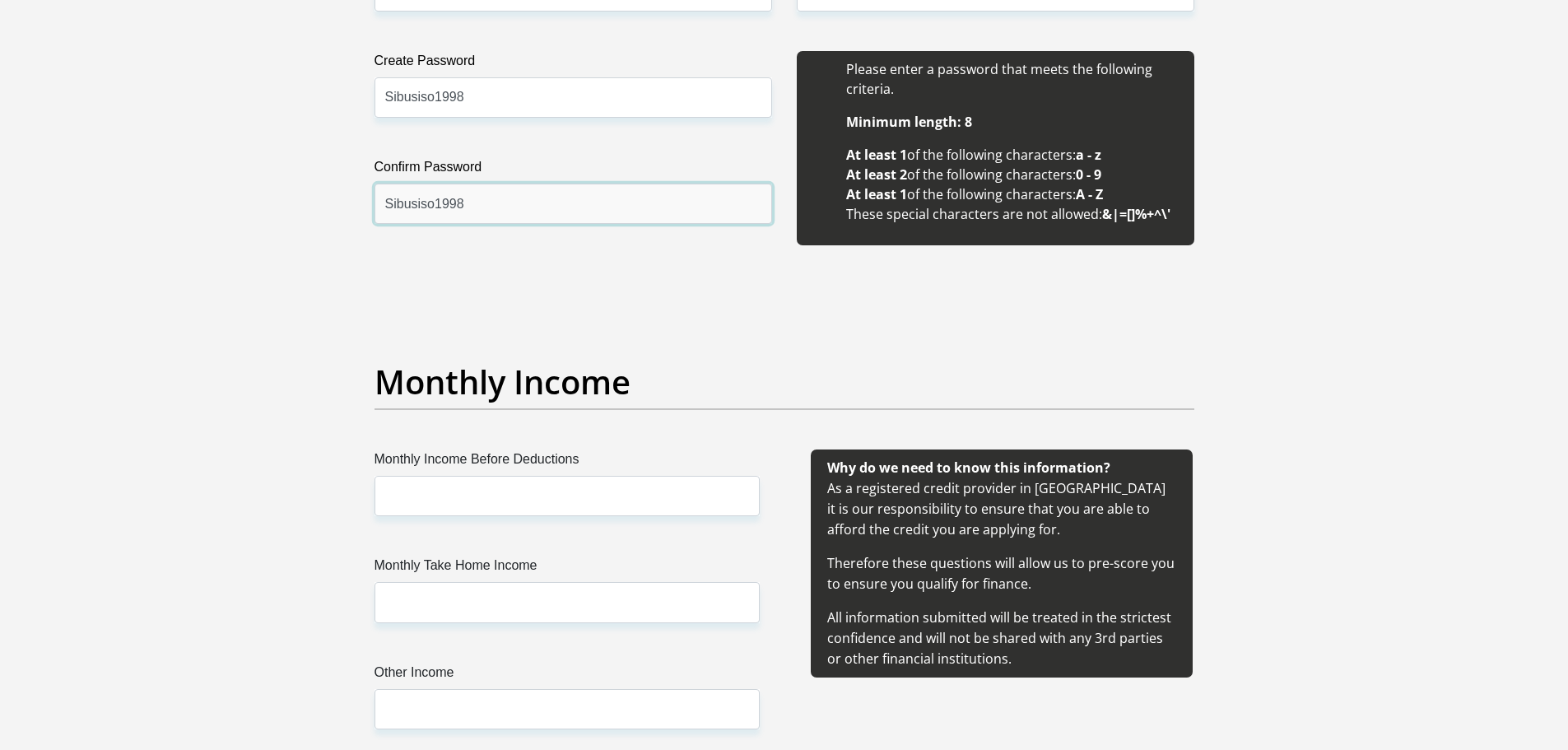type on "Sibusiso1998" 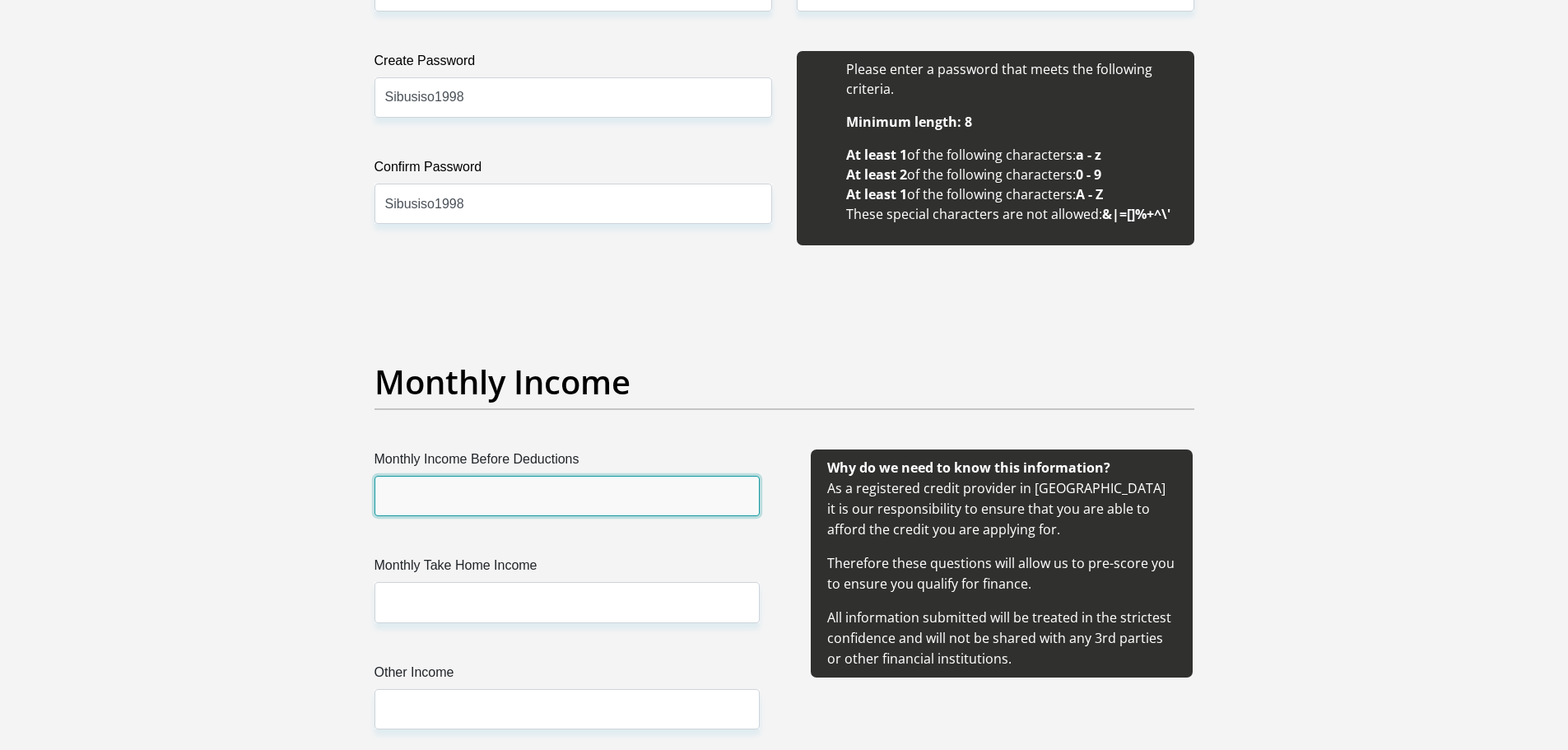 click on "Monthly Income Before Deductions" at bounding box center [567, 496] 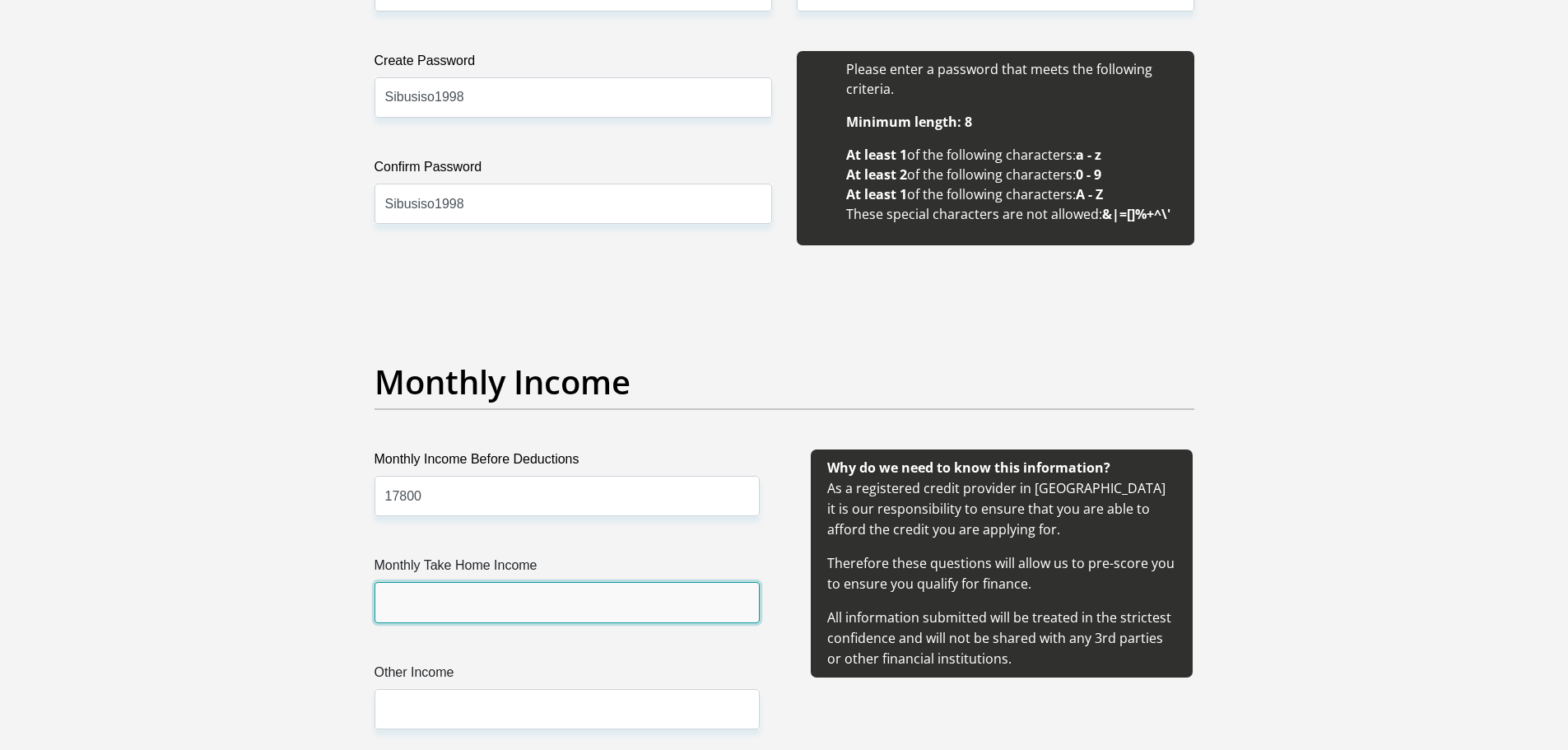 click on "Monthly Take Home Income" at bounding box center (567, 602) 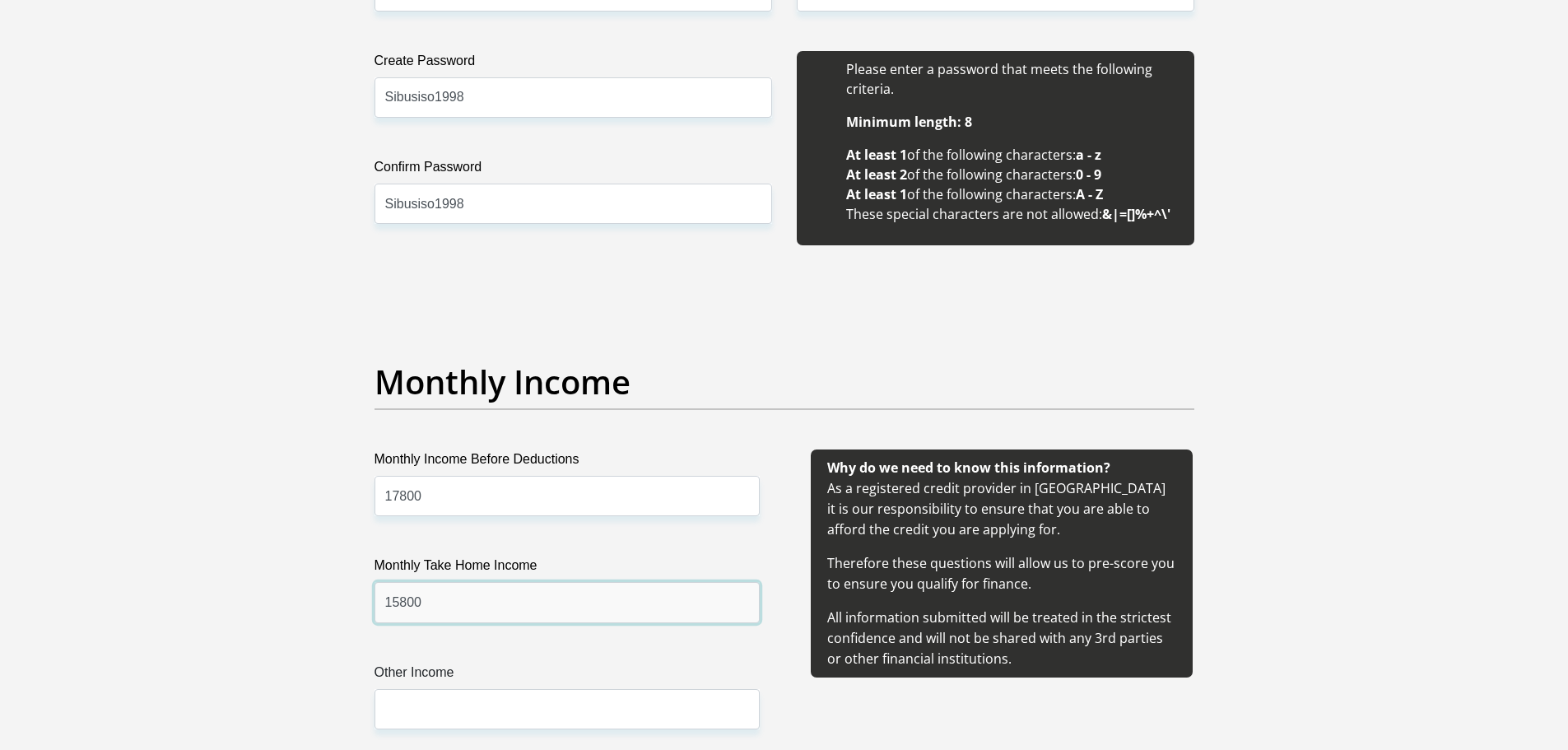 scroll, scrollTop: 1729, scrollLeft: 0, axis: vertical 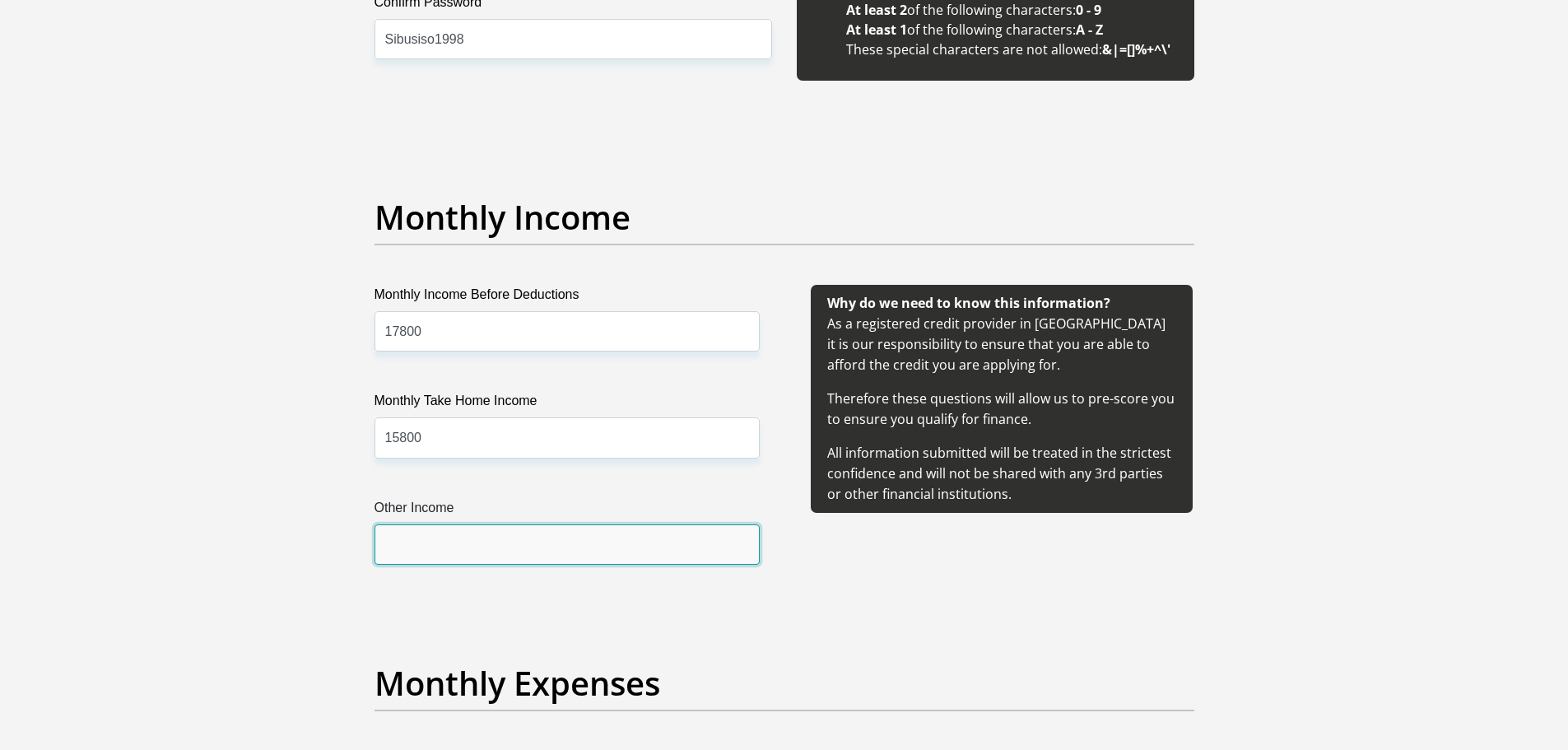 click on "Other Income" at bounding box center [567, 544] 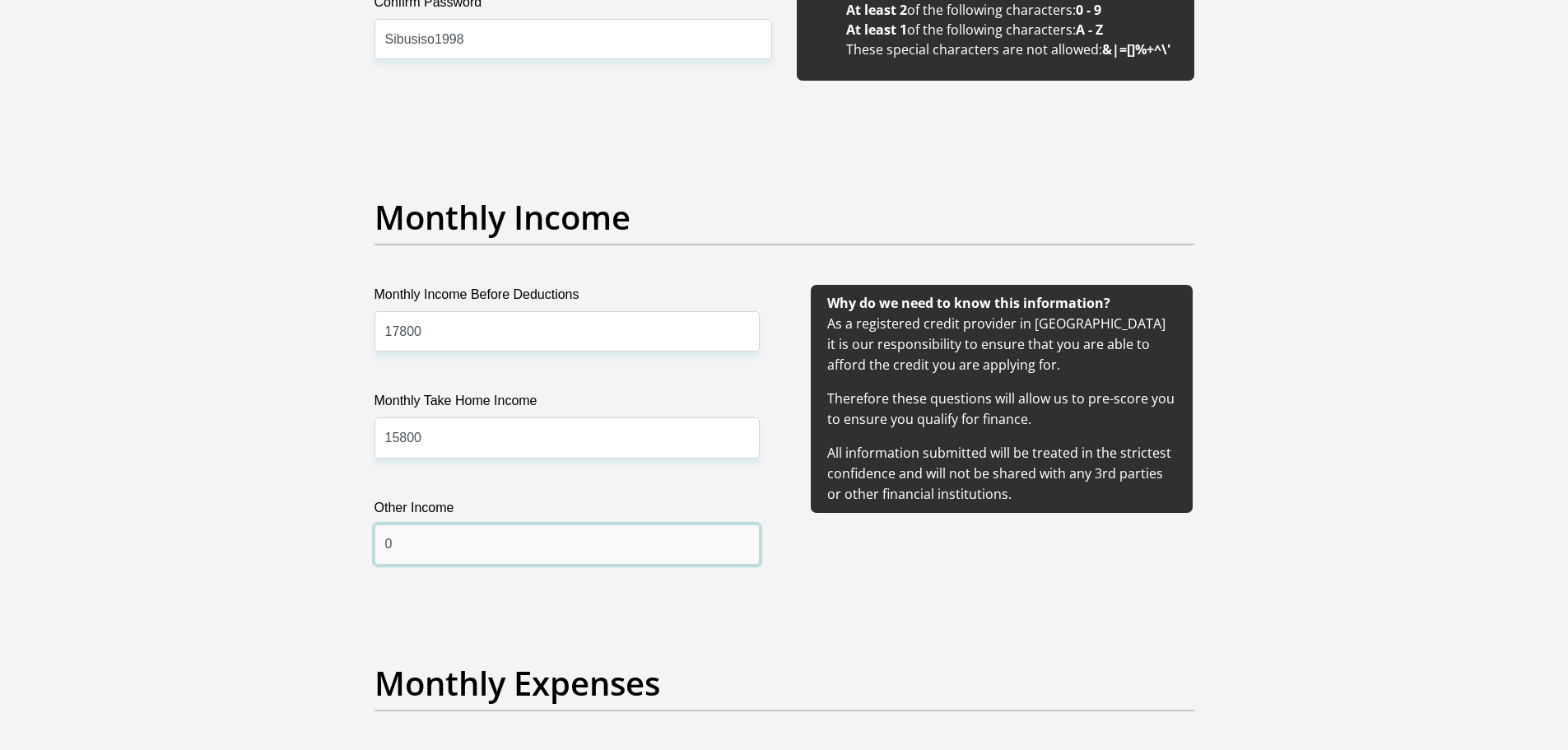 type on "0" 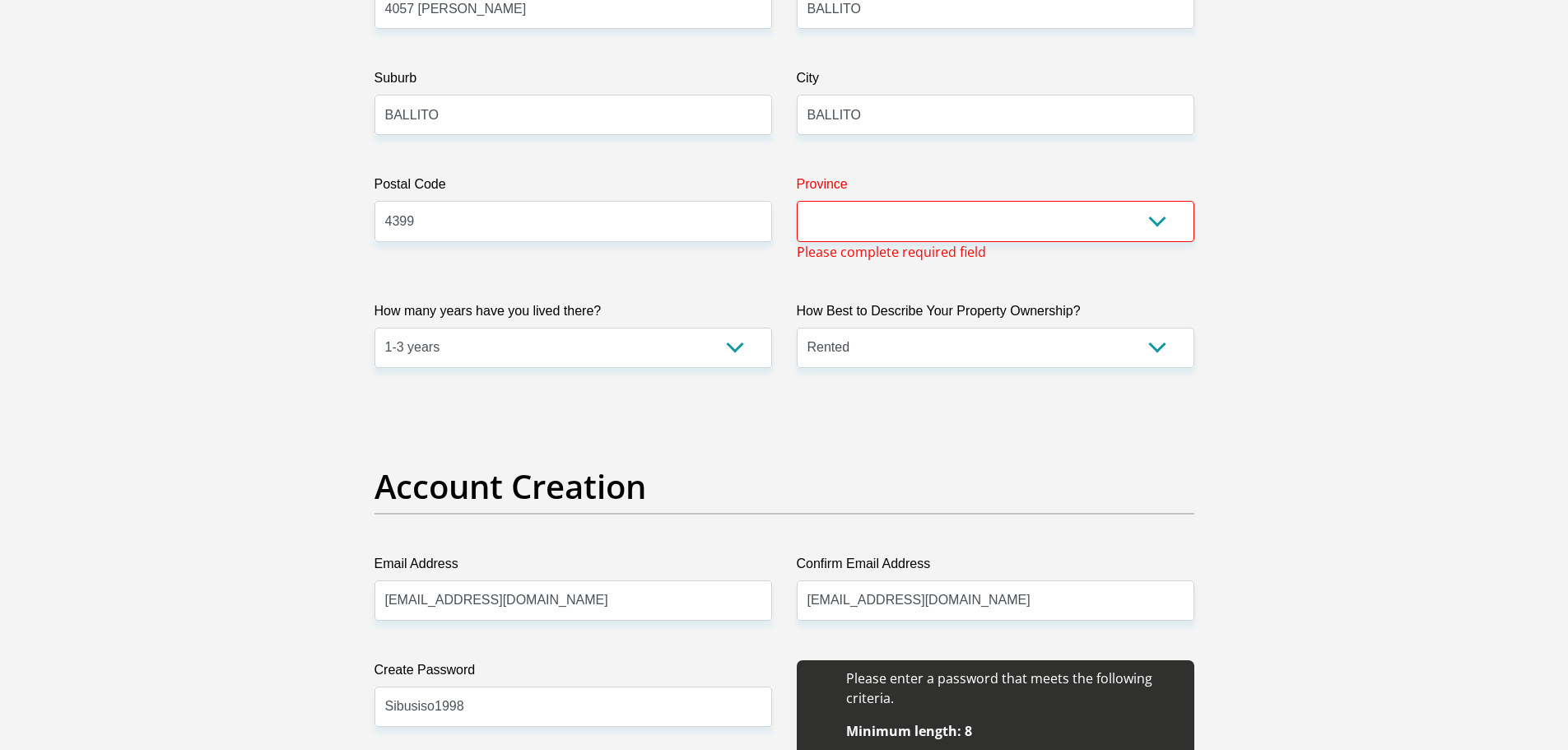 scroll, scrollTop: 970, scrollLeft: 0, axis: vertical 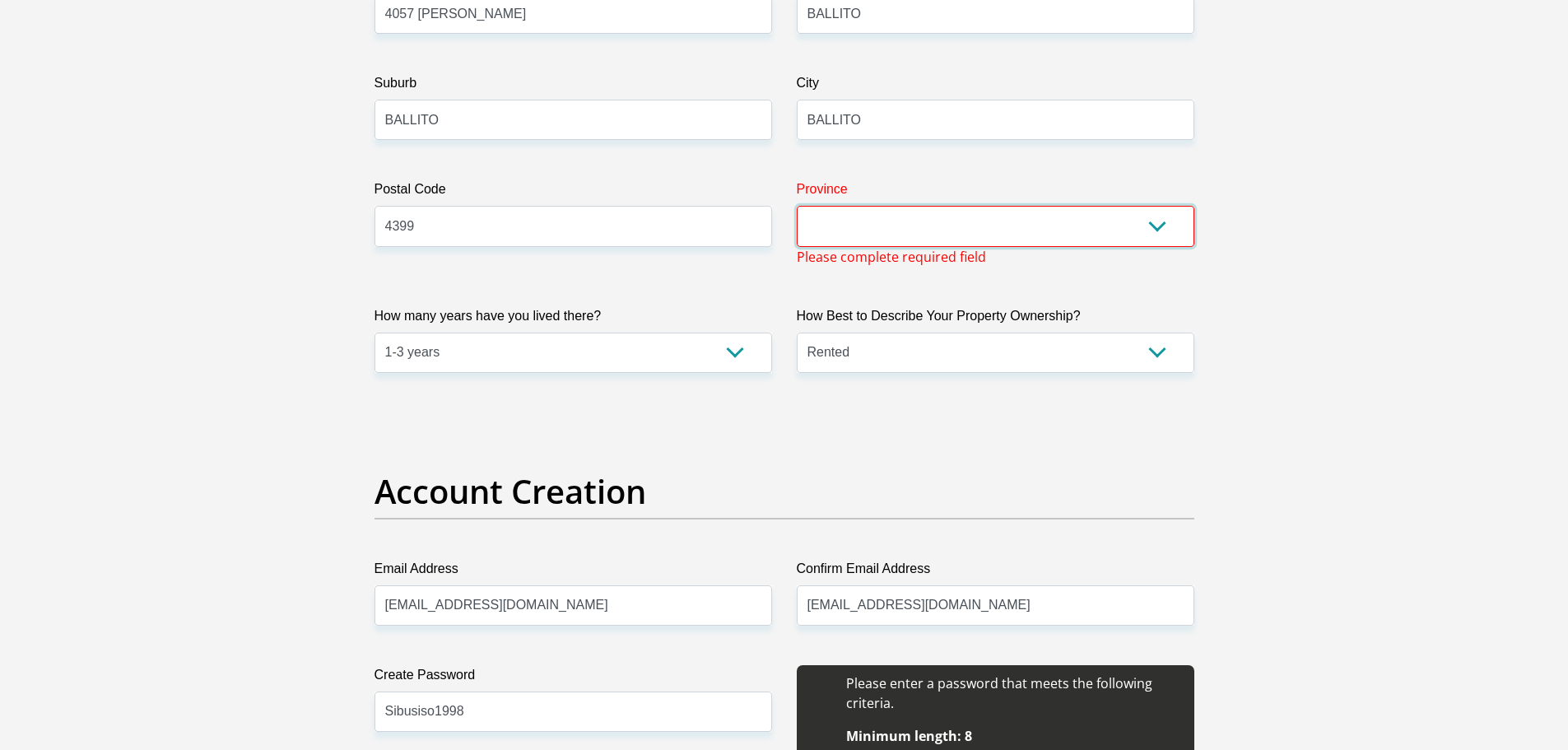 click on "Eastern Cape
Free State
Gauteng
KwaZulu-Natal
Limpopo
Mpumalanga
Northern Cape
North West
Western Cape" at bounding box center [995, 226] 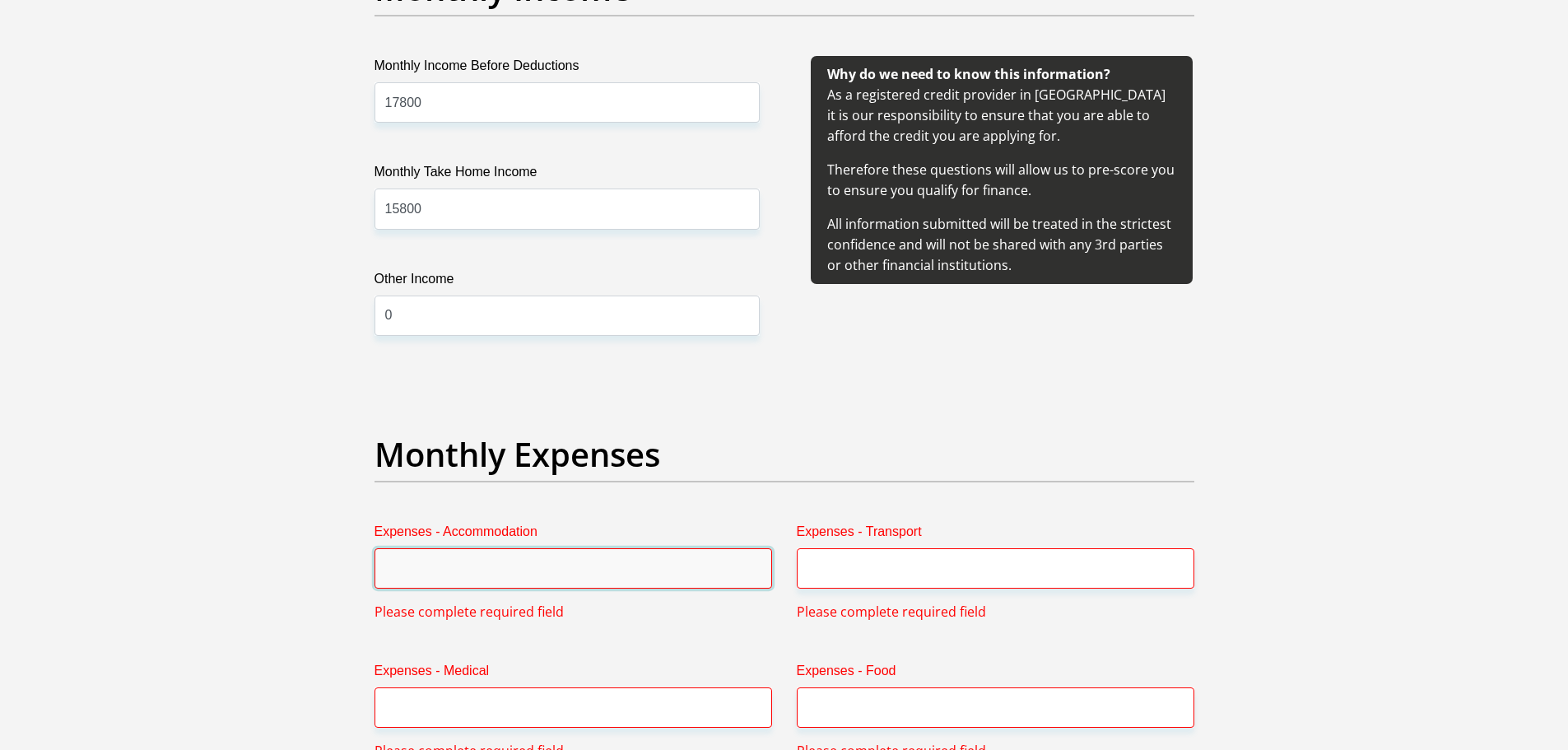 click on "Expenses - Accommodation" at bounding box center [573, 568] 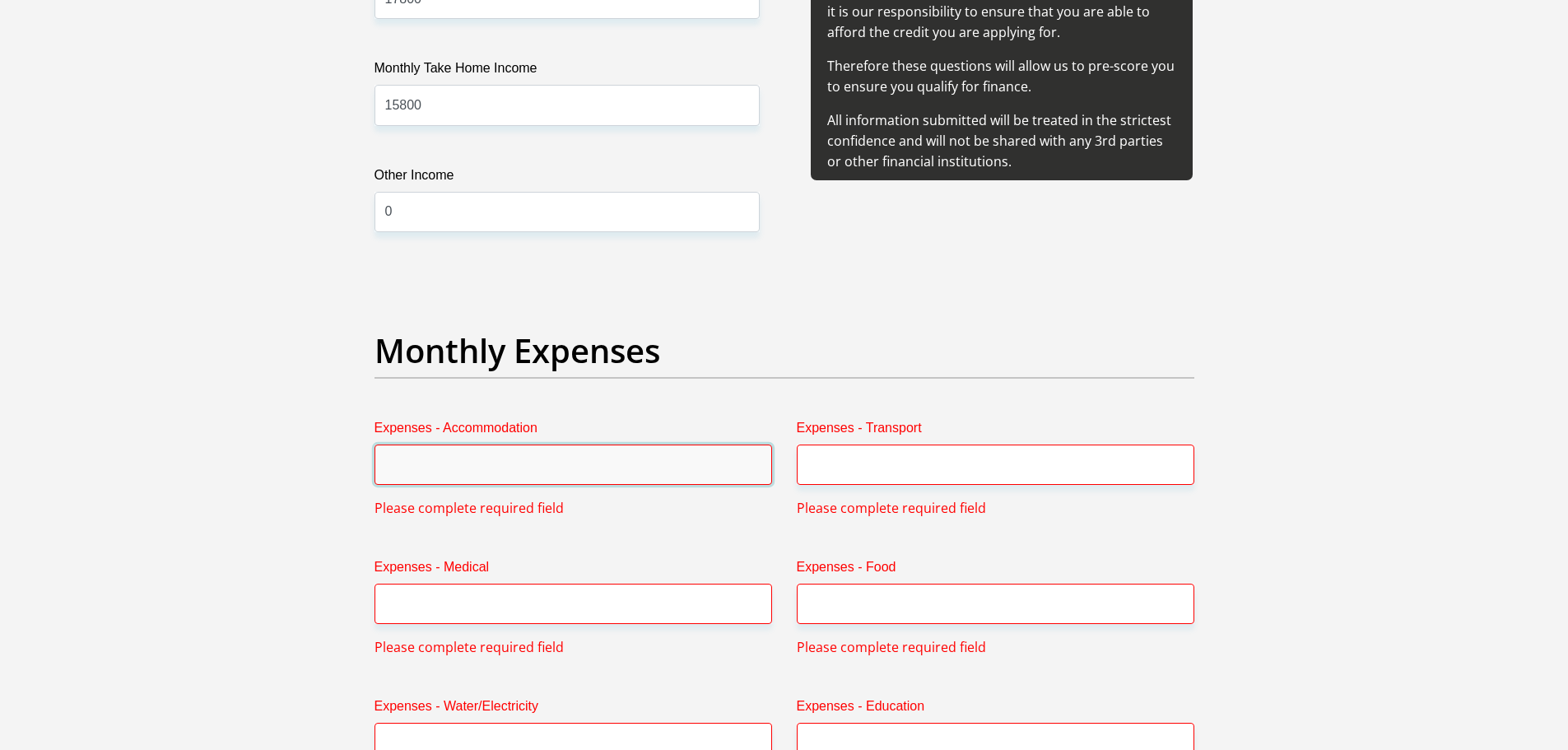 scroll, scrollTop: 2122, scrollLeft: 0, axis: vertical 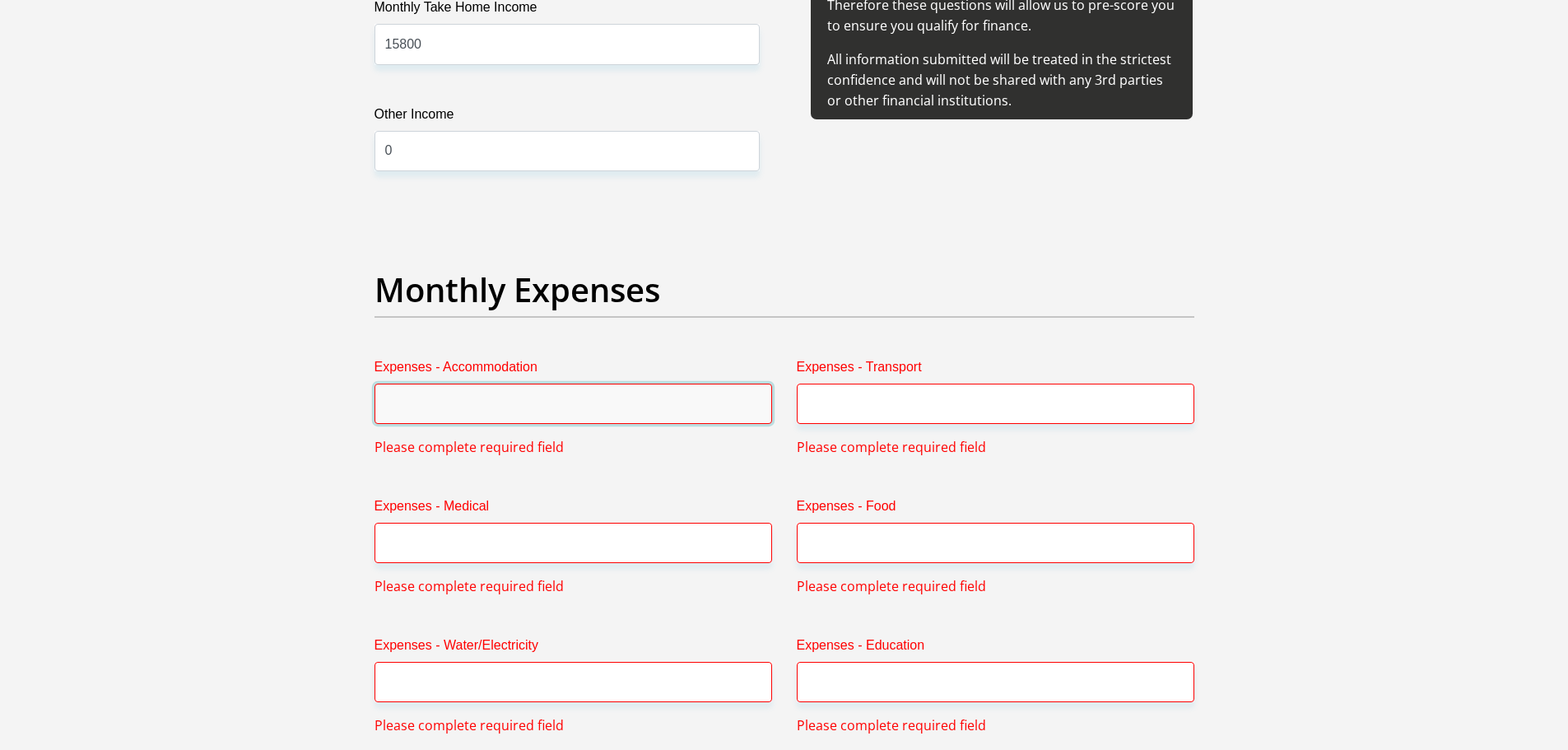 drag, startPoint x: 493, startPoint y: 388, endPoint x: 489, endPoint y: 397, distance: 9.848858 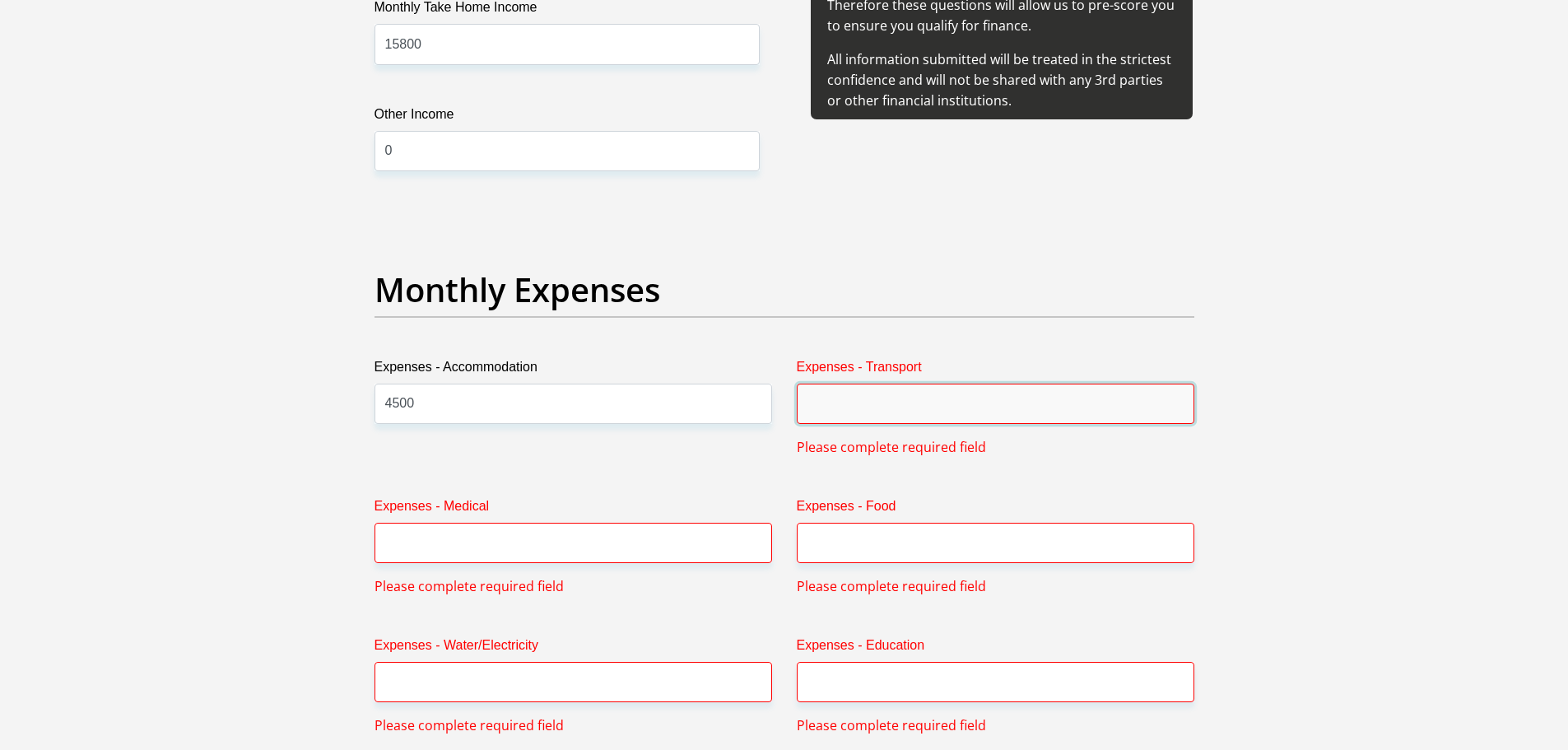 click on "Expenses - Transport" at bounding box center (995, 403) 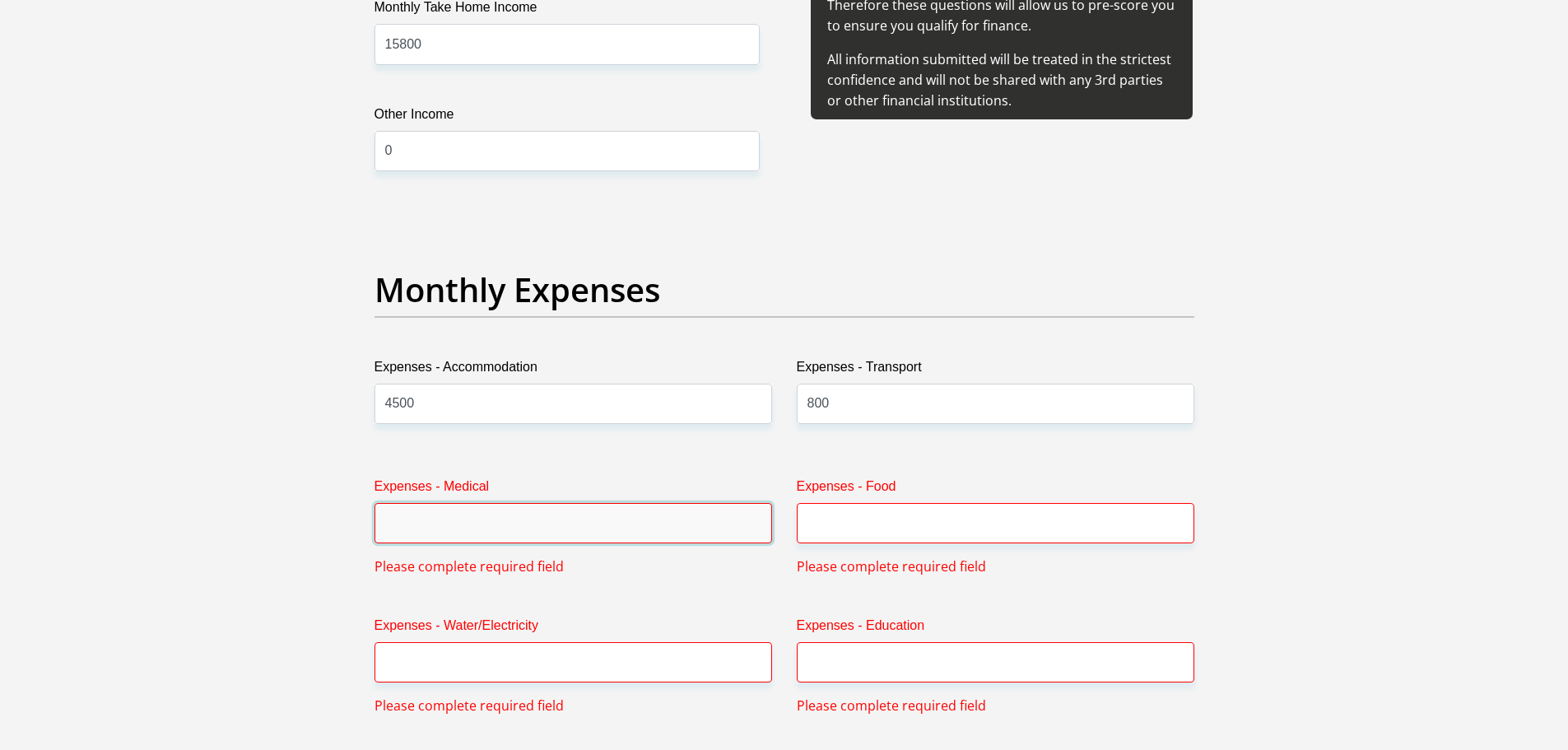 click on "Expenses - Medical" at bounding box center [573, 523] 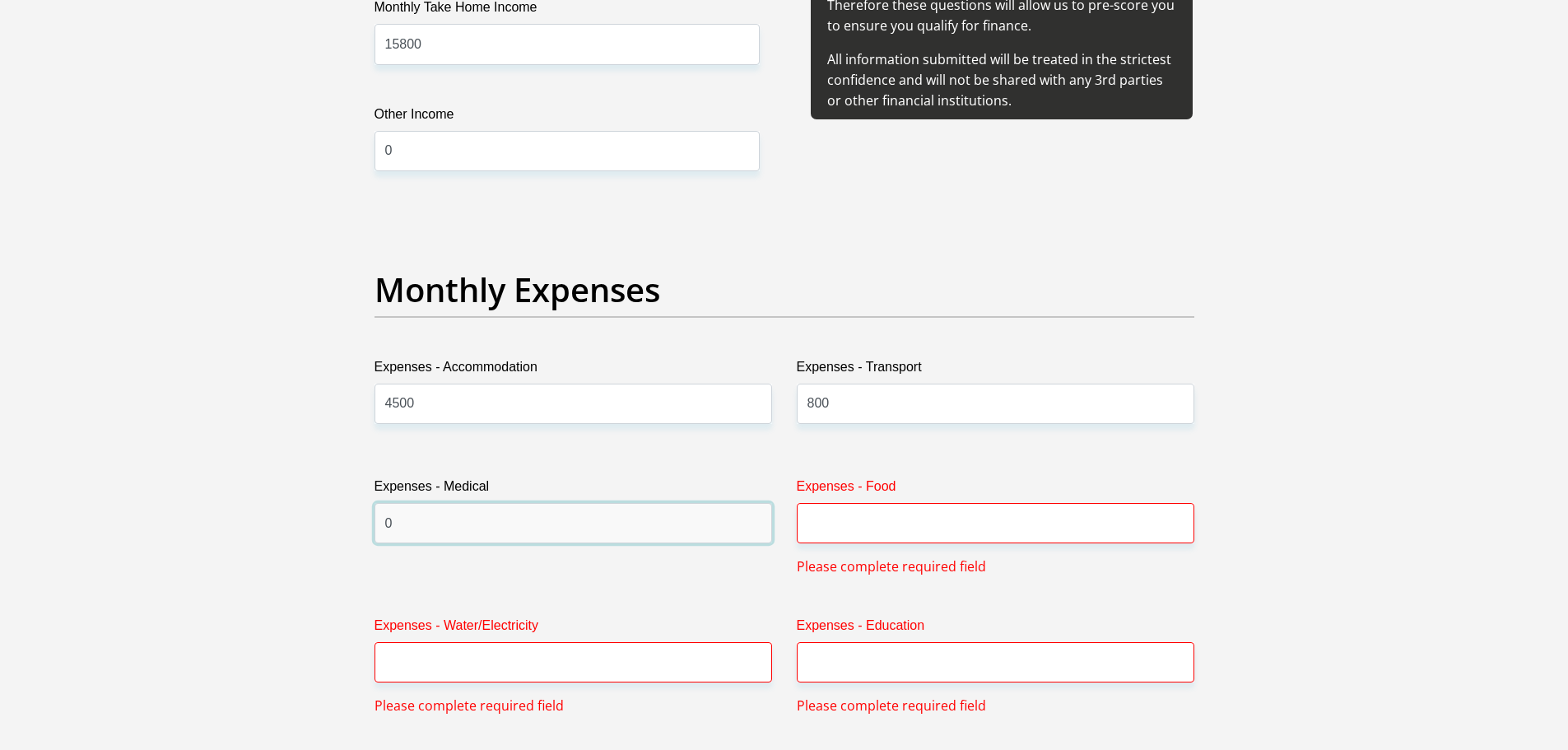 type on "0" 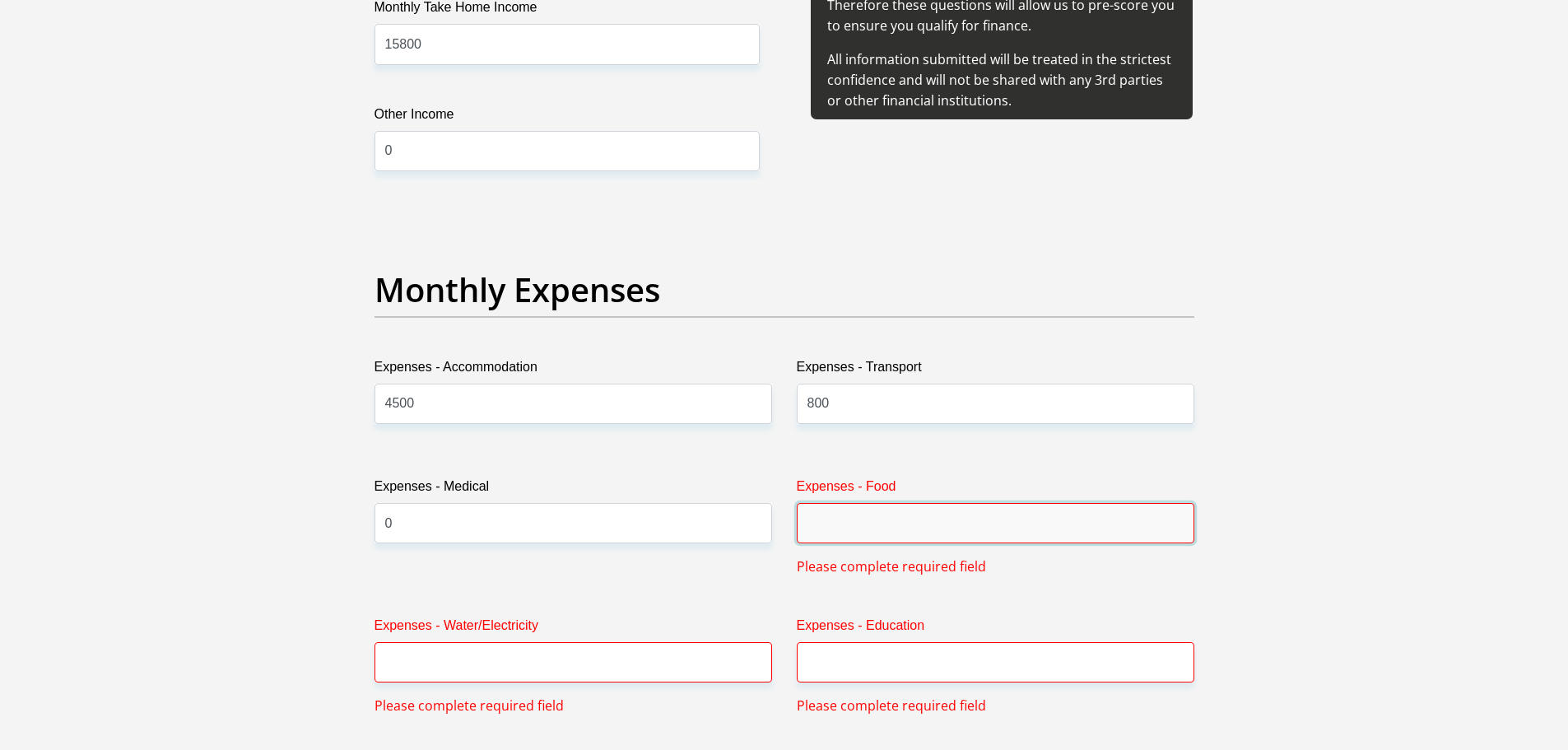 click on "Expenses - Food" at bounding box center (995, 523) 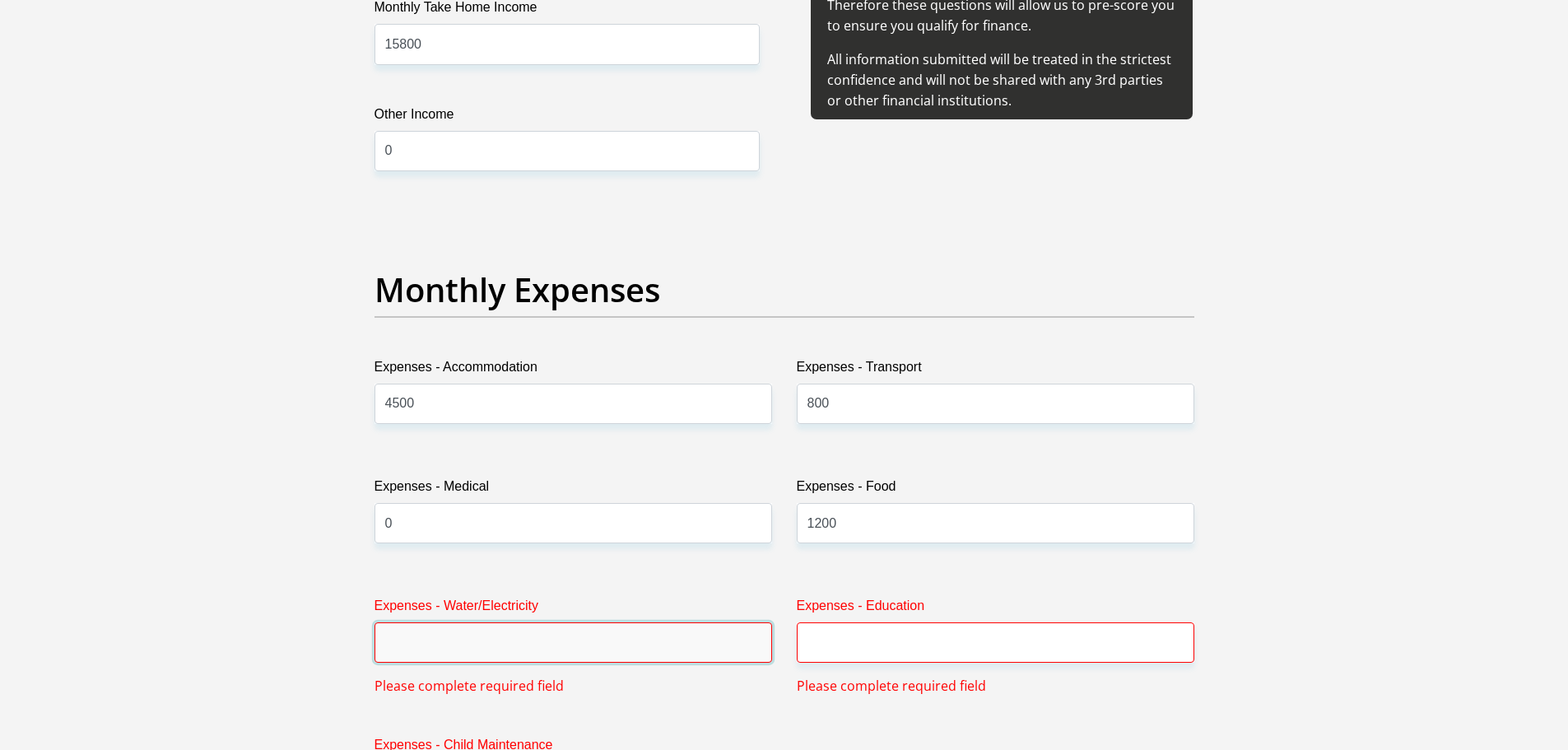 click on "Expenses - Water/Electricity" at bounding box center [573, 642] 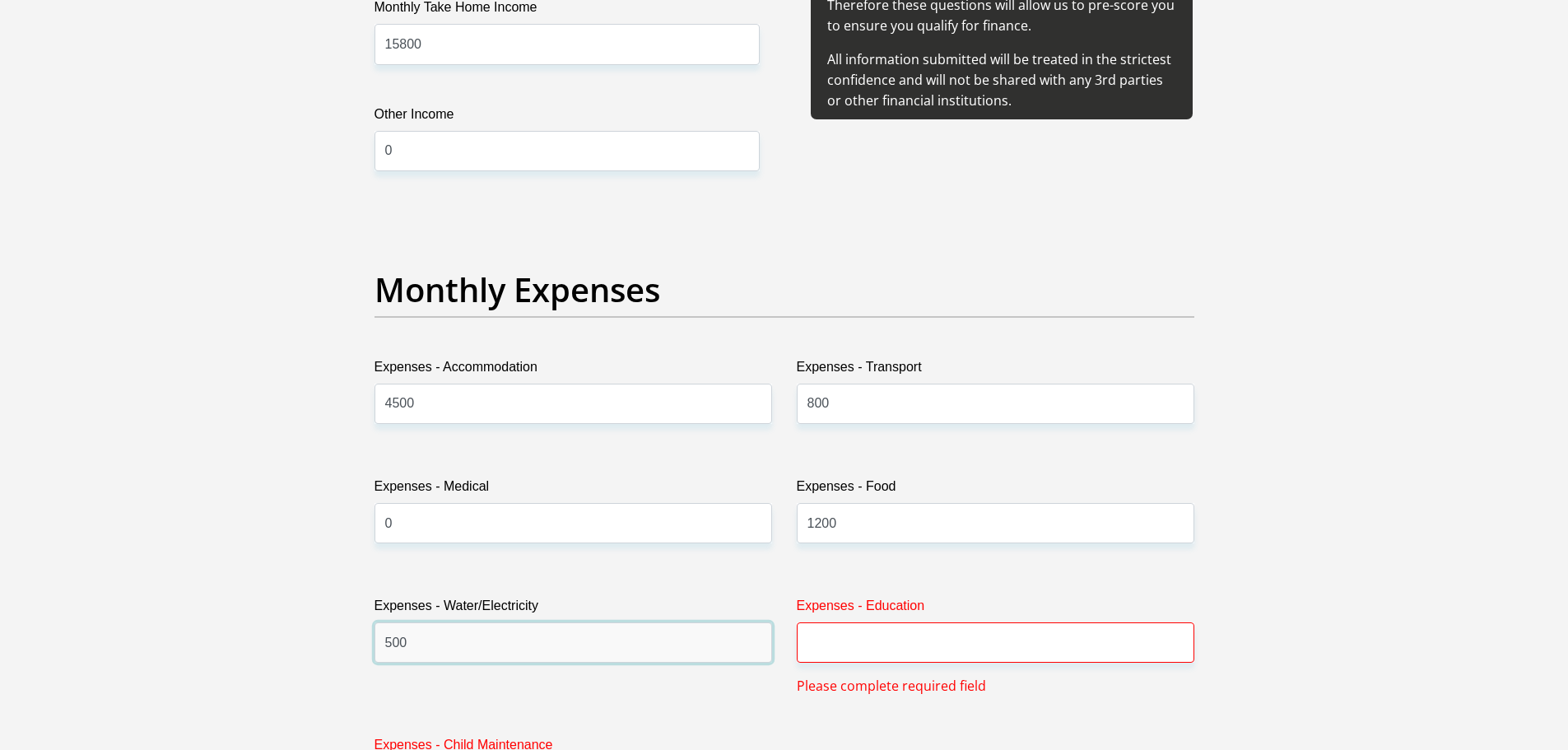 type on "500" 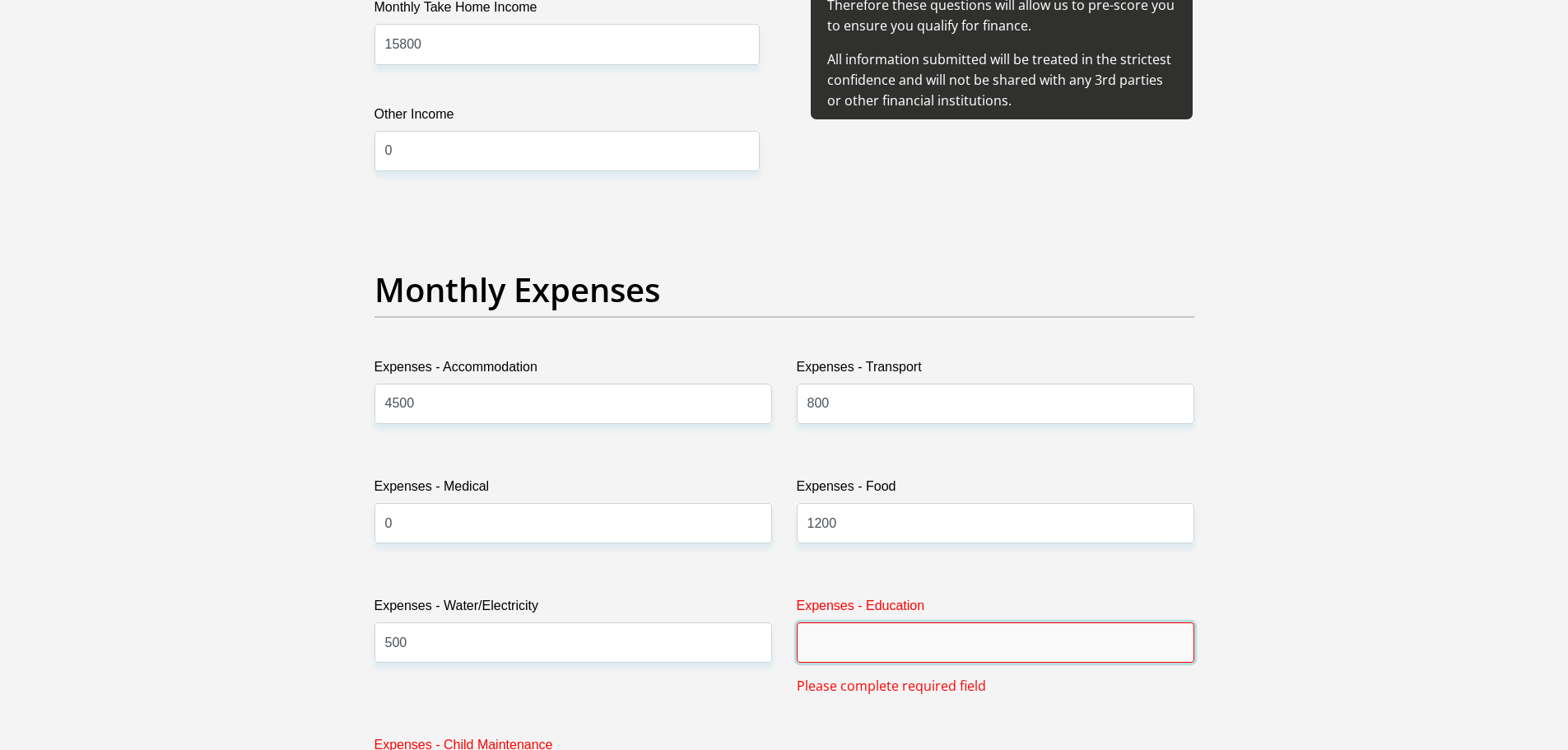 click on "Expenses - Education" at bounding box center (995, 642) 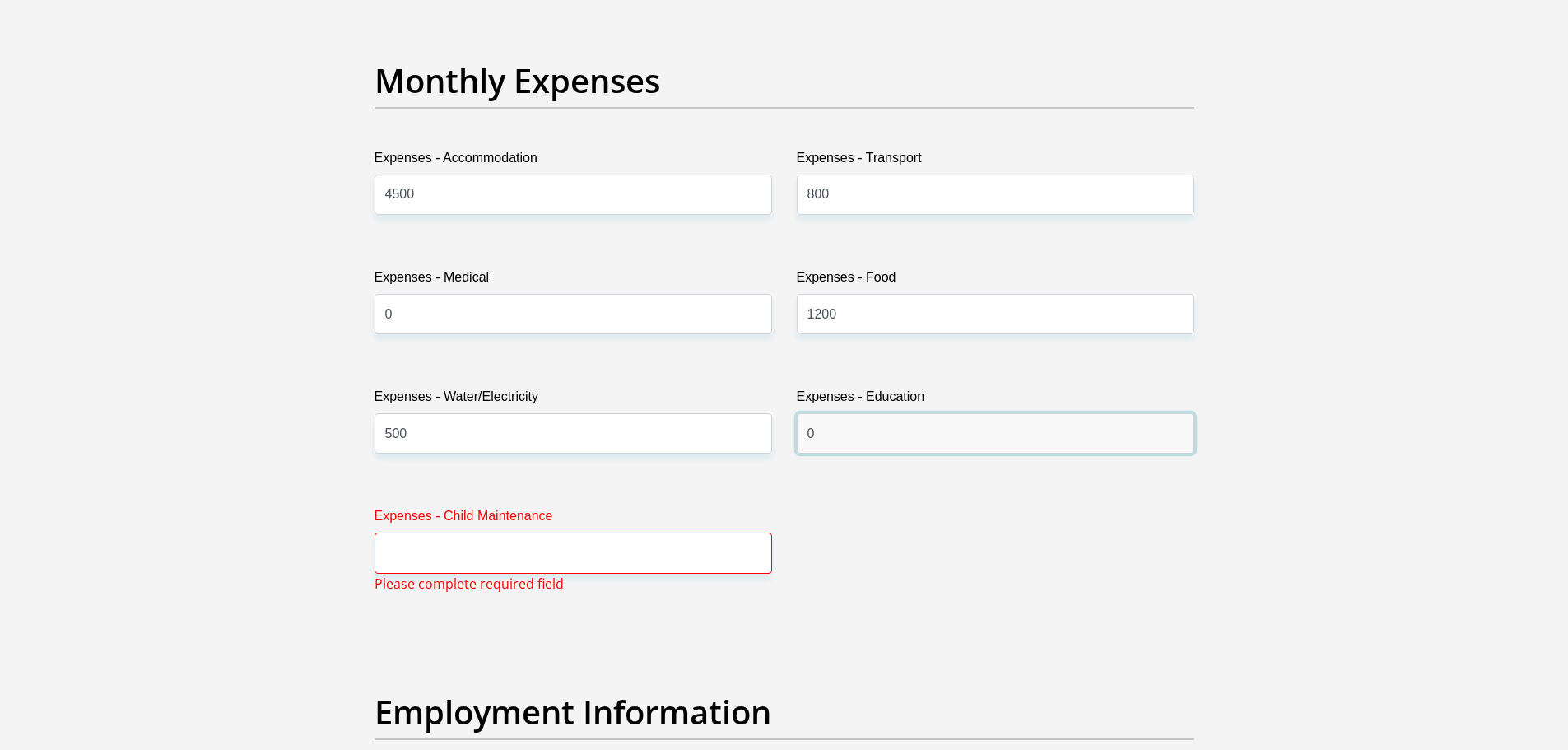 scroll, scrollTop: 2369, scrollLeft: 0, axis: vertical 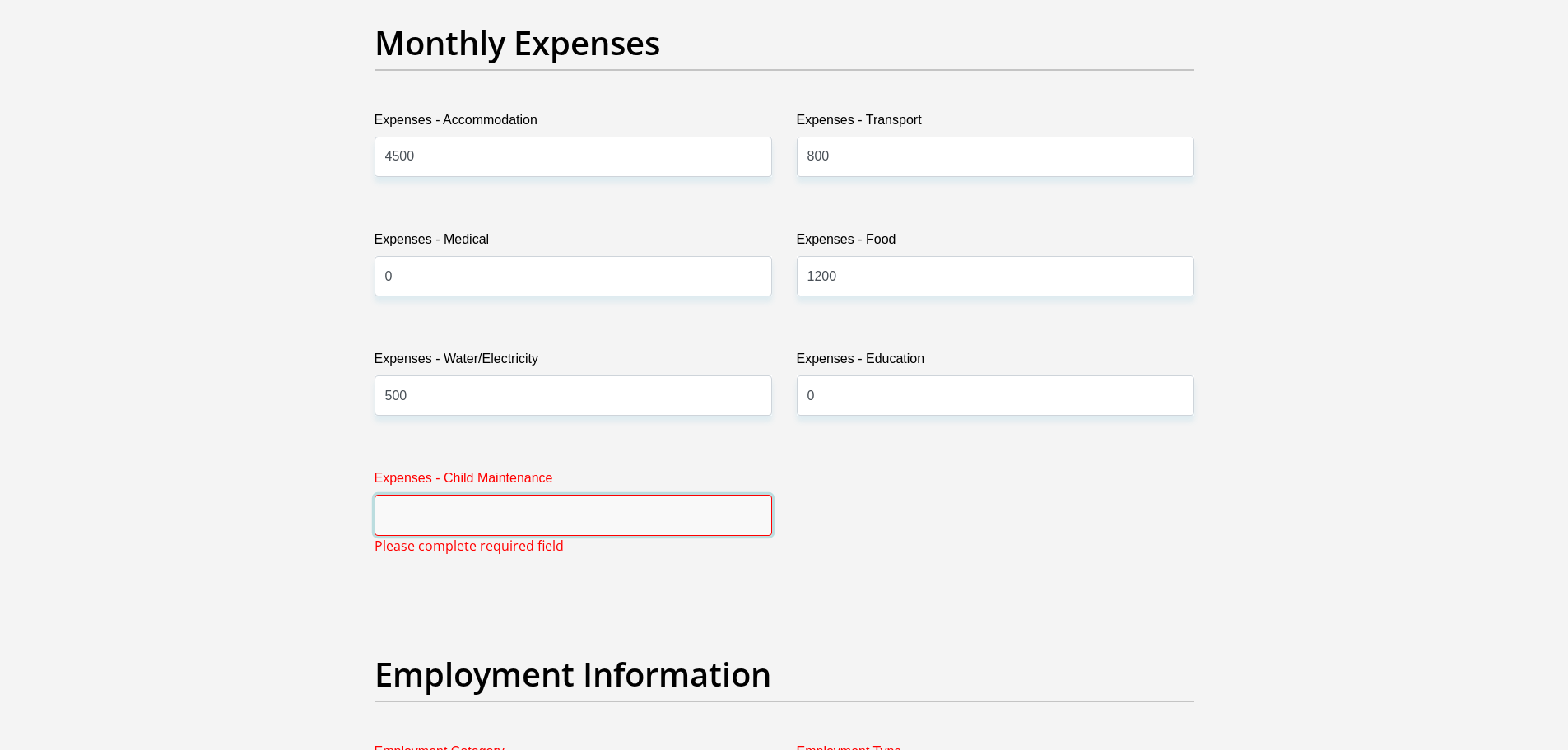 click on "Expenses - Child Maintenance" at bounding box center (573, 515) 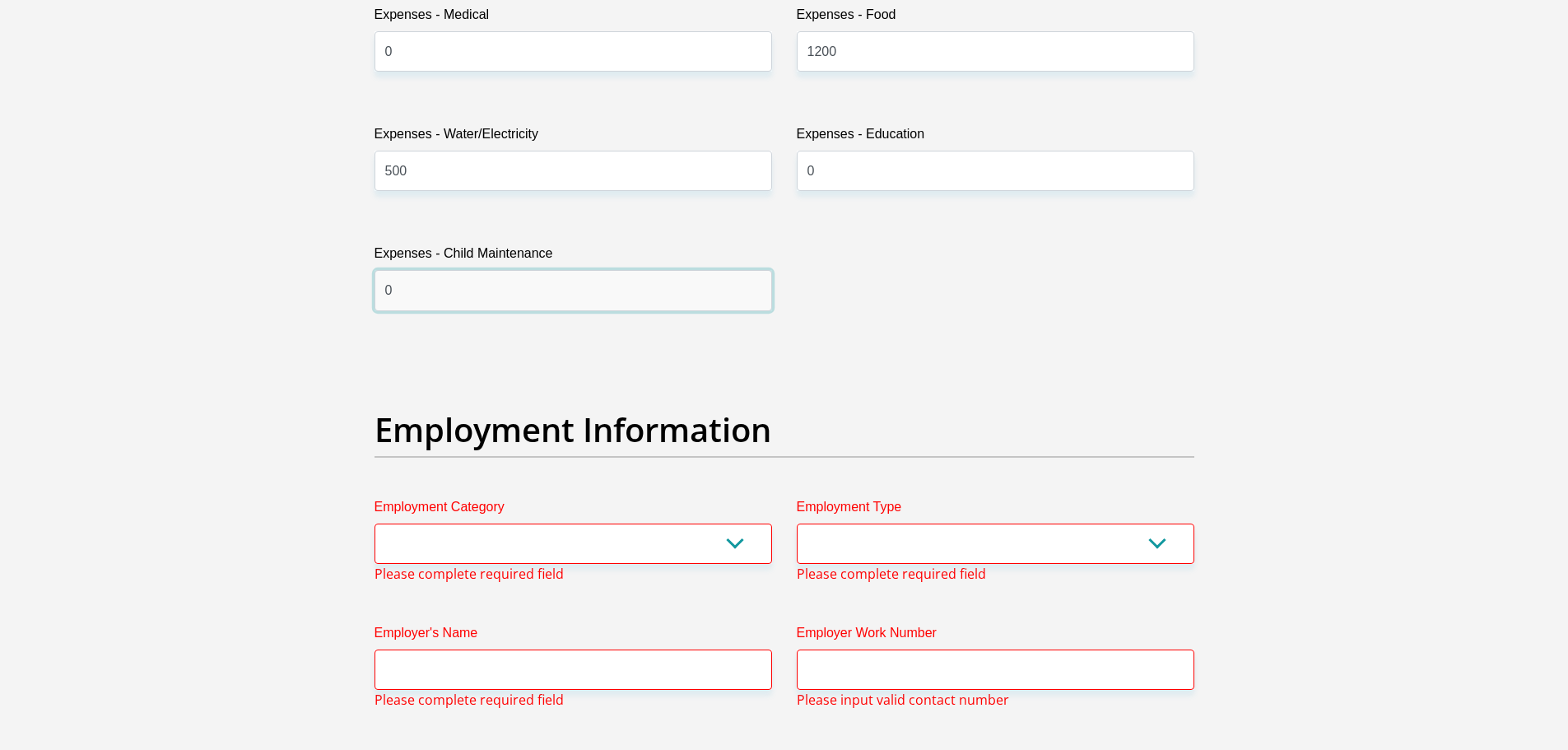 scroll, scrollTop: 2616, scrollLeft: 0, axis: vertical 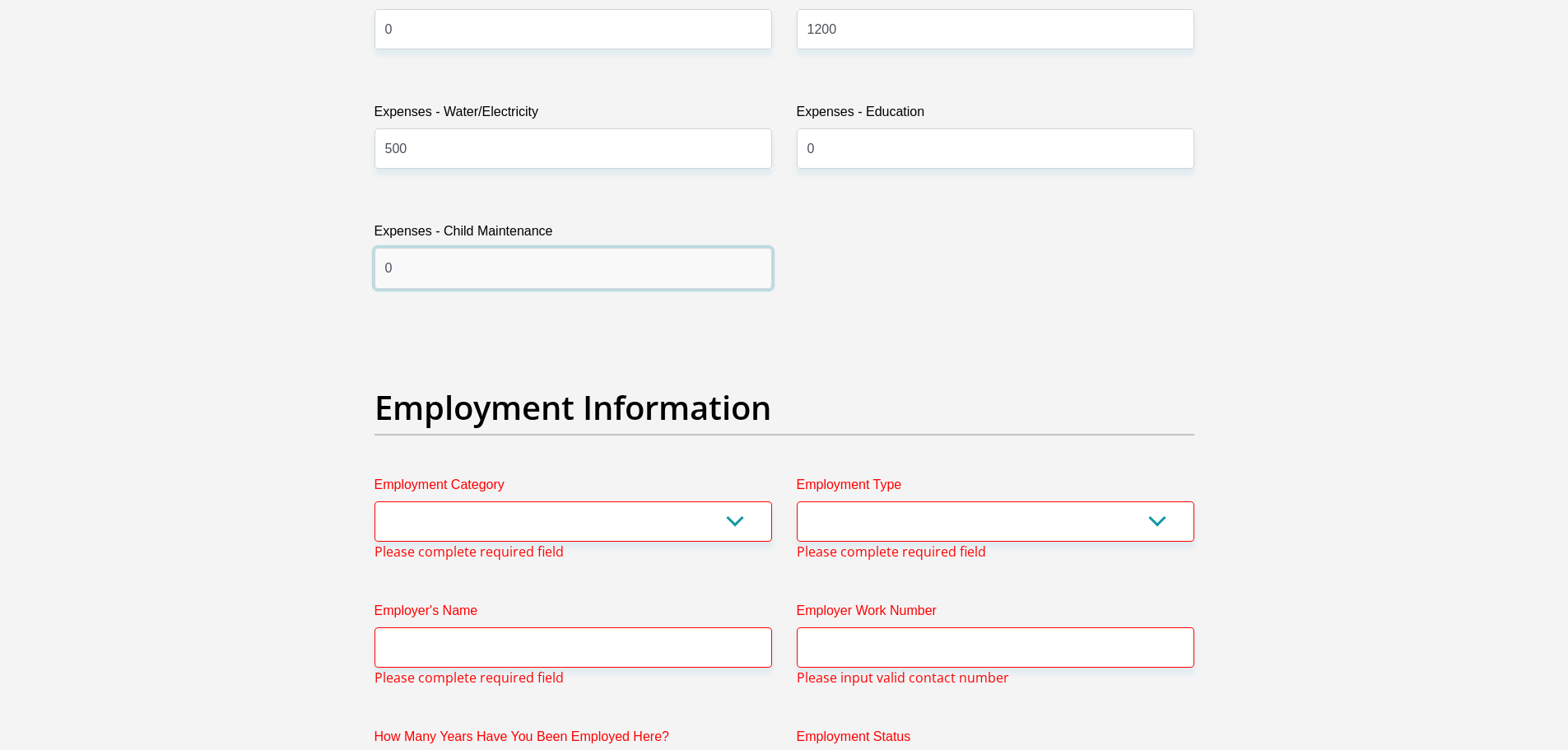 type on "0" 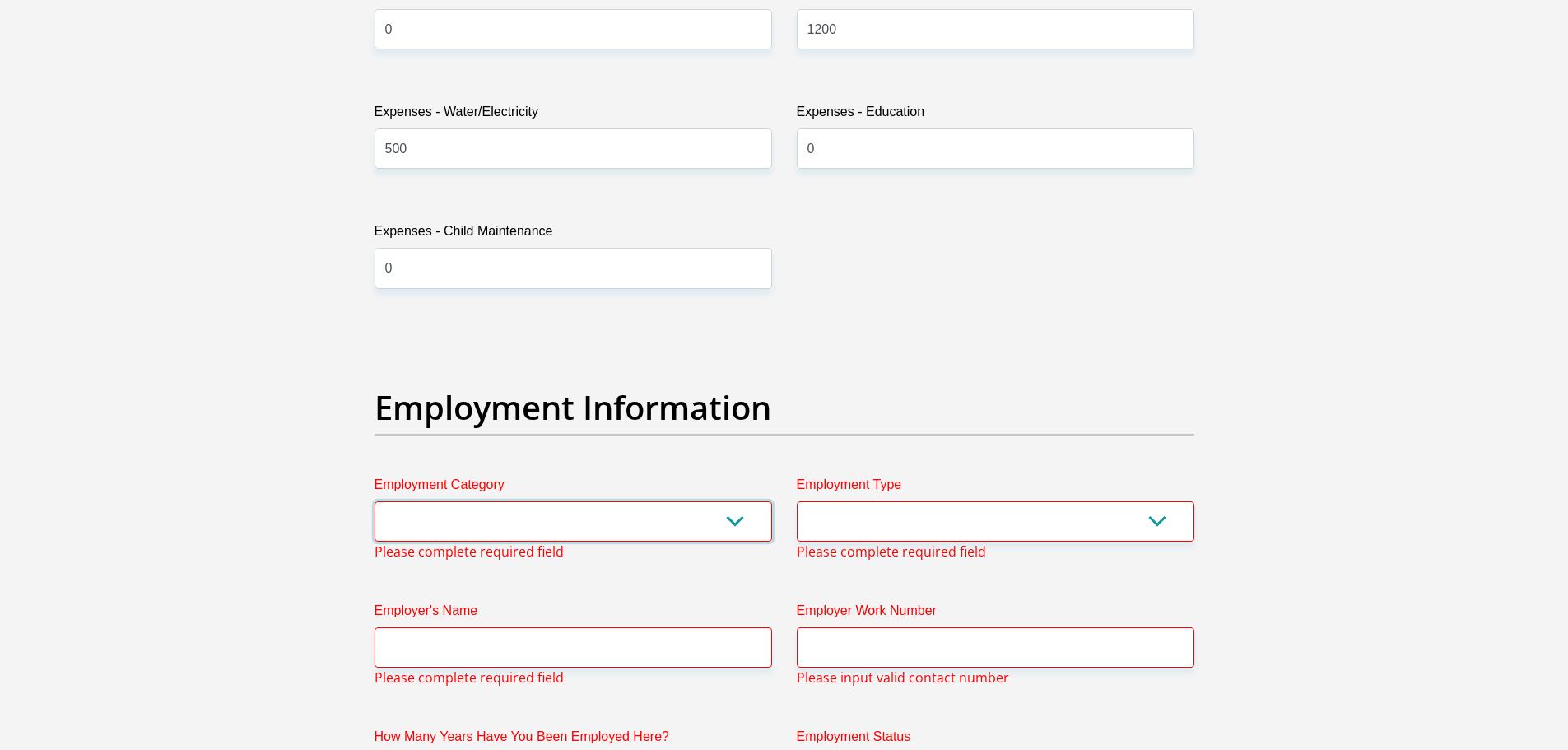 click on "AGRICULTURE
ALCOHOL & TOBACCO
CONSTRUCTION MATERIALS
METALLURGY
EQUIPMENT FOR RENEWABLE ENERGY
SPECIALIZED CONTRACTORS
CAR
GAMING (INCL. INTERNET
OTHER WHOLESALE
UNLICENSED PHARMACEUTICALS
CURRENCY EXCHANGE HOUSES
OTHER FINANCIAL INSTITUTIONS & INSURANCE
REAL ESTATE AGENTS
OIL & GAS
OTHER MATERIALS (E.G. IRON ORE)
PRECIOUS STONES & PRECIOUS METALS
POLITICAL ORGANIZATIONS
RELIGIOUS ORGANIZATIONS(NOT SECTS)
ACTI. HAVING BUSINESS DEAL WITH PUBLIC ADMINISTRATION
LAUNDROMATS" at bounding box center (573, 521) 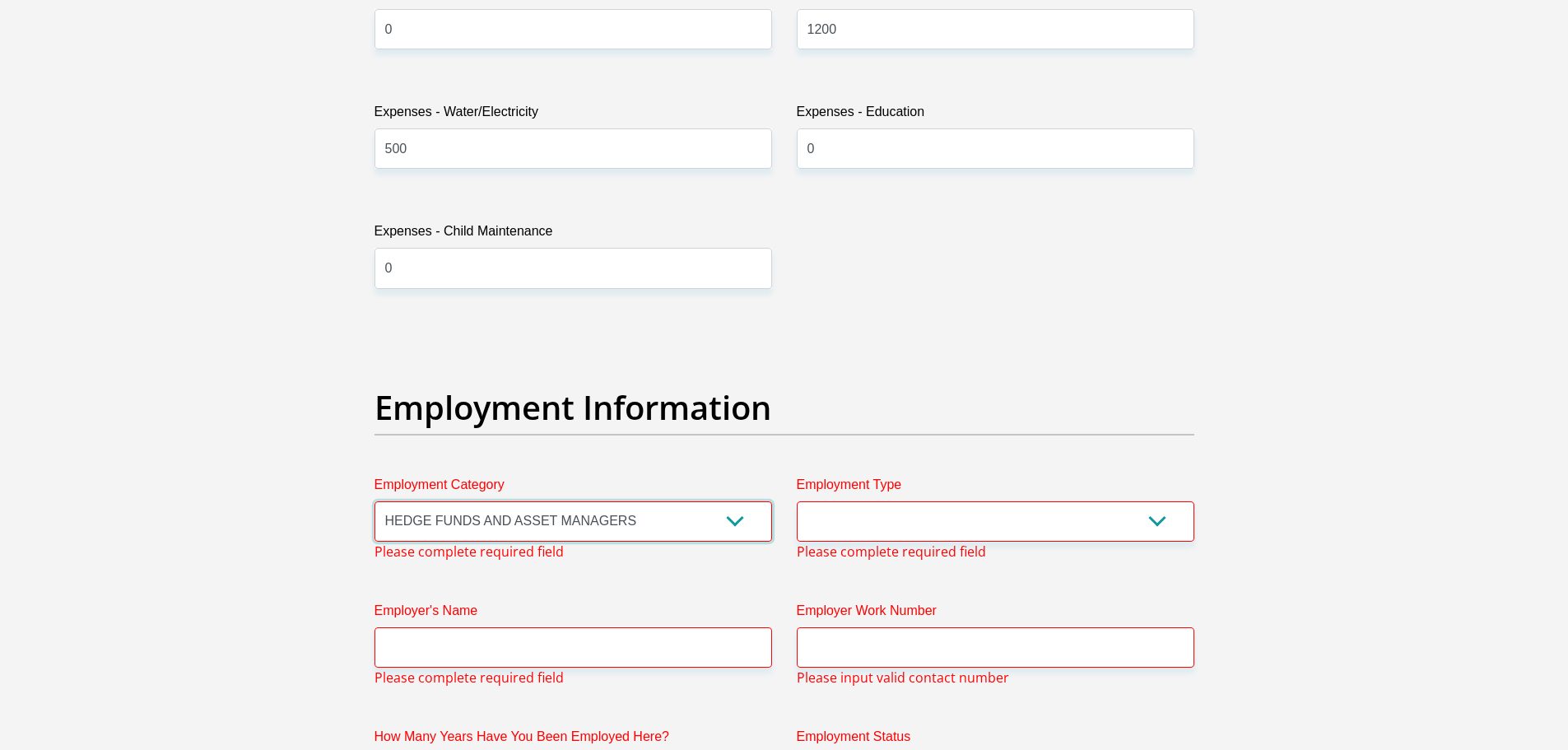 click on "AGRICULTURE
ALCOHOL & TOBACCO
CONSTRUCTION MATERIALS
METALLURGY
EQUIPMENT FOR RENEWABLE ENERGY
SPECIALIZED CONTRACTORS
CAR
GAMING (INCL. INTERNET
OTHER WHOLESALE
UNLICENSED PHARMACEUTICALS
CURRENCY EXCHANGE HOUSES
OTHER FINANCIAL INSTITUTIONS & INSURANCE
REAL ESTATE AGENTS
OIL & GAS
OTHER MATERIALS (E.G. IRON ORE)
PRECIOUS STONES & PRECIOUS METALS
POLITICAL ORGANIZATIONS
RELIGIOUS ORGANIZATIONS(NOT SECTS)
ACTI. HAVING BUSINESS DEAL WITH PUBLIC ADMINISTRATION
LAUNDROMATS" at bounding box center (573, 521) 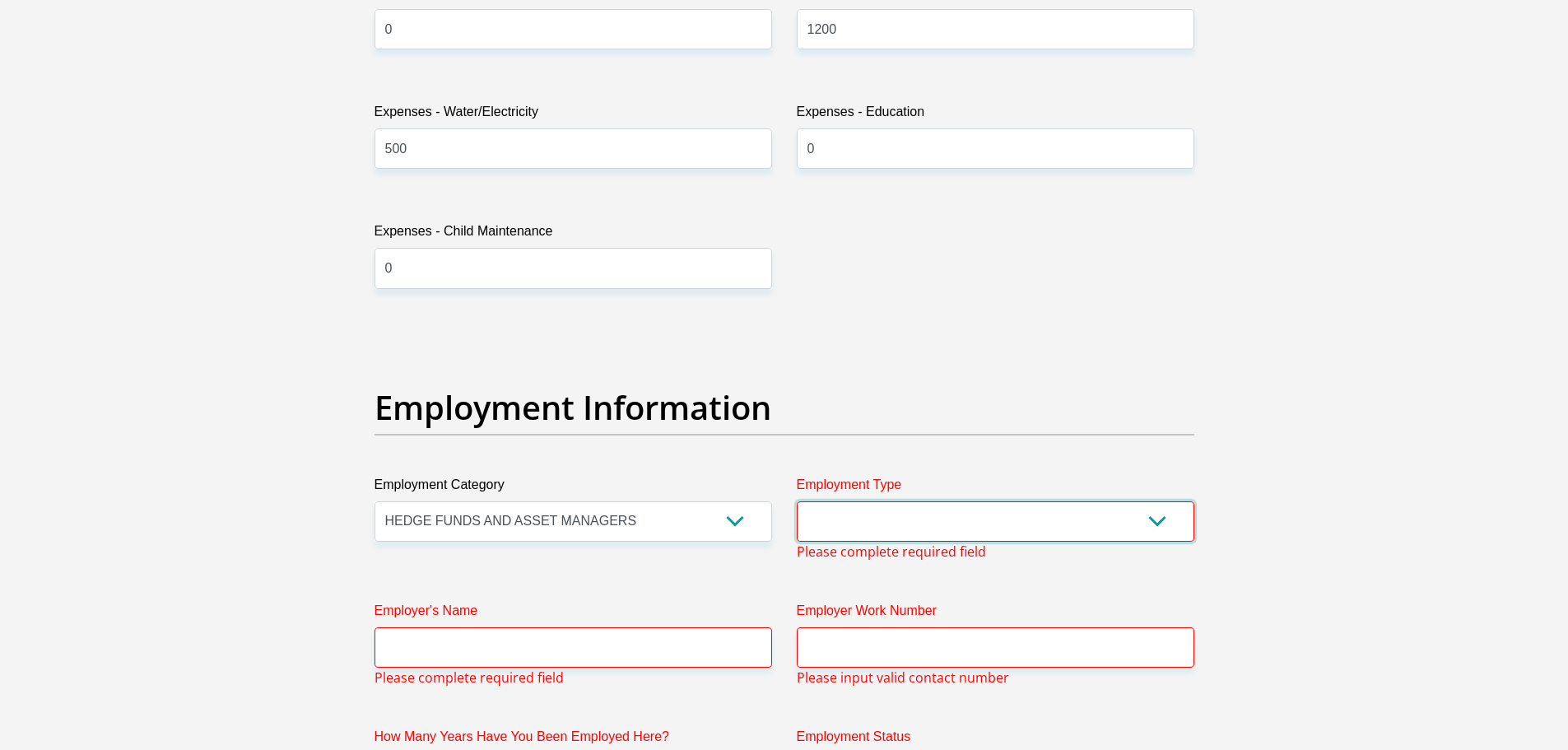 click on "College/Lecturer
Craft Seller
Creative
Driver
Executive
Farmer
Forces - Non Commissioned
Forces - Officer
Hawker
Housewife
Labourer
Licenced Professional
Manager
Miner
Non Licenced Professional
Office Staff/Clerk
Outside Worker
Pensioner
Permanent Teacher
Production/Manufacturing
Sales
Self-Employed
Semi-Professional Worker
Service Industry  Social Worker  Student" at bounding box center (995, 521) 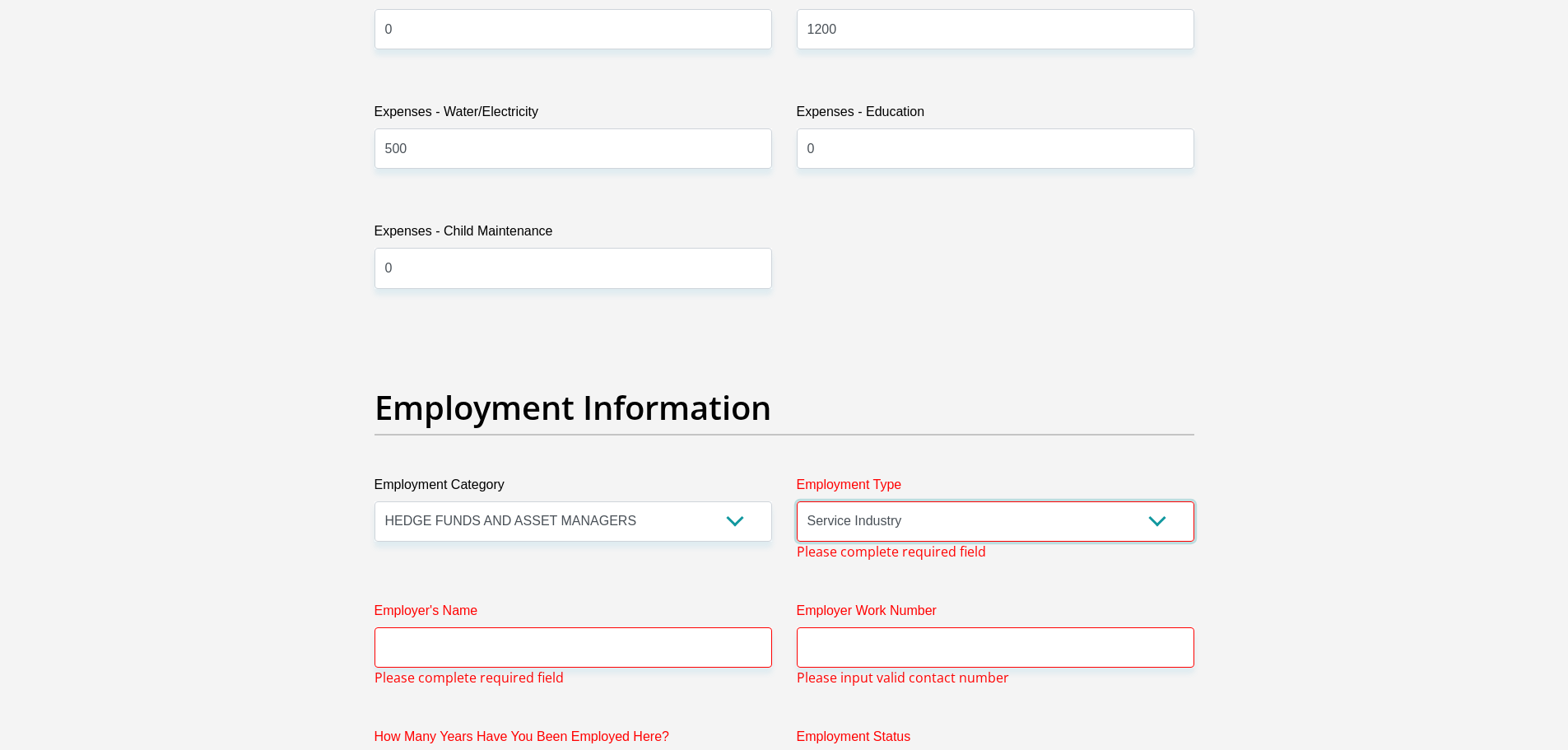 click on "College/Lecturer
Craft Seller
Creative
Driver
Executive
Farmer
Forces - Non Commissioned
Forces - Officer
Hawker
Housewife
Labourer
Licenced Professional
Manager
Miner
Non Licenced Professional
Office Staff/Clerk
Outside Worker
Pensioner
Permanent Teacher
Production/Manufacturing
Sales
Self-Employed
Semi-Professional Worker
Service Industry  Social Worker  Student" at bounding box center (995, 521) 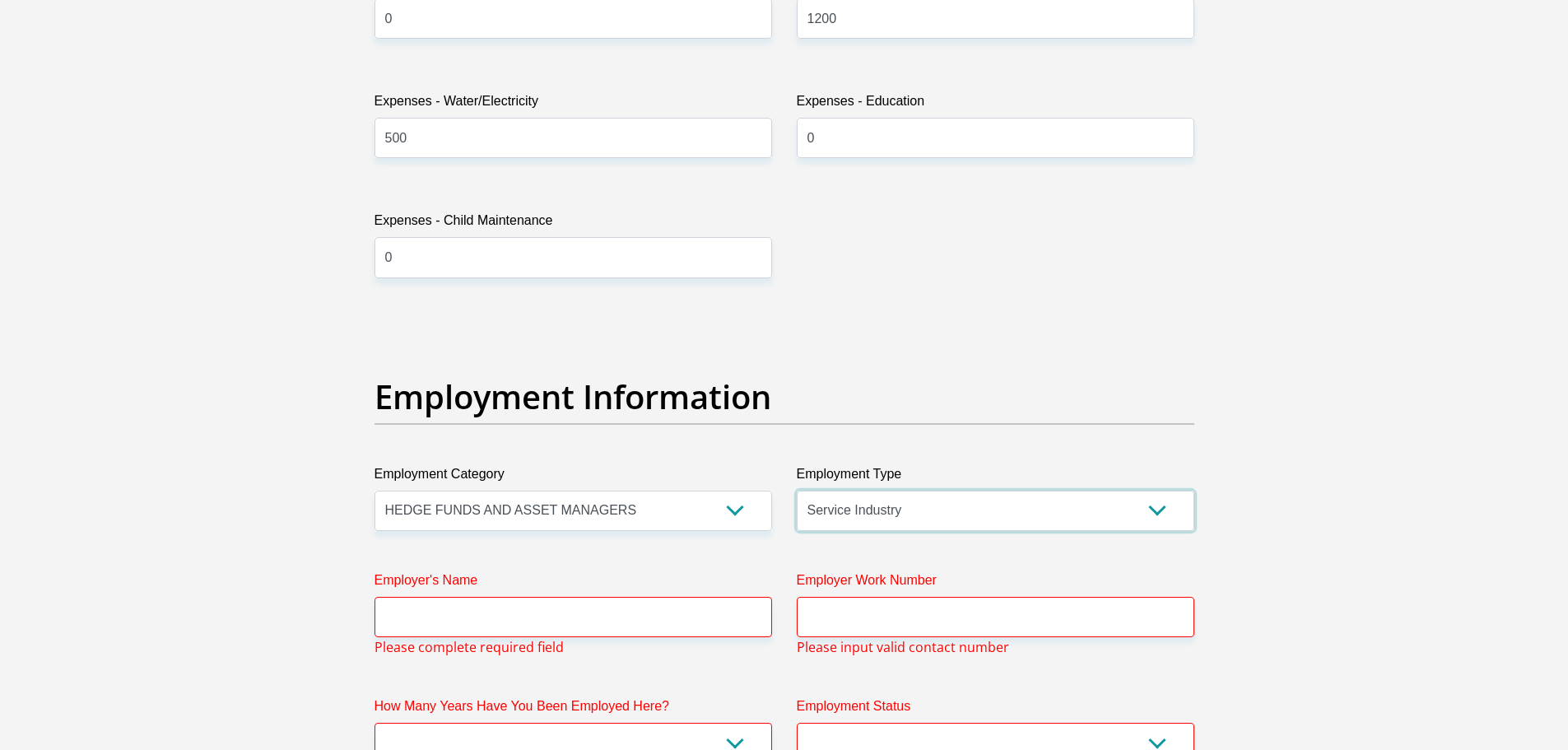 scroll, scrollTop: 2781, scrollLeft: 0, axis: vertical 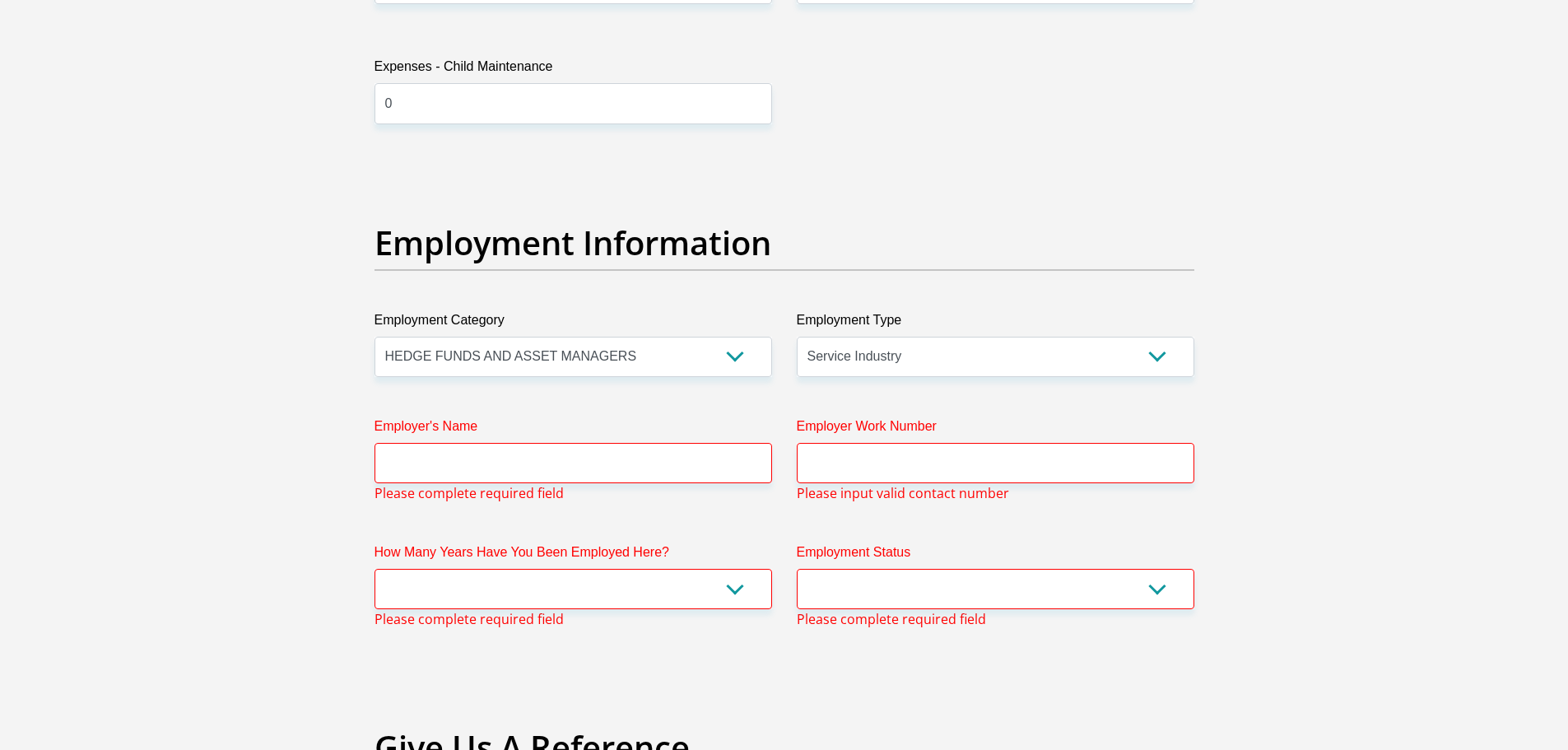 click on "Employer's Name" at bounding box center [573, 430] 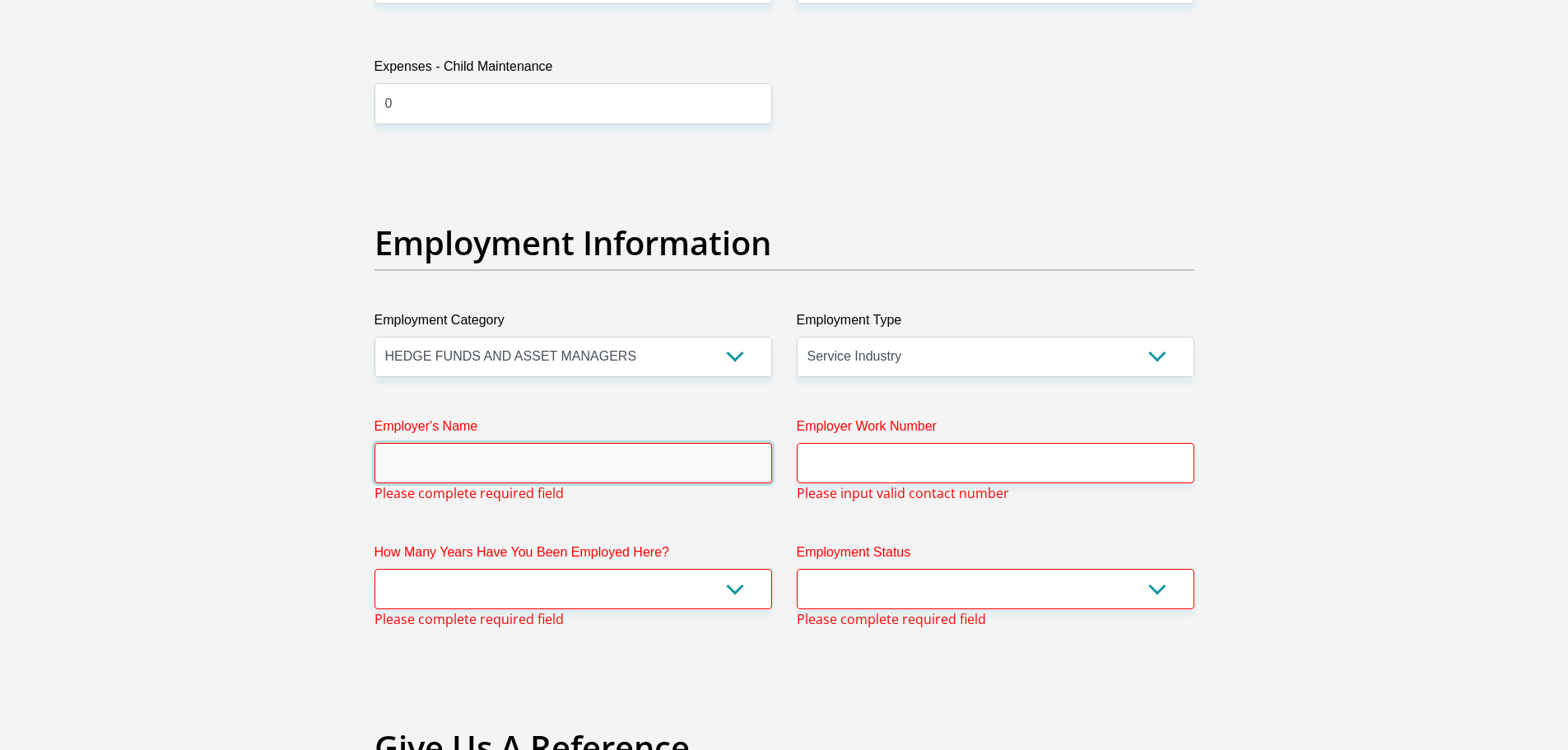 click on "Employer's Name" at bounding box center [573, 463] 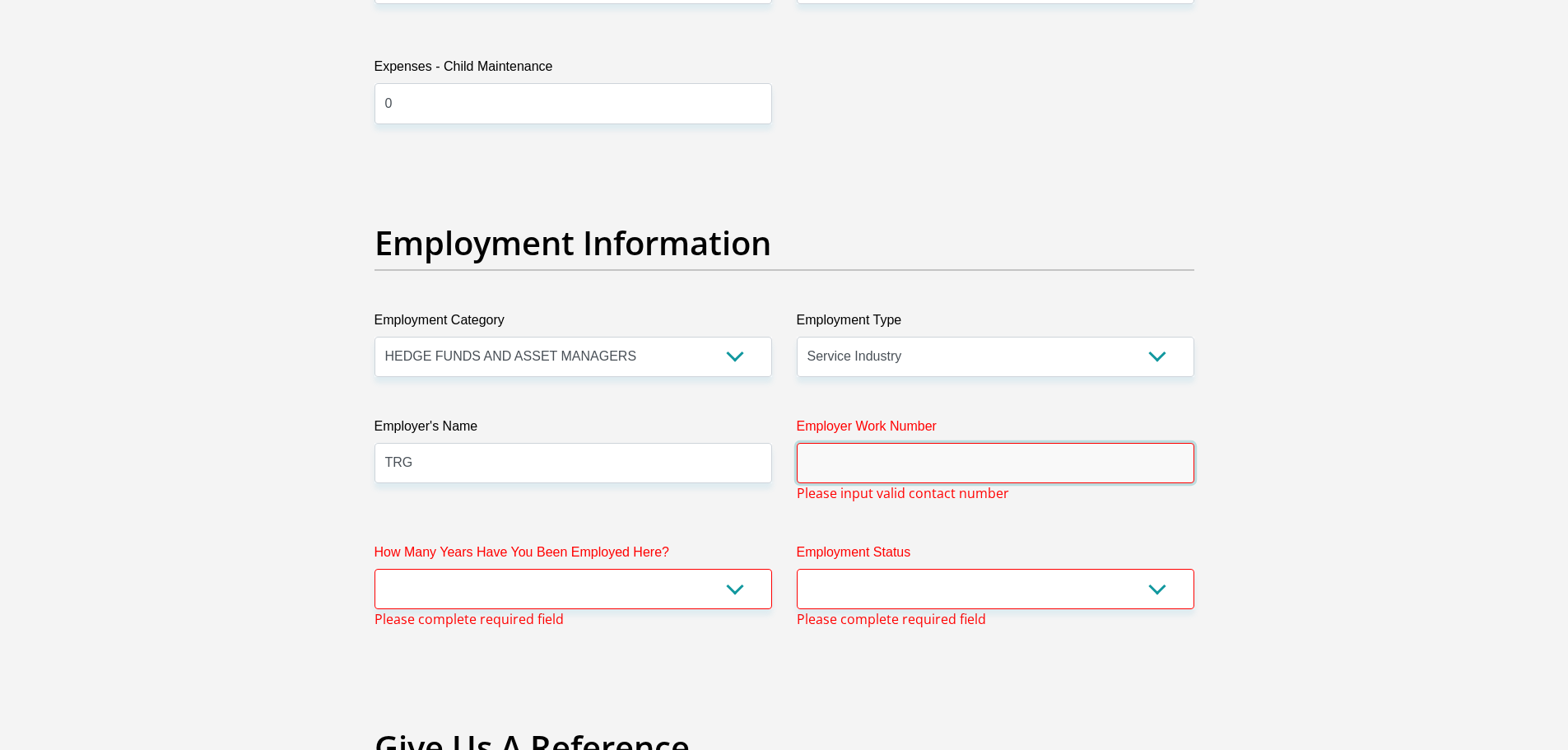 drag, startPoint x: 969, startPoint y: 458, endPoint x: 924, endPoint y: 464, distance: 45.398238 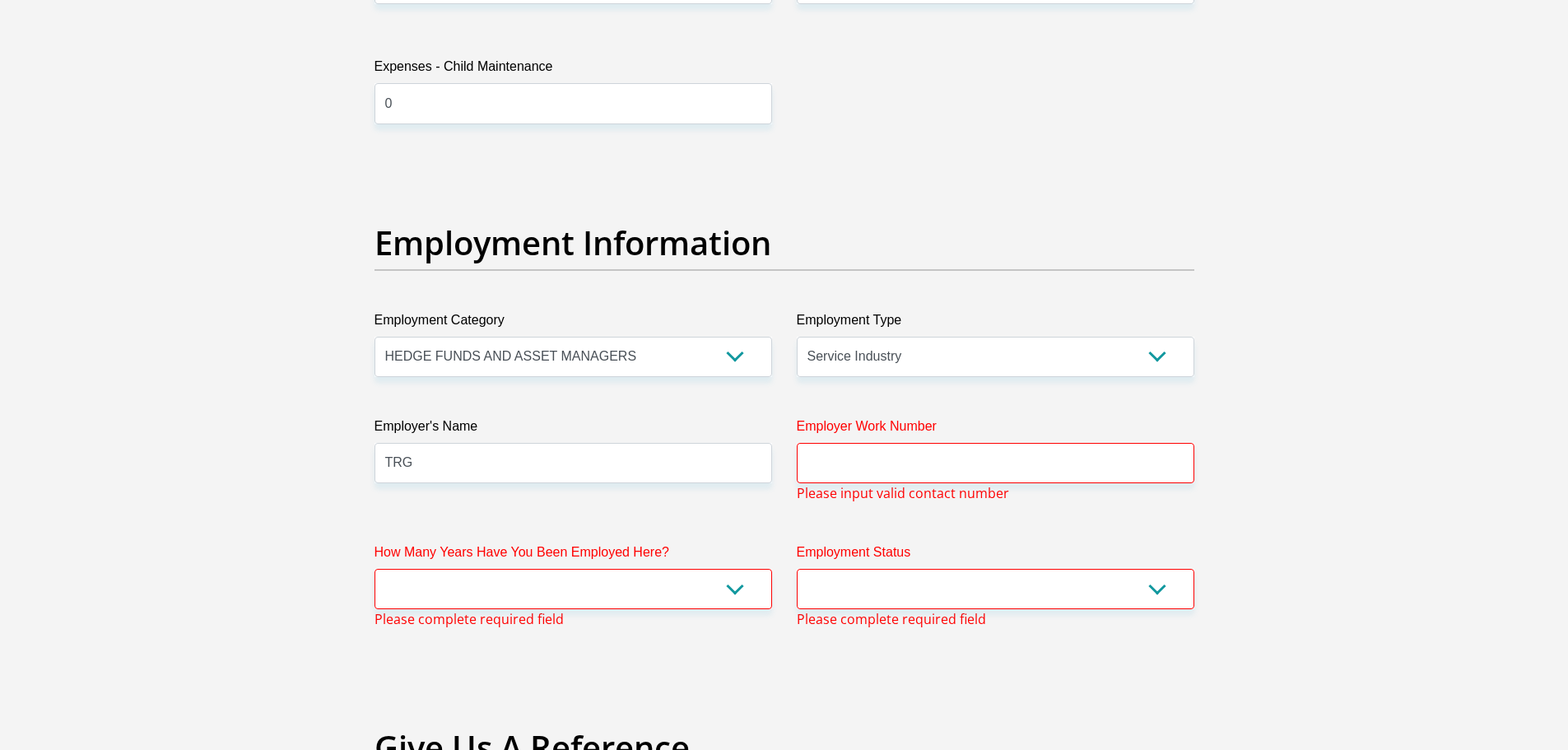 click on "Employer Work Number
Please input valid contact number" at bounding box center [995, 459] 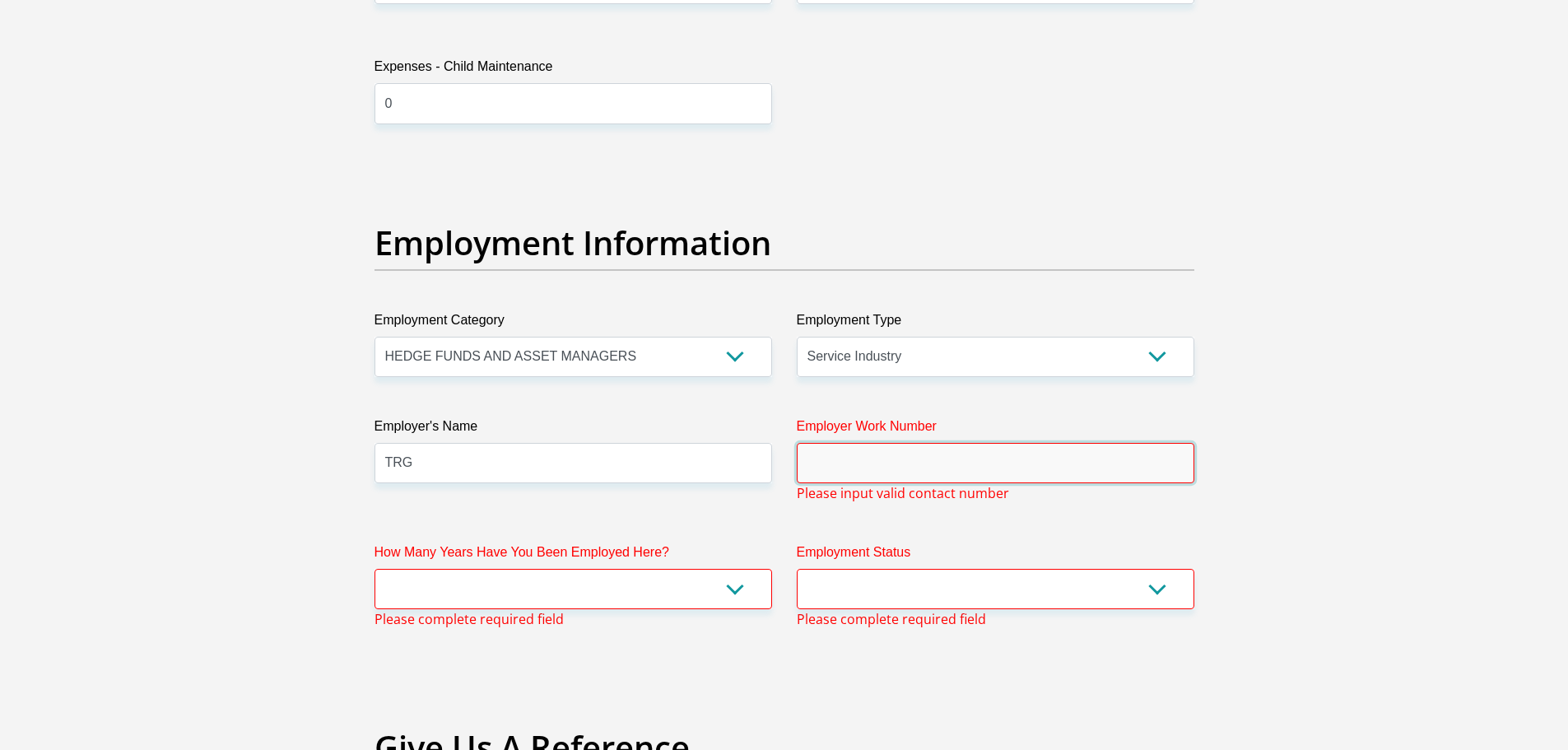 click on "Employer Work Number" at bounding box center (995, 463) 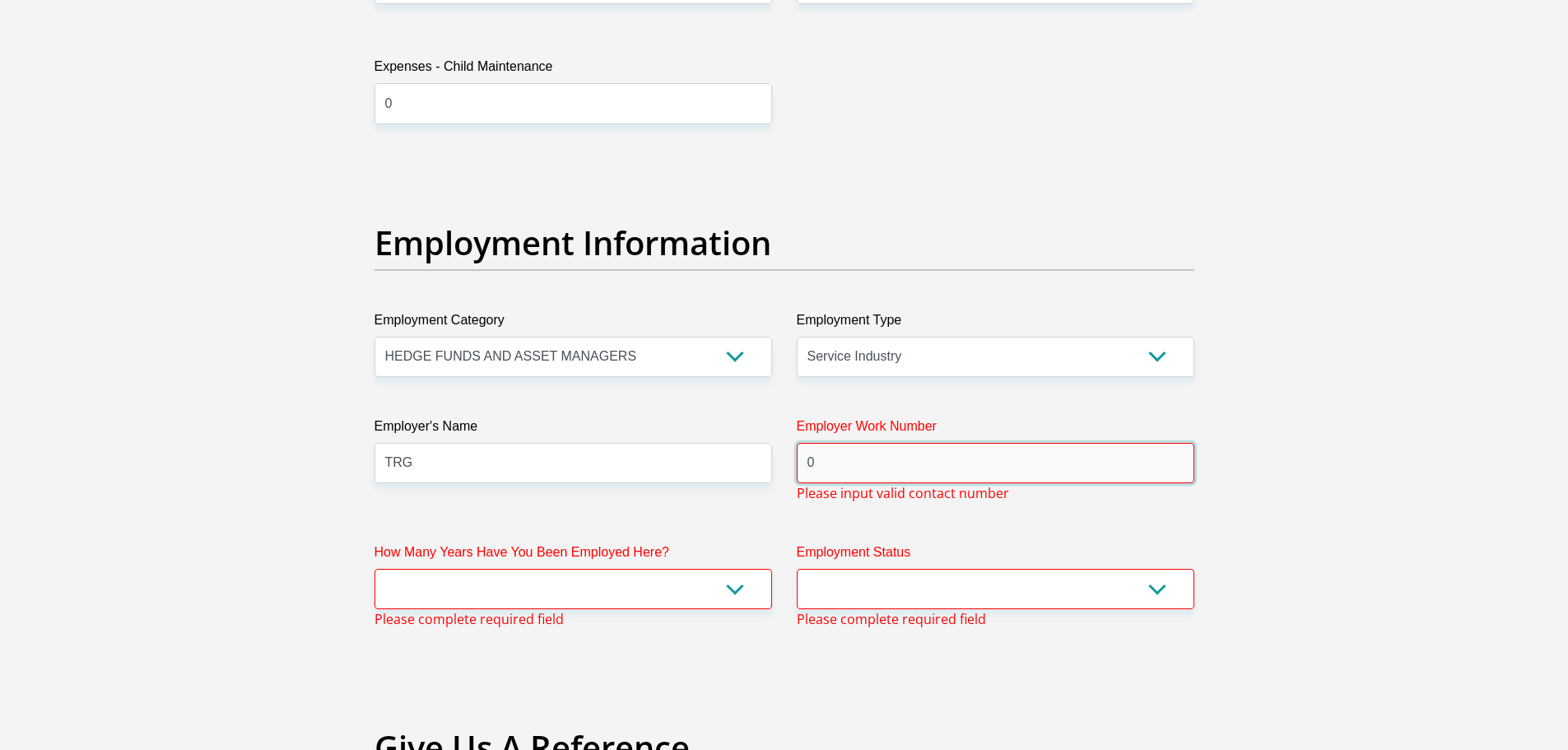 click on "Proceed" at bounding box center [917, 3030] 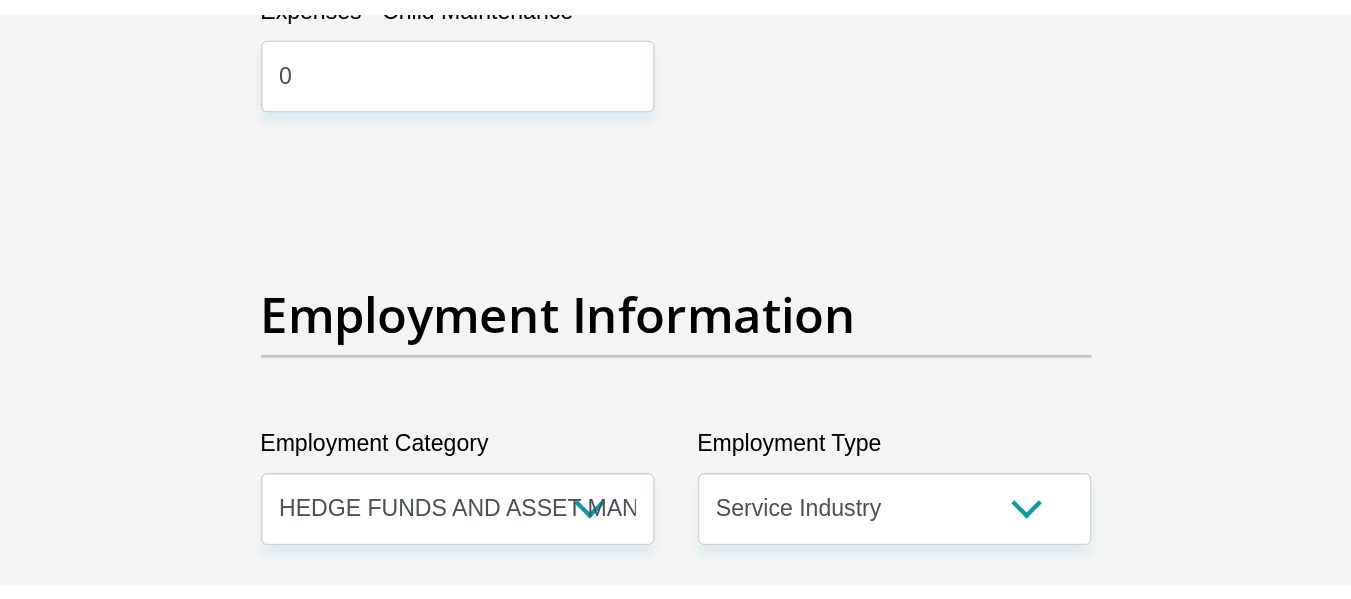 scroll, scrollTop: 3818, scrollLeft: 0, axis: vertical 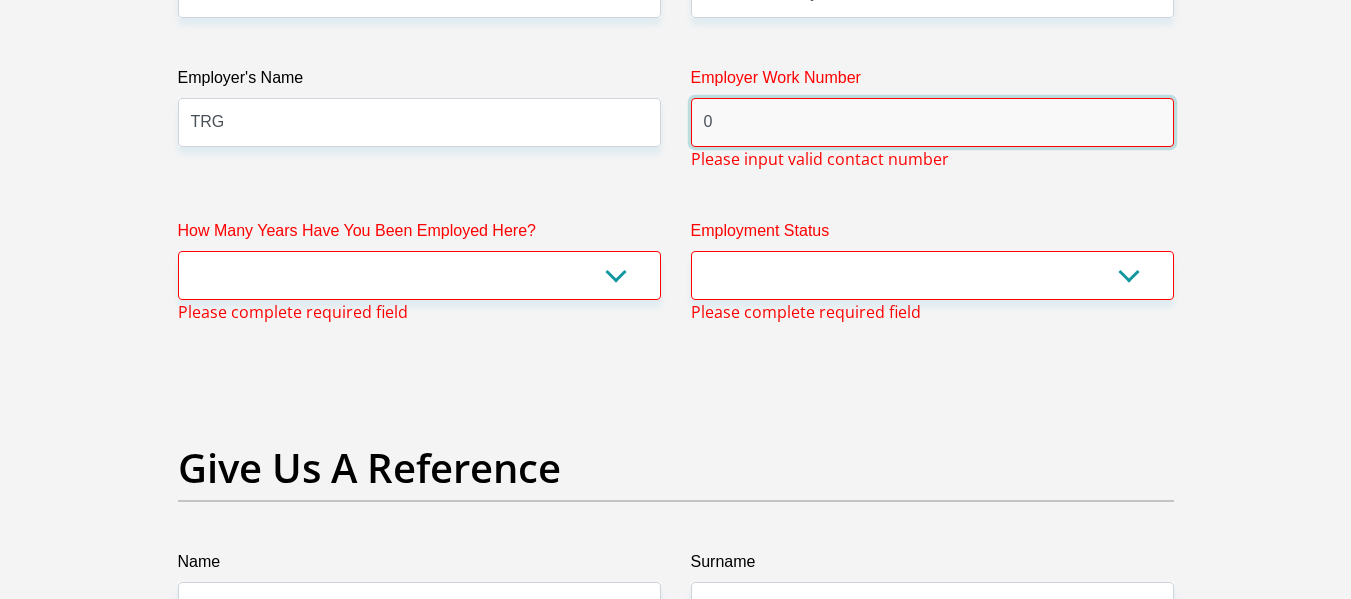click on "0" at bounding box center (932, 122) 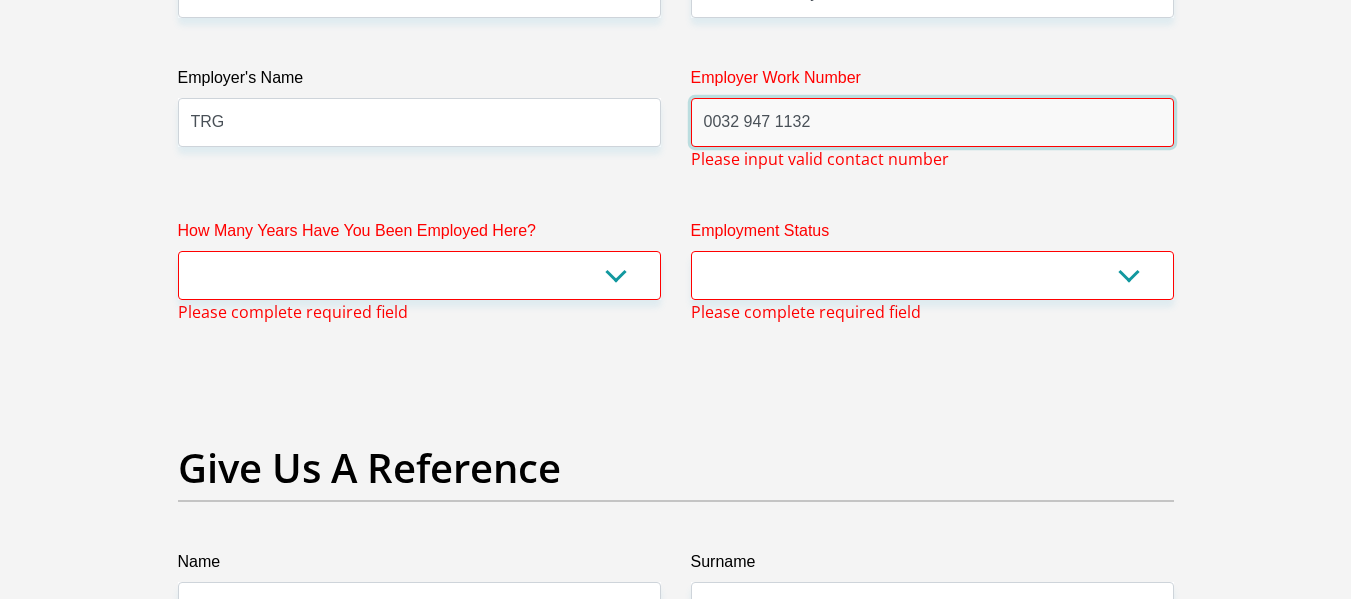 paste 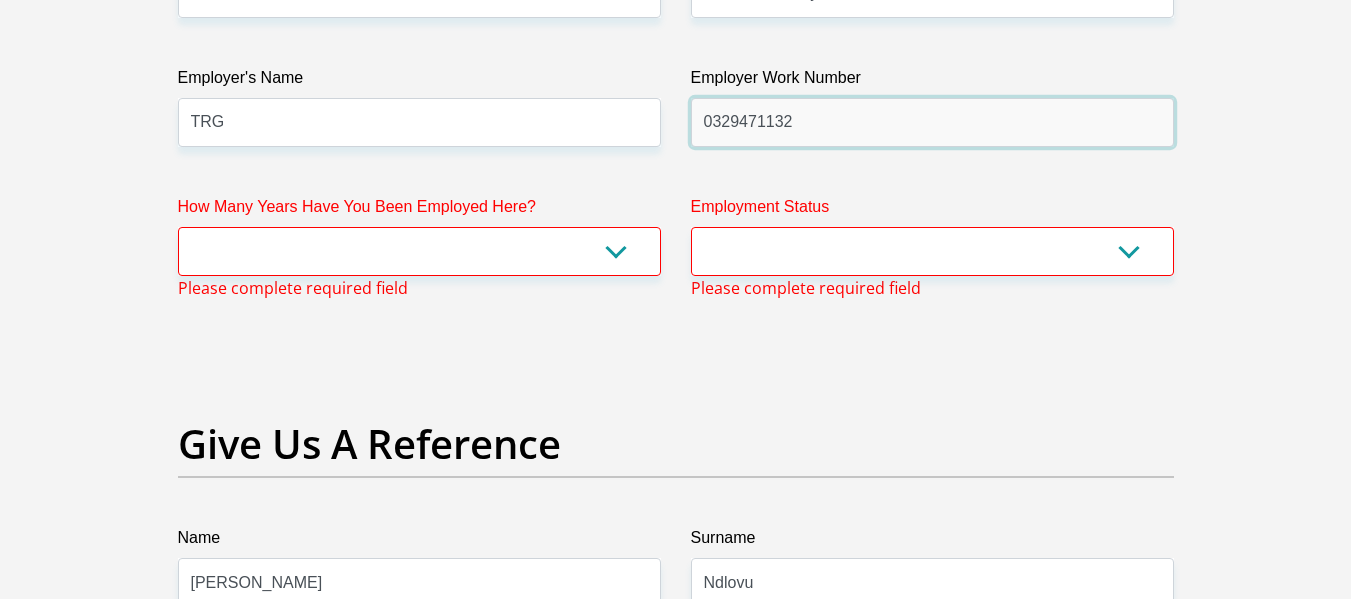 type on "0329471132" 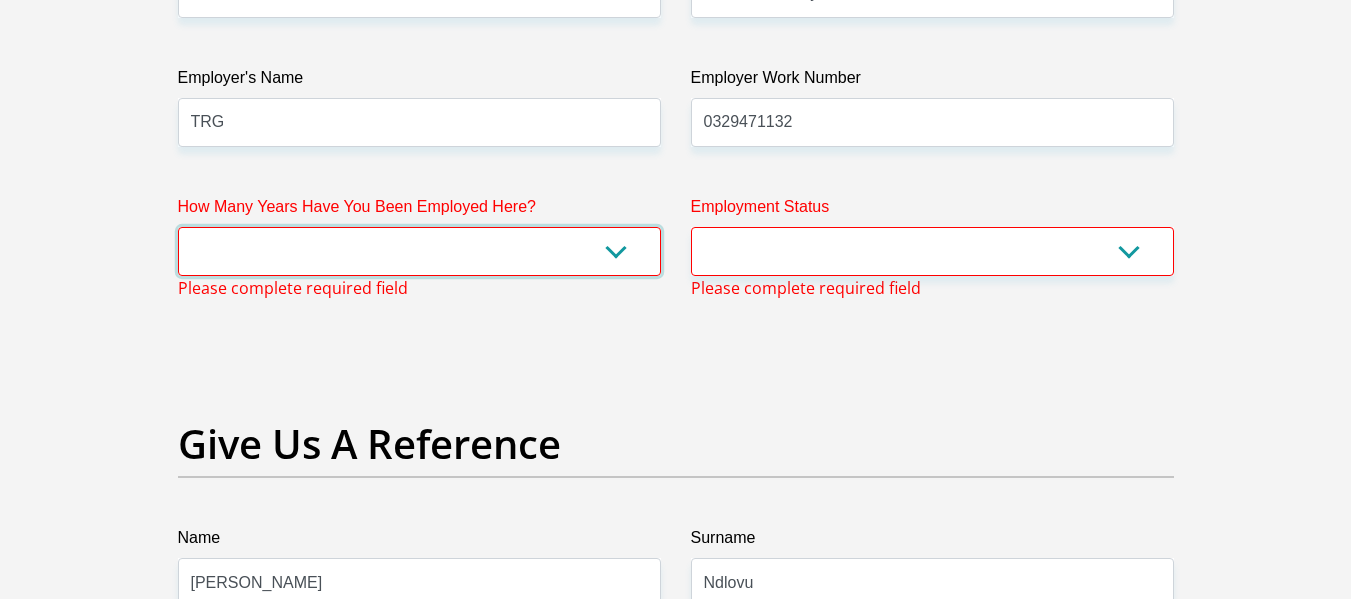 click on "less than 1 year
1-3 years
3-5 years
5+ years" at bounding box center [419, 251] 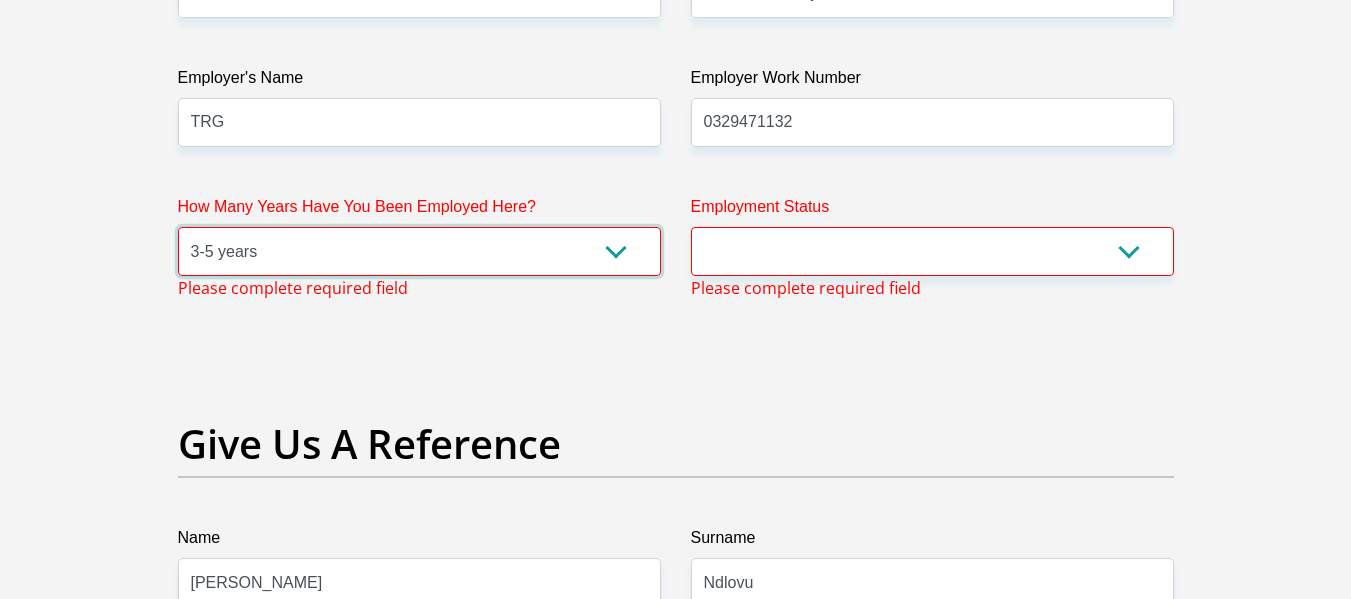 click on "less than 1 year
1-3 years
3-5 years
5+ years" at bounding box center [419, 251] 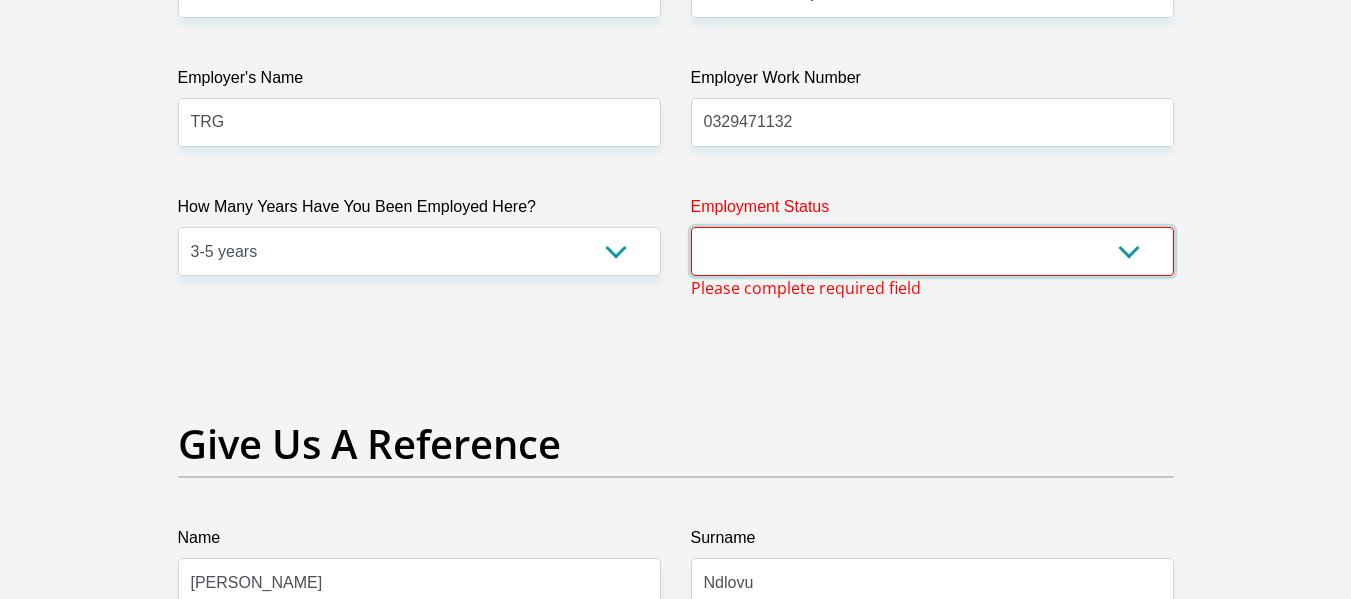 click on "Permanent/Full-time
Part-time/Casual
Contract Worker
Self-Employed
Housewife
Retired
Student
Medically Boarded
Disability
Unemployed" at bounding box center [932, 251] 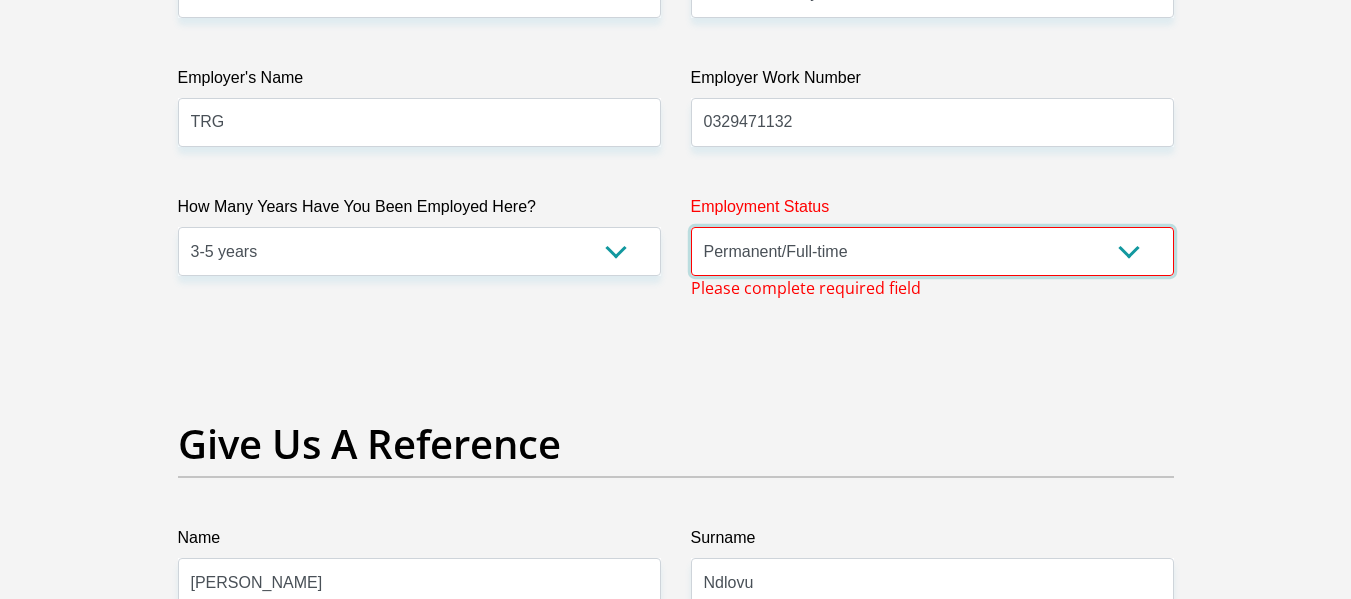 click on "Permanent/Full-time
Part-time/Casual
Contract Worker
Self-Employed
Housewife
Retired
Student
Medically Boarded
Disability
Unemployed" at bounding box center (932, 251) 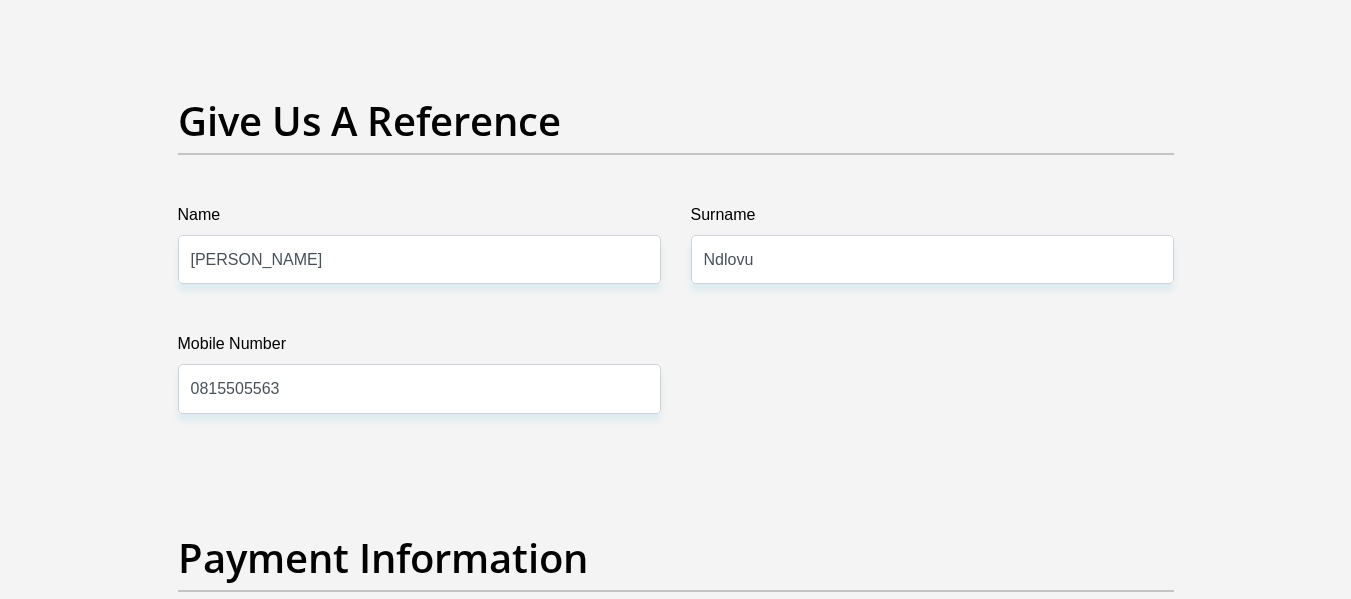 scroll, scrollTop: 4118, scrollLeft: 0, axis: vertical 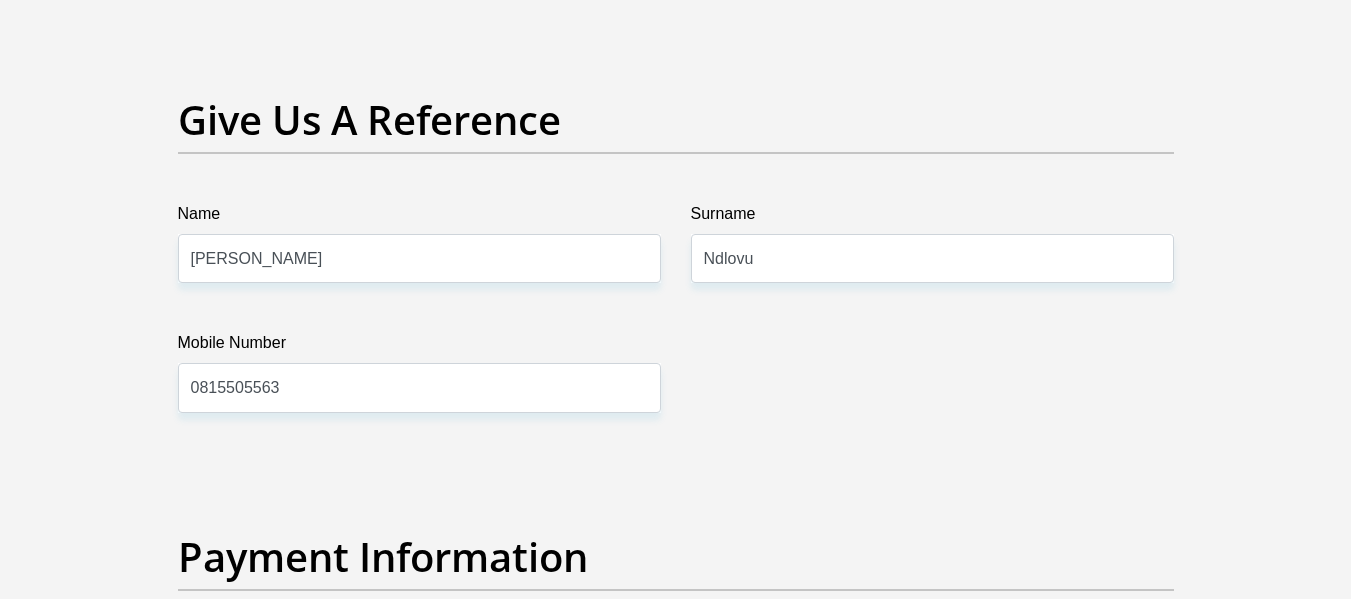 click on "Title
Mr
Ms
Mrs
Dr
Other
First Name
CLYDE
Surname
NDLOVU
ID Number
9804266163183
Please input valid ID number
Race
Black
Coloured
Indian
White
Other
Contact Number
0604213882
Please input valid contact number
Nationality
South Africa
Afghanistan
Aland Islands  Albania  Algeria" at bounding box center (676, -503) 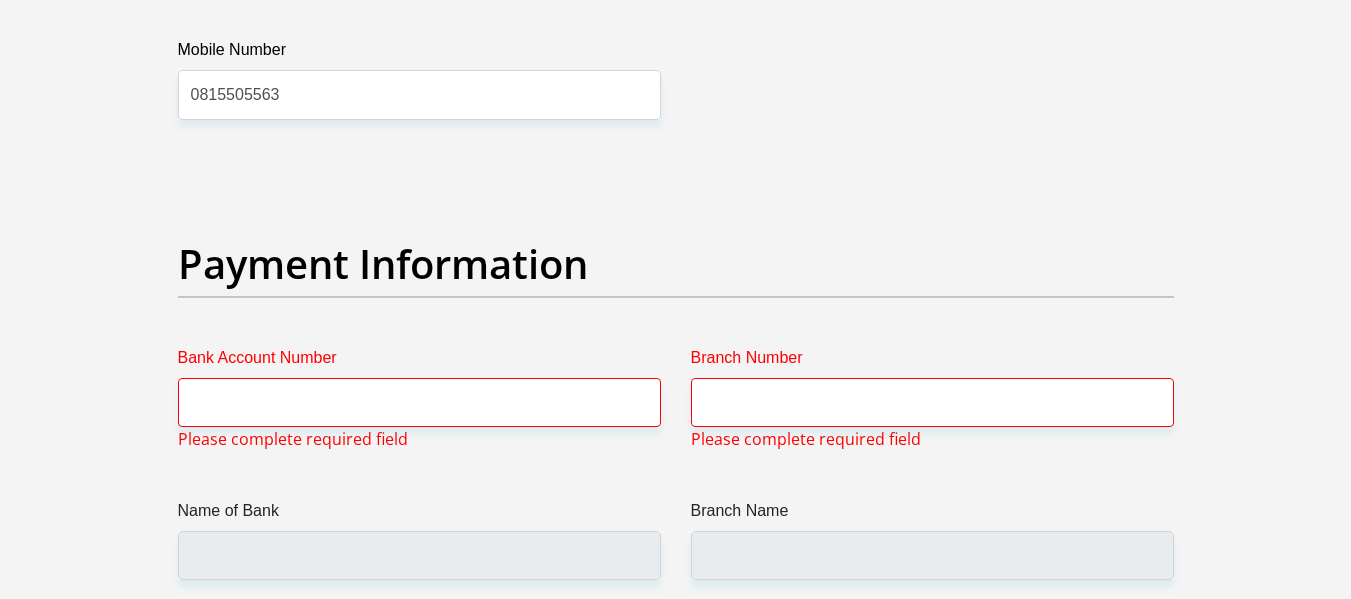 scroll, scrollTop: 4518, scrollLeft: 0, axis: vertical 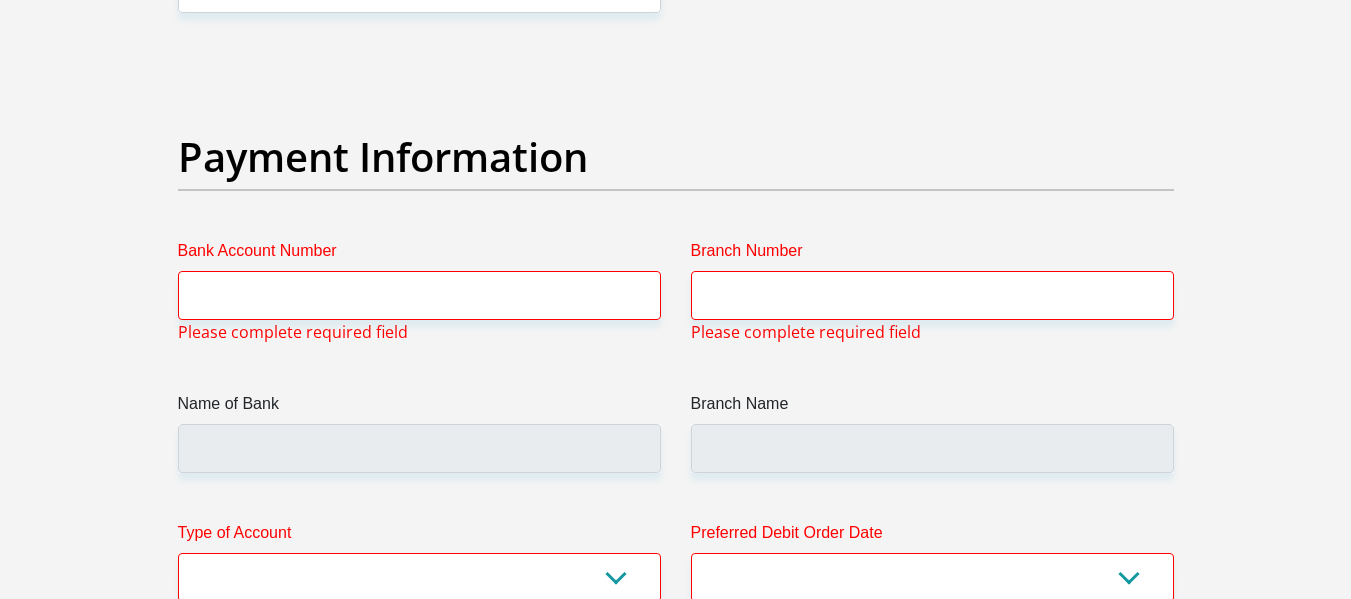 click on "Bank Account Number" at bounding box center [419, 255] 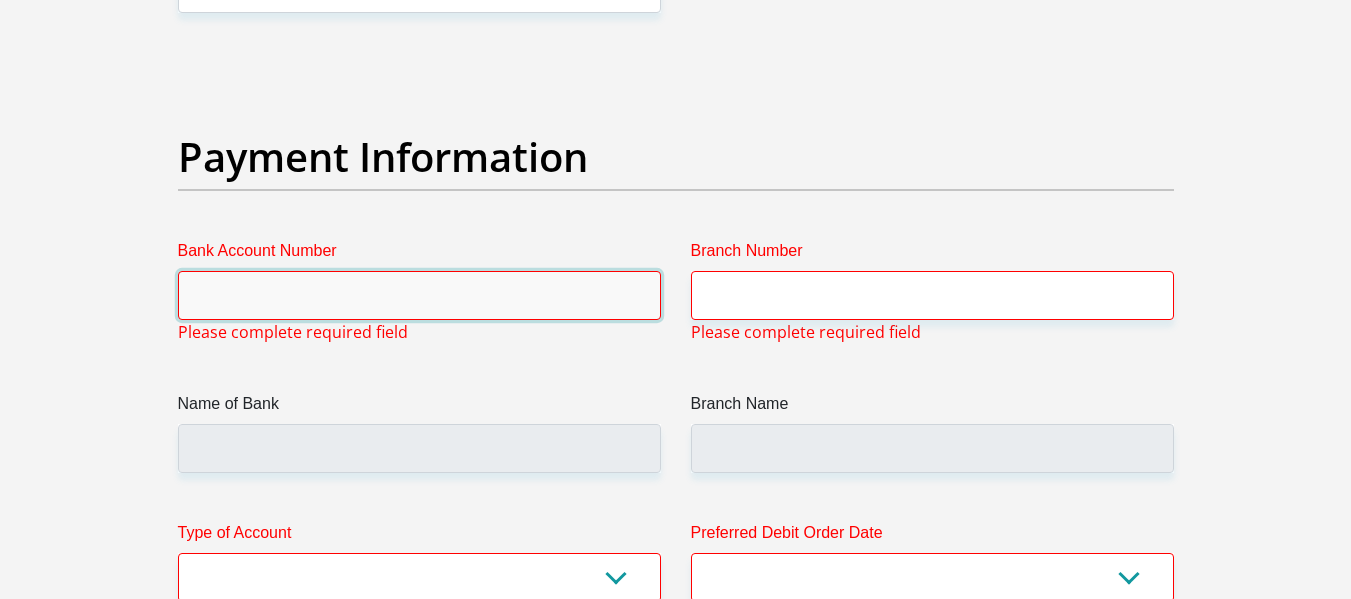 click on "Bank Account Number" at bounding box center (419, 295) 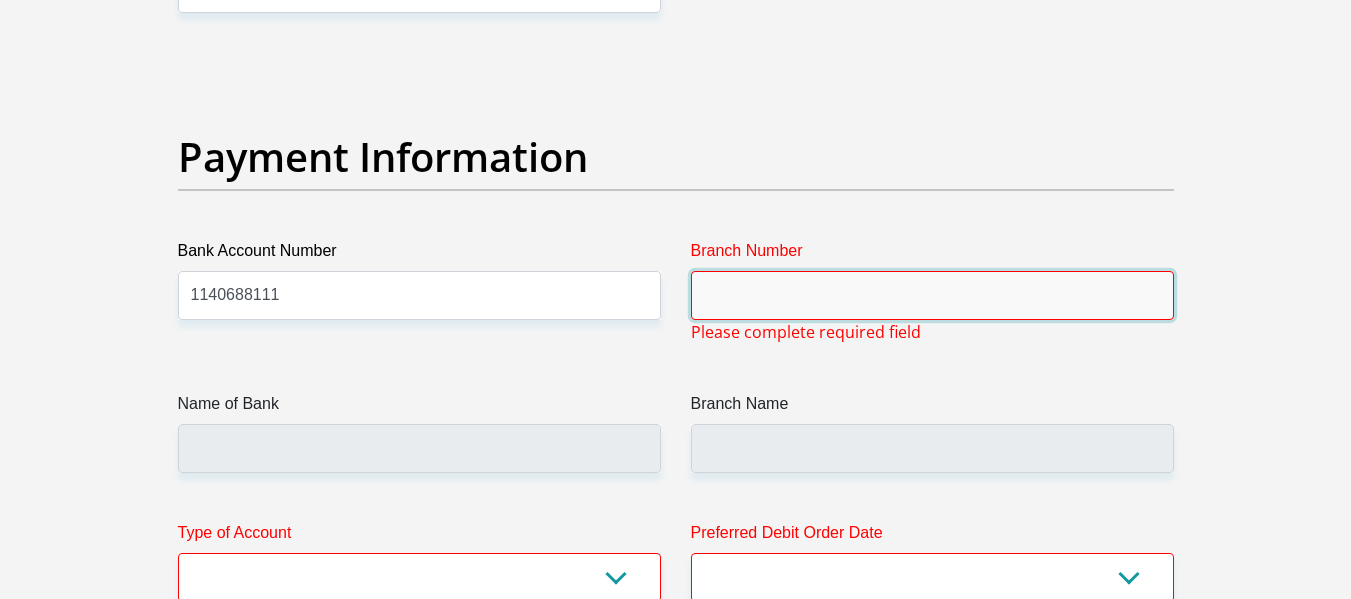 drag, startPoint x: 806, startPoint y: 278, endPoint x: 795, endPoint y: 320, distance: 43.416588 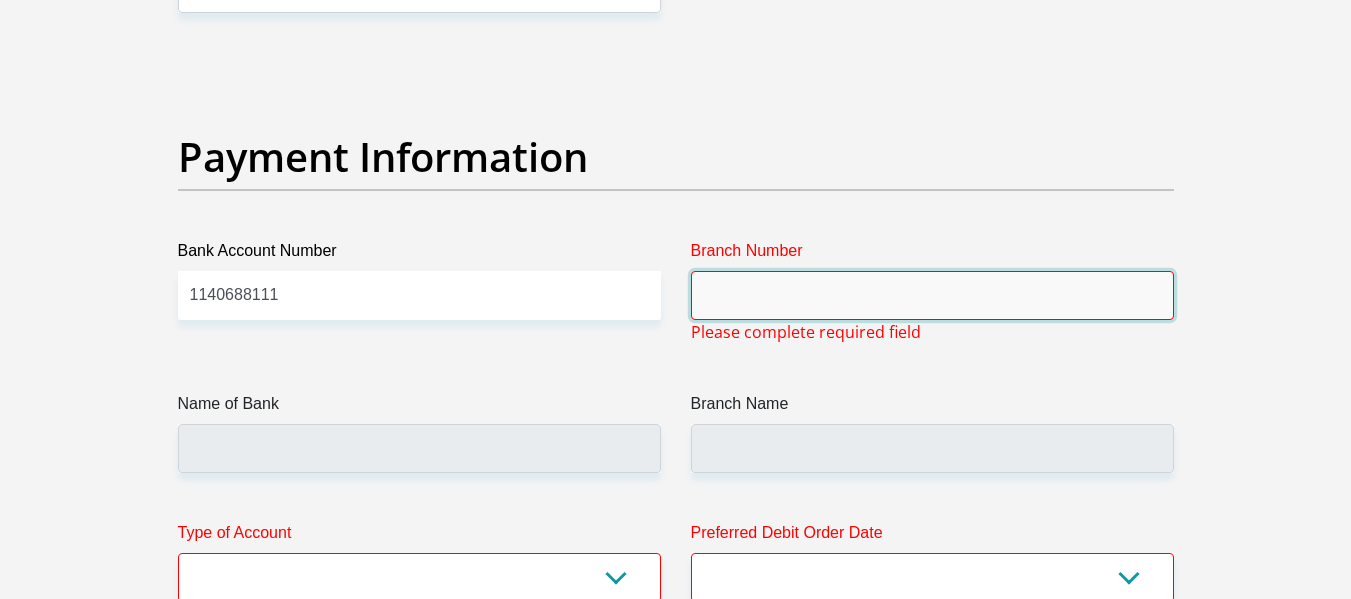 type on "198765" 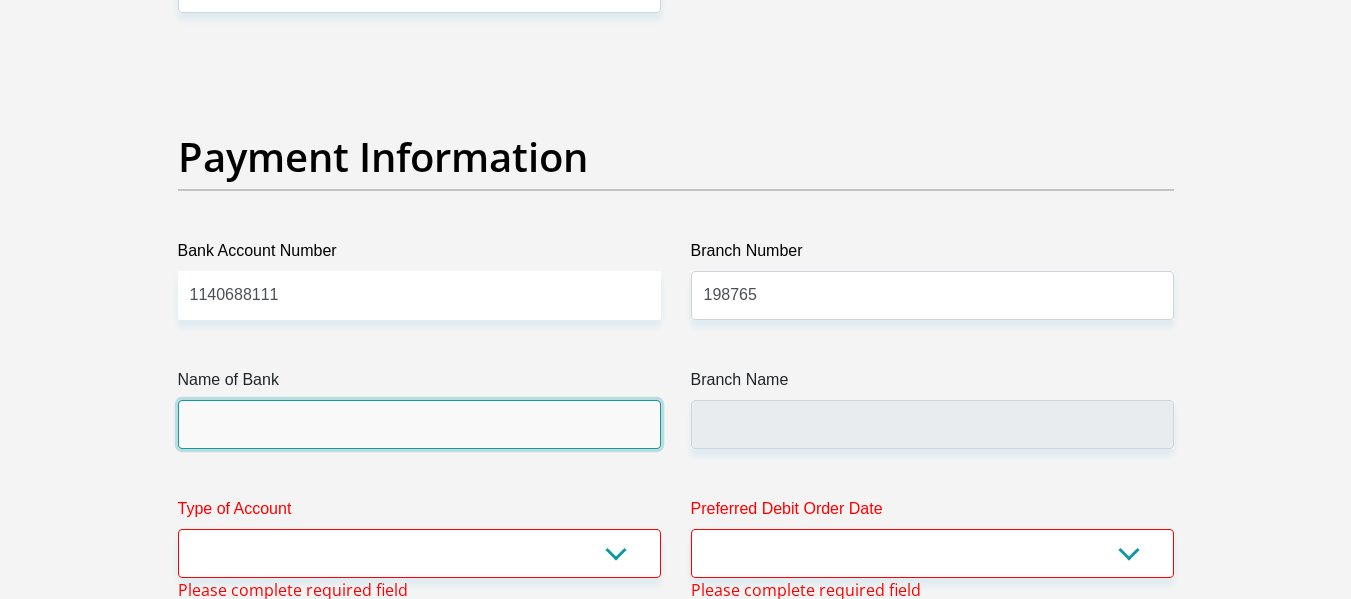 drag, startPoint x: 400, startPoint y: 428, endPoint x: 375, endPoint y: 435, distance: 25.96151 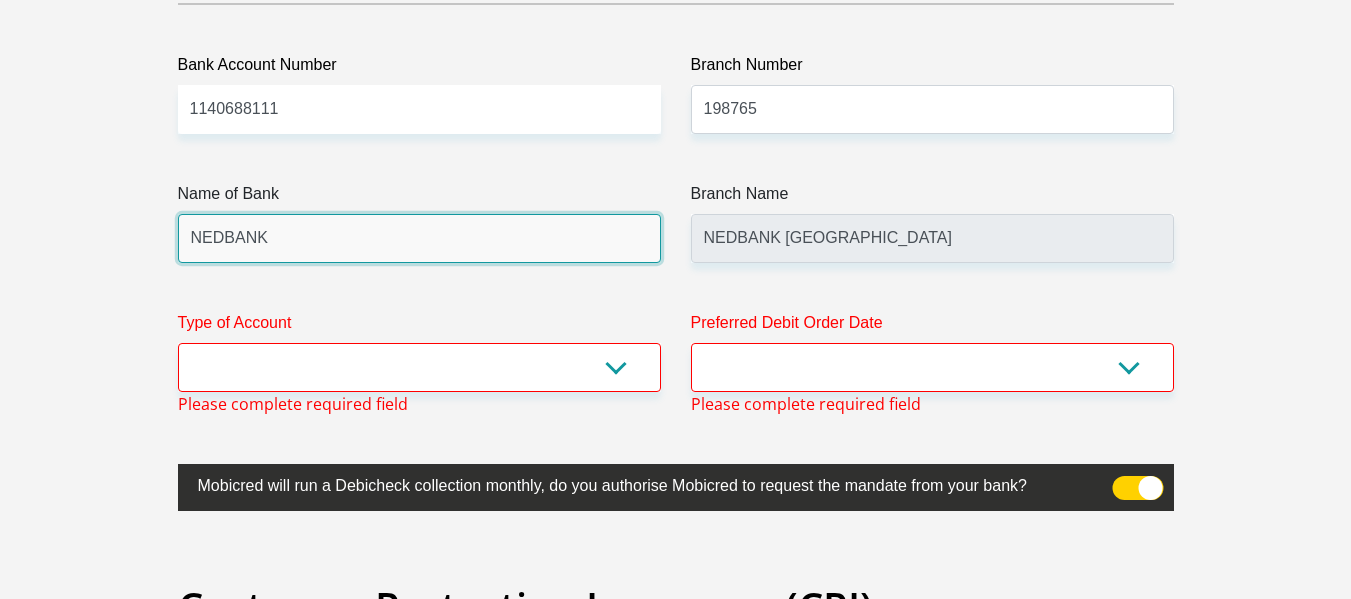 scroll, scrollTop: 4718, scrollLeft: 0, axis: vertical 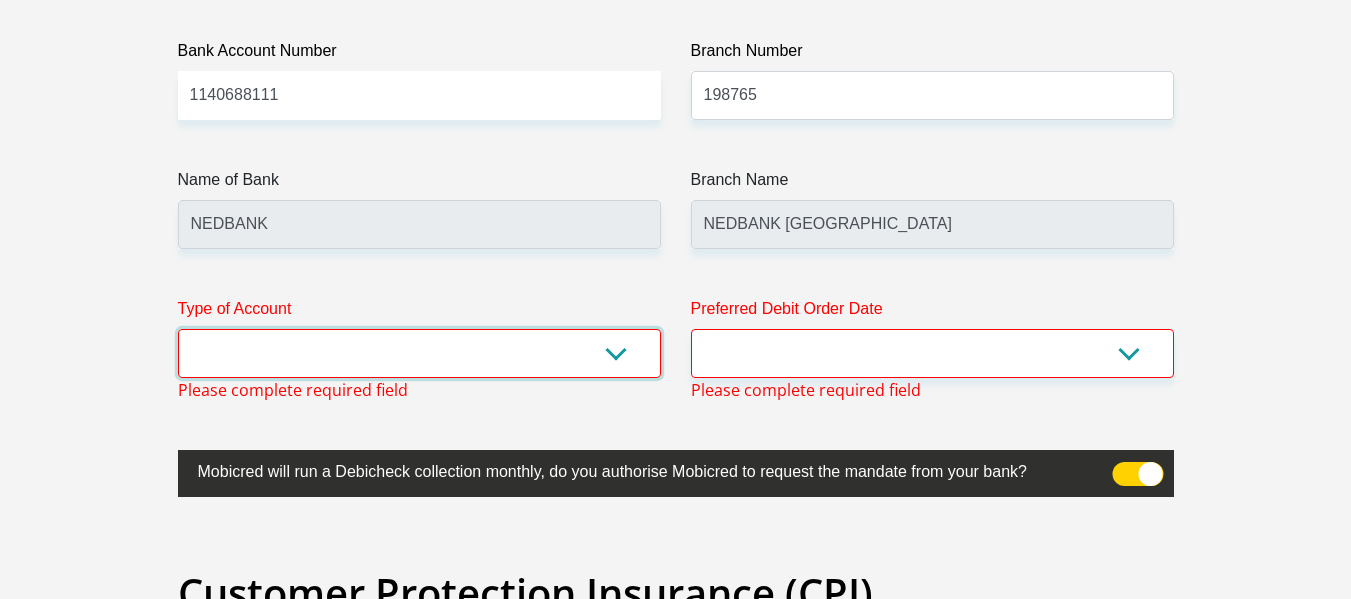 click on "Cheque
Savings" at bounding box center [419, 353] 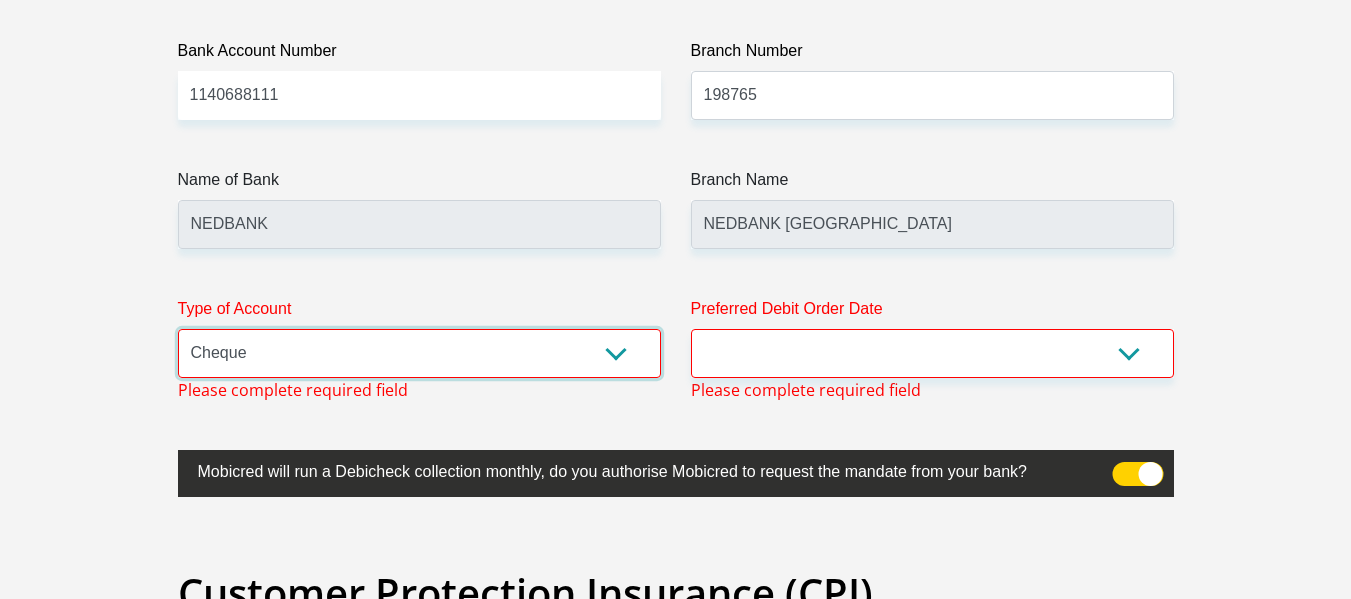 click on "Cheque
Savings" at bounding box center (419, 353) 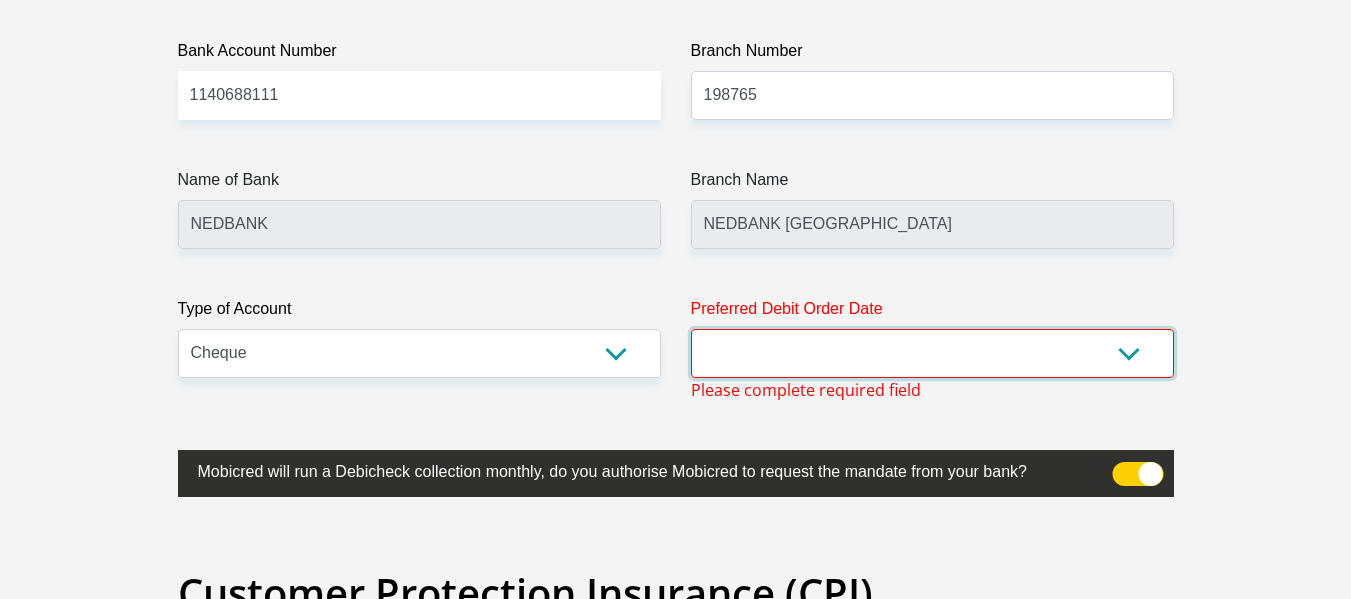 click on "1st
2nd
3rd
4th
5th
7th
18th
19th
20th
21st
22nd
23rd
24th
25th
26th
27th
28th
29th
30th" at bounding box center [932, 353] 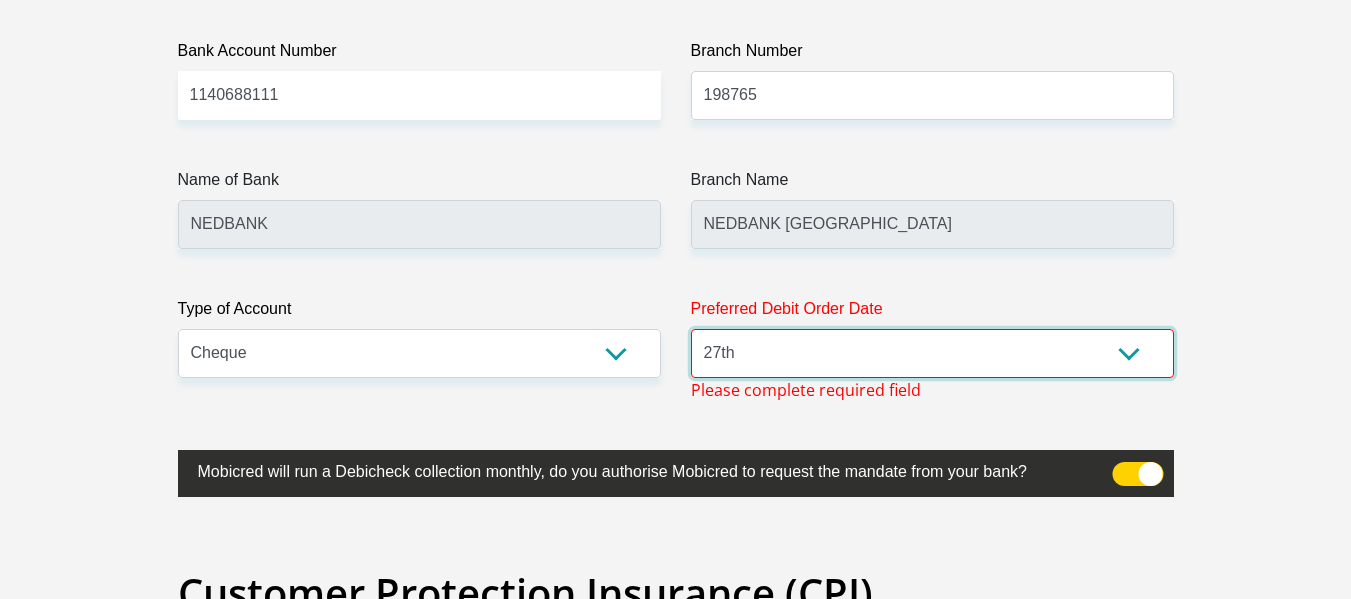 click on "1st
2nd
3rd
4th
5th
7th
18th
19th
20th
21st
22nd
23rd
24th
25th
26th
27th
28th
29th
30th" at bounding box center (932, 353) 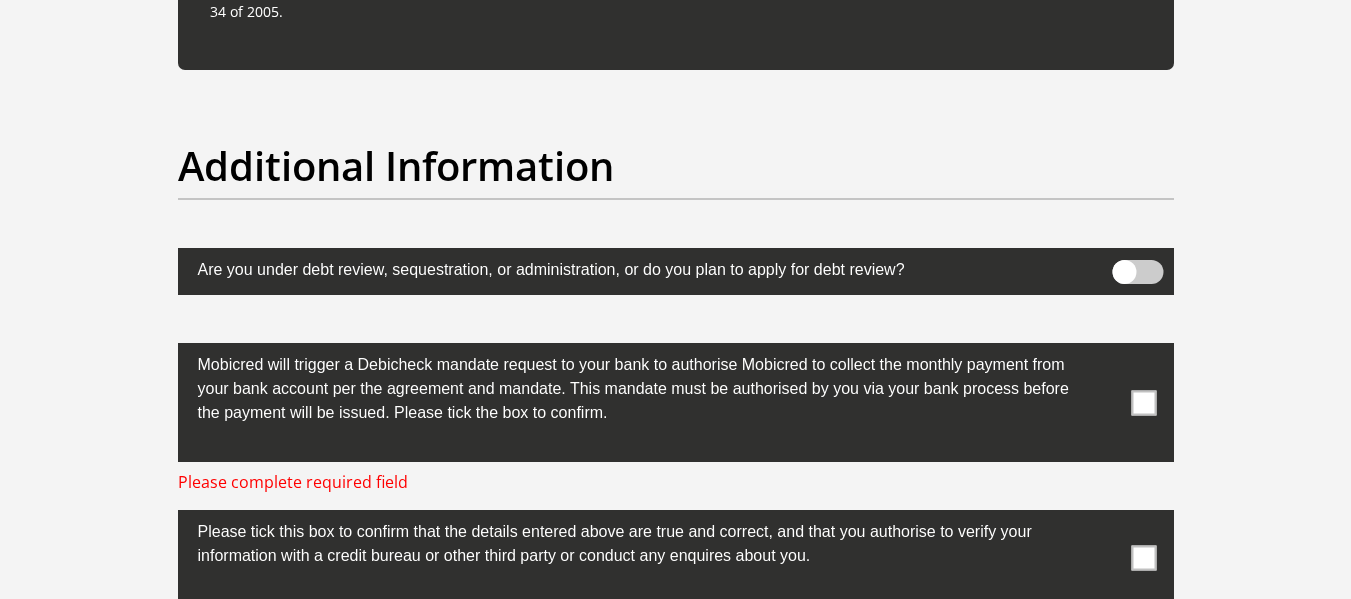 scroll, scrollTop: 6318, scrollLeft: 0, axis: vertical 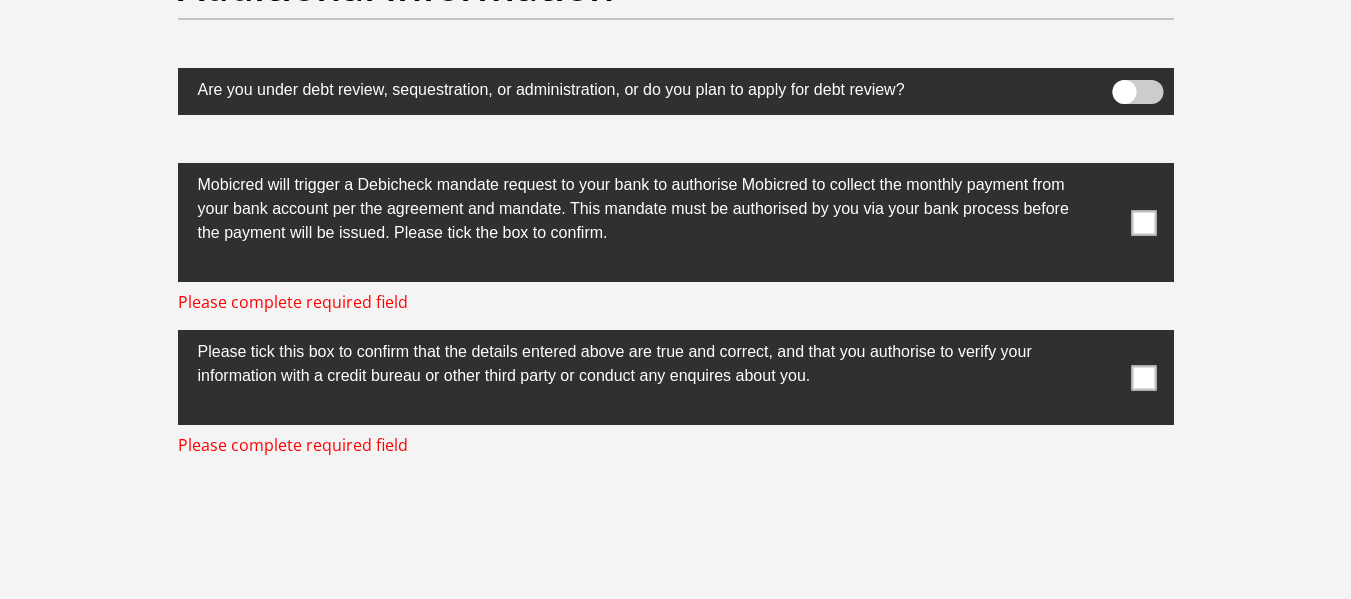 click at bounding box center [1143, 222] 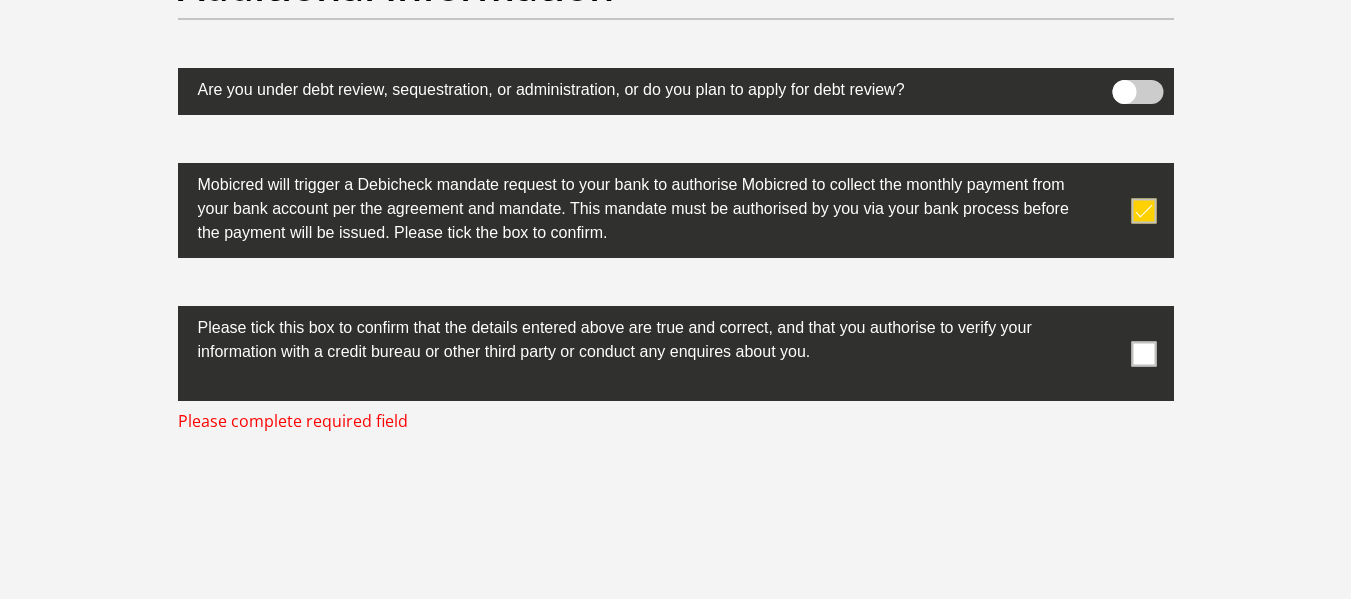 click at bounding box center [1143, 353] 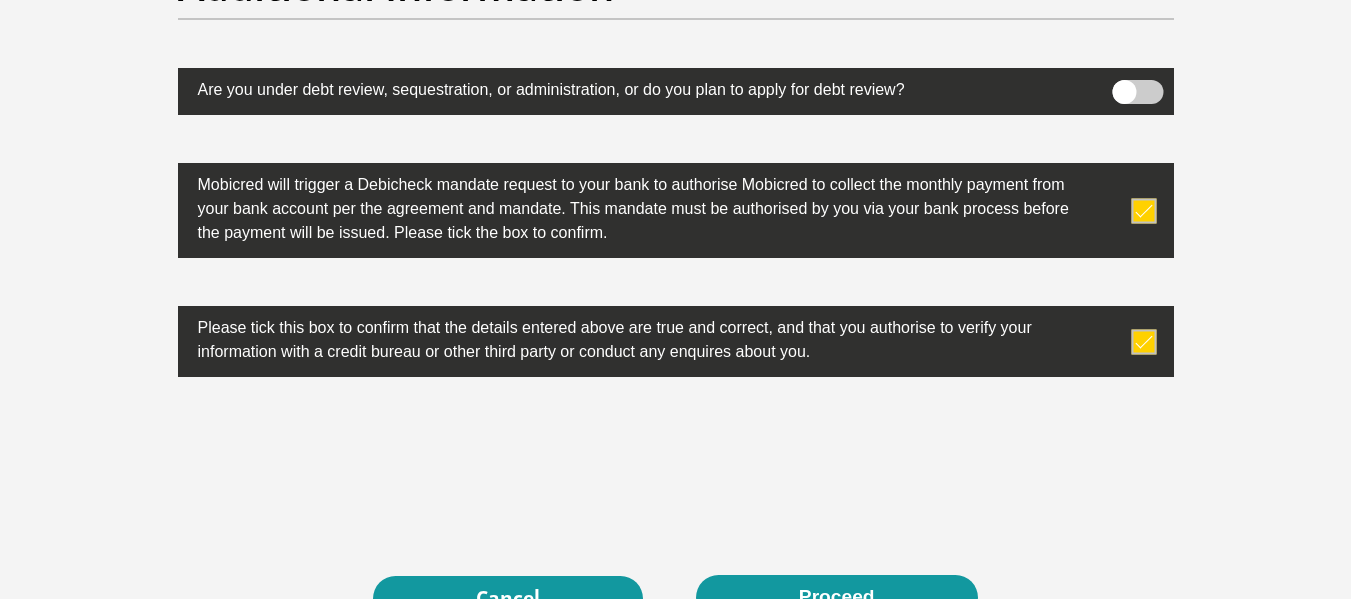 scroll, scrollTop: 6576, scrollLeft: 0, axis: vertical 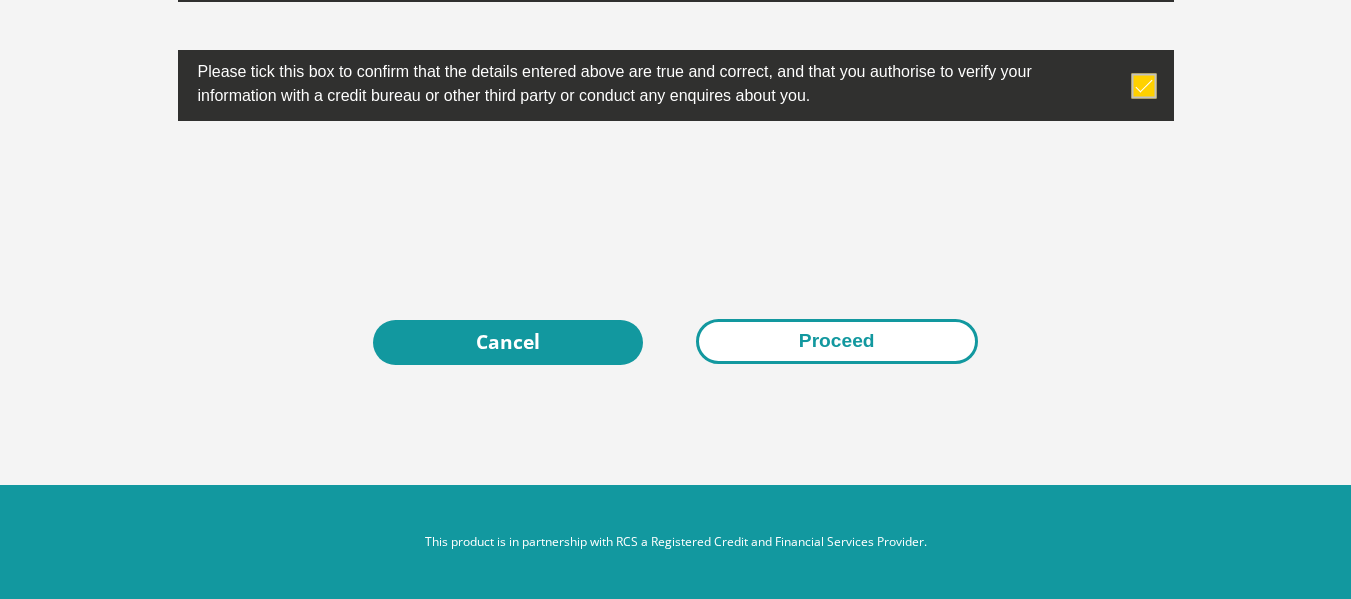 click on "Proceed" at bounding box center (837, 341) 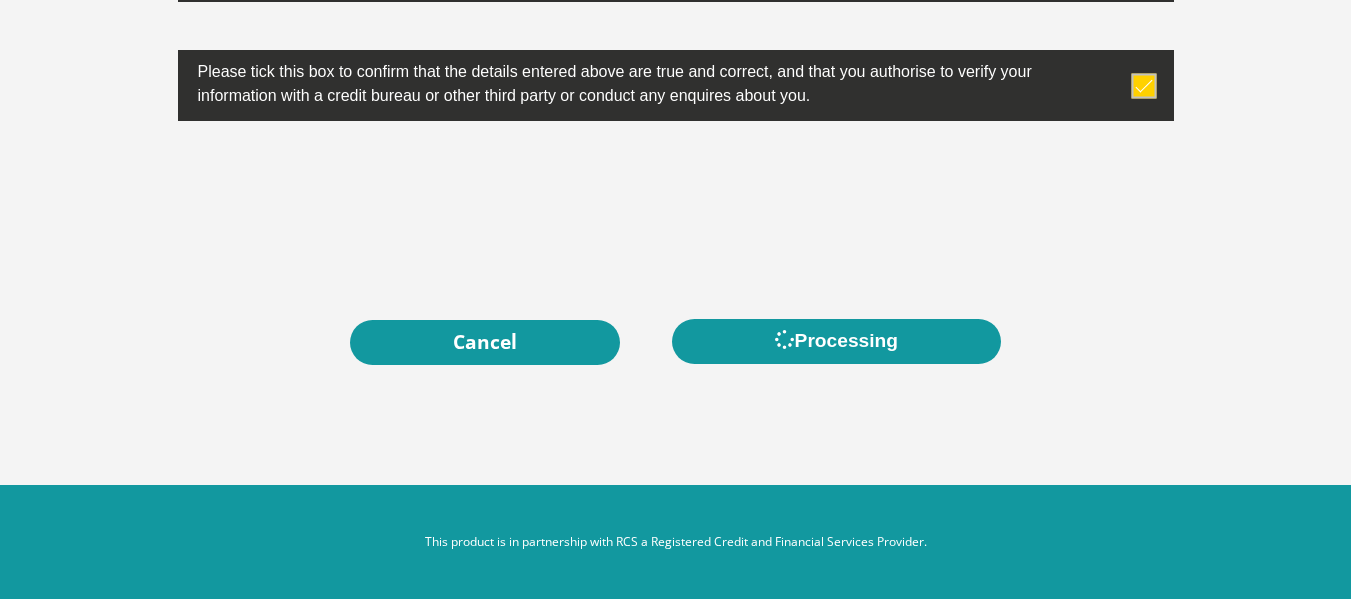 scroll, scrollTop: 0, scrollLeft: 0, axis: both 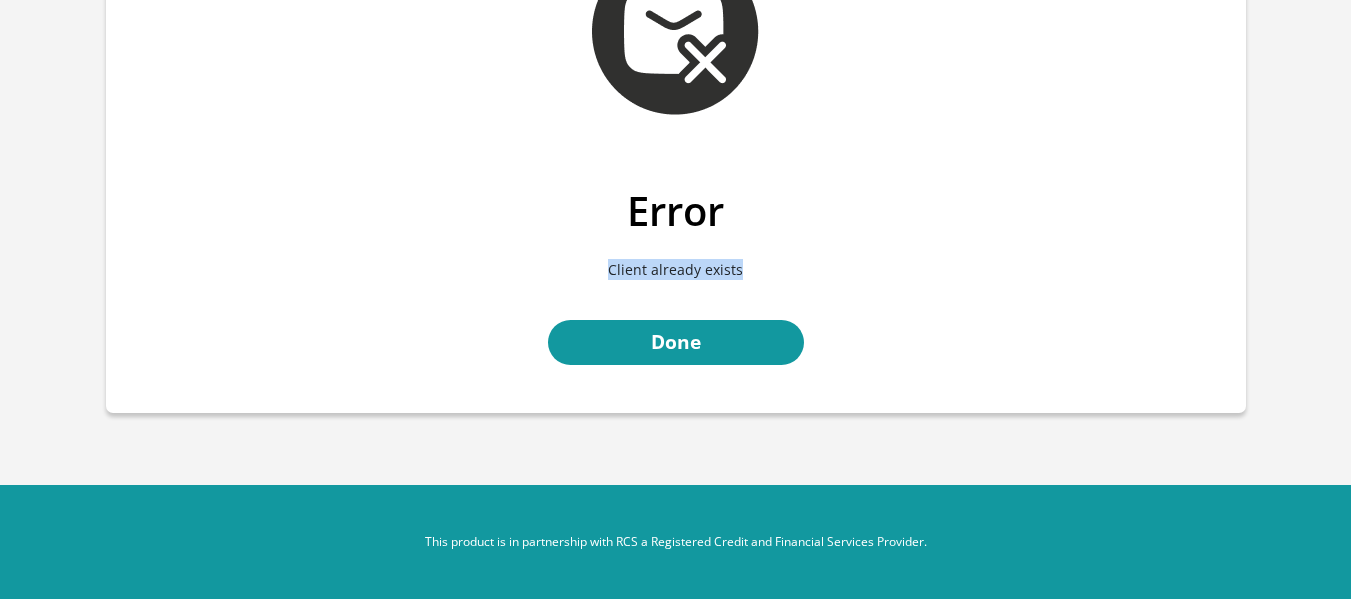 drag, startPoint x: 611, startPoint y: 272, endPoint x: 815, endPoint y: 264, distance: 204.1568 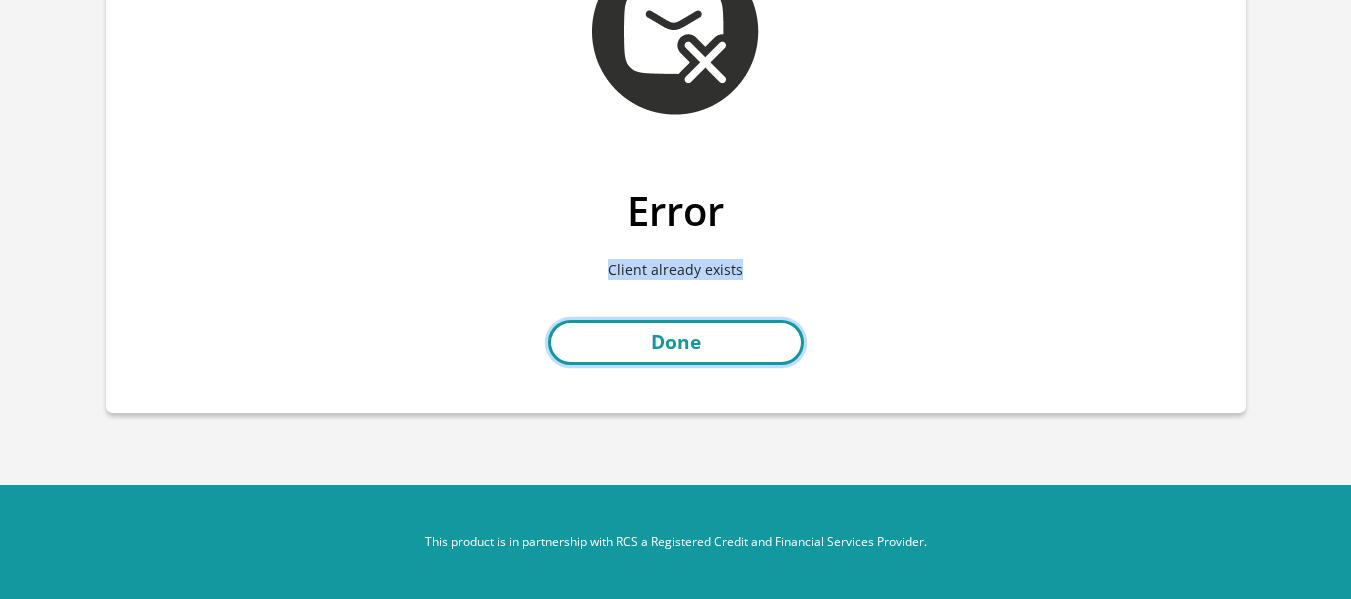 click on "Done" at bounding box center [676, 342] 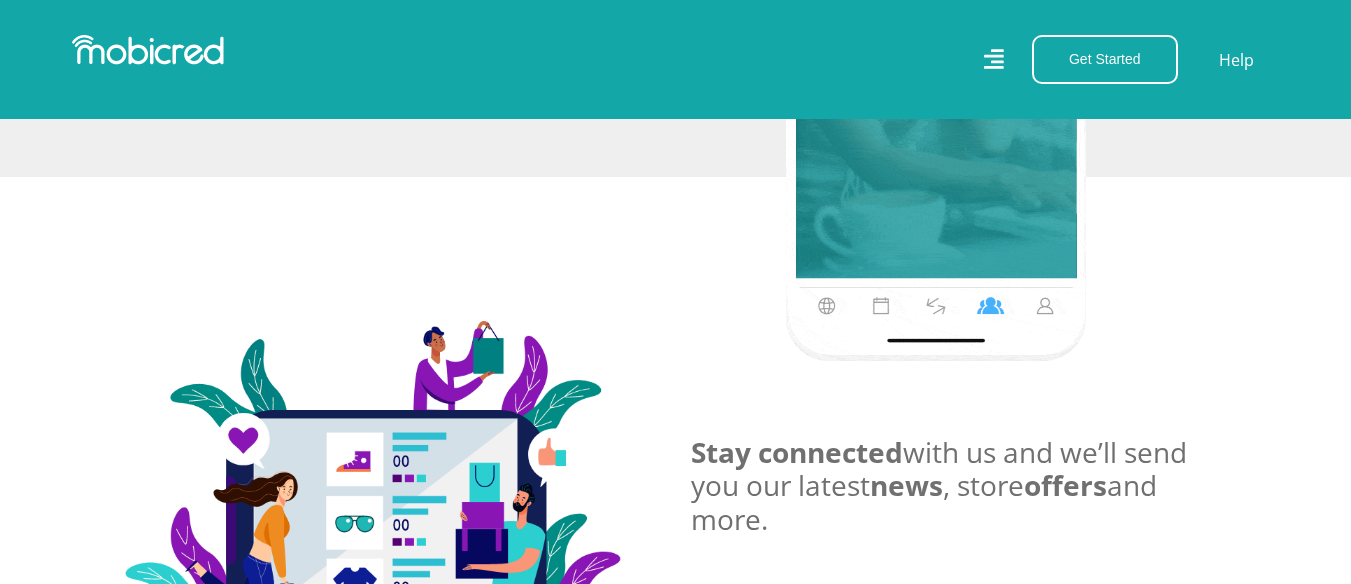 scroll, scrollTop: 3700, scrollLeft: 0, axis: vertical 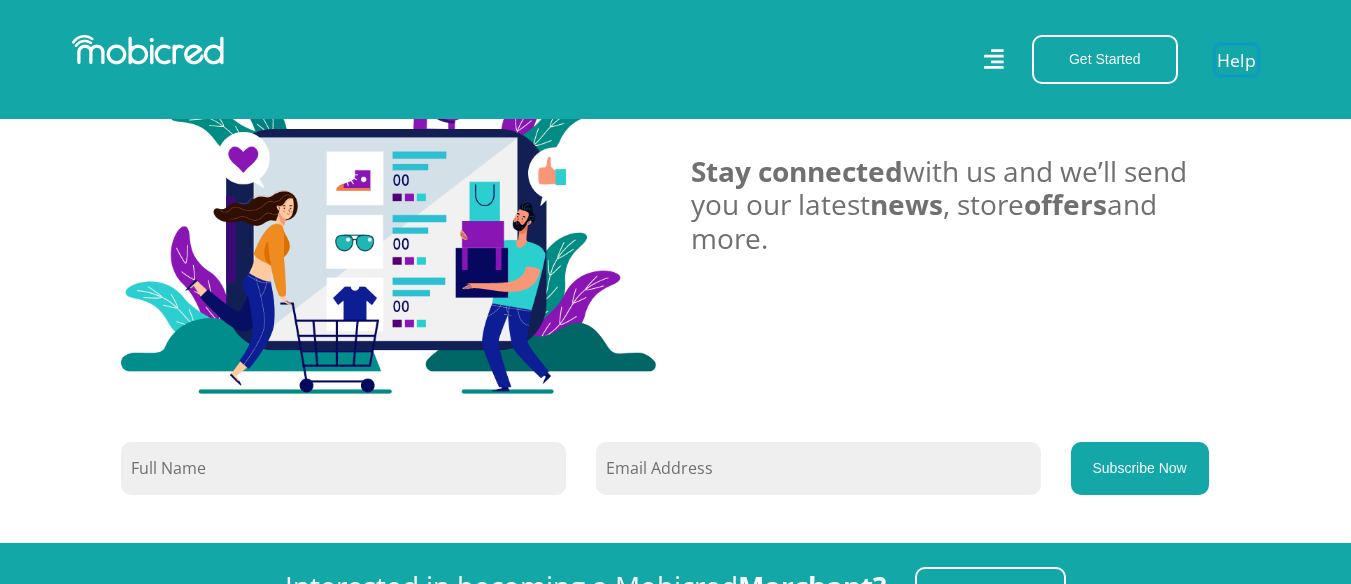 click on "Help" at bounding box center [1236, 59] 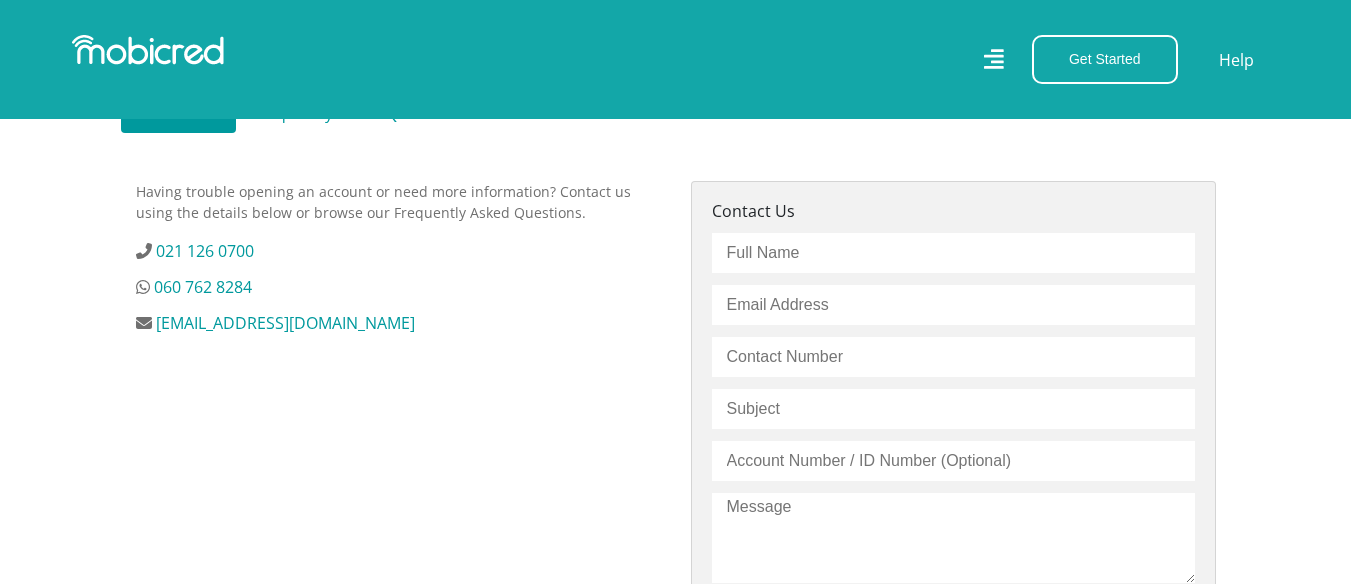 scroll, scrollTop: 600, scrollLeft: 0, axis: vertical 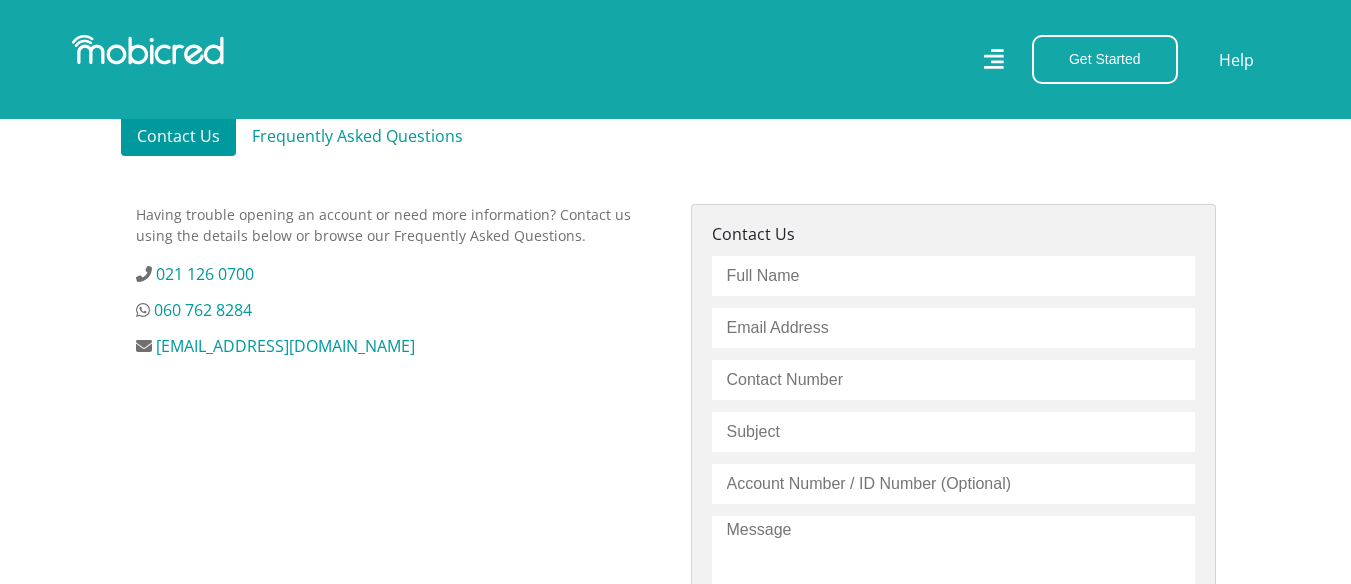 click on "Frequently Asked Questions" at bounding box center [357, 136] 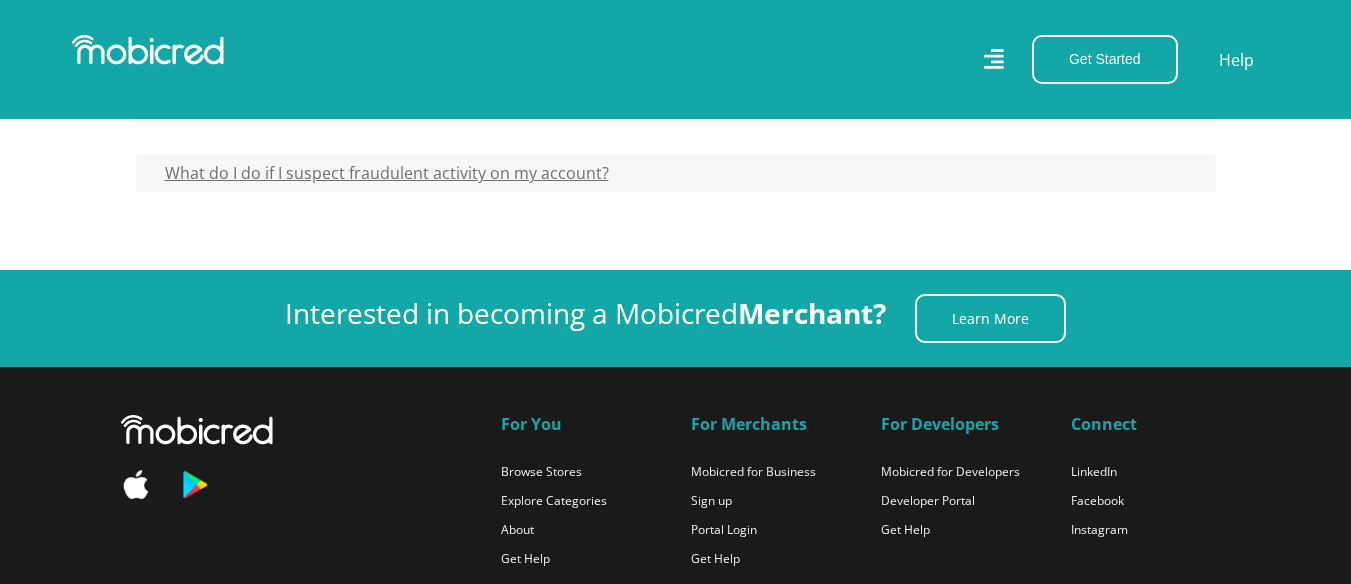 scroll, scrollTop: 2300, scrollLeft: 0, axis: vertical 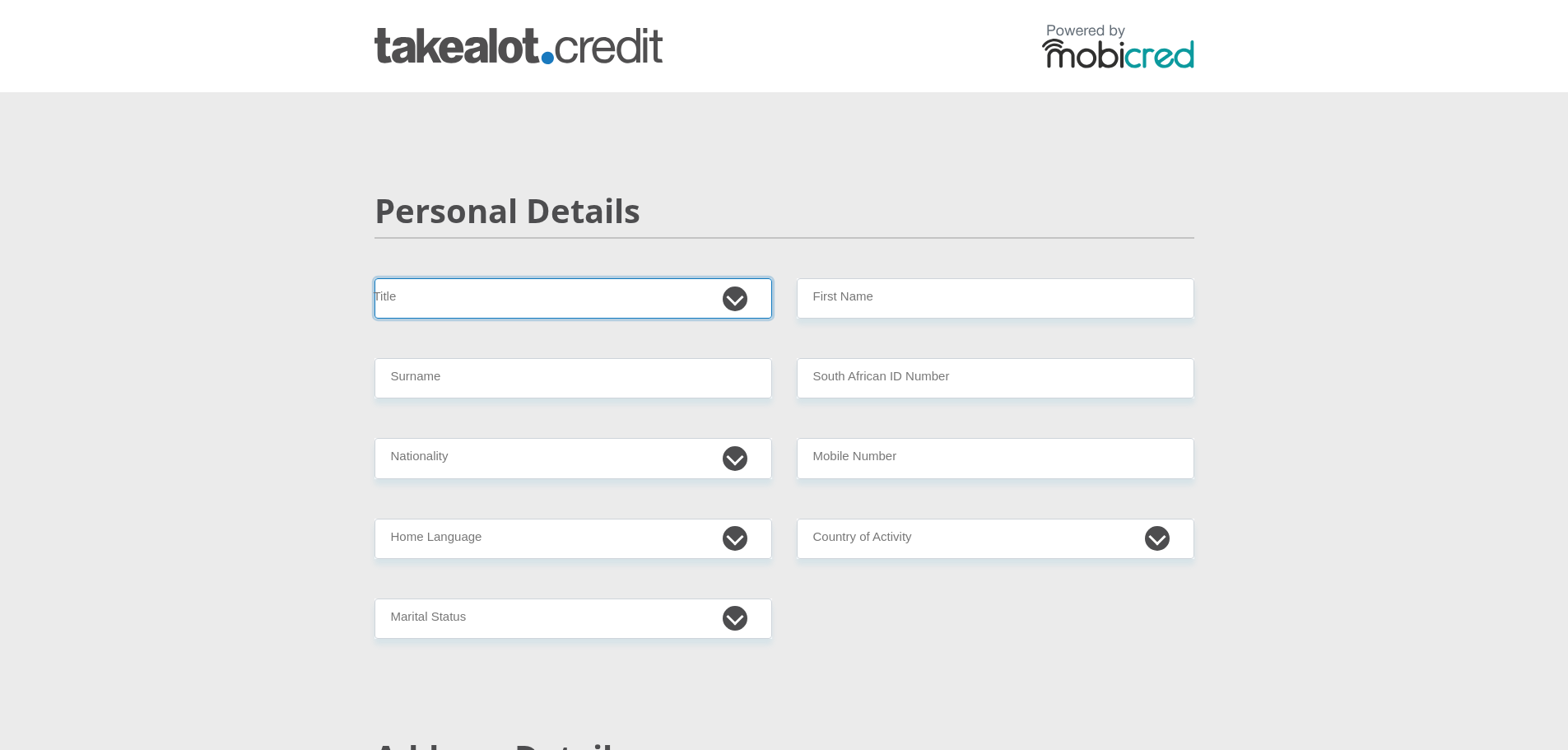 click on "Mr
Ms
Mrs
Dr
[PERSON_NAME]" at bounding box center [573, 298] 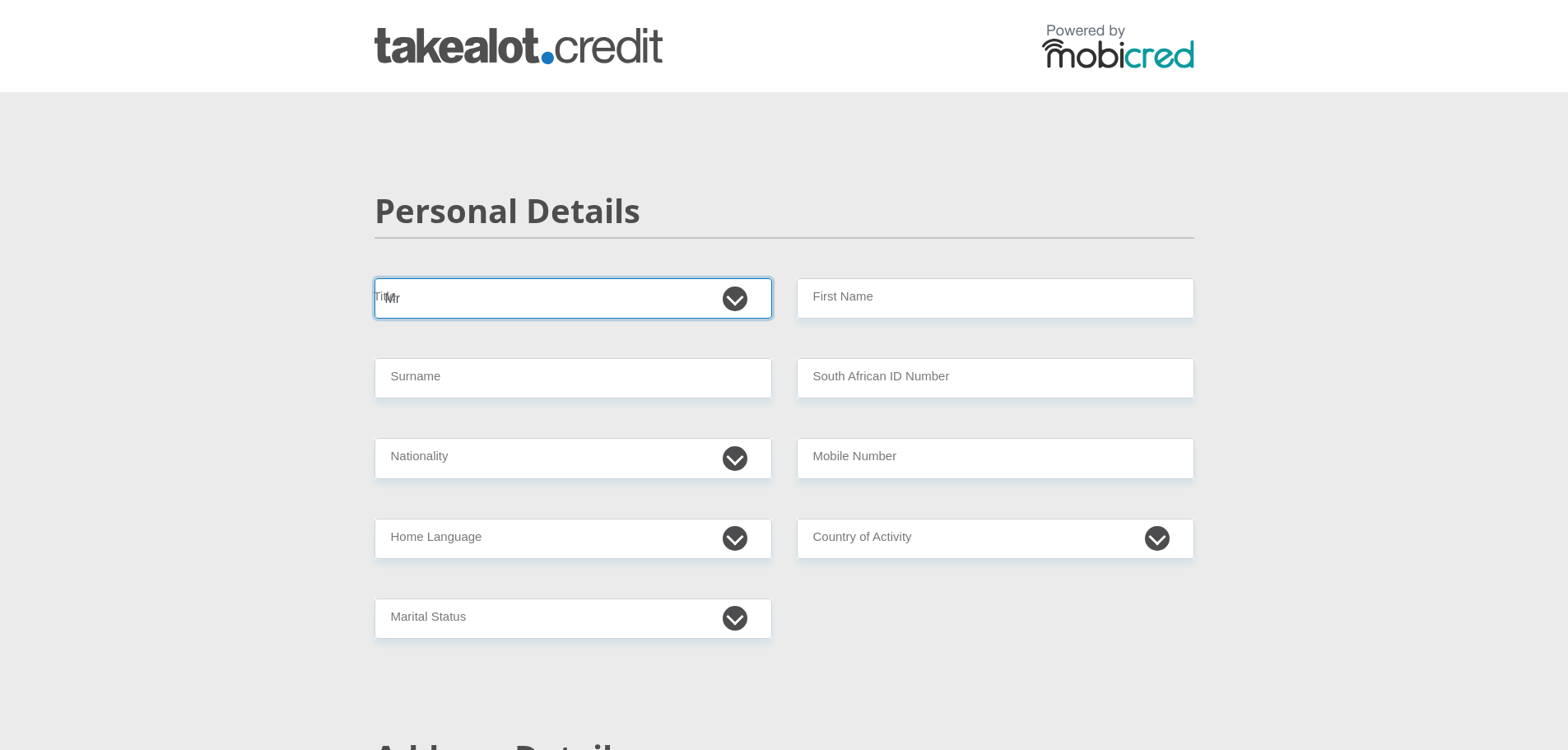 click on "Mr
Ms
Mrs
Dr
[PERSON_NAME]" at bounding box center [573, 298] 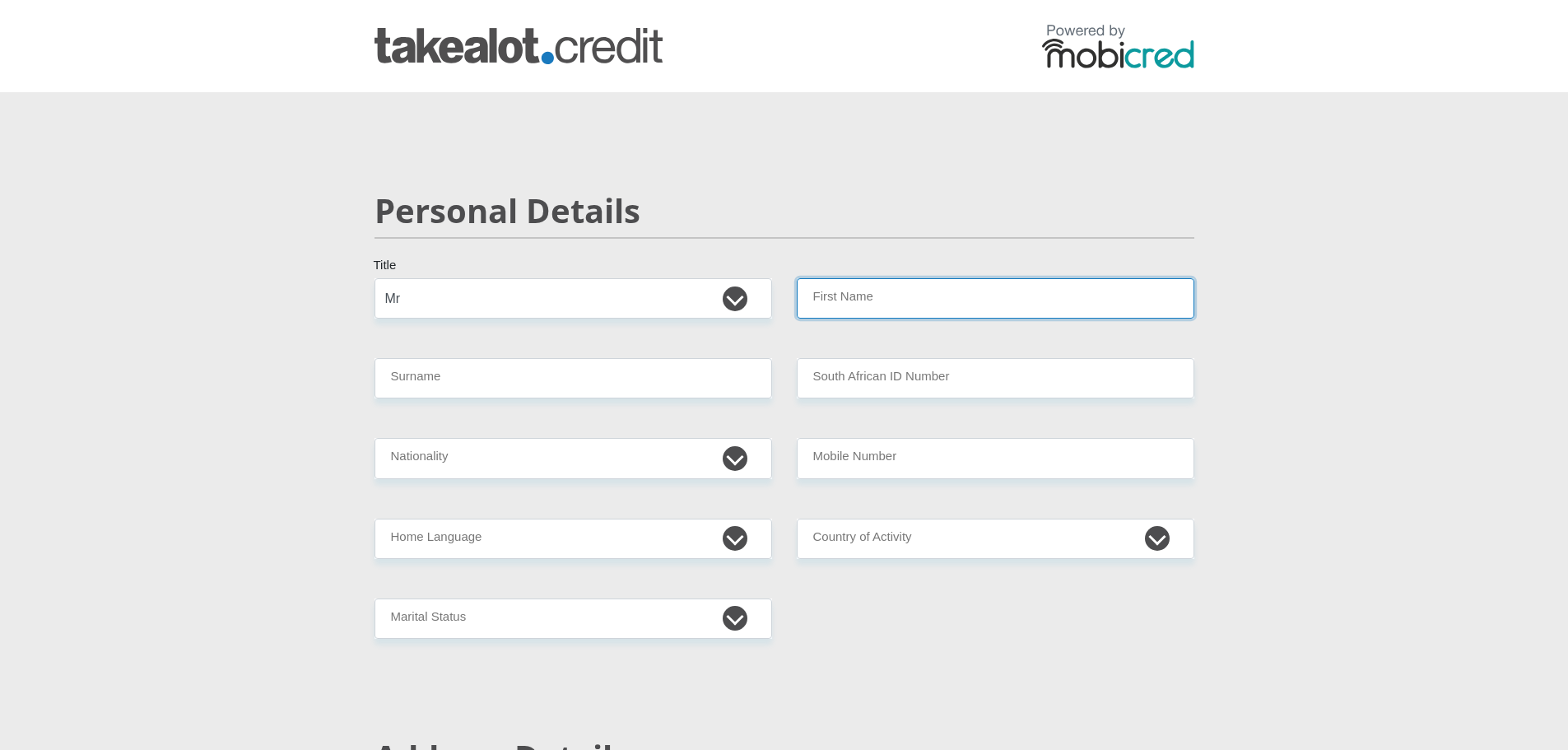 click on "First Name" at bounding box center [995, 298] 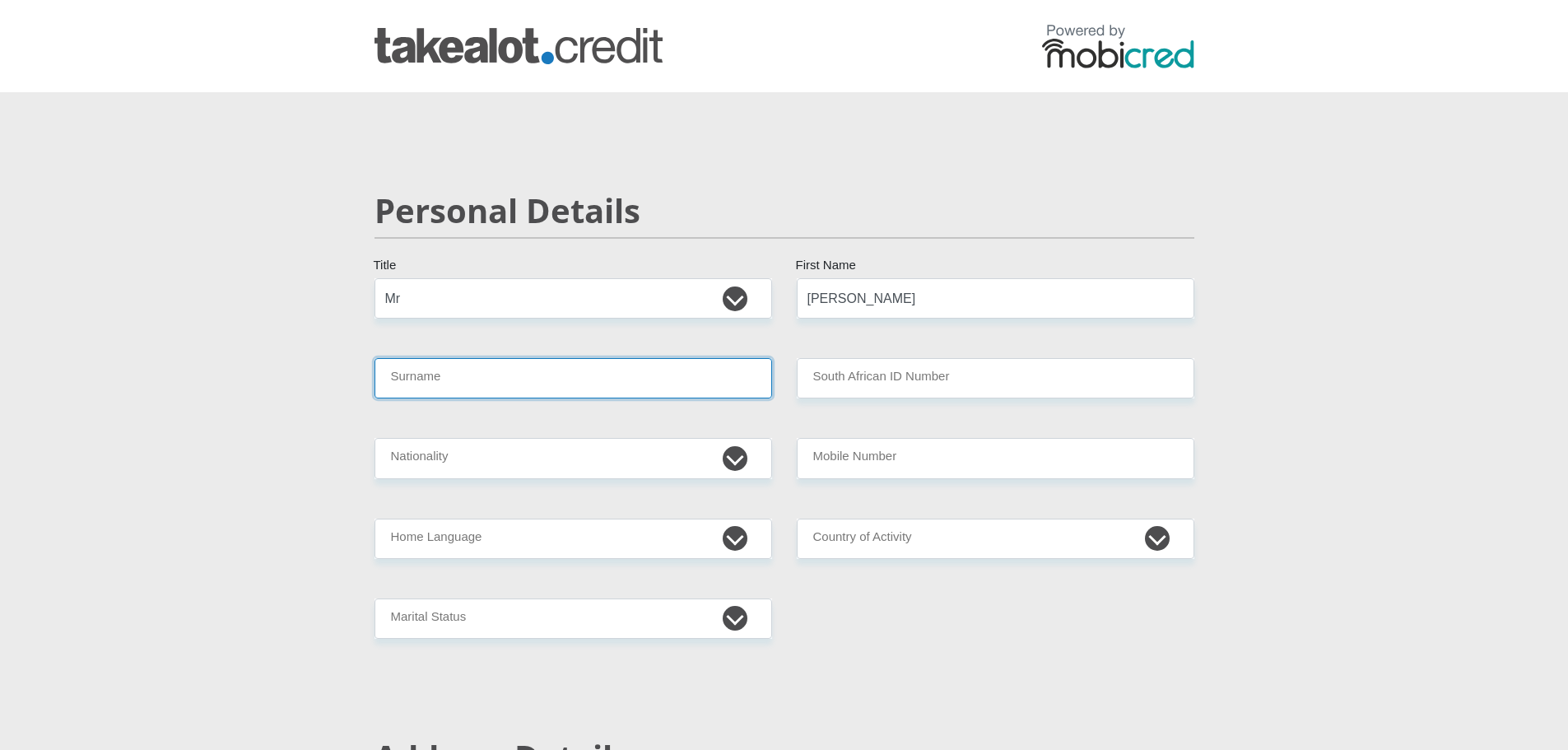 type on "NDLOVU" 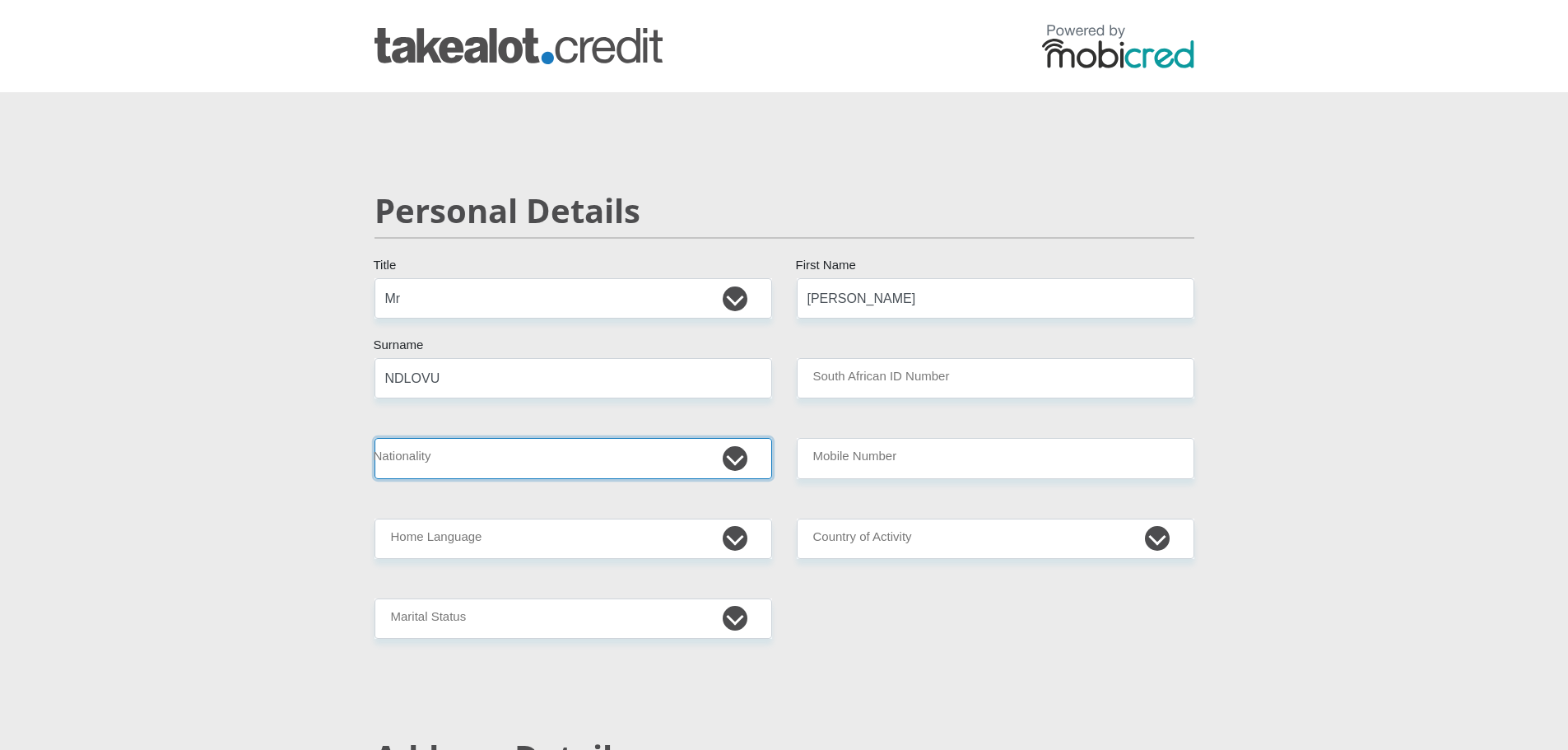 select on "ZAF" 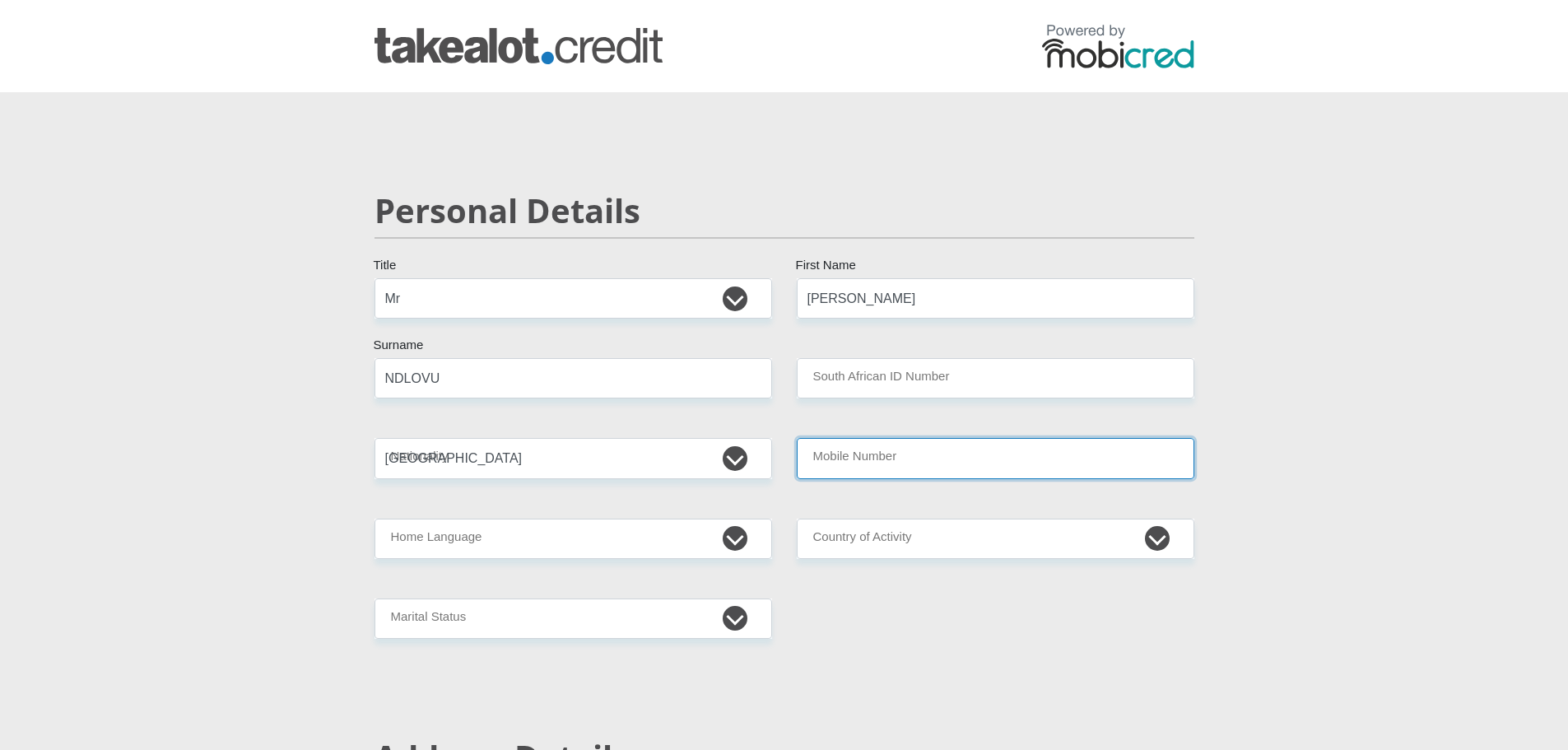 type on "0604213882" 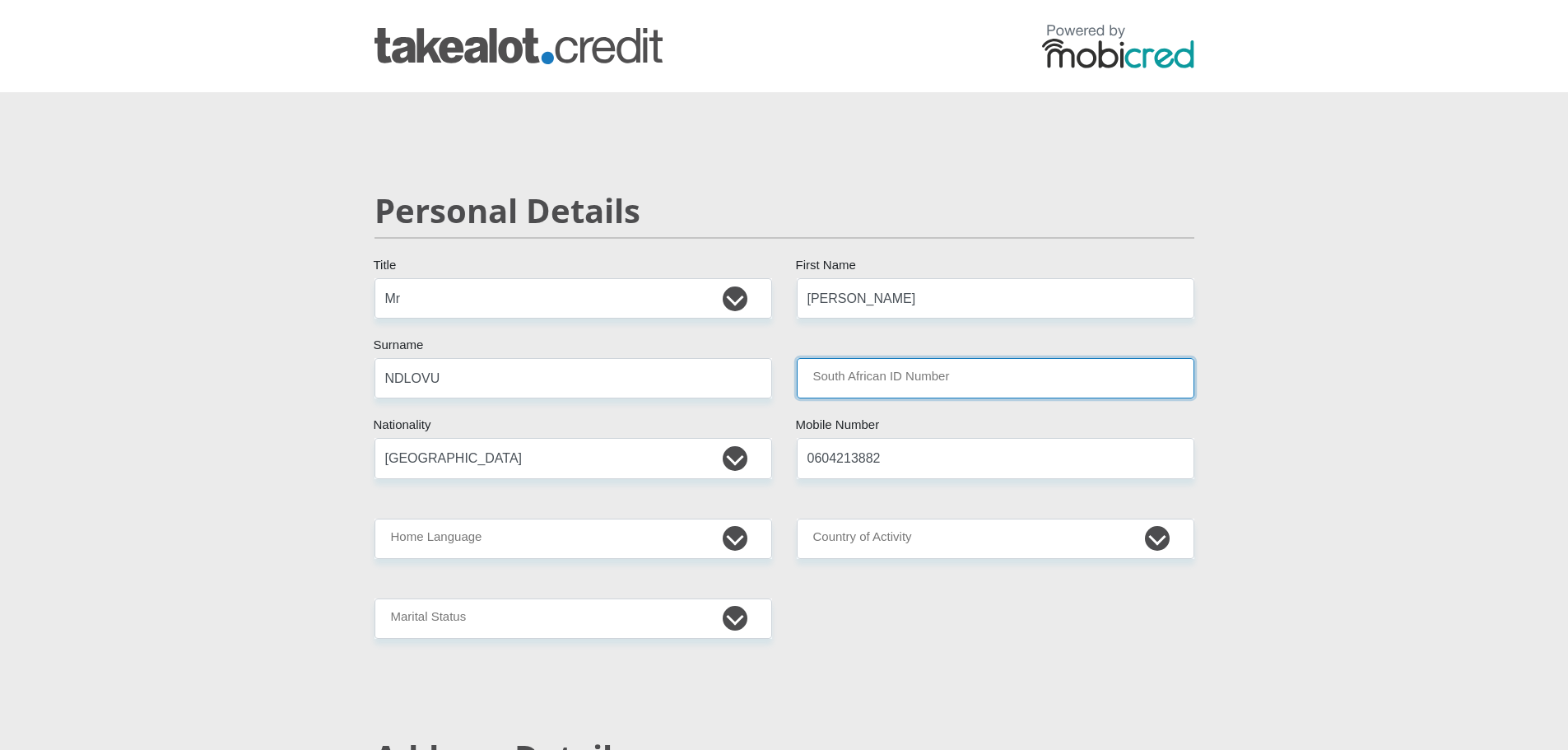 click on "South African ID Number" at bounding box center [995, 378] 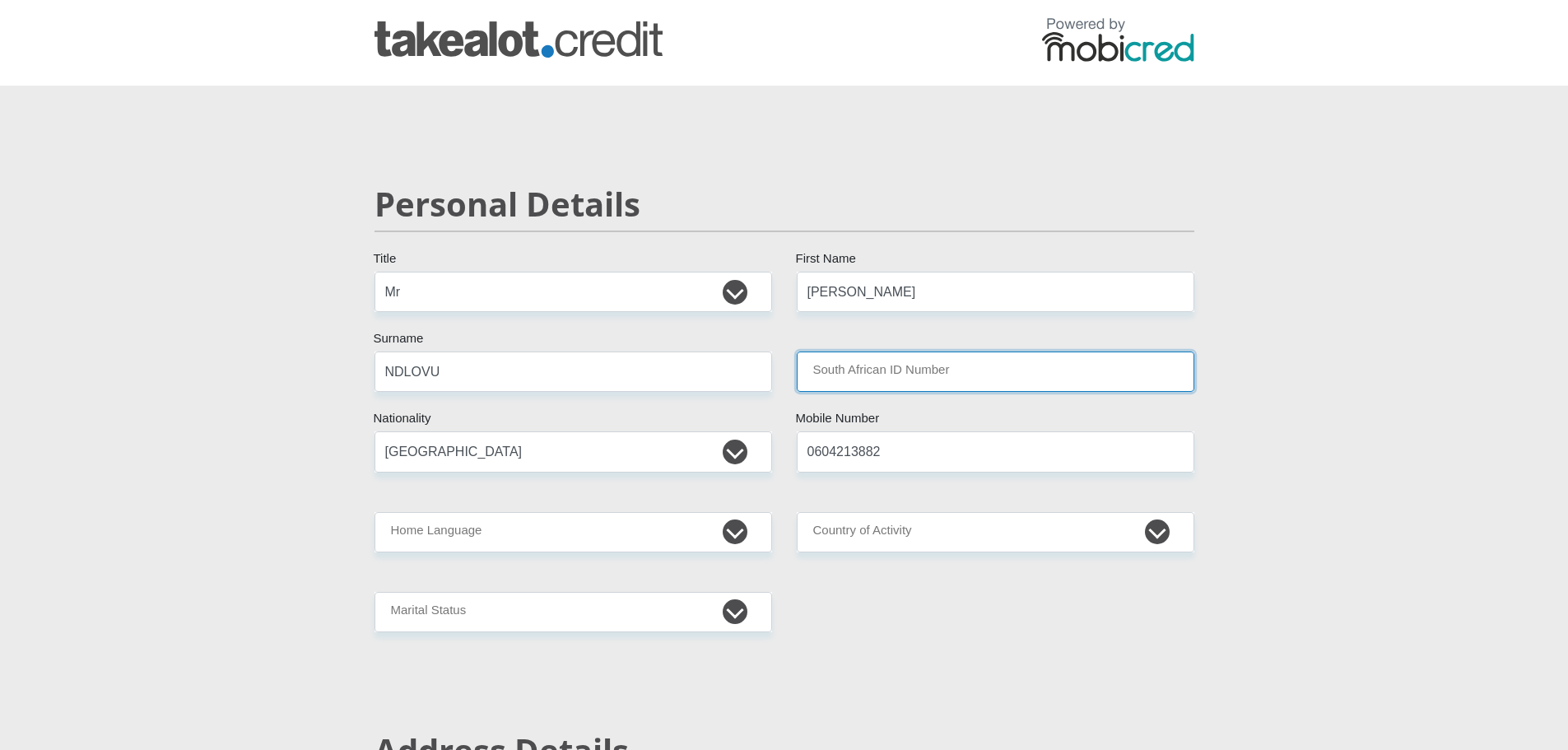 scroll, scrollTop: 0, scrollLeft: 0, axis: both 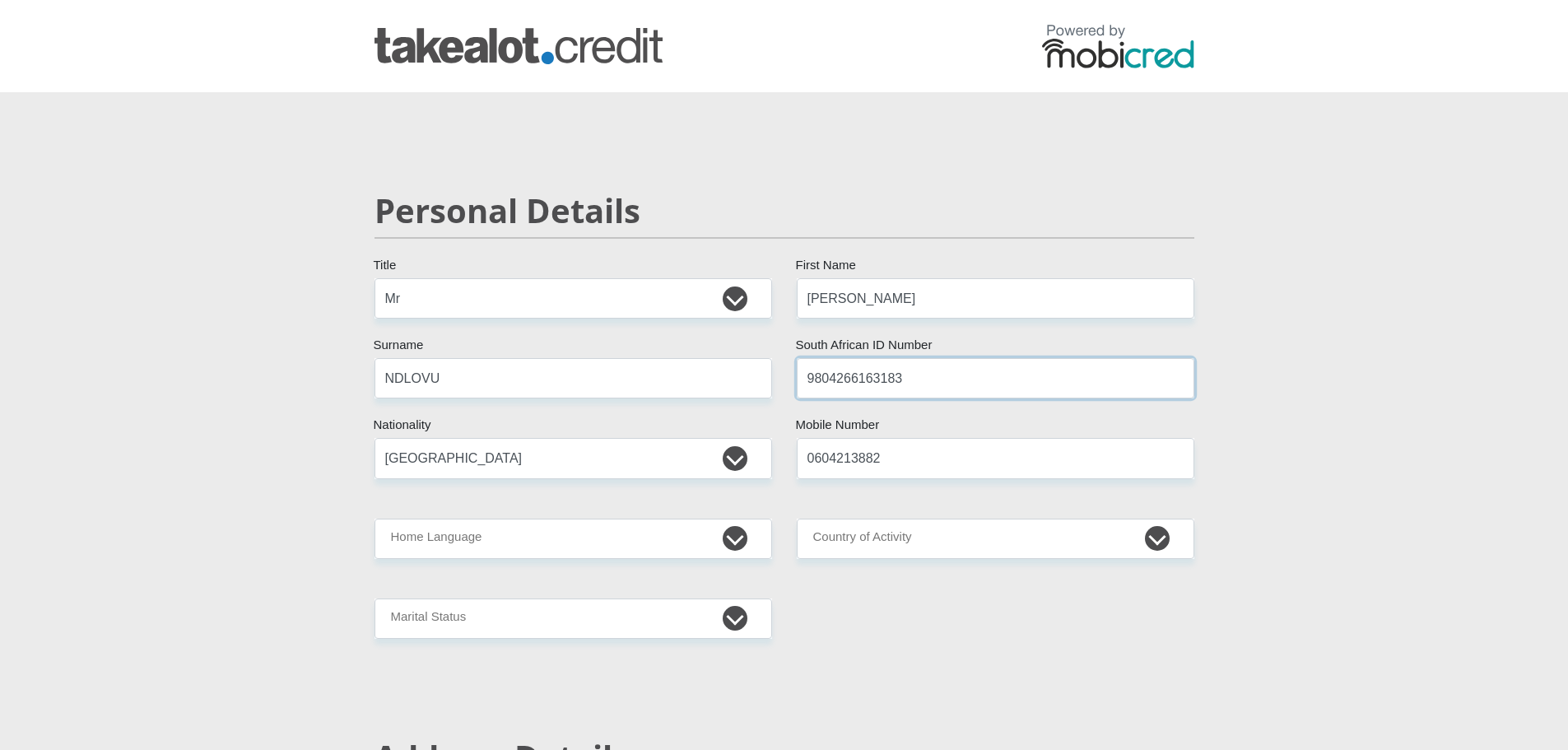 type on "9804266163183" 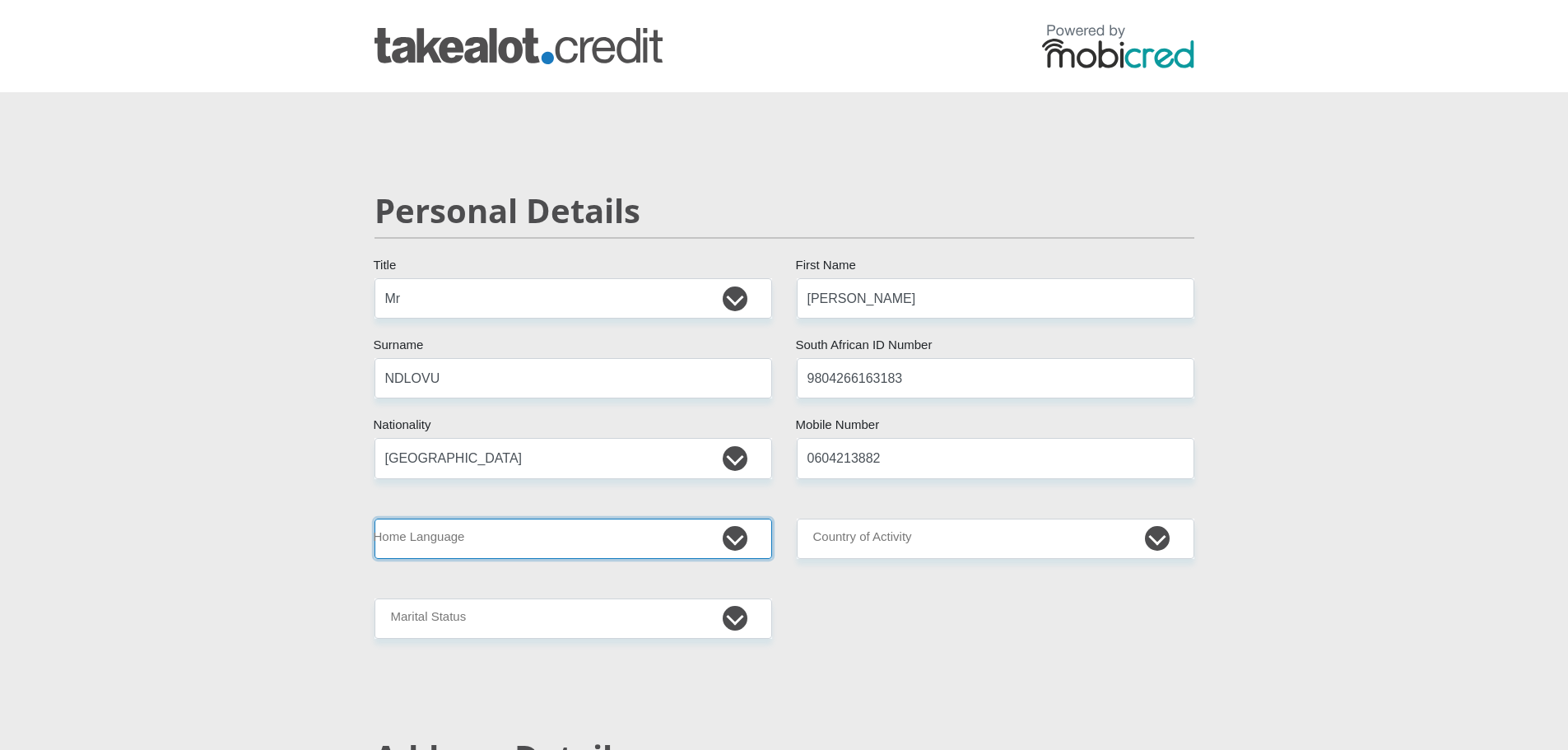 click on "Afrikaans
English
Sepedi
South Ndebele
Southern Sotho
Swati
Tsonga
Tswana
Venda
Xhosa
Zulu
Other" at bounding box center (573, 538) 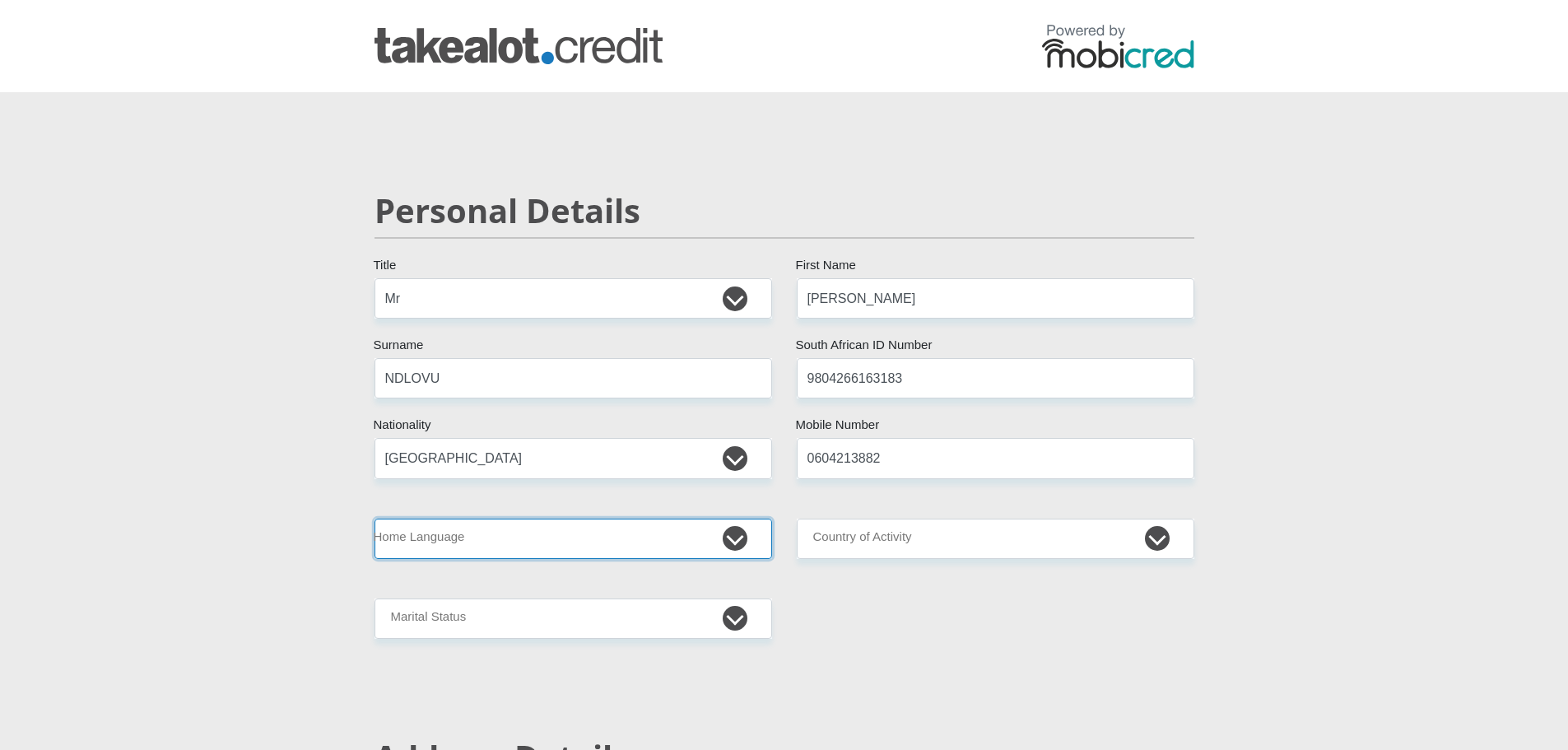 select on "nbl" 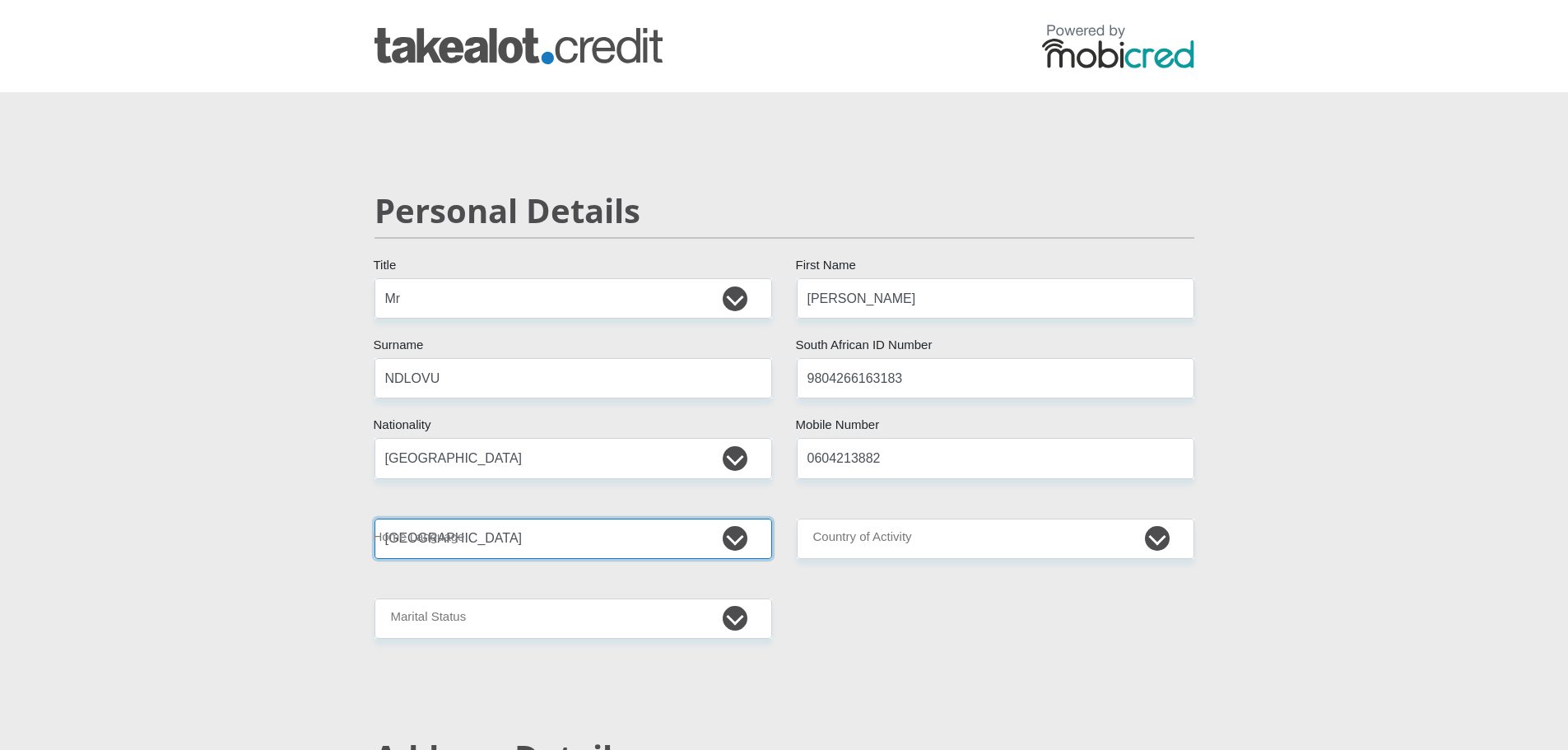 click on "Afrikaans
English
Sepedi
South Ndebele
Southern Sotho
Swati
Tsonga
Tswana
Venda
Xhosa
Zulu
Other" at bounding box center (573, 538) 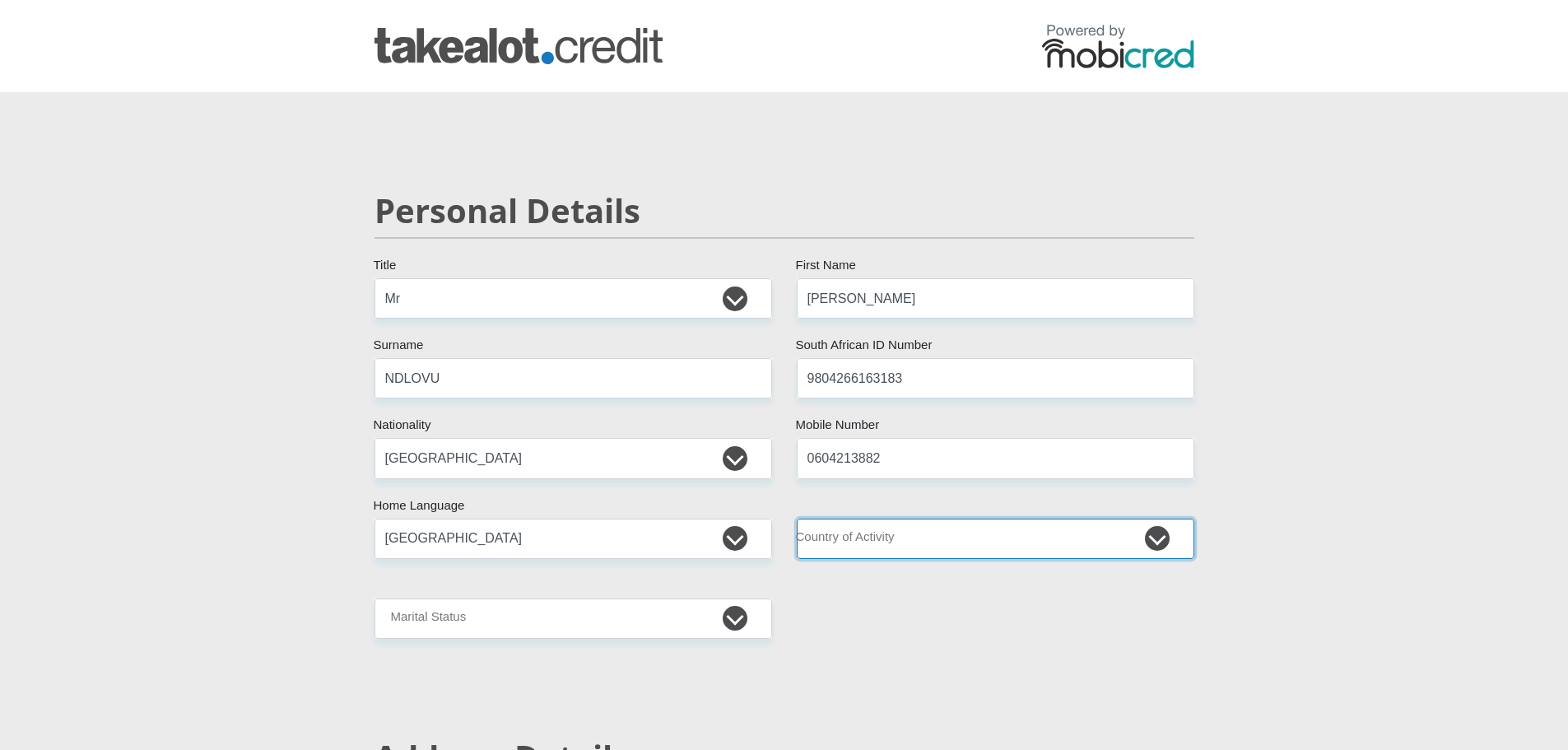 click on "South Africa
Afghanistan
Aland Islands
Albania
Algeria
America Samoa
American Virgin Islands
Andorra
Angola
Anguilla
Antarctica
Antigua and Barbuda
Argentina
Armenia
Aruba
Ascension Island
Australia
Austria
Azerbaijan
Chad" at bounding box center (995, 538) 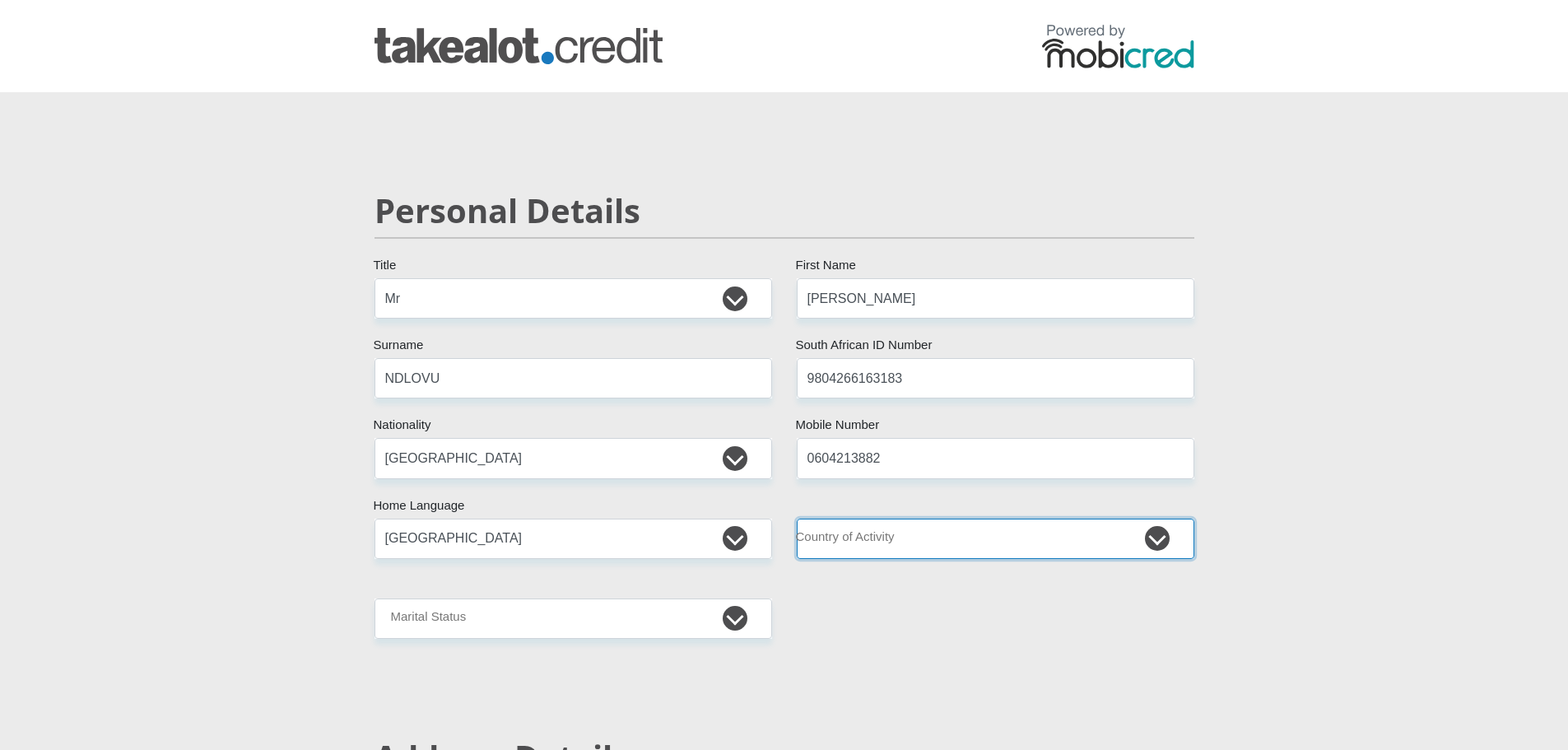 select on "ZAF" 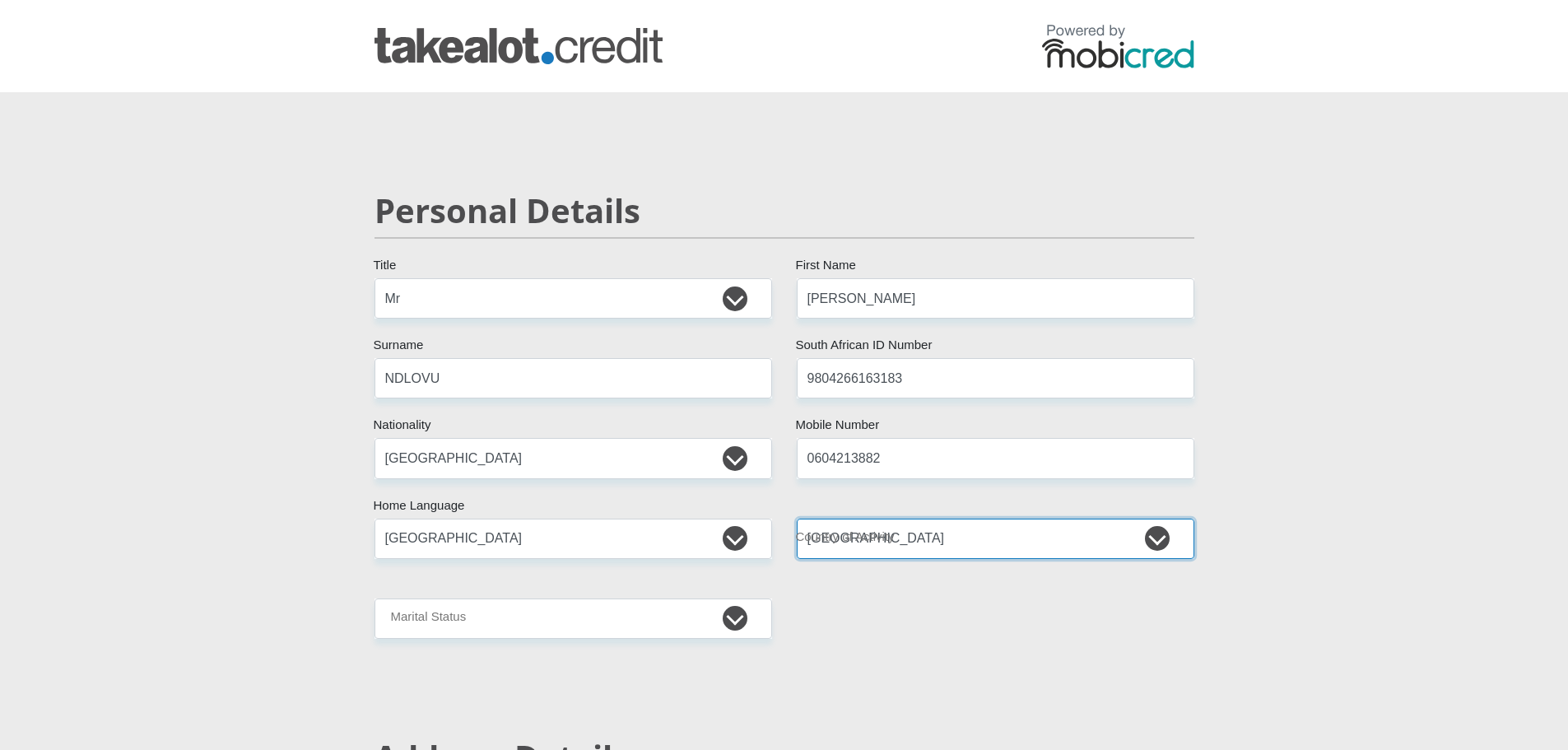 click on "South Africa
Afghanistan
Aland Islands
Albania
Algeria
America Samoa
American Virgin Islands
Andorra
Angola
Anguilla
Antarctica
Antigua and Barbuda
Argentina
Armenia
Aruba
Ascension Island
Australia
Austria
Azerbaijan
Chad" at bounding box center (995, 538) 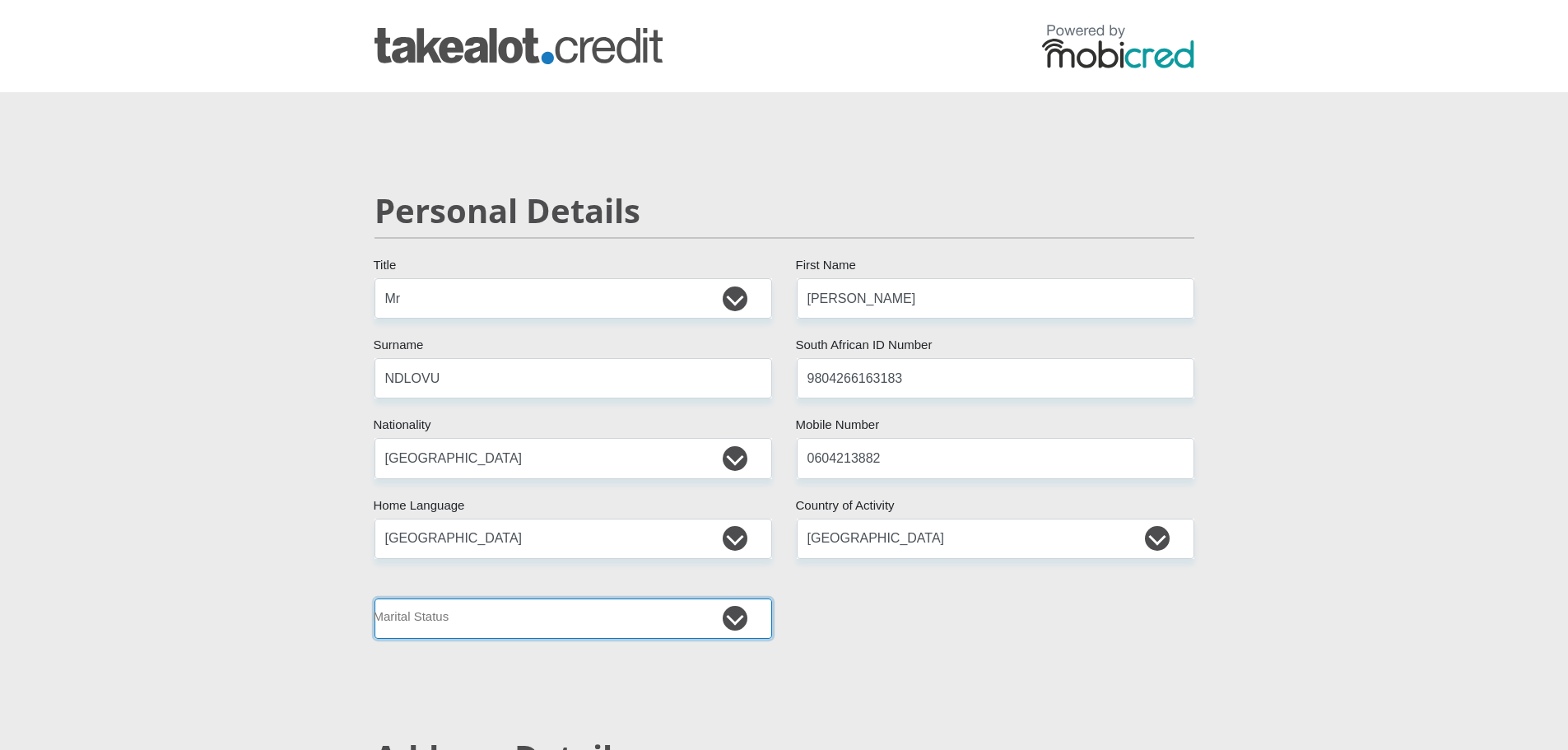 click on "Married ANC
Single
Divorced
Widowed
Married COP or Customary Law" at bounding box center (573, 618) 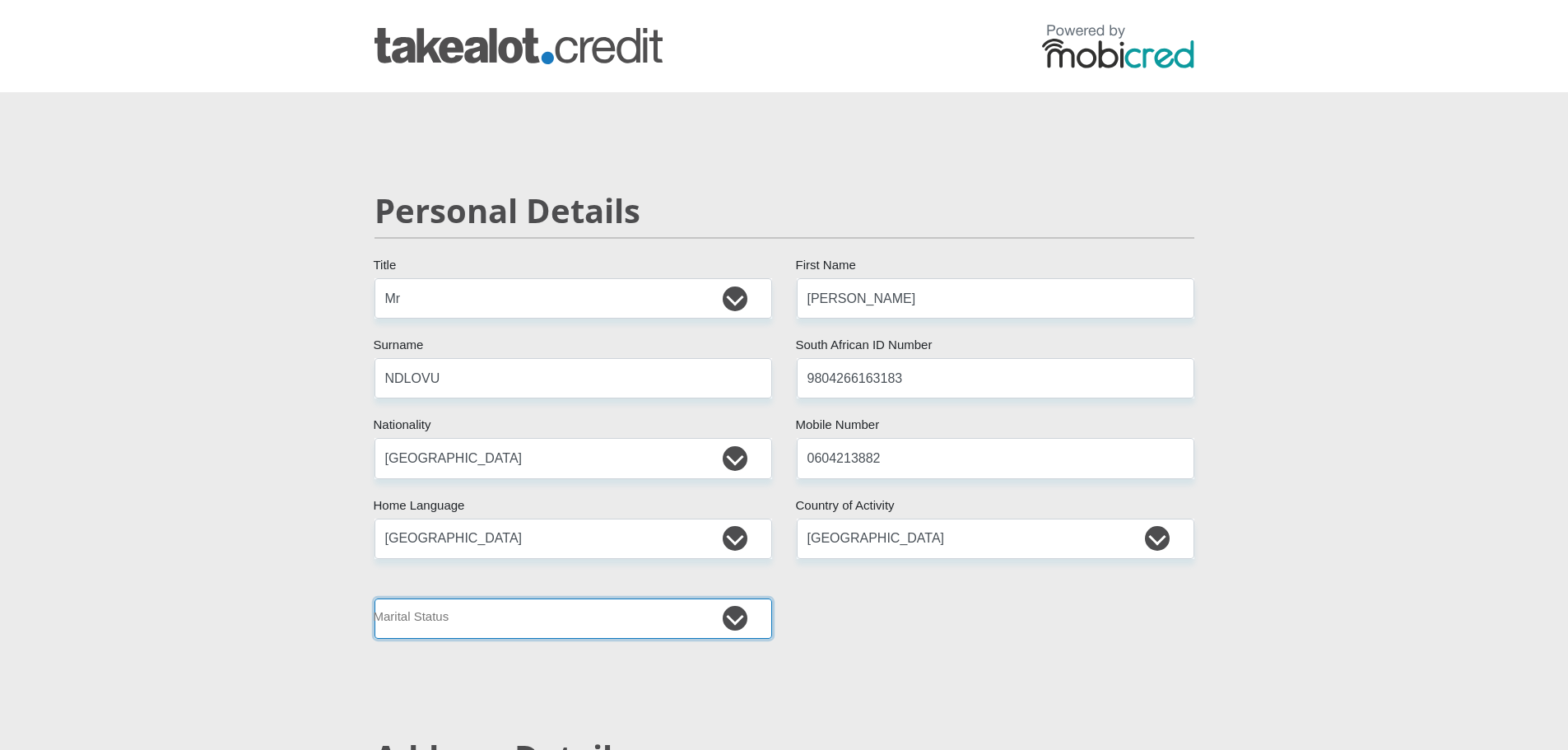 select on "2" 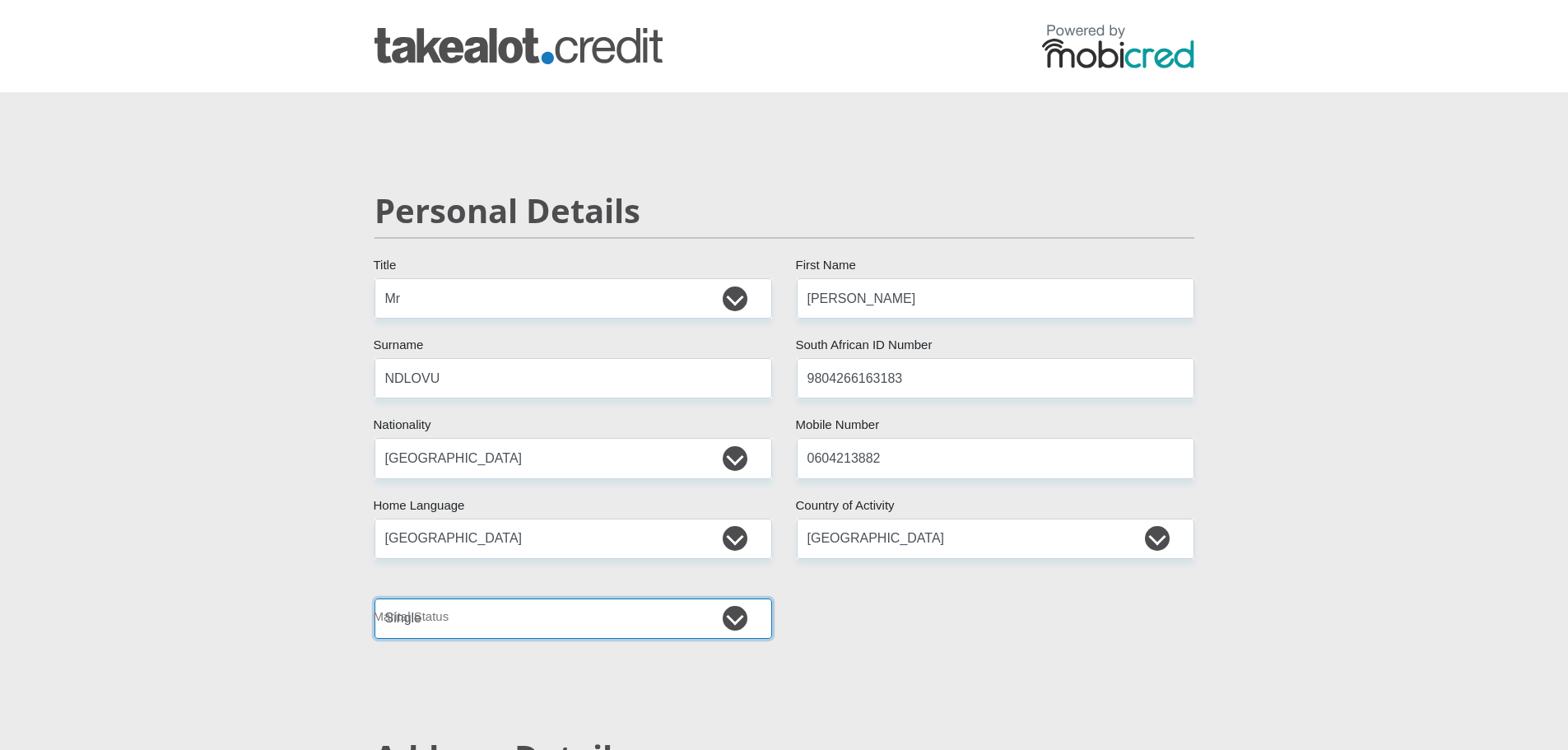 click on "Married ANC
Single
Divorced
Widowed
Married COP or Customary Law" at bounding box center [573, 618] 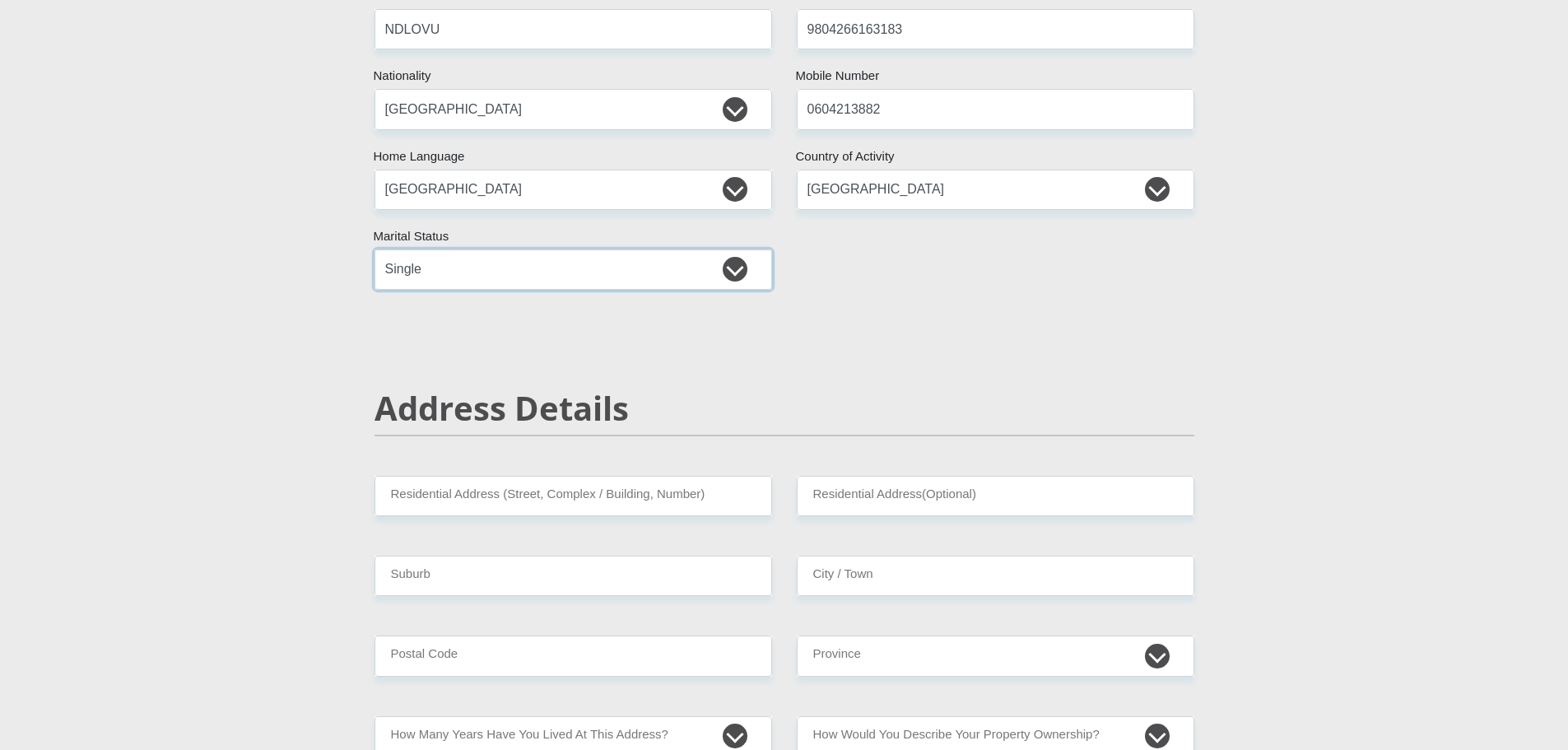 scroll, scrollTop: 412, scrollLeft: 0, axis: vertical 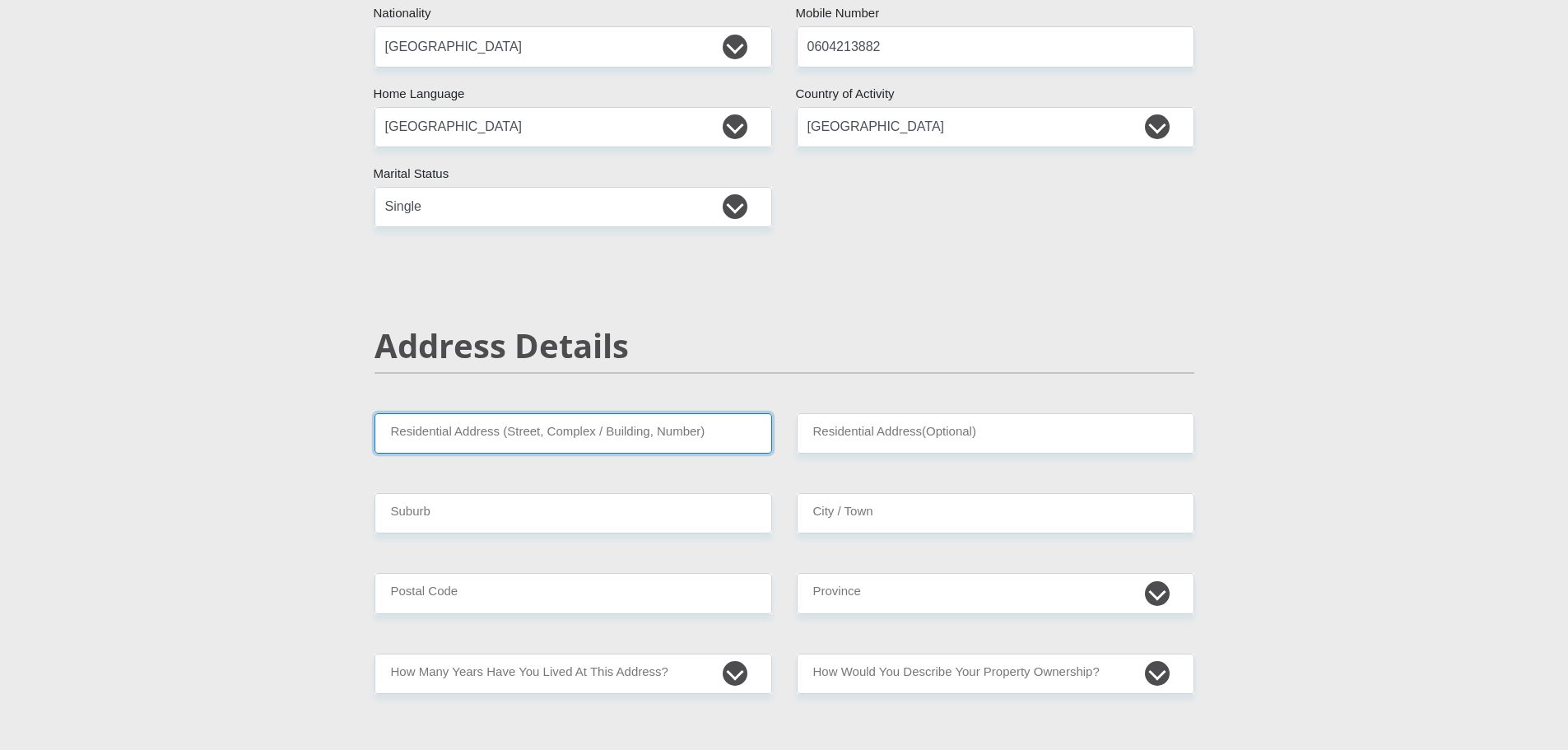 click on "Residential Address (Street, Complex / Building, Number)" at bounding box center (573, 433) 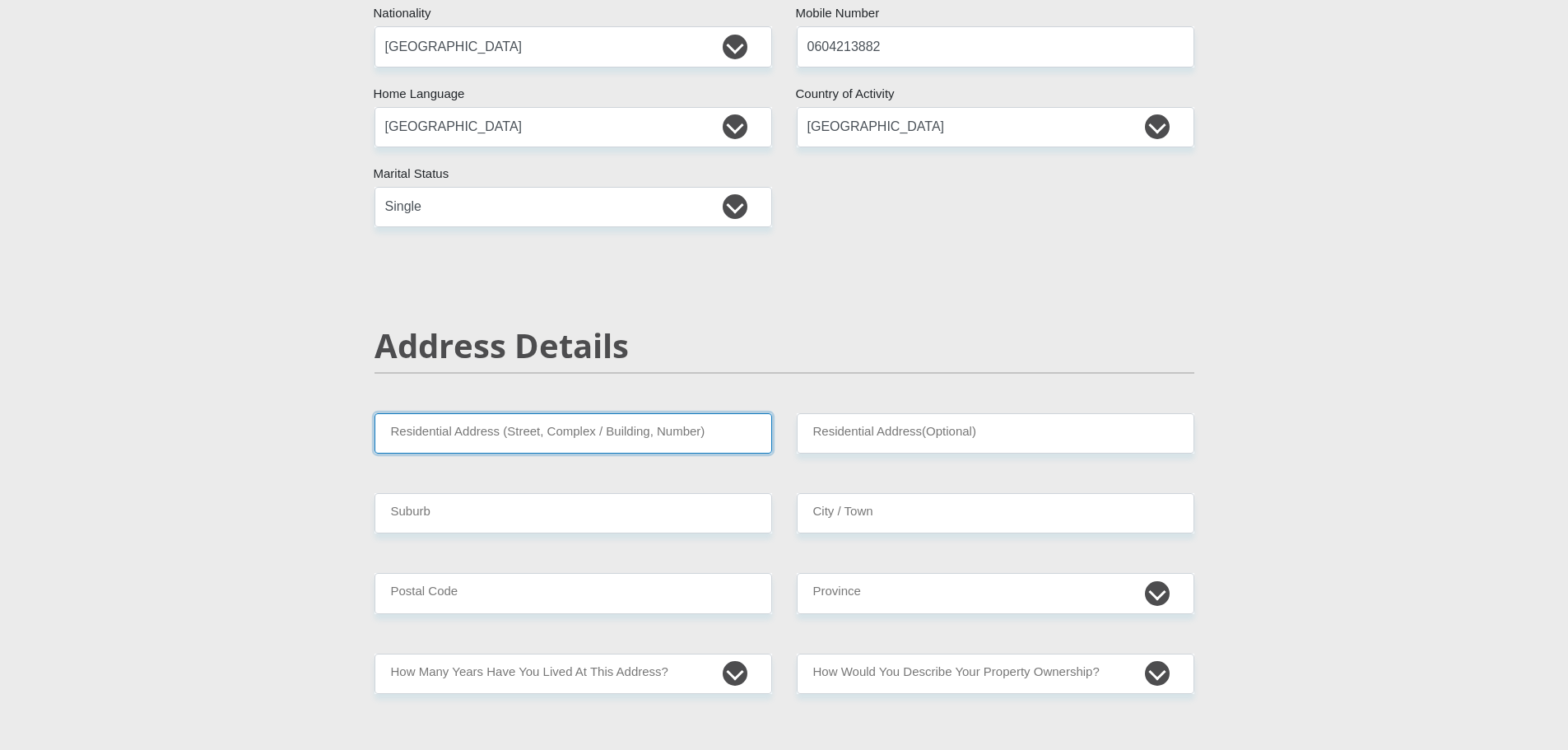 type on "4057 LEE BARNES BULAVARD" 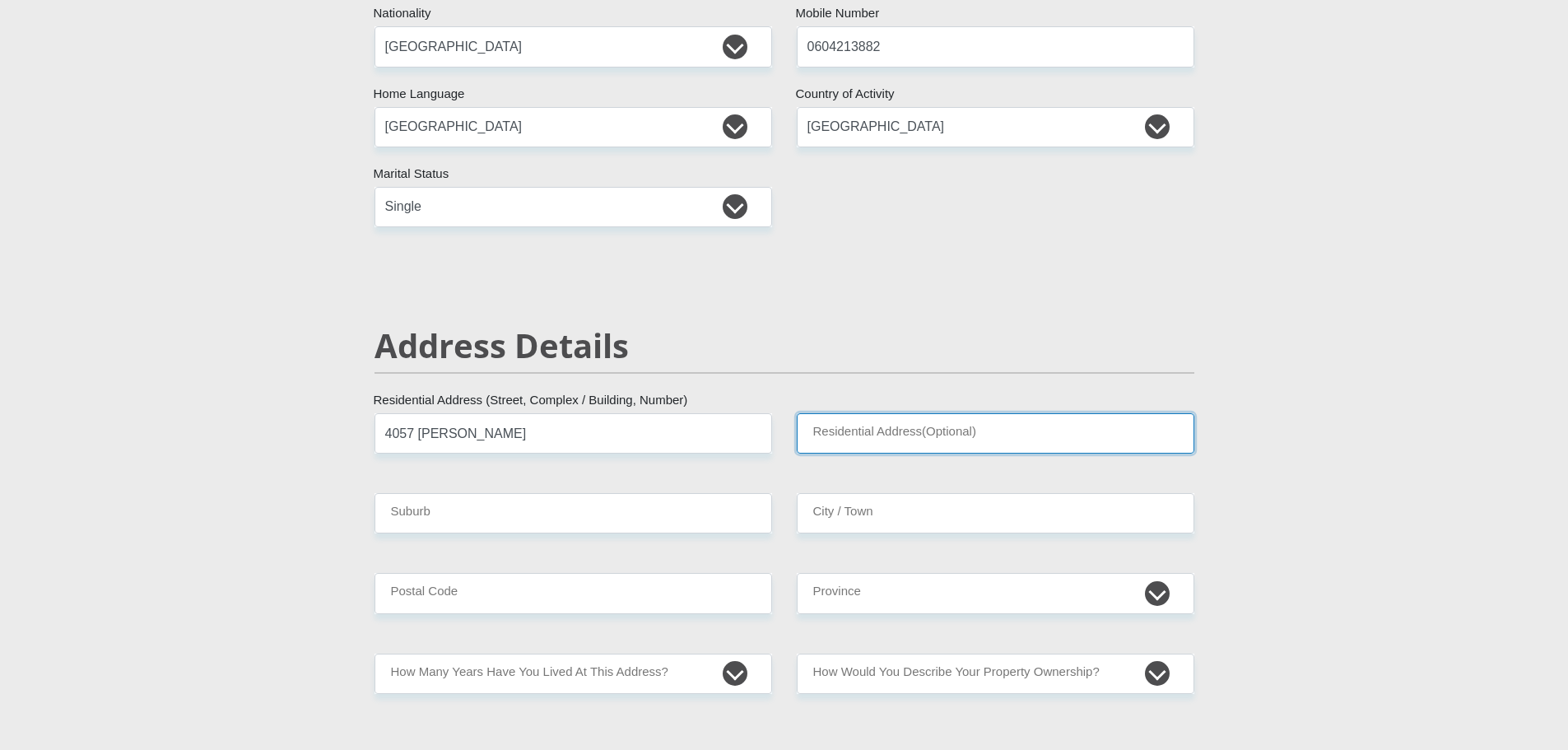 type on "BALLITO" 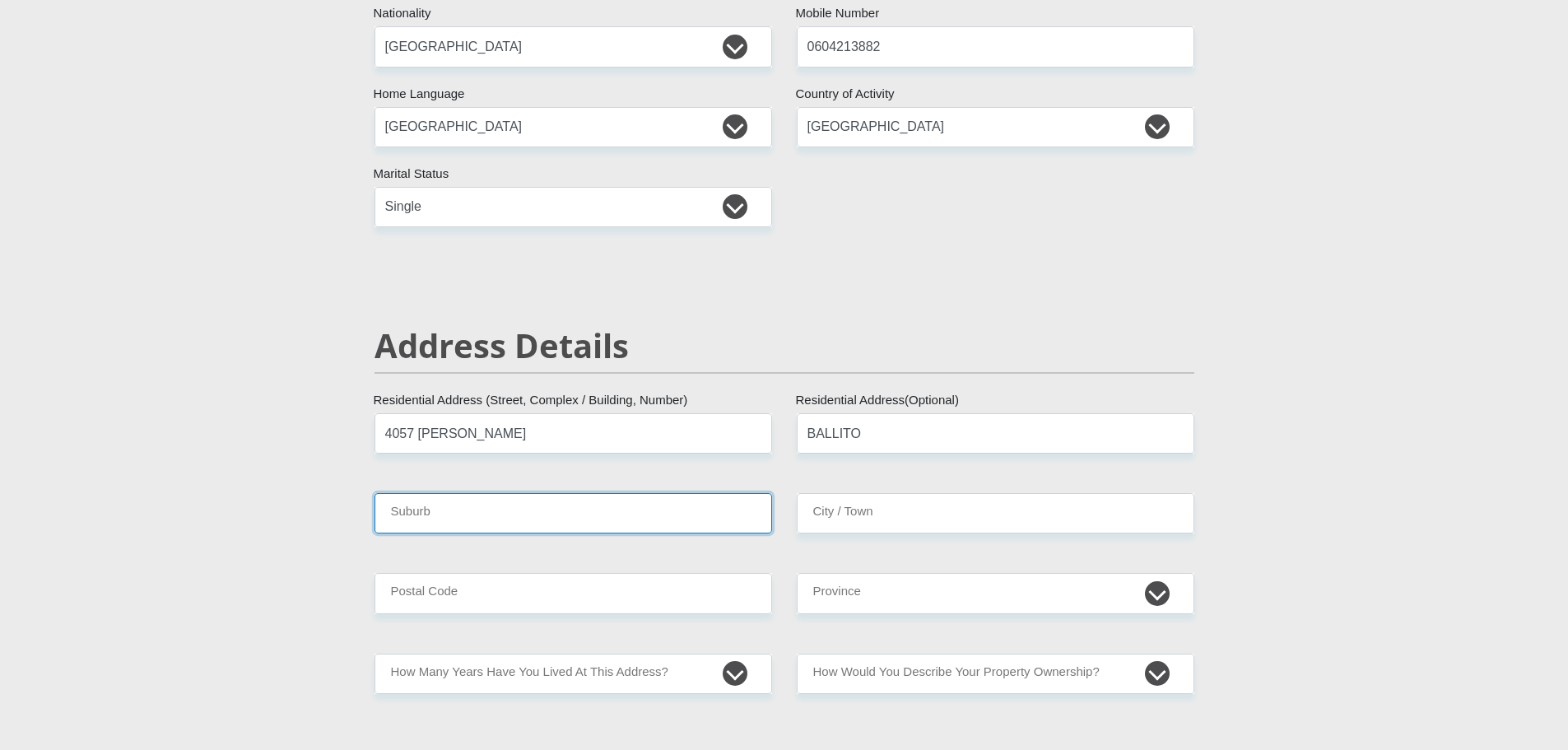 type on "BALLITO" 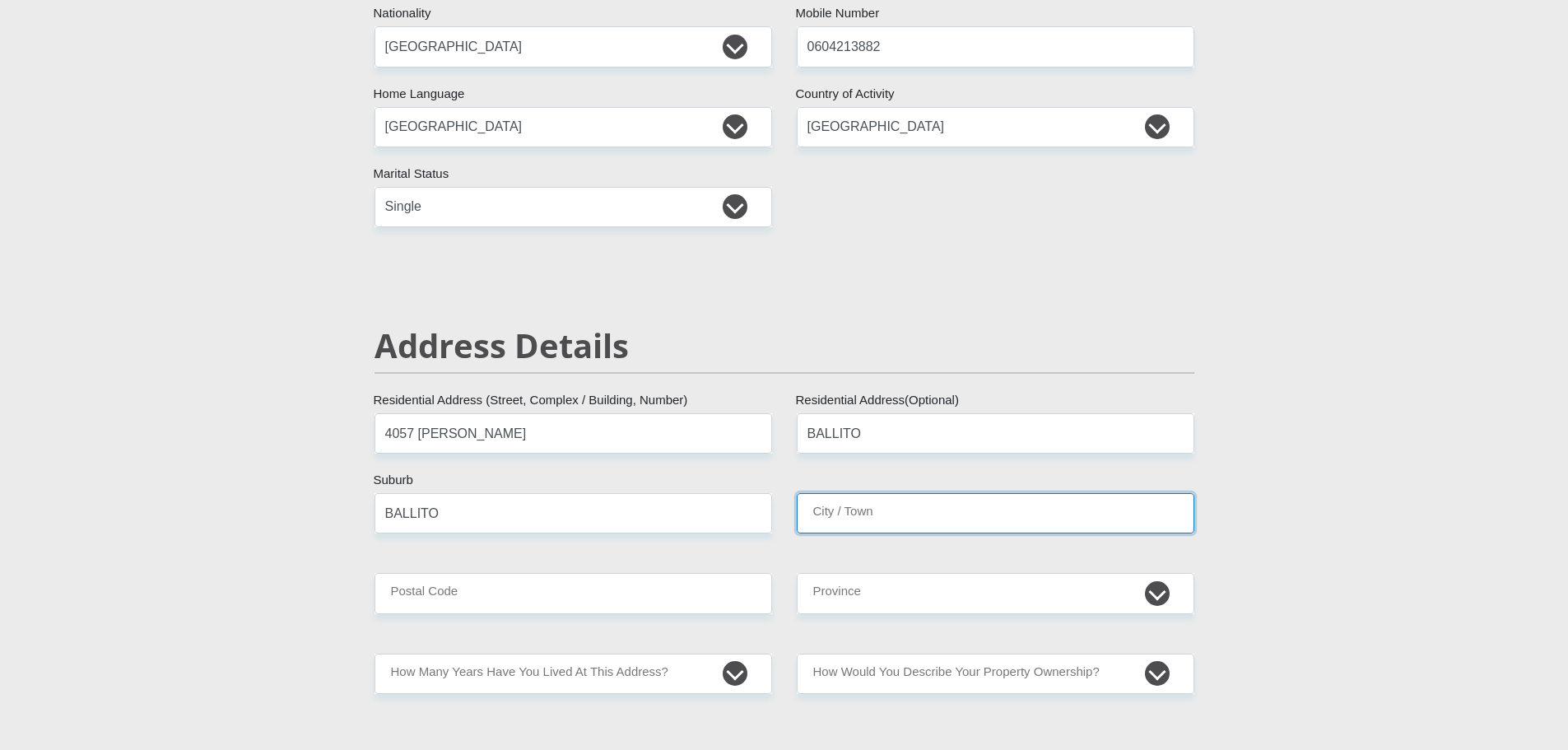 type on "BALLITO" 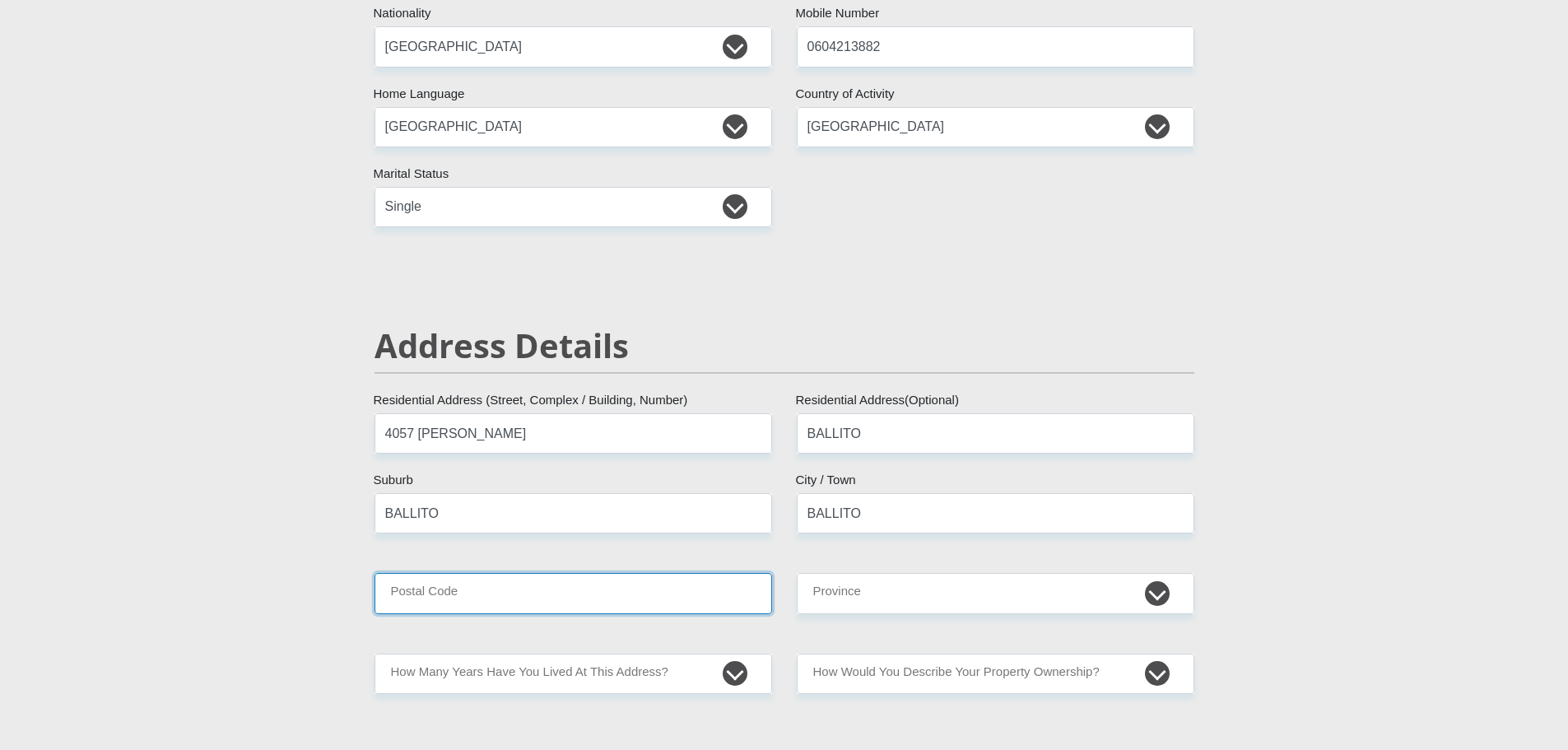 type on "4399" 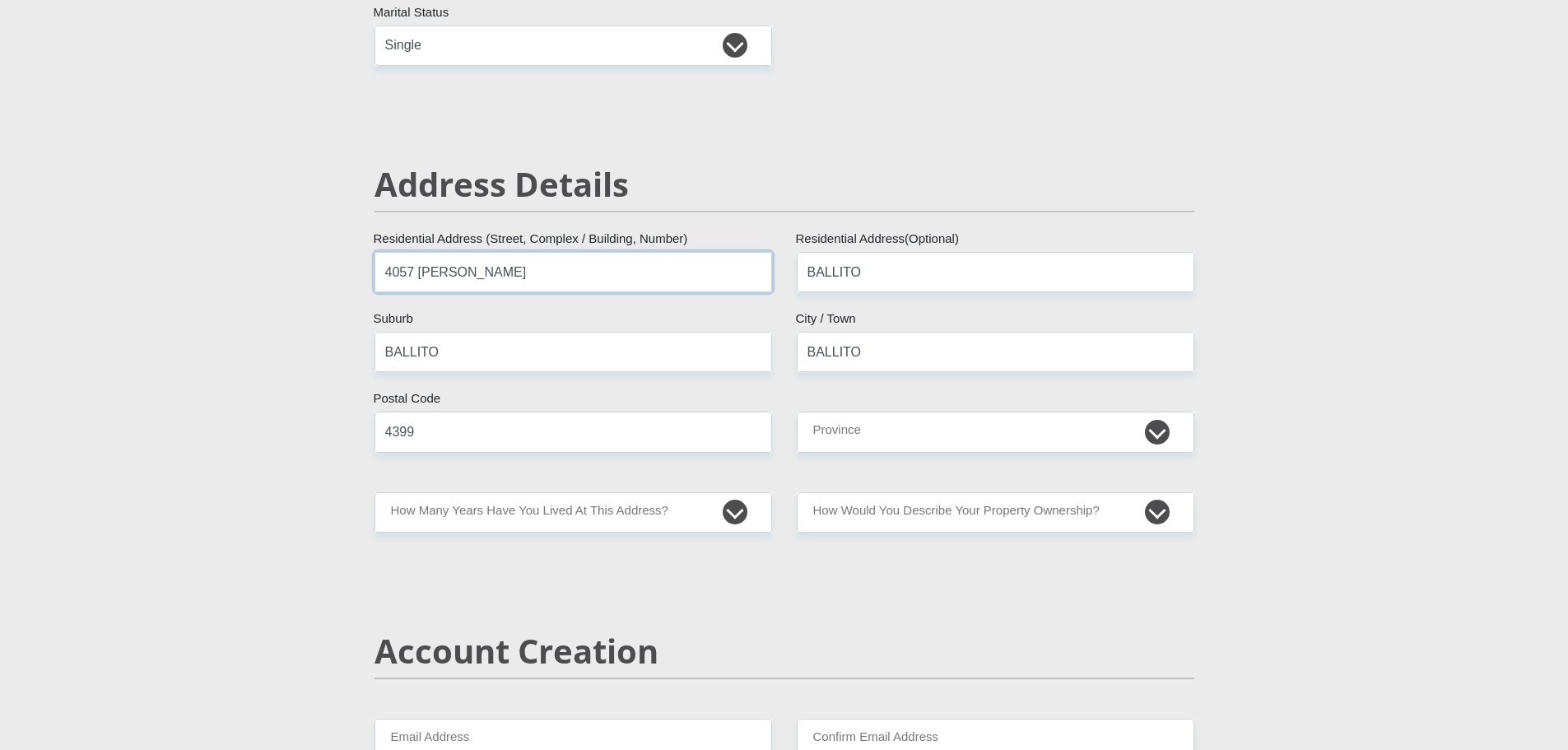 scroll, scrollTop: 576, scrollLeft: 0, axis: vertical 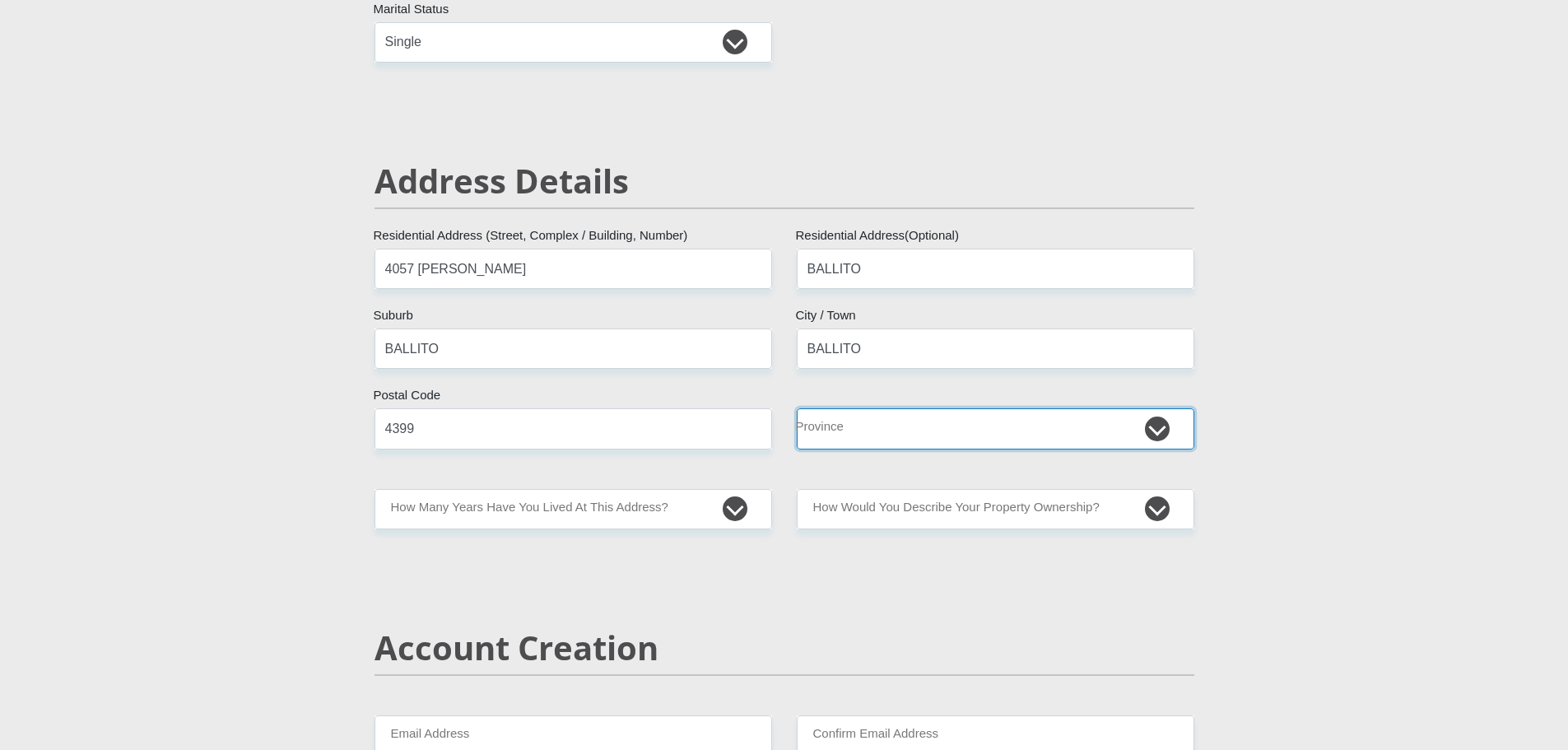 drag, startPoint x: 878, startPoint y: 430, endPoint x: 892, endPoint y: 436, distance: 15.231546 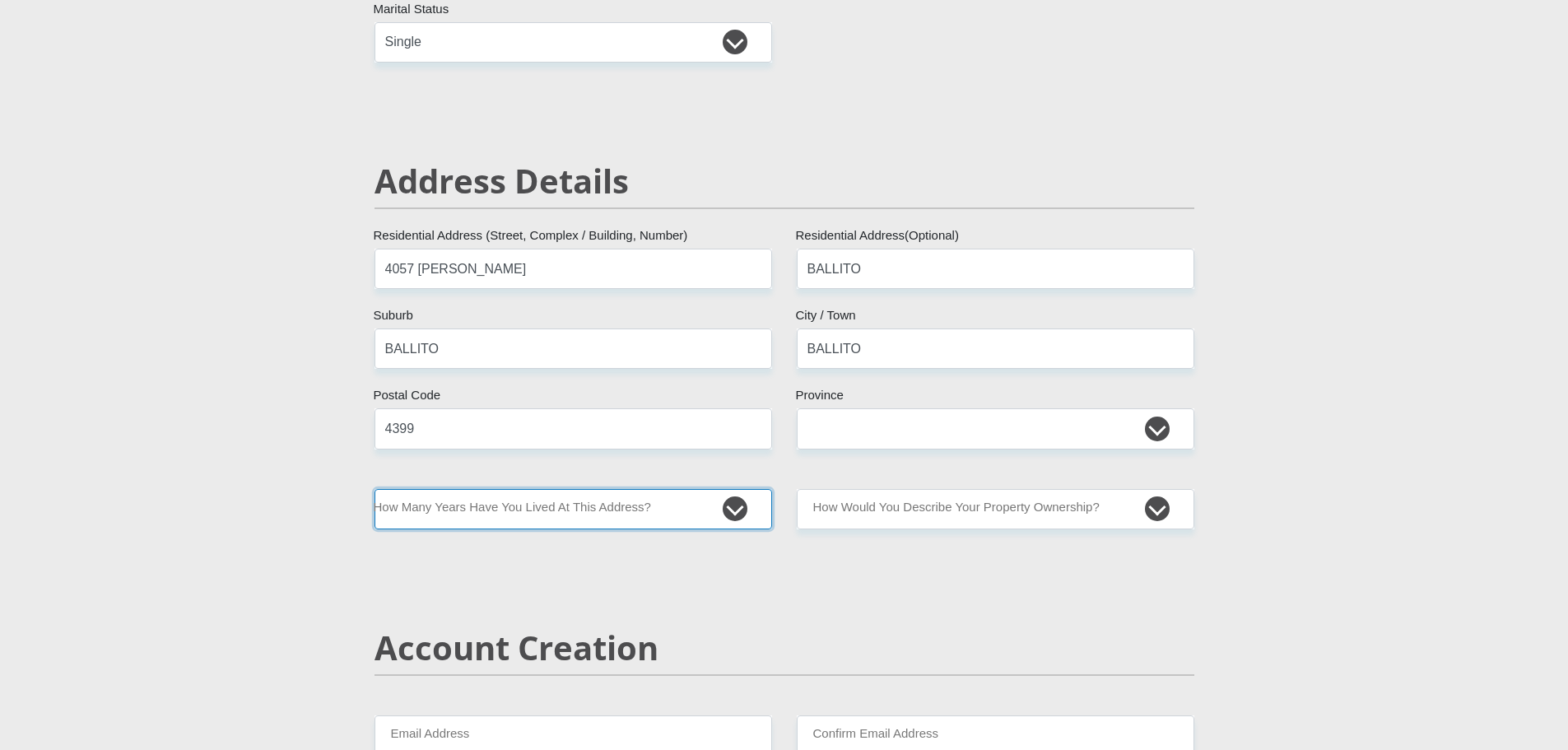 click on "less than 1 year
1-3 years
3-5 years
5+ years" at bounding box center (573, 509) 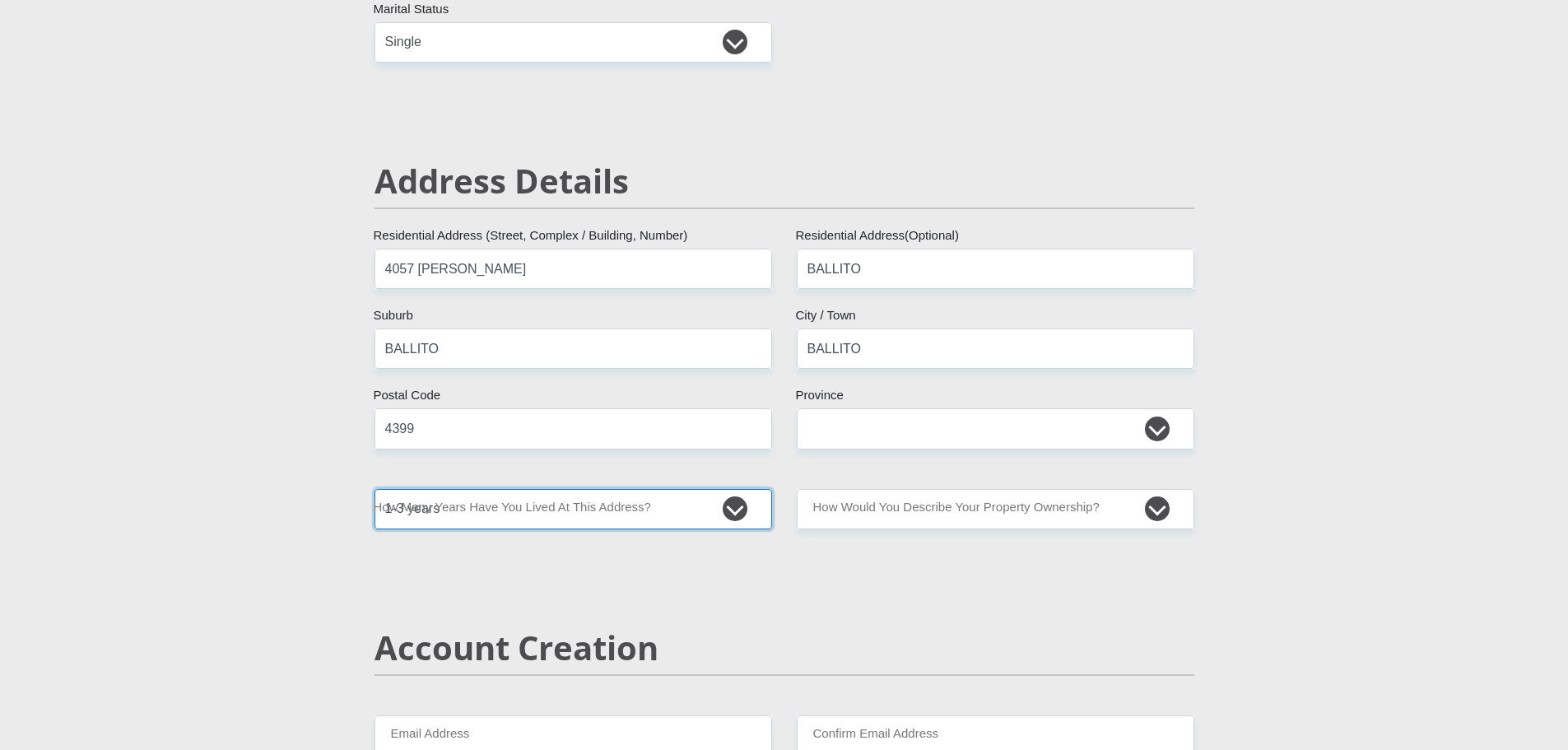 click on "less than 1 year
1-3 years
3-5 years
5+ years" at bounding box center (573, 509) 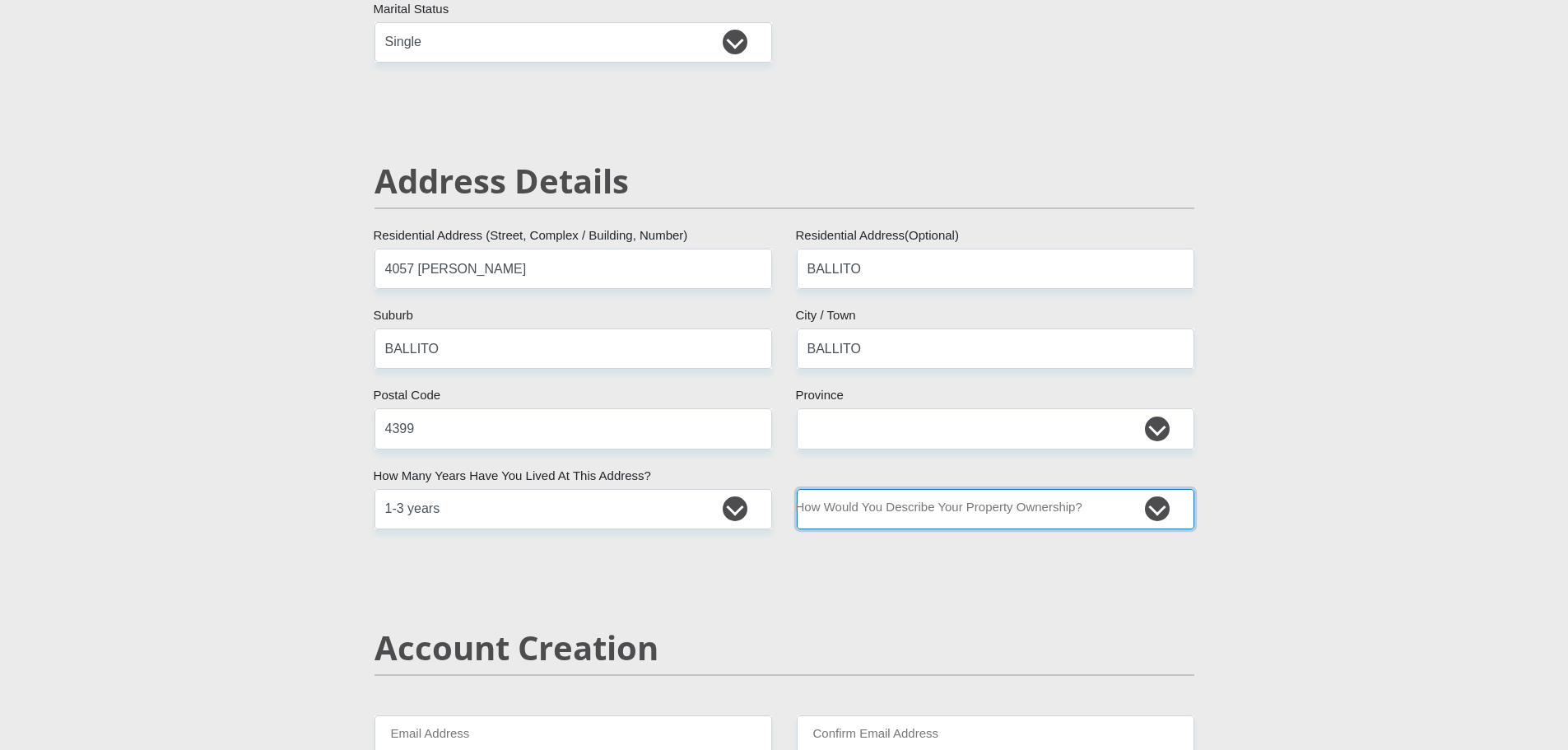 drag, startPoint x: 933, startPoint y: 505, endPoint x: 919, endPoint y: 515, distance: 17.204651 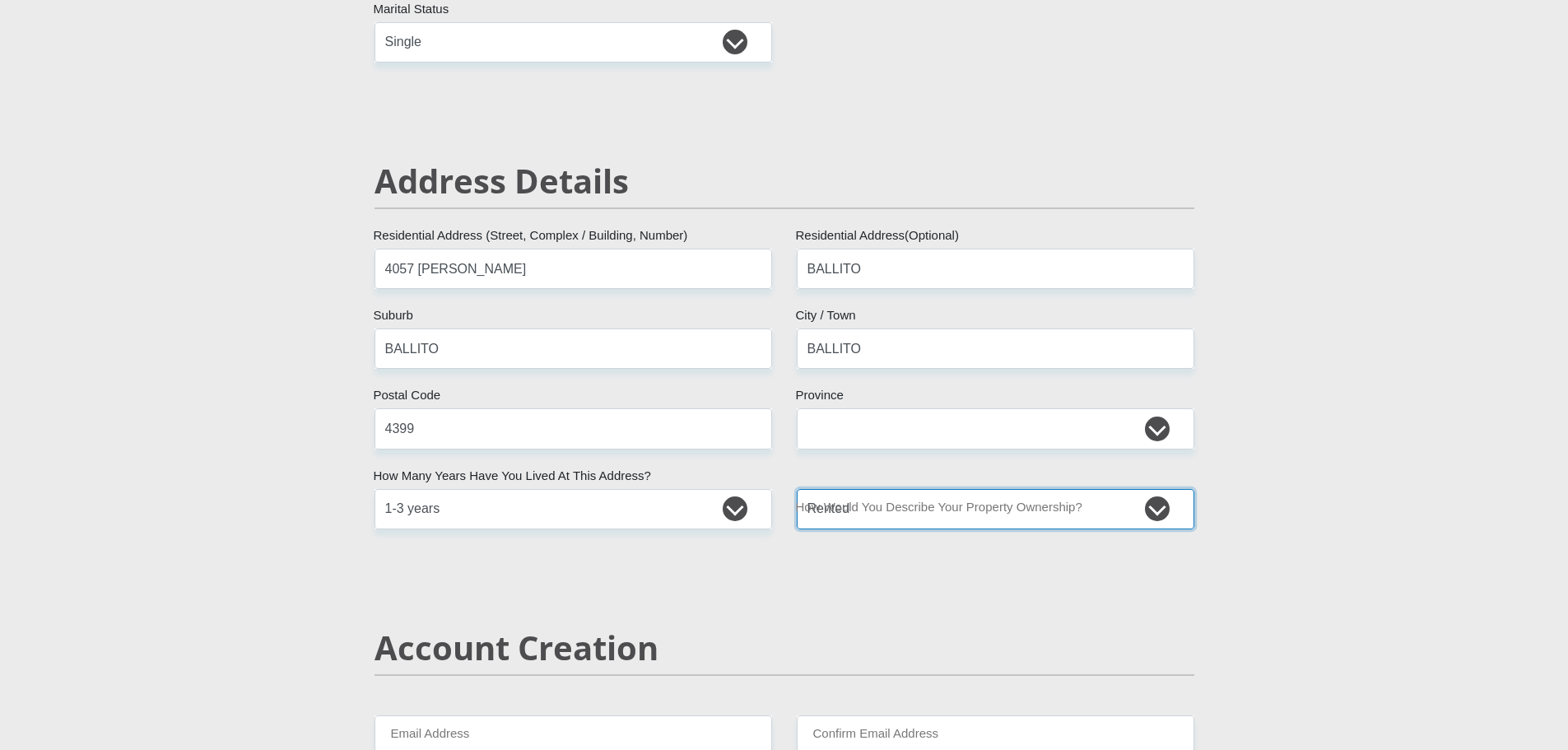 click on "Owned
Rented
Family Owned
Company Dwelling" at bounding box center (995, 509) 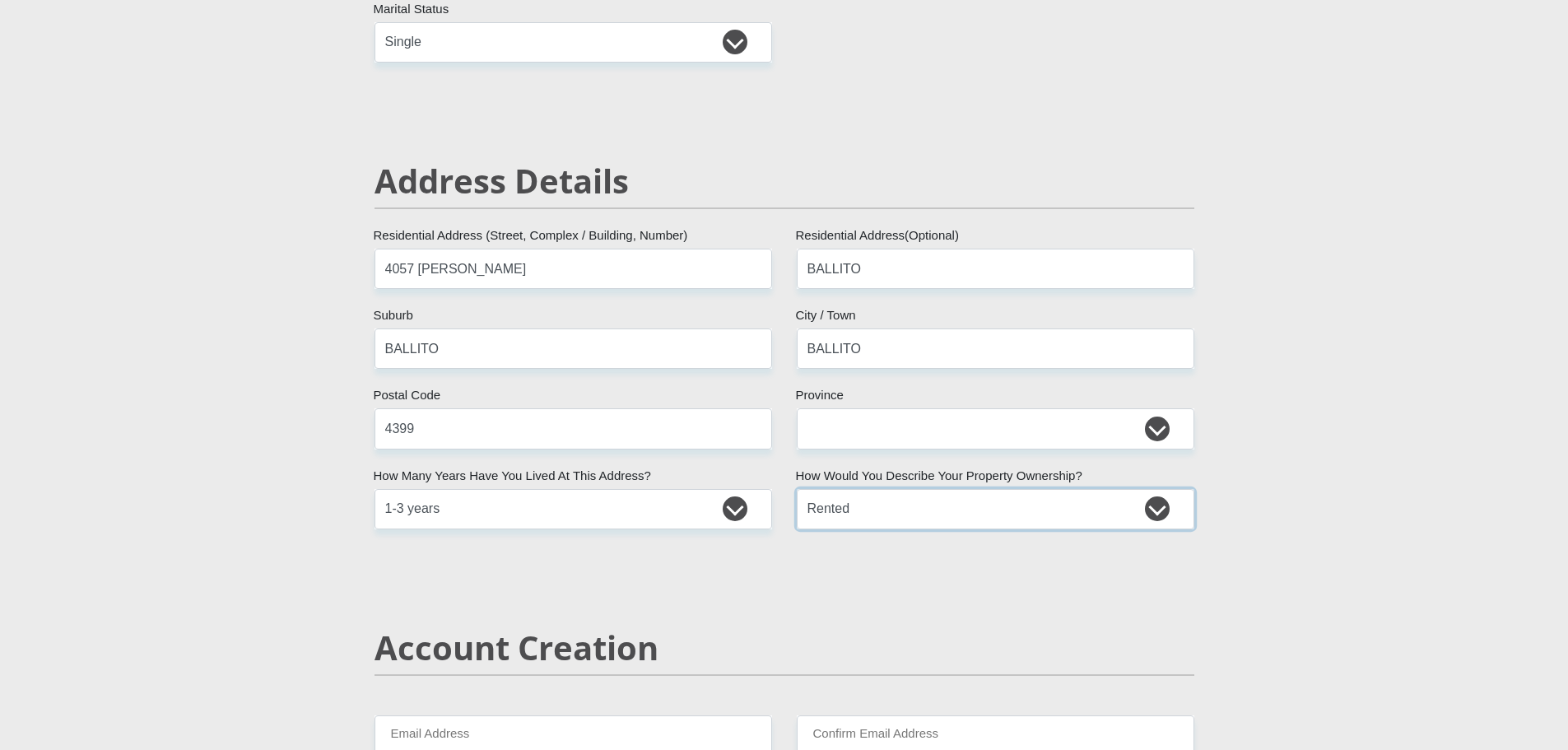 scroll, scrollTop: 906, scrollLeft: 0, axis: vertical 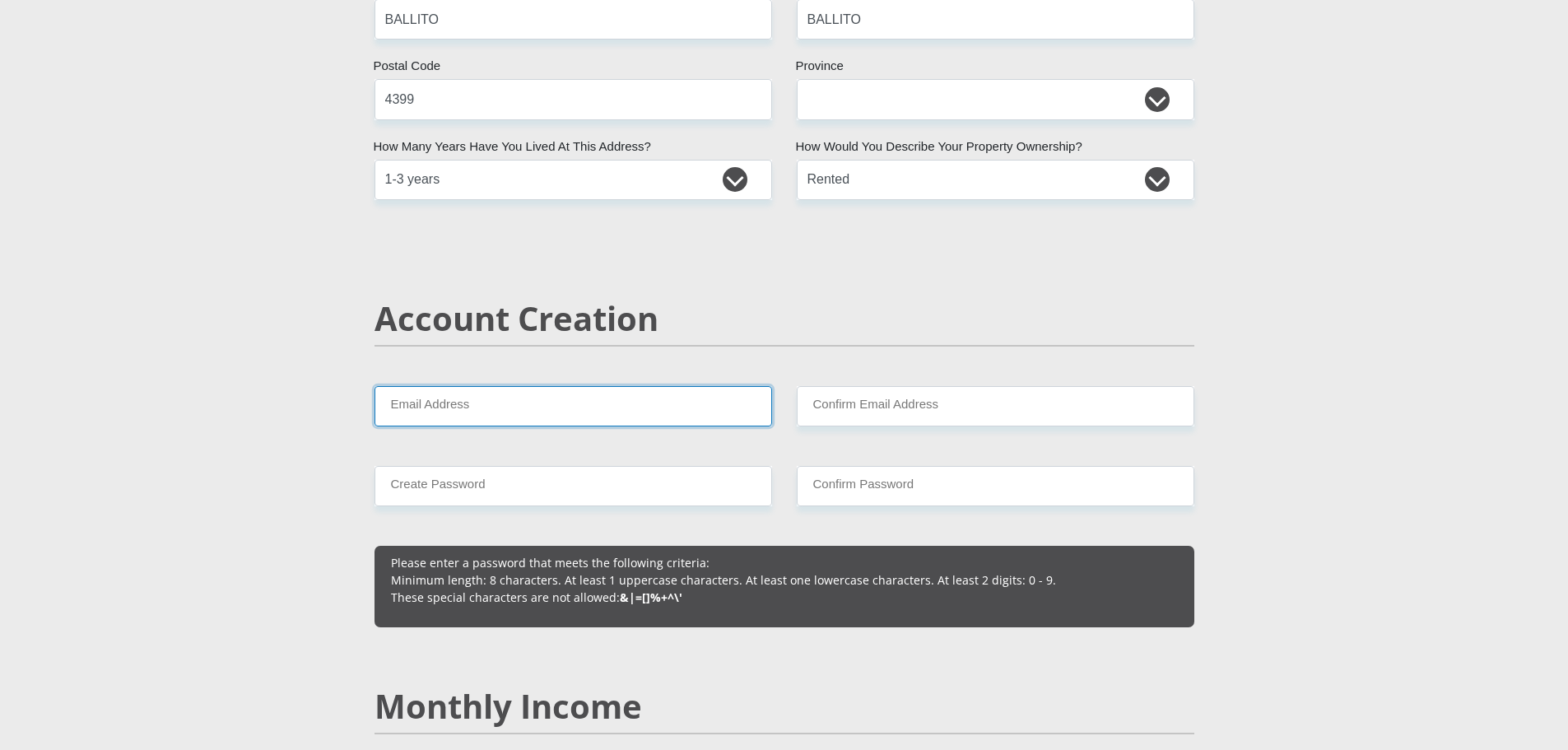 click on "Email Address" at bounding box center (573, 406) 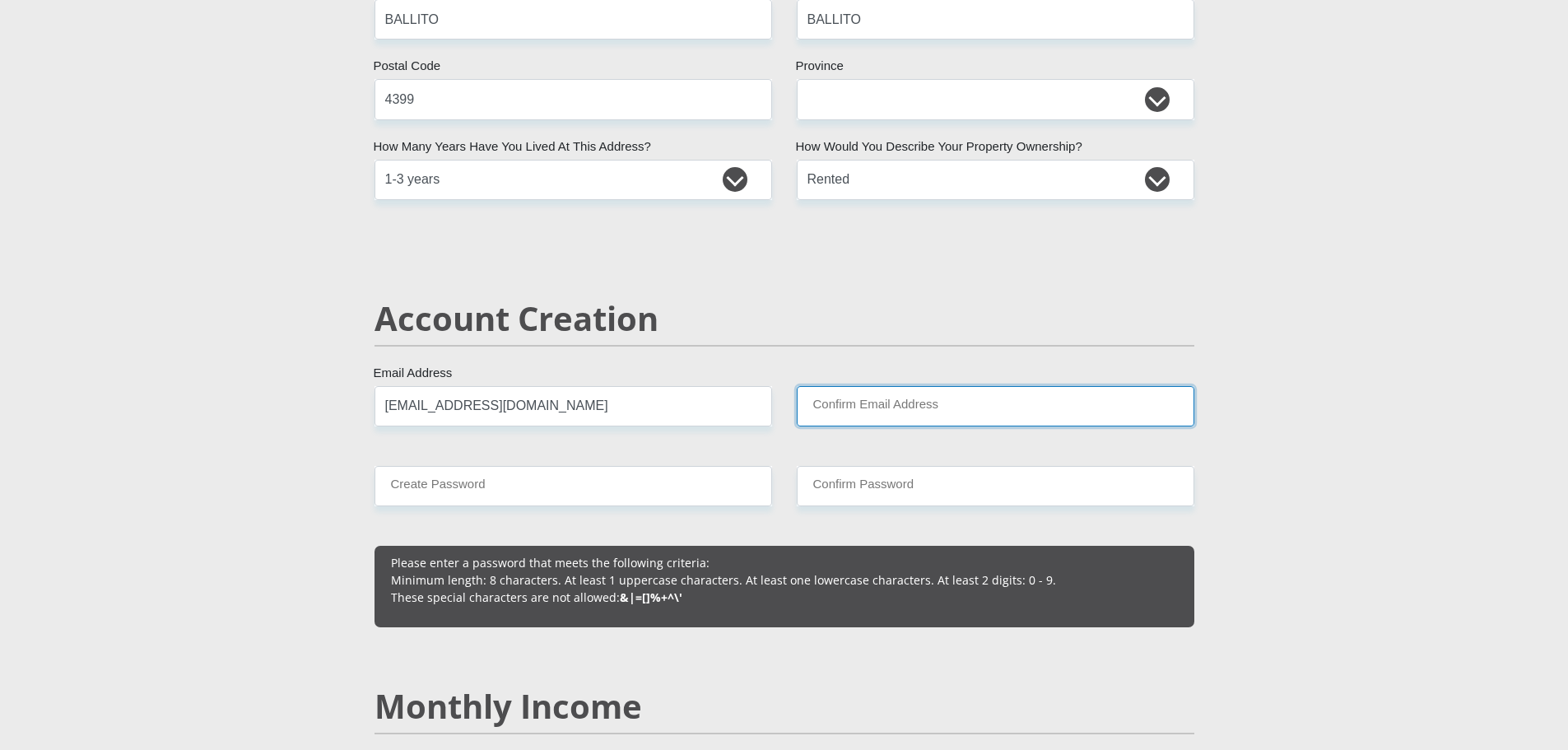 type on "clydendlovu@gmail.com" 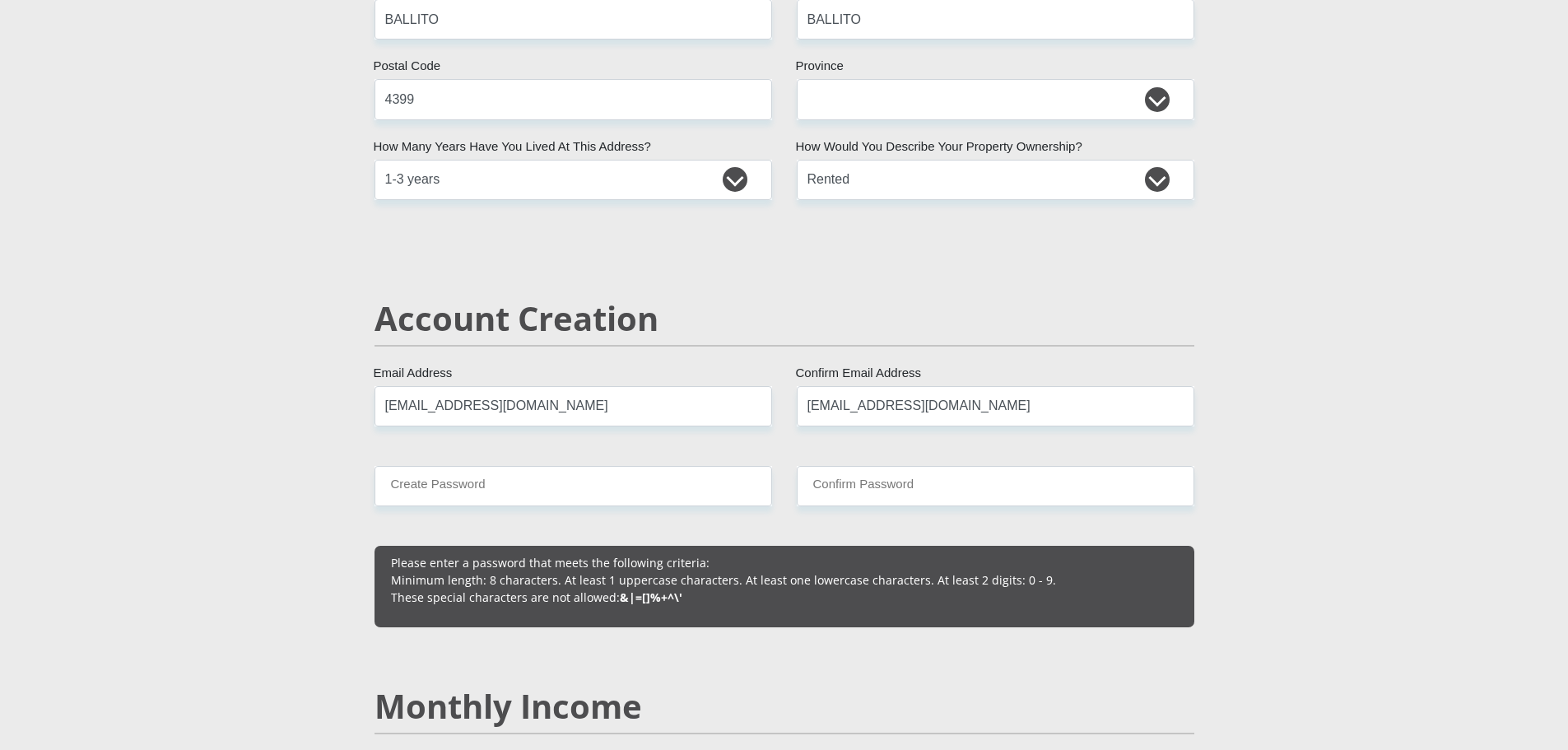 type 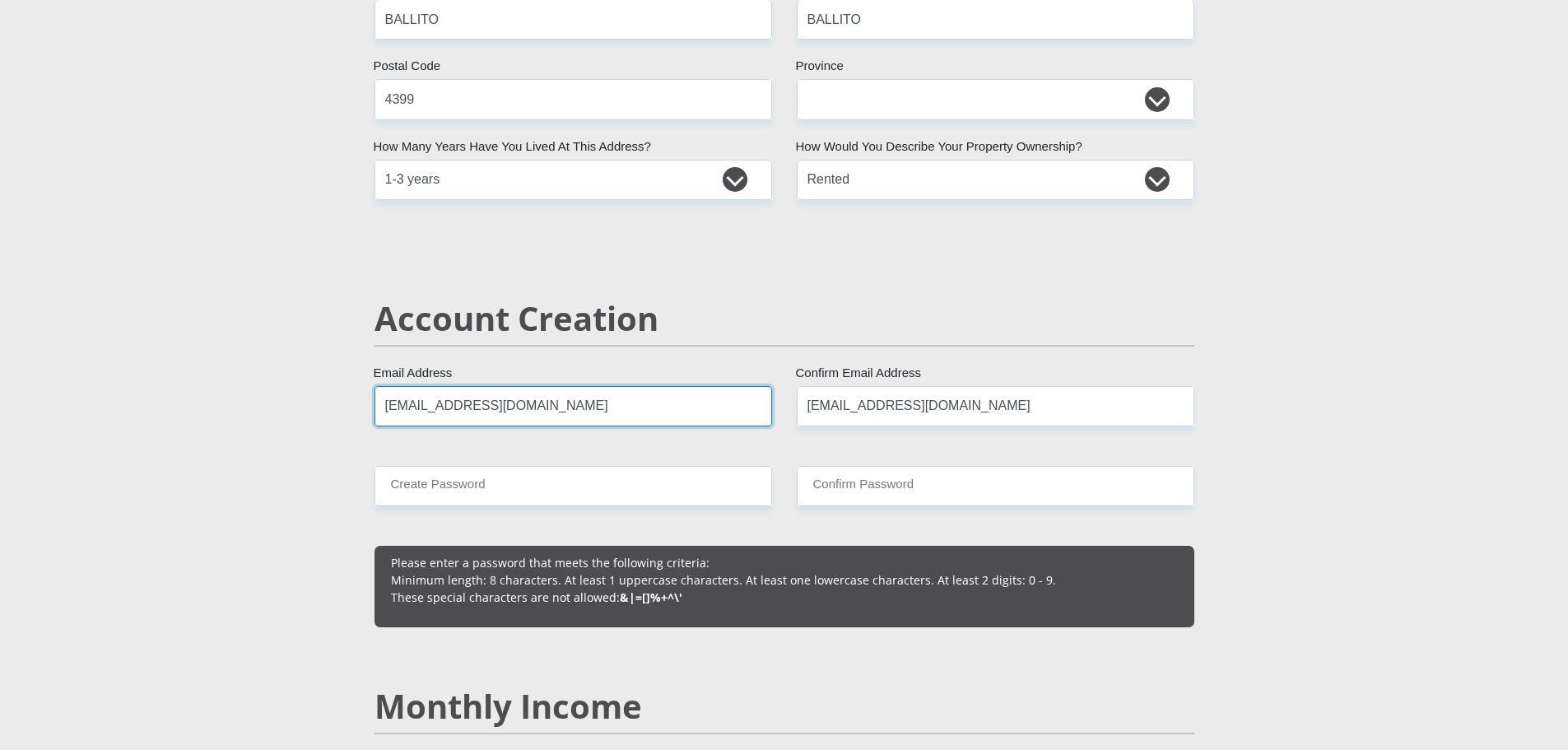 type 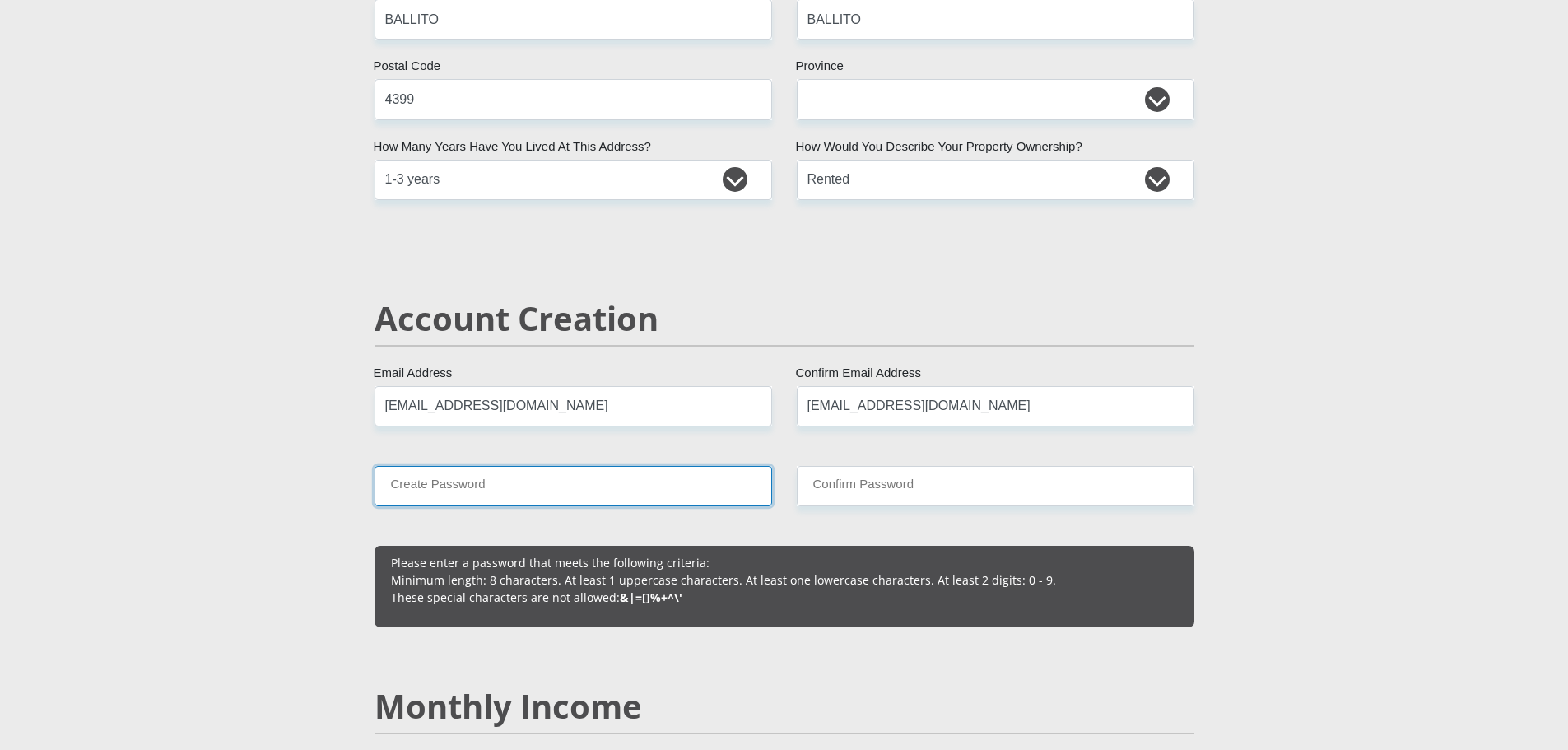 click on "Create Password" at bounding box center [573, 486] 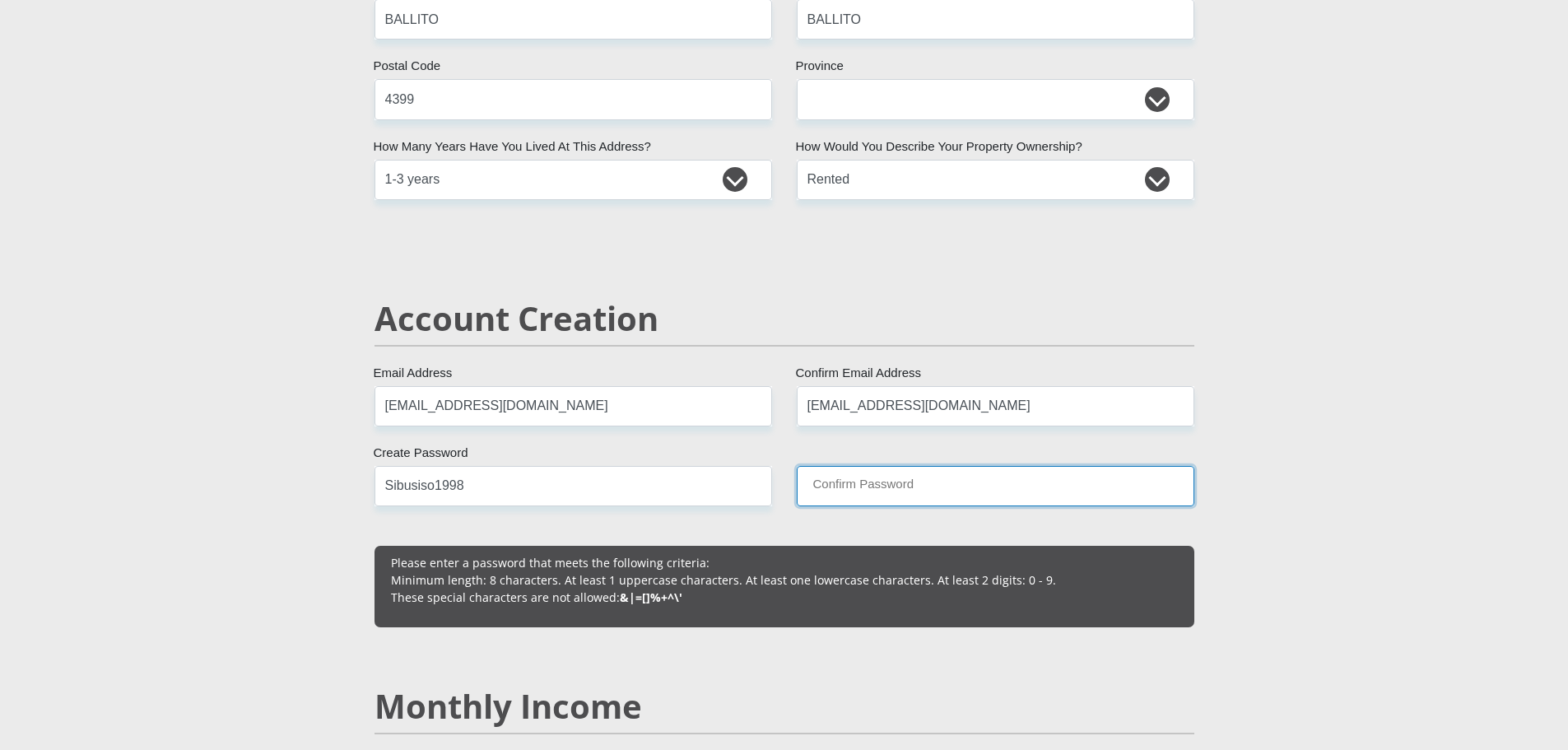 click on "Confirm Password" at bounding box center [995, 486] 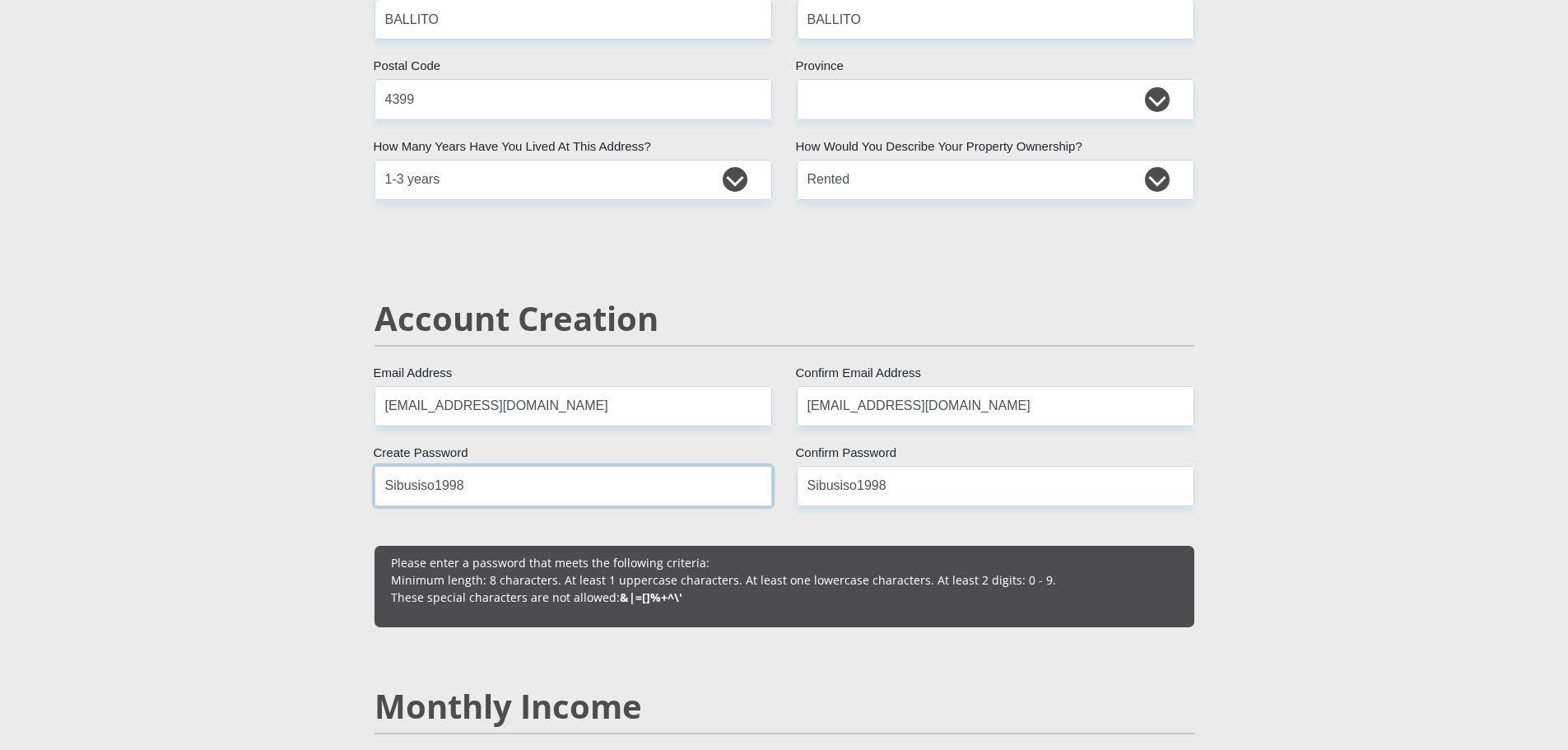 click on "Sibusiso1998" at bounding box center [573, 486] 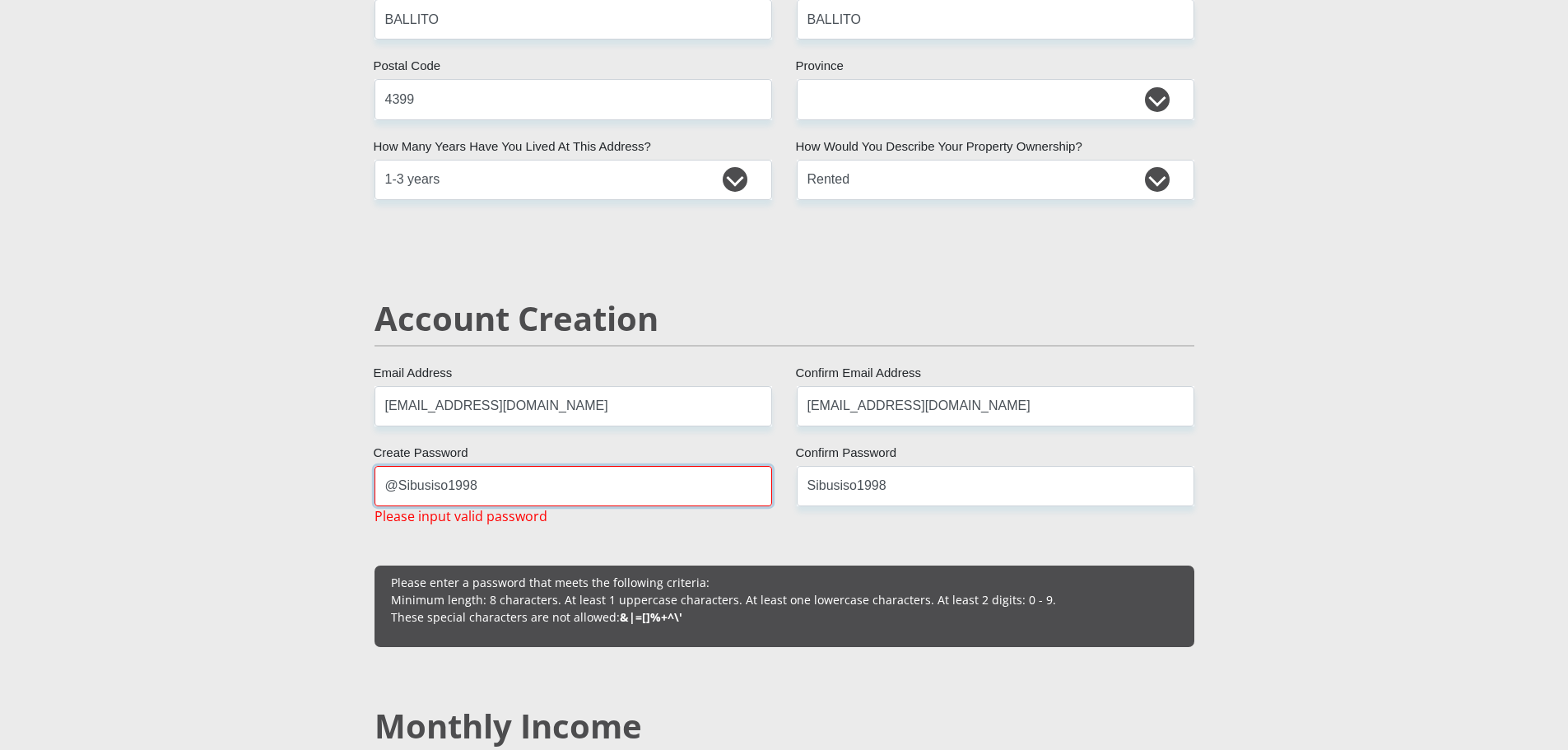 type on "Sibusiso1998" 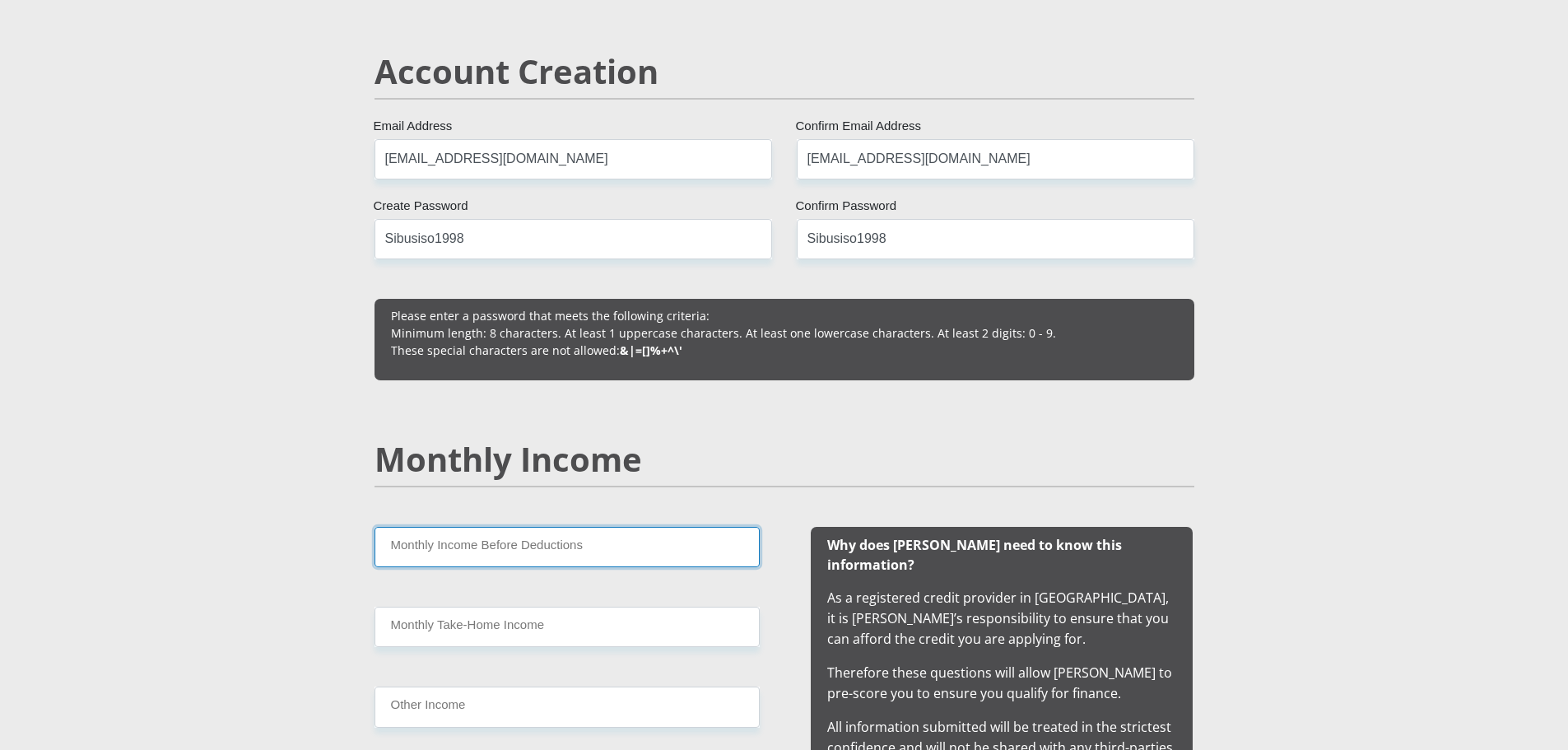 click on "Monthly Income Before Deductions" at bounding box center [567, 547] 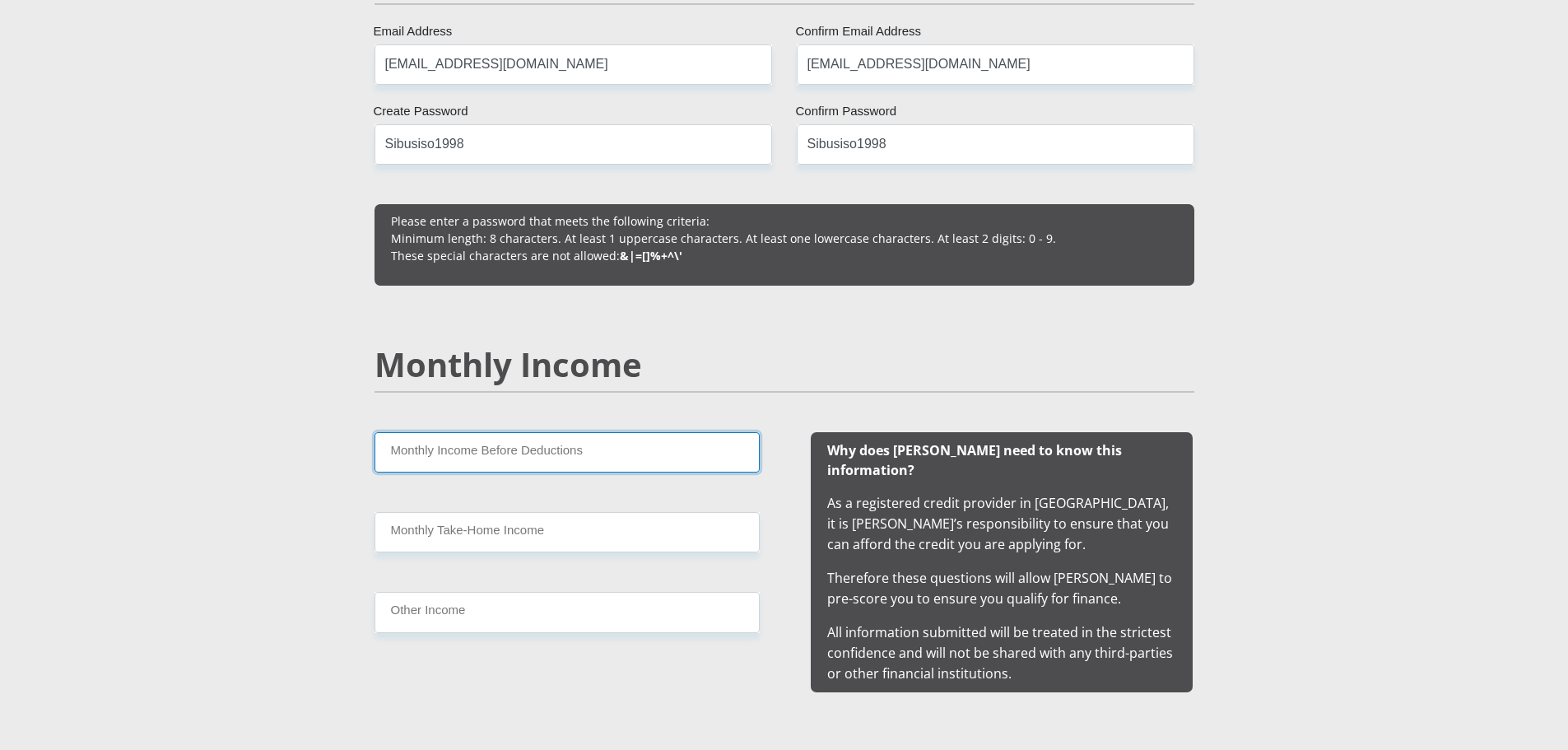 scroll, scrollTop: 1317, scrollLeft: 0, axis: vertical 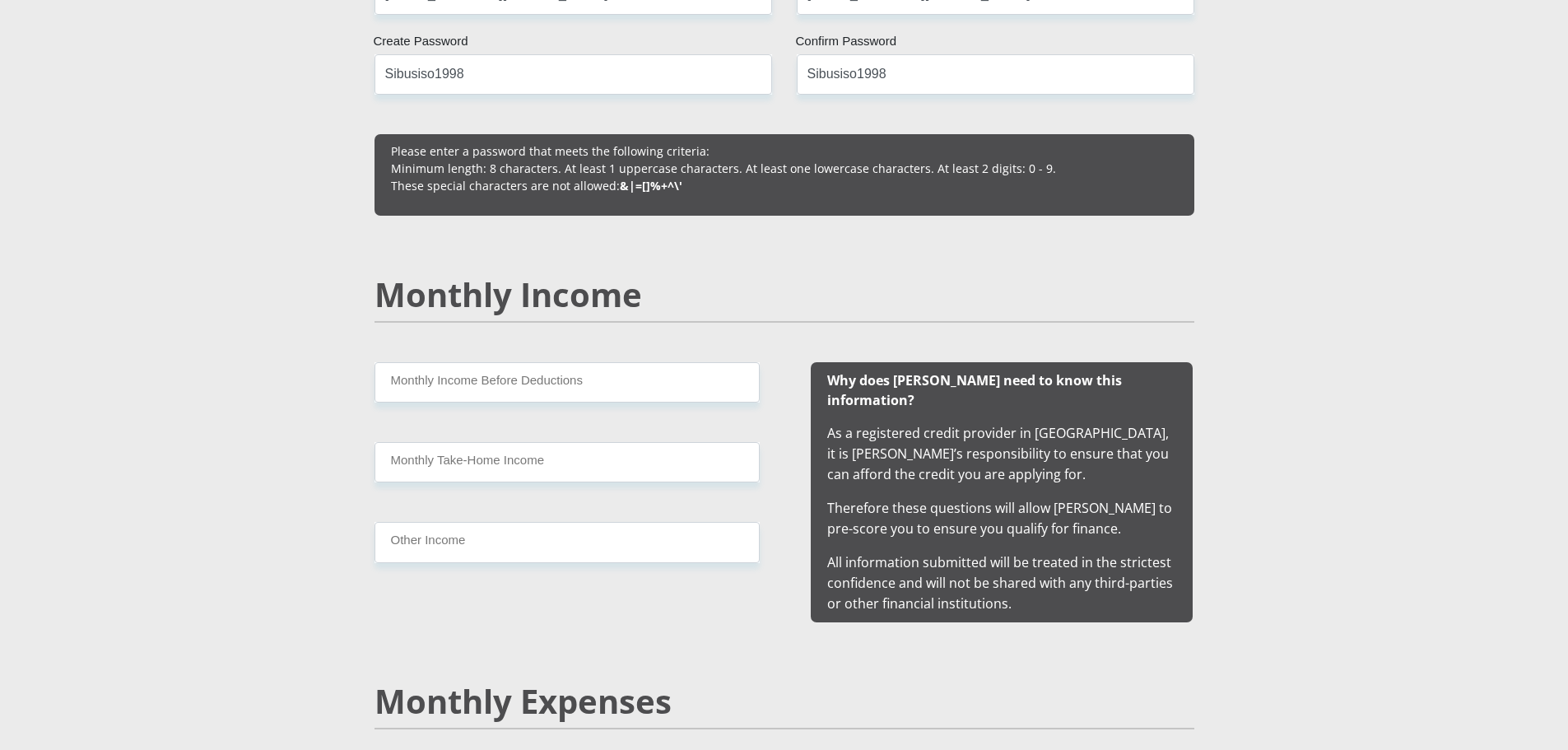 click on "Monthly Income" at bounding box center [784, 319] 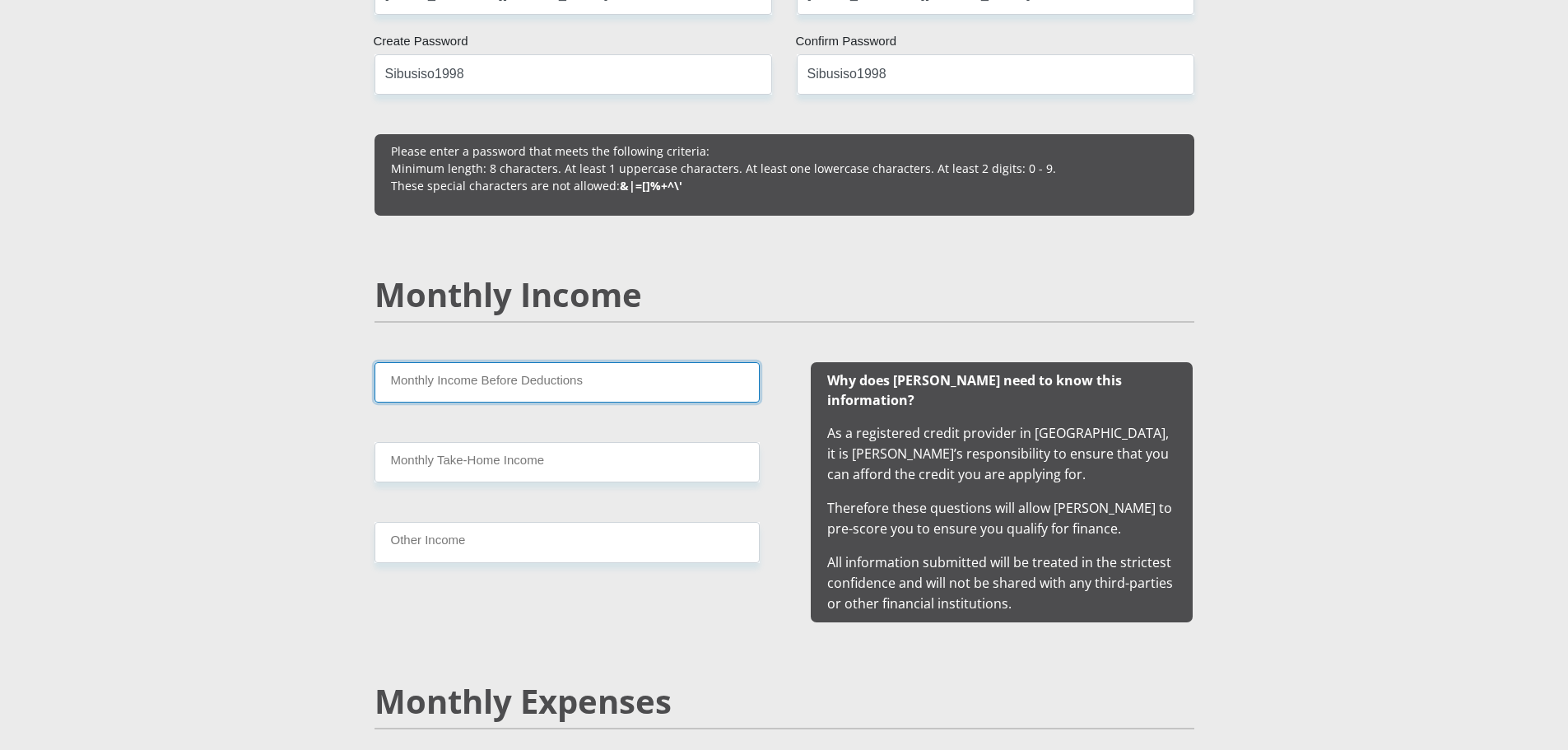click on "Monthly Income Before Deductions" at bounding box center (567, 382) 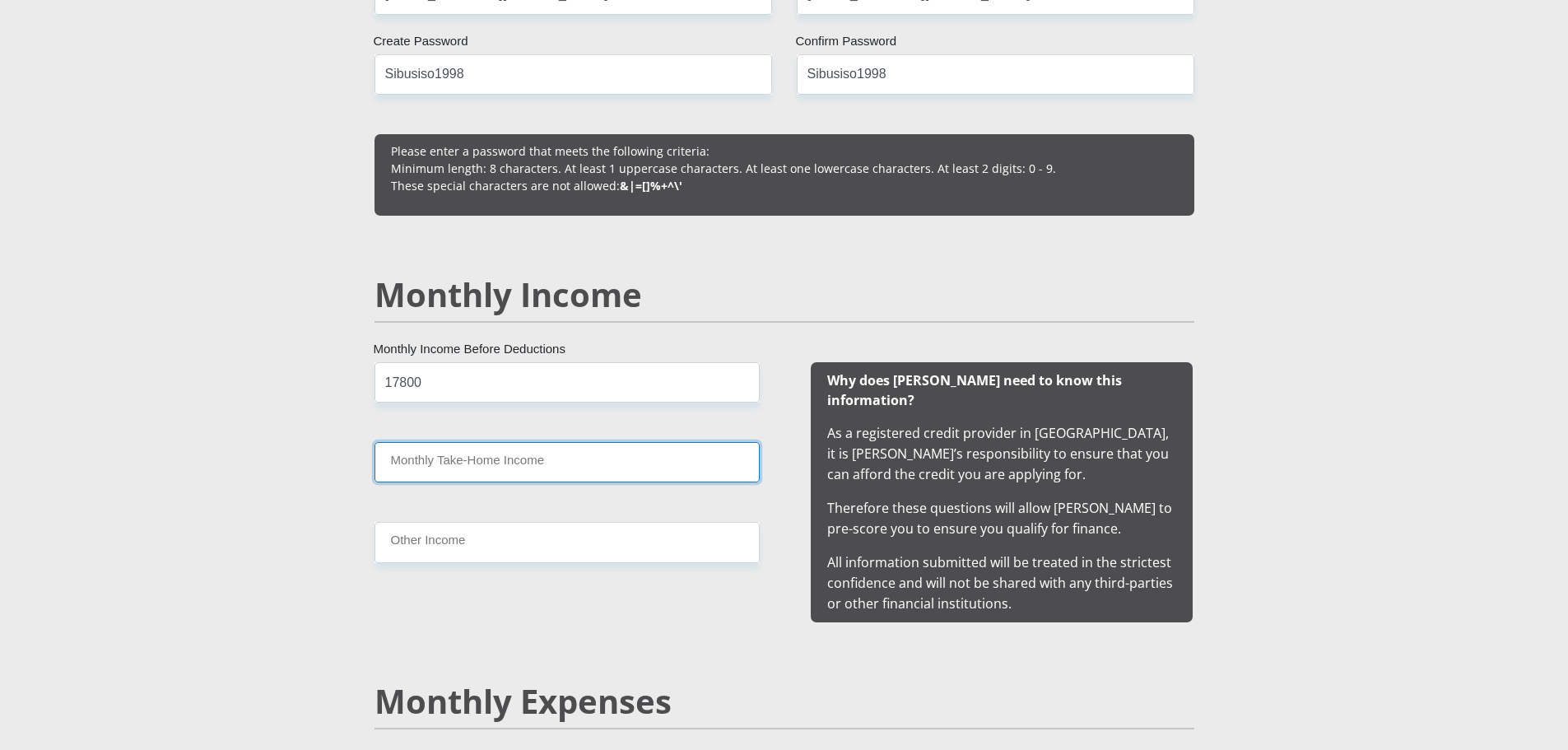 click on "Monthly Take-Home Income" at bounding box center (567, 462) 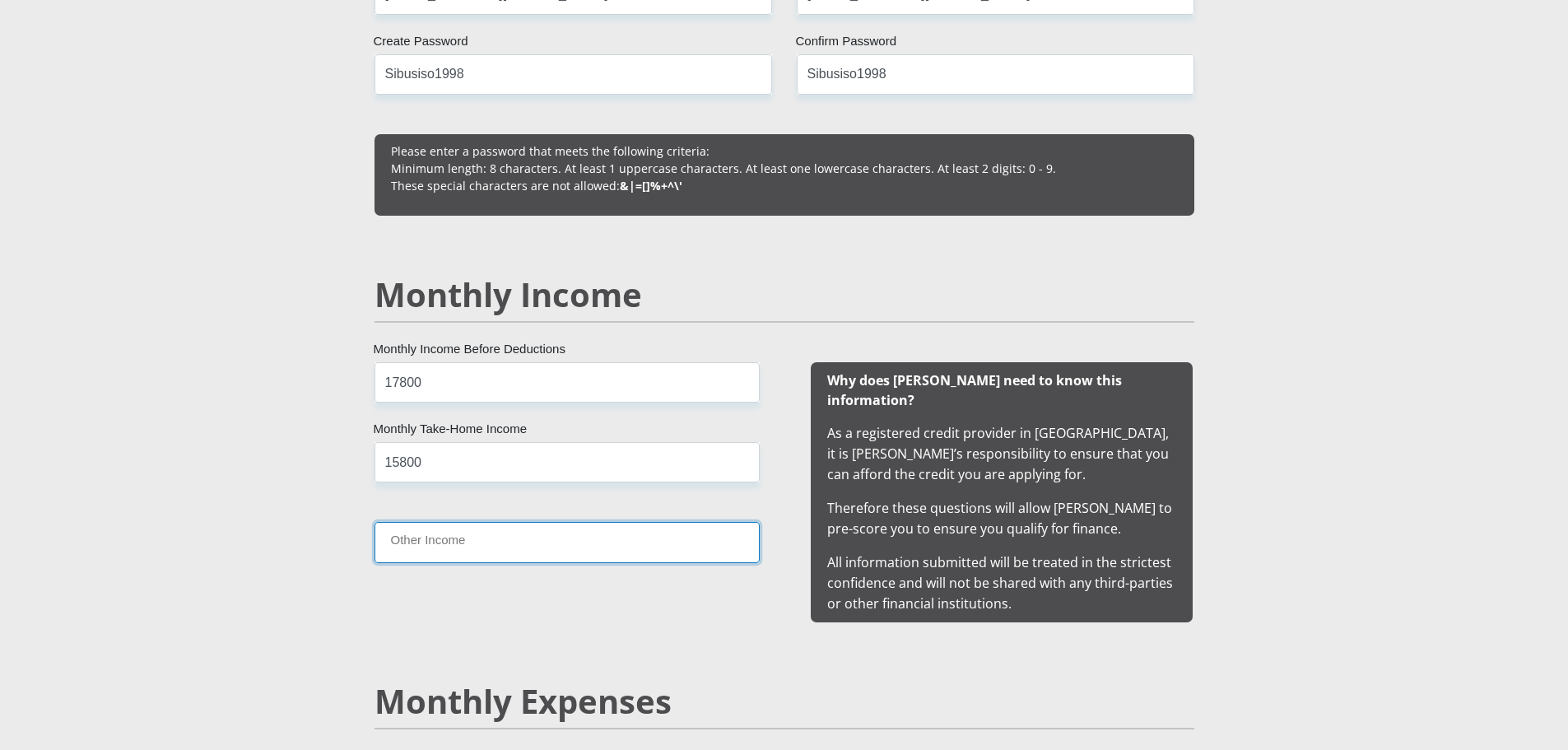 click on "Other Income" at bounding box center [567, 542] 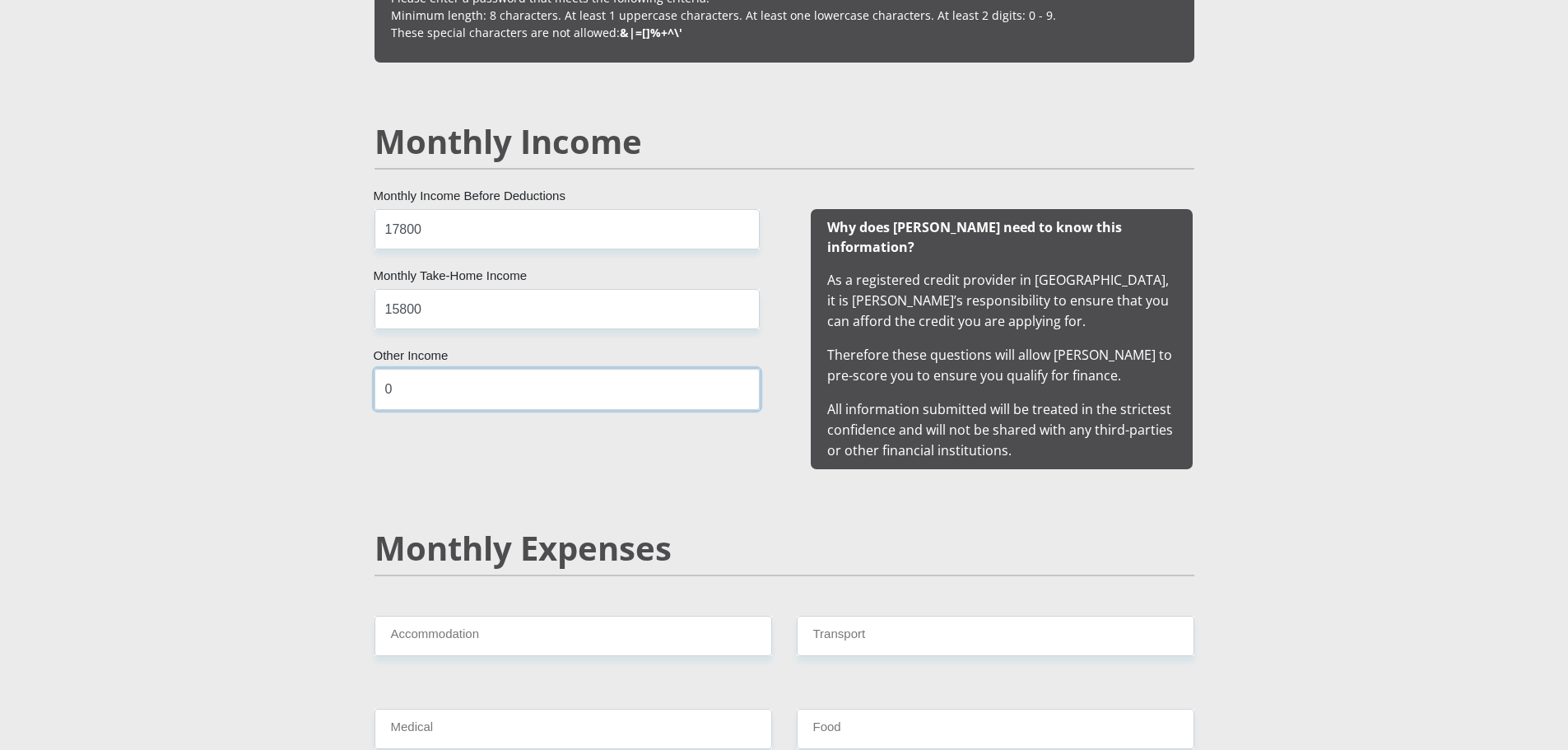 scroll, scrollTop: 1647, scrollLeft: 0, axis: vertical 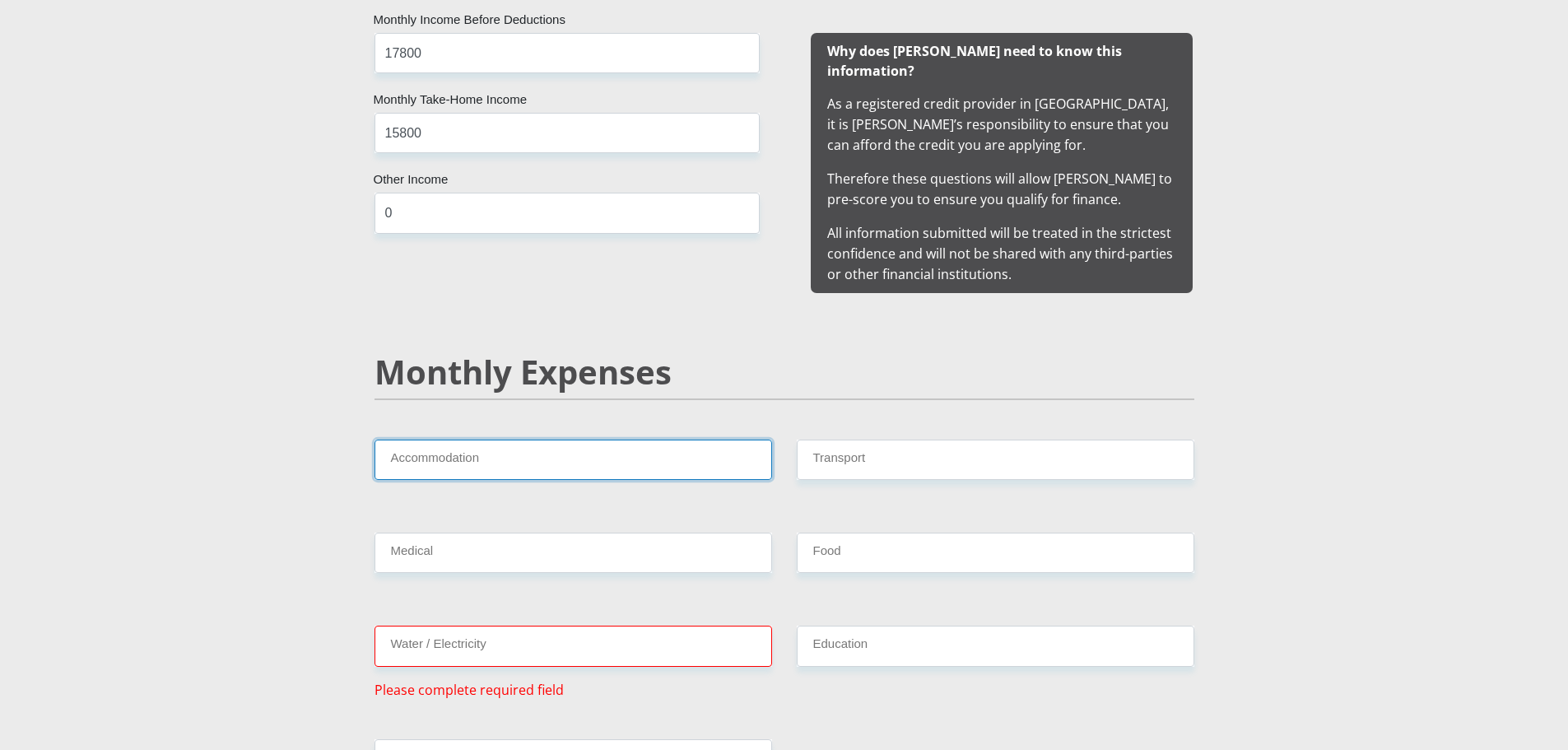 click on "Accommodation" at bounding box center [573, 459] 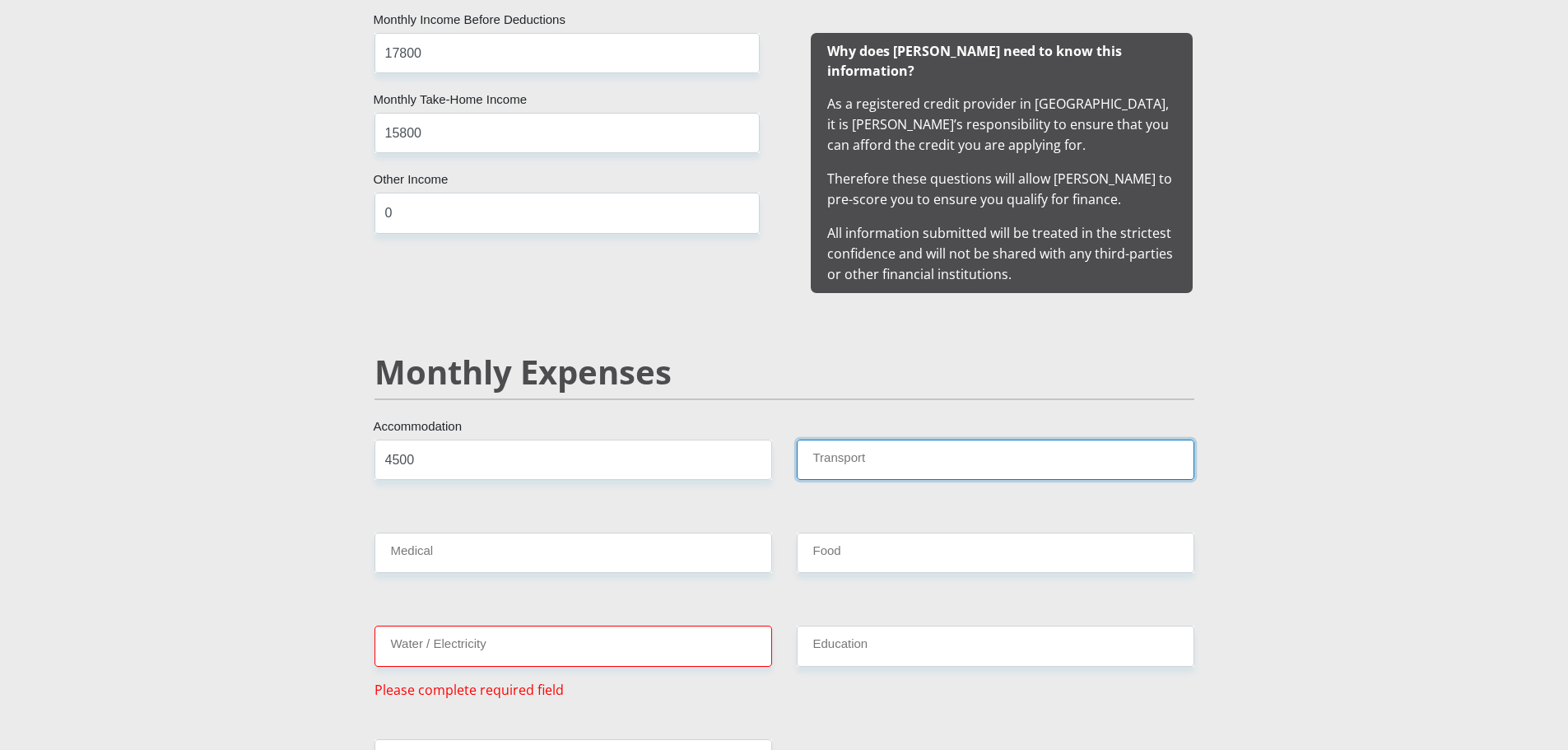 drag, startPoint x: 872, startPoint y: 422, endPoint x: 875, endPoint y: 452, distance: 30.149627 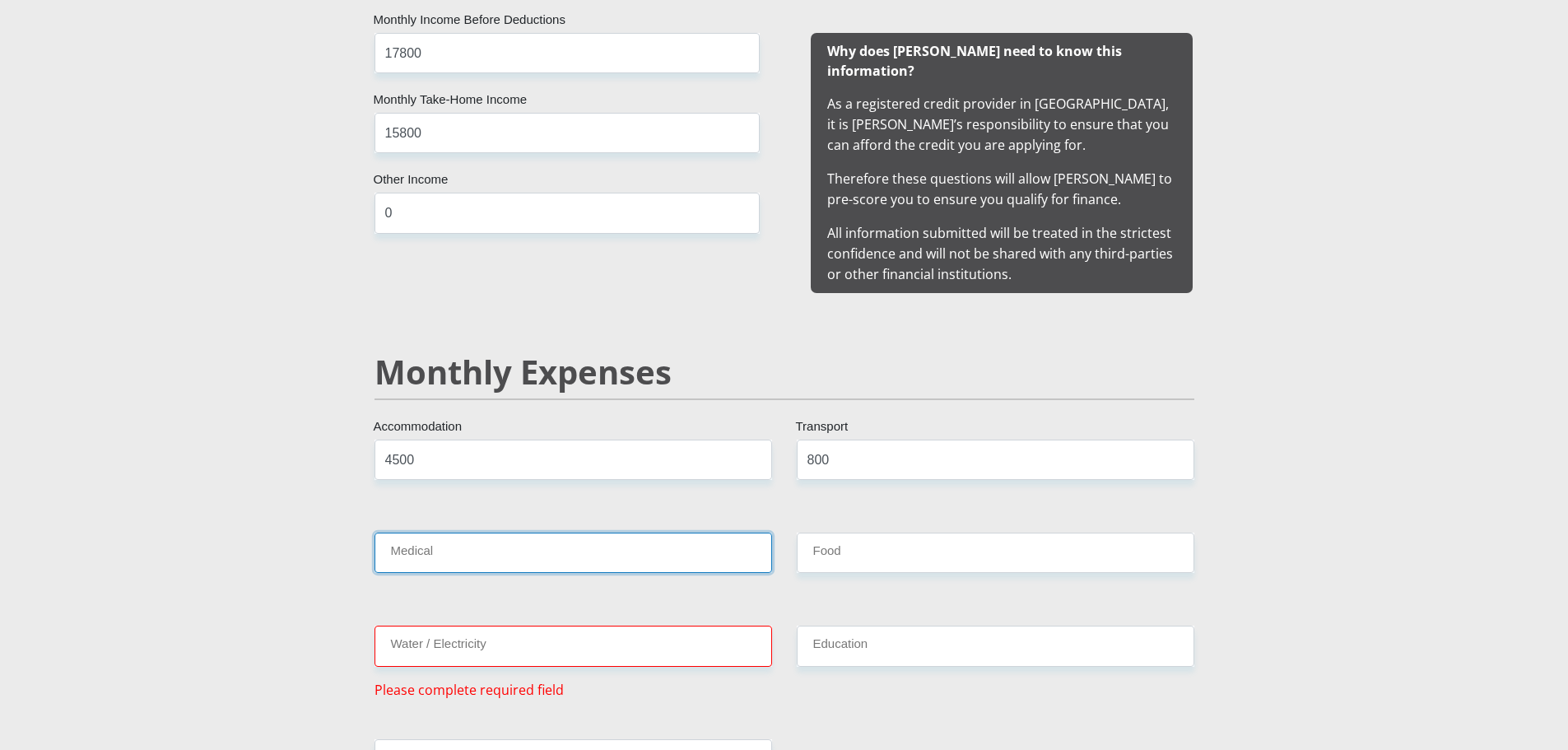 click on "Medical" at bounding box center [573, 552] 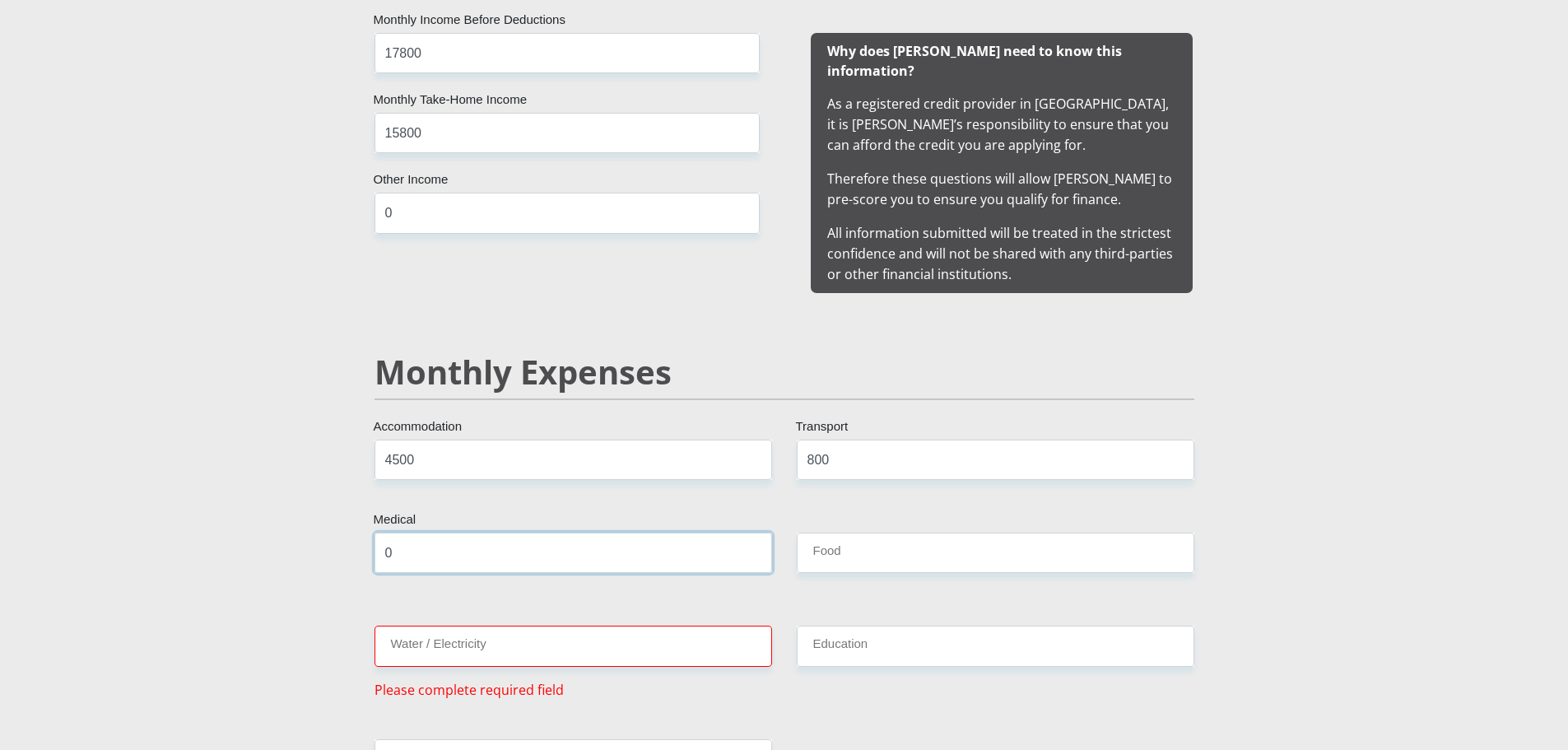 type on "0" 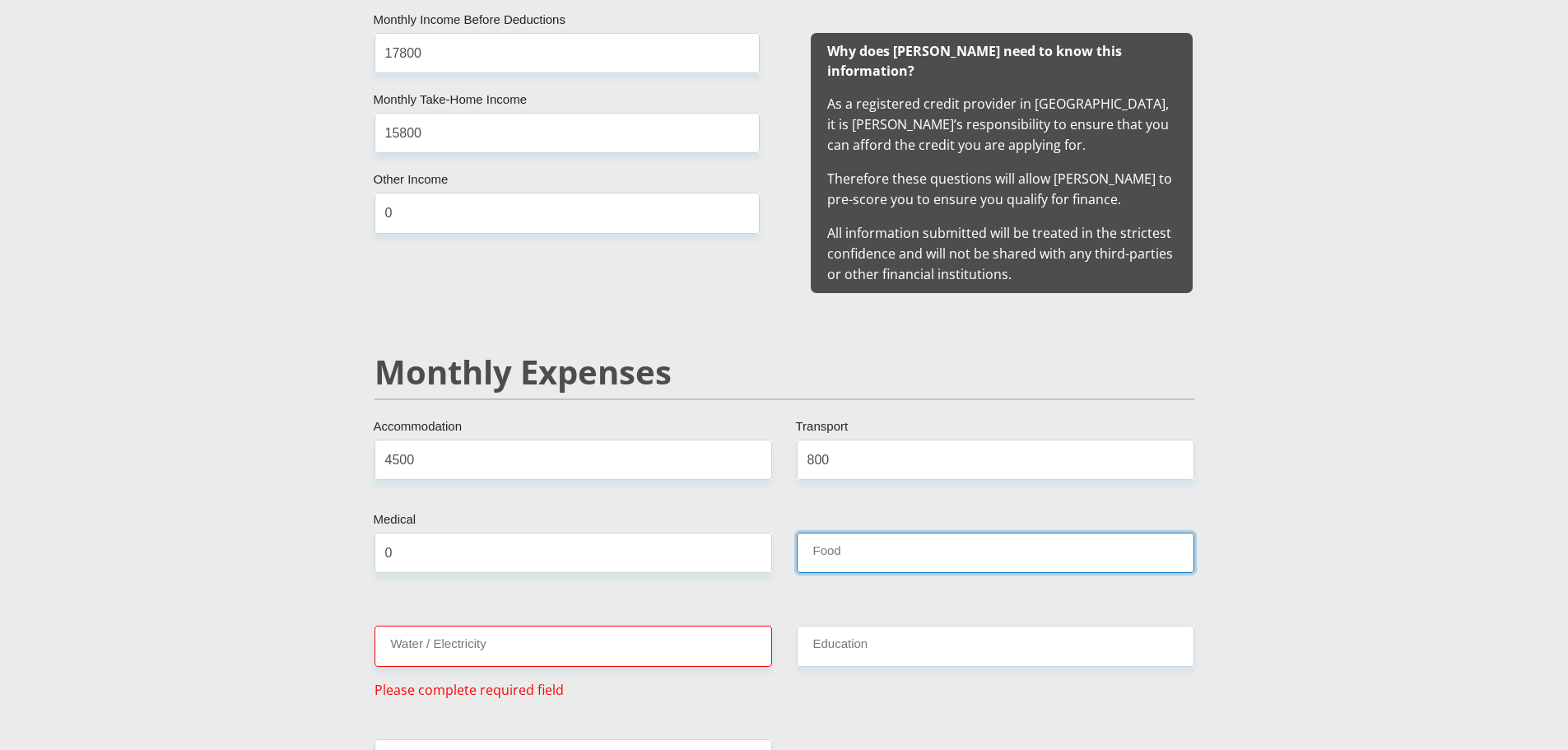 click on "Food" at bounding box center (995, 552) 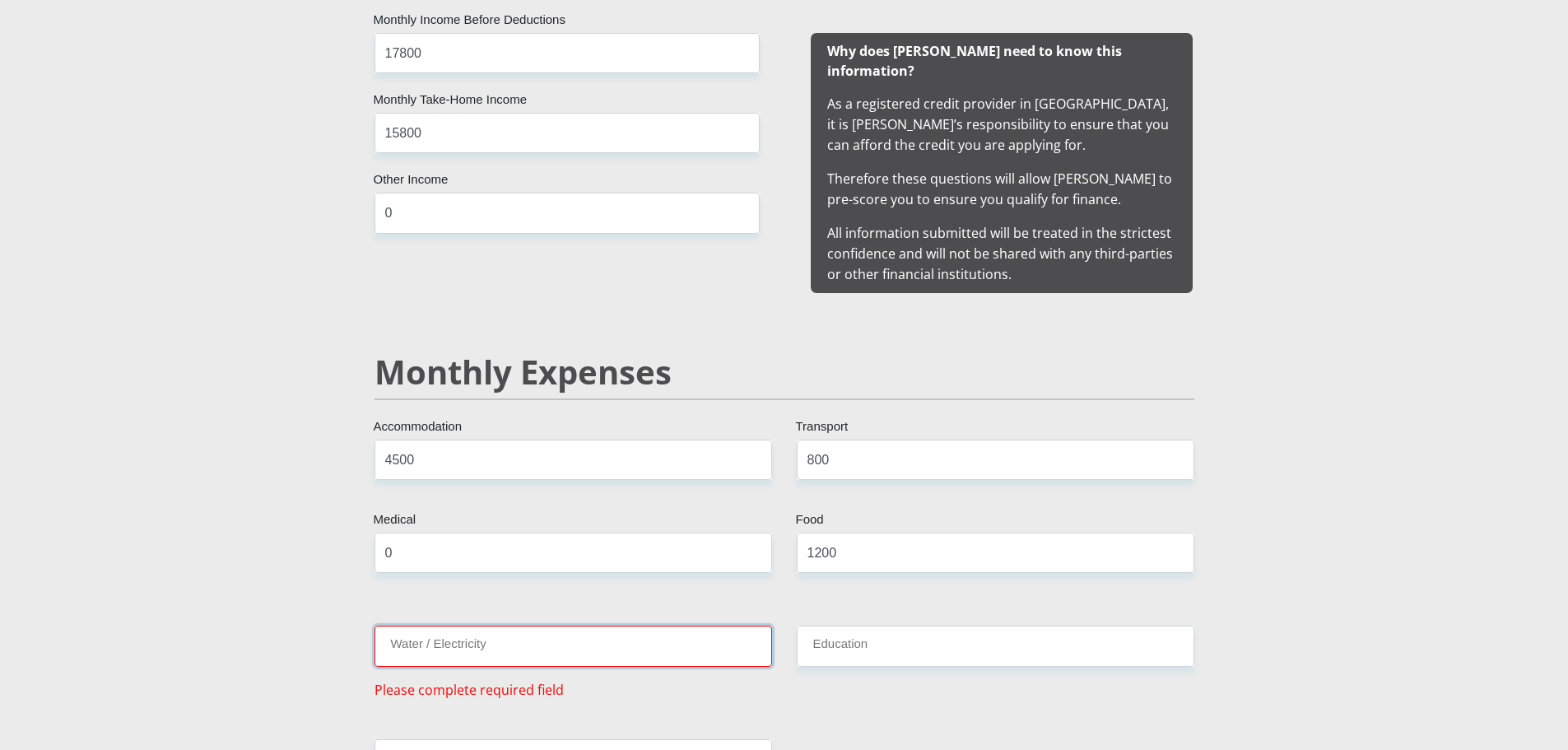 click on "Water / Electricity" at bounding box center [573, 645] 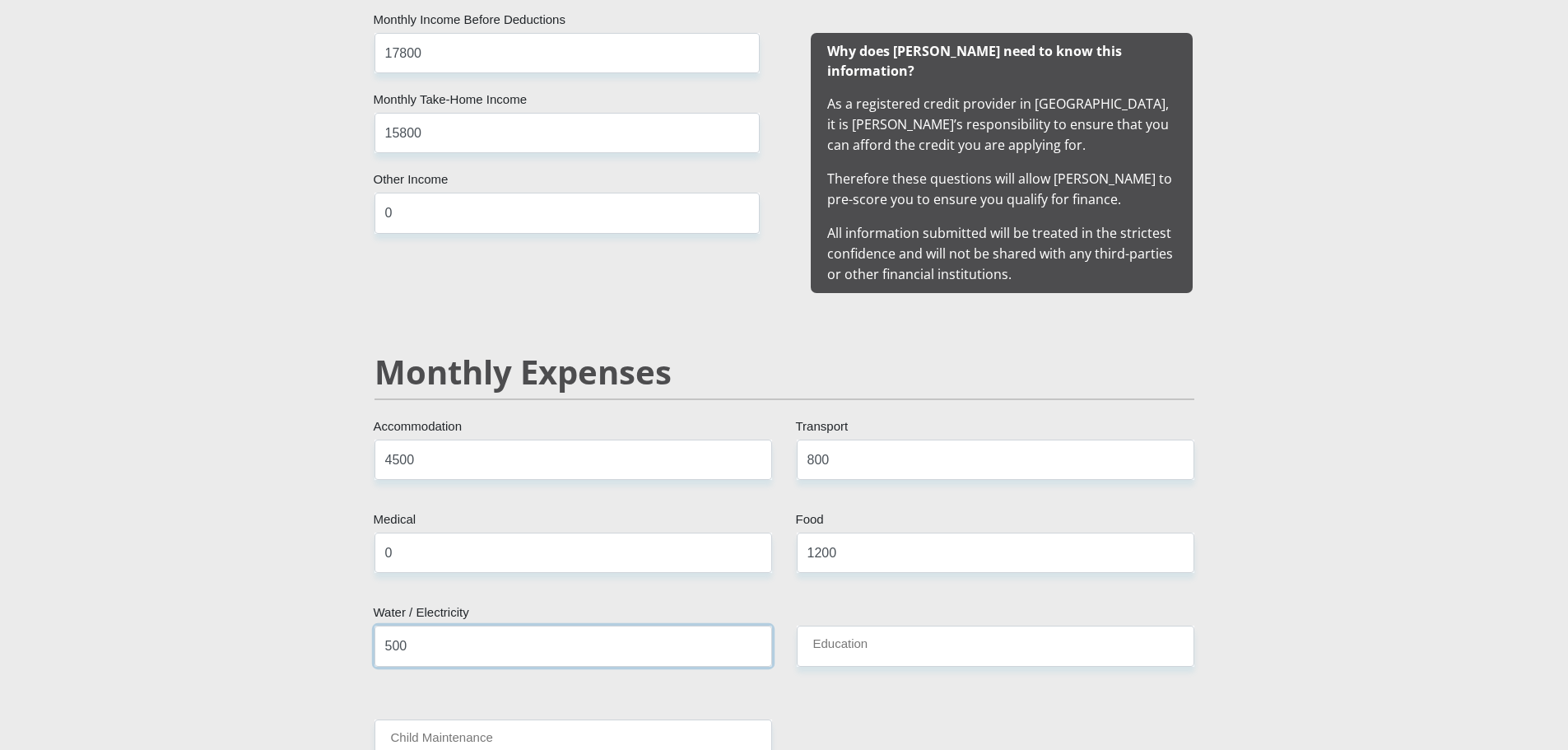 type on "500" 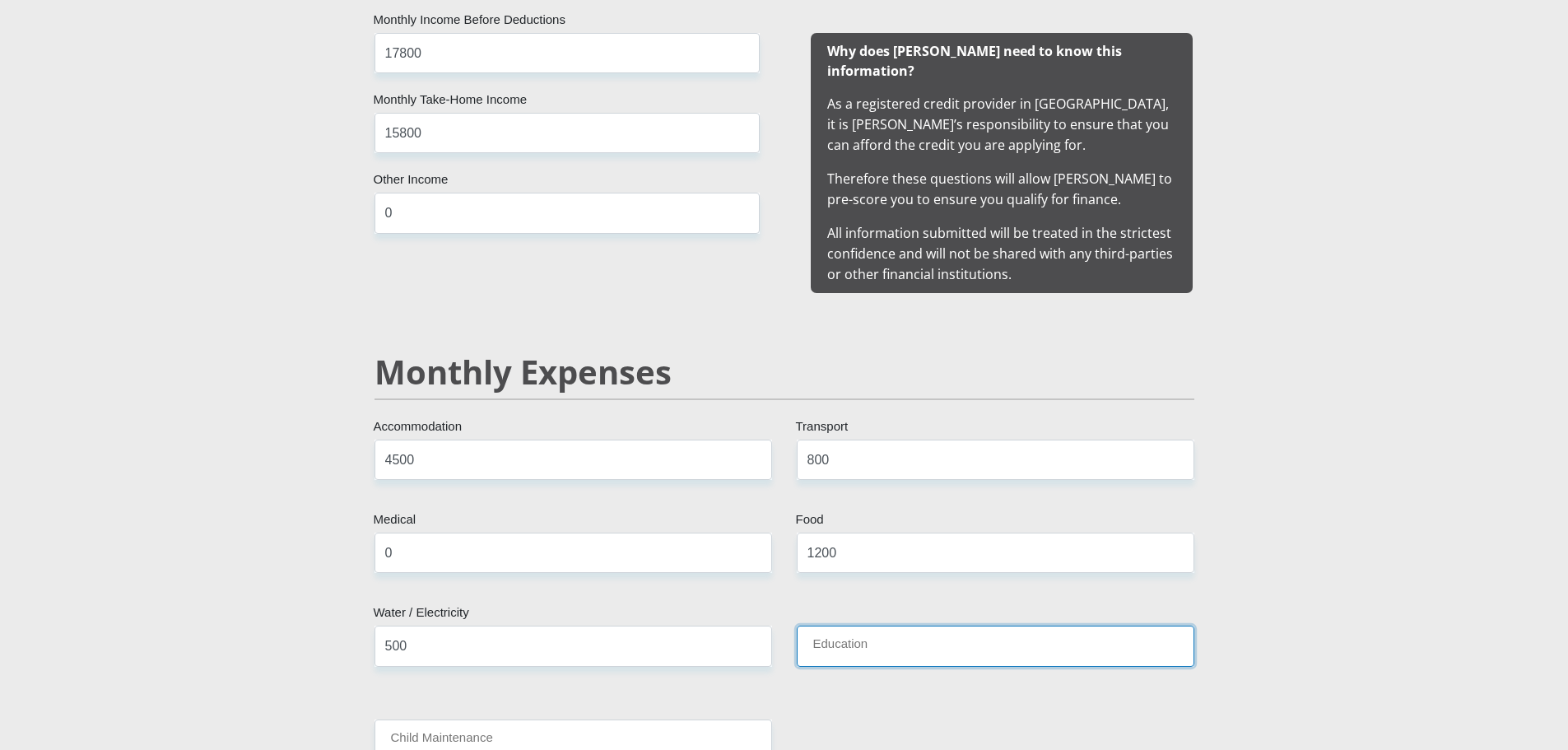 click on "Education" at bounding box center [995, 645] 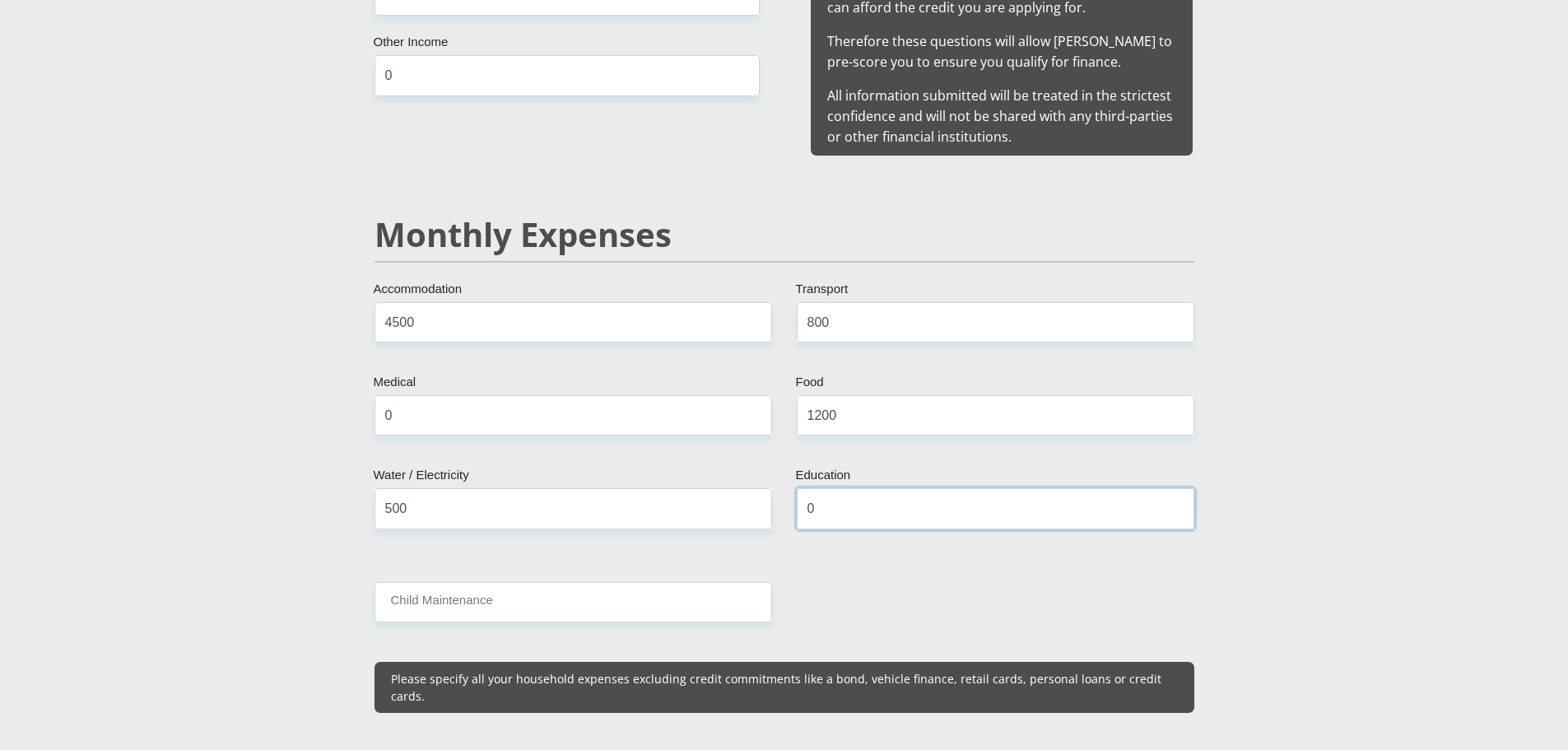 scroll, scrollTop: 1894, scrollLeft: 0, axis: vertical 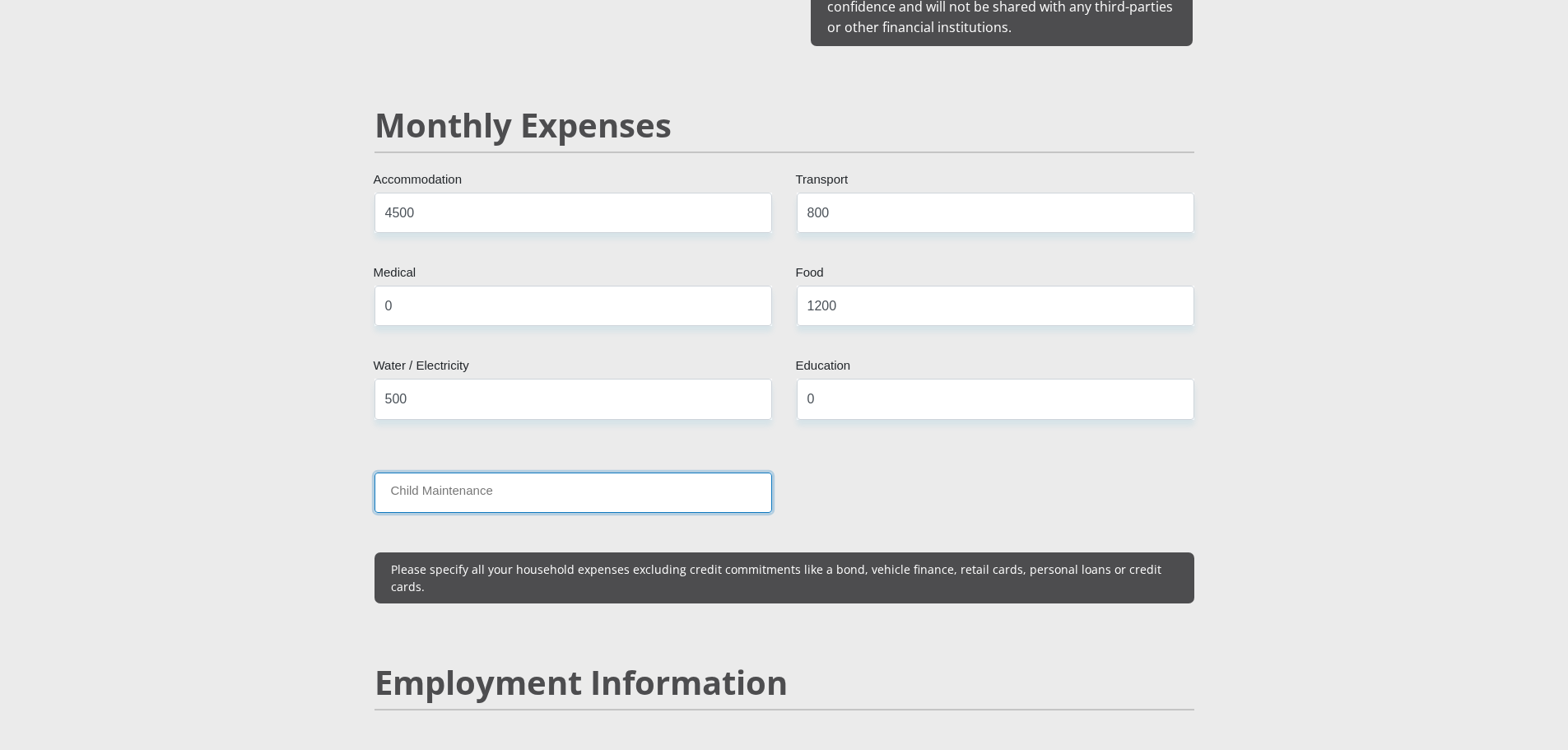 click on "Child Maintenance" at bounding box center [573, 492] 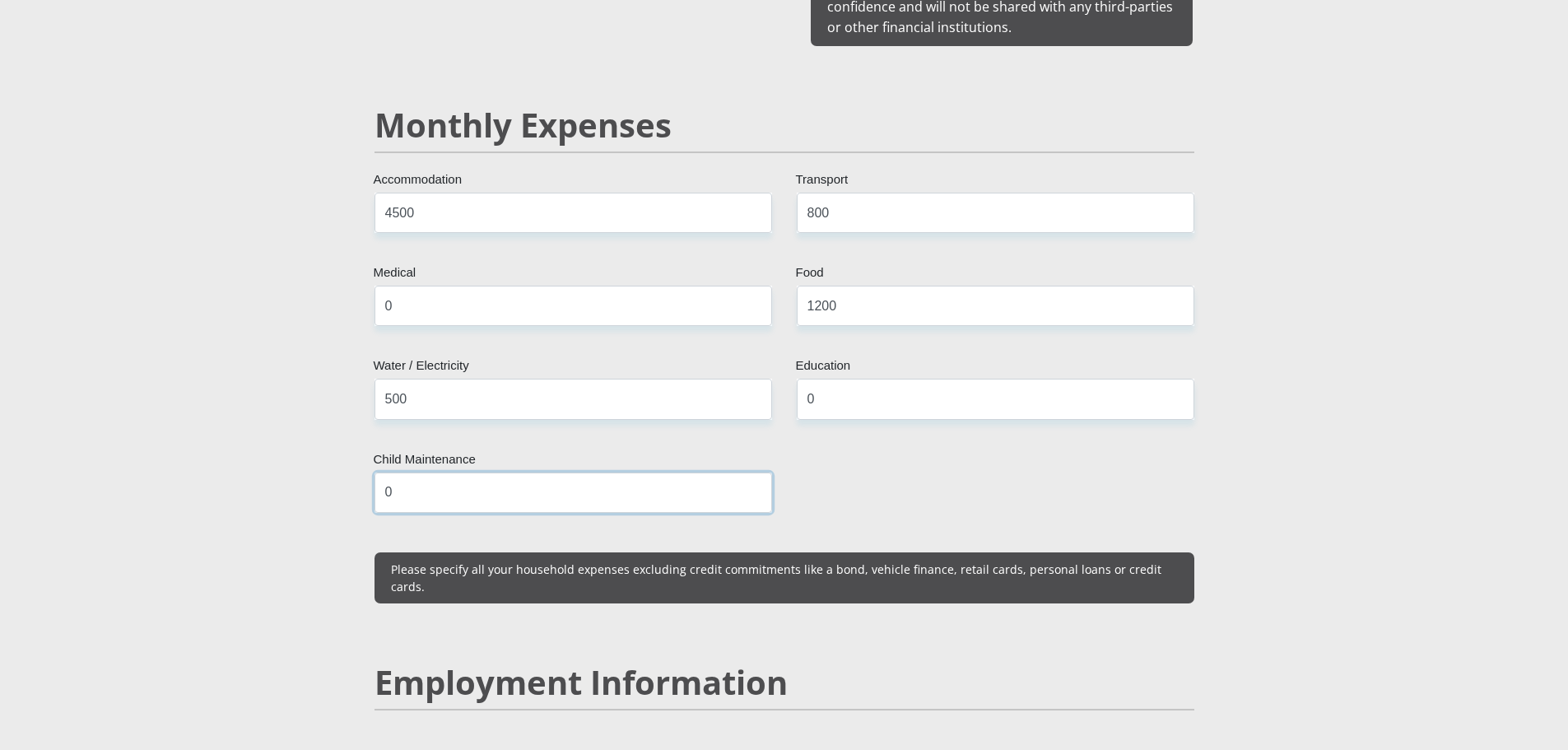 type on "0" 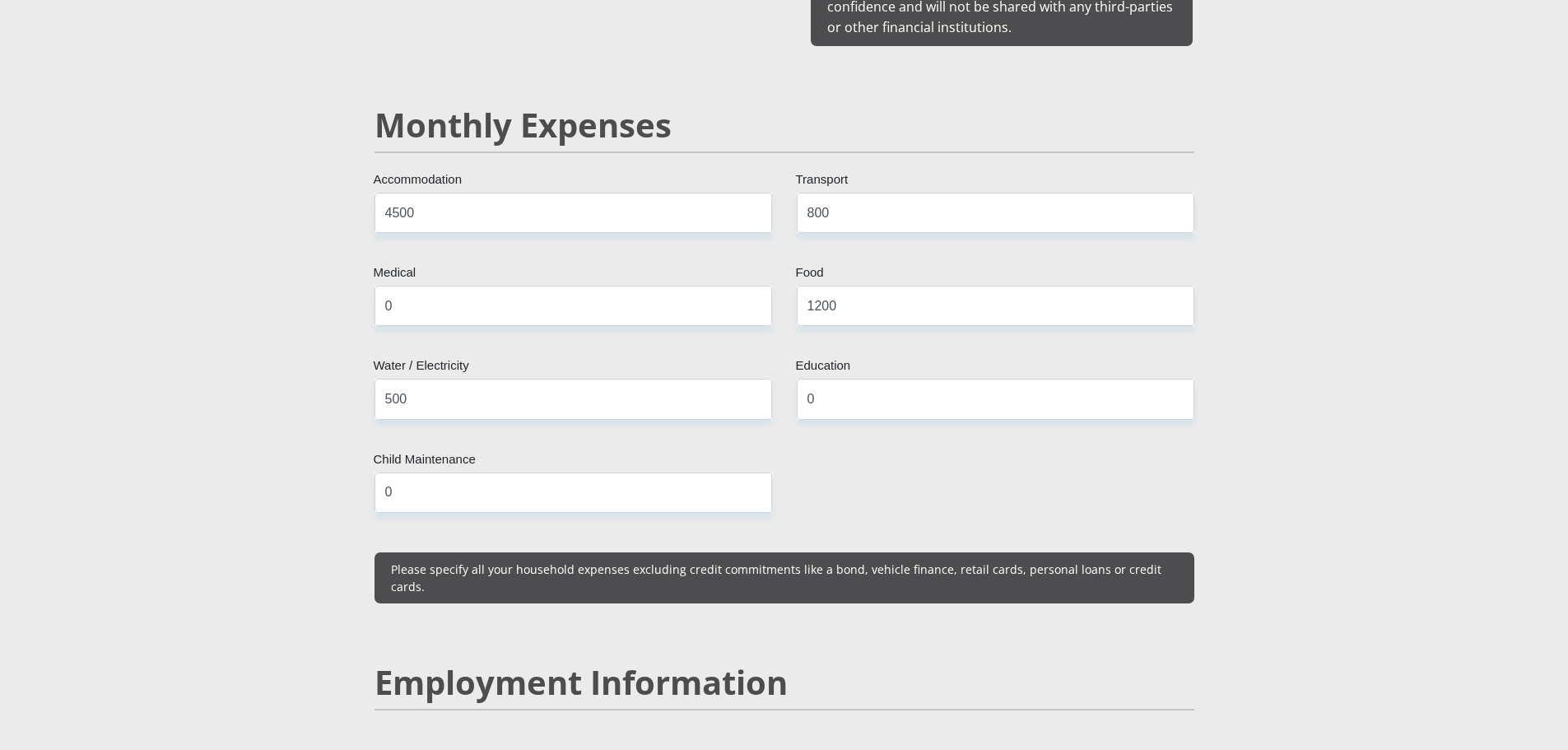 drag, startPoint x: 1128, startPoint y: 660, endPoint x: 1122, endPoint y: 654, distance: 8.485281 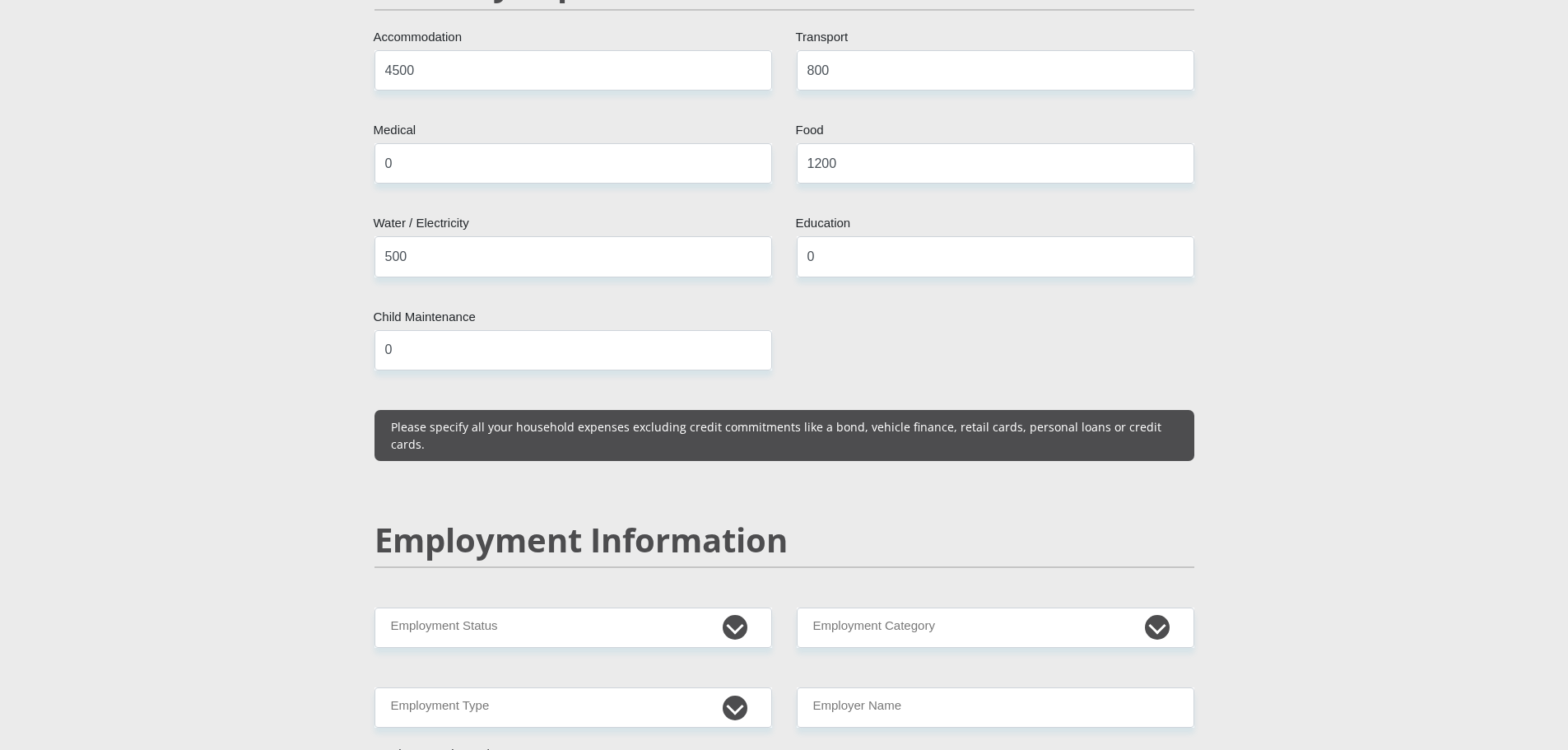 scroll, scrollTop: 2141, scrollLeft: 0, axis: vertical 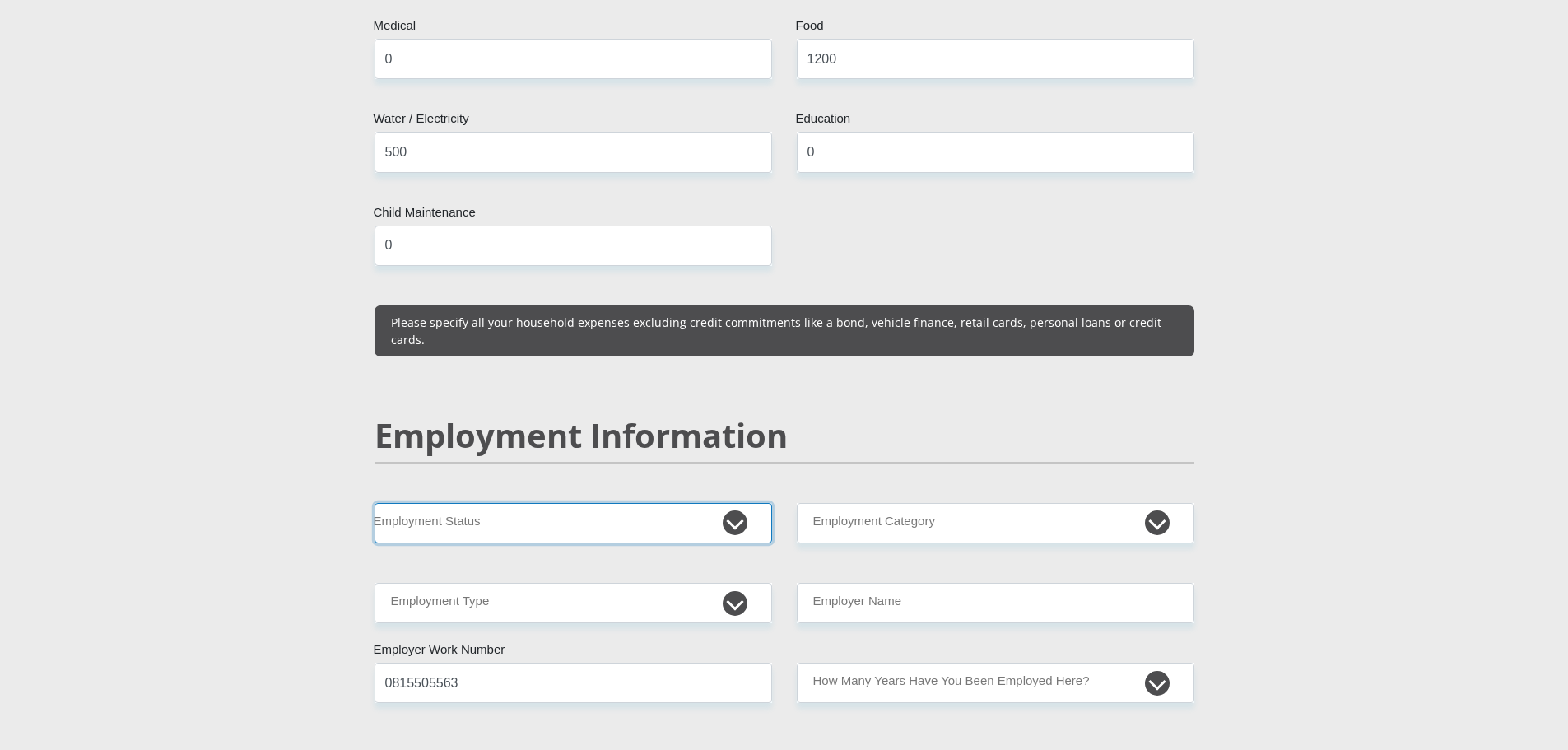 click on "Permanent/Full-time
Part-time/Casual
Contract Worker
Self-Employed
Housewife
Retired
Student
Medically Boarded
Disability
Unemployed" at bounding box center [573, 523] 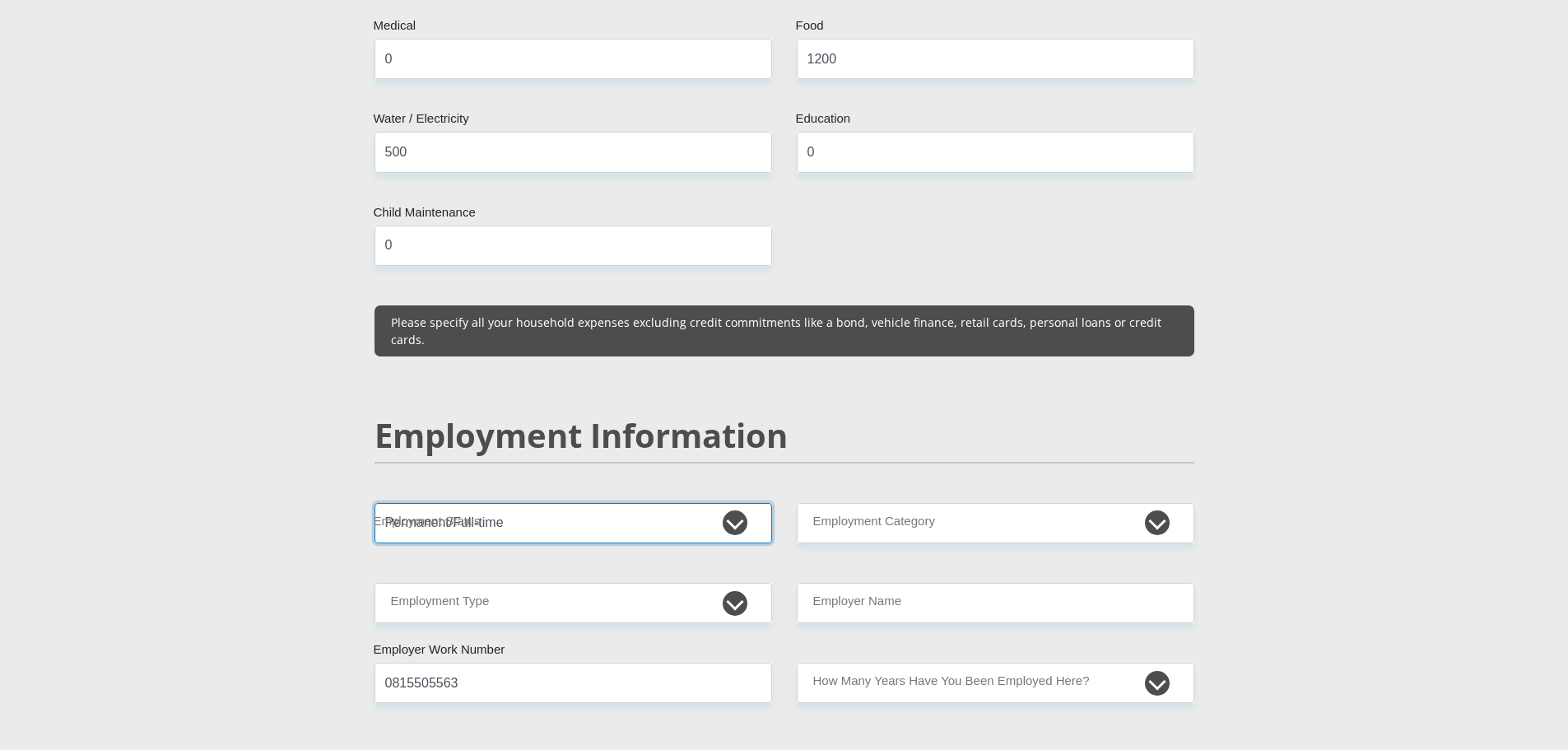 click on "Permanent/Full-time
Part-time/Casual
Contract Worker
Self-Employed
Housewife
Retired
Student
Medically Boarded
Disability
Unemployed" at bounding box center (573, 523) 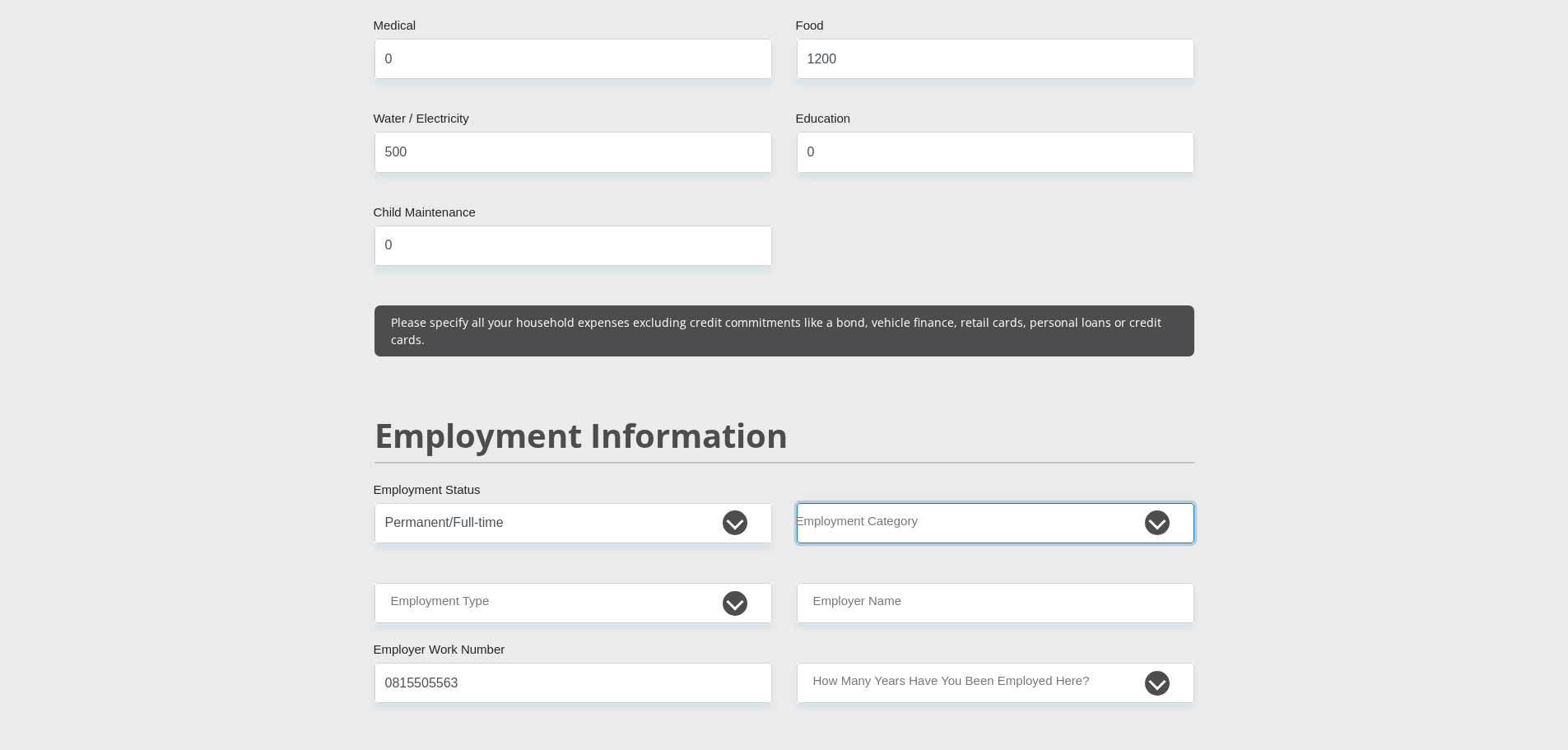 click on "AGRICULTURE
ALCOHOL & TOBACCO
CONSTRUCTION MATERIALS
METALLURGY
EQUIPMENT FOR RENEWABLE ENERGY
SPECIALIZED CONTRACTORS
CAR
GAMING (INCL. INTERNET
OTHER WHOLESALE
UNLICENSED PHARMACEUTICALS
CURRENCY EXCHANGE HOUSES
OTHER FINANCIAL INSTITUTIONS & INSURANCE
REAL ESTATE AGENTS
OIL & GAS
OTHER MATERIALS (E.G. IRON ORE)
PRECIOUS STONES & PRECIOUS METALS
POLITICAL ORGANIZATIONS
RELIGIOUS ORGANIZATIONS(NOT SECTS)
ACTI. HAVING BUSINESS DEAL WITH PUBLIC ADMINISTRATION
LAUNDROMATS" at bounding box center [995, 523] 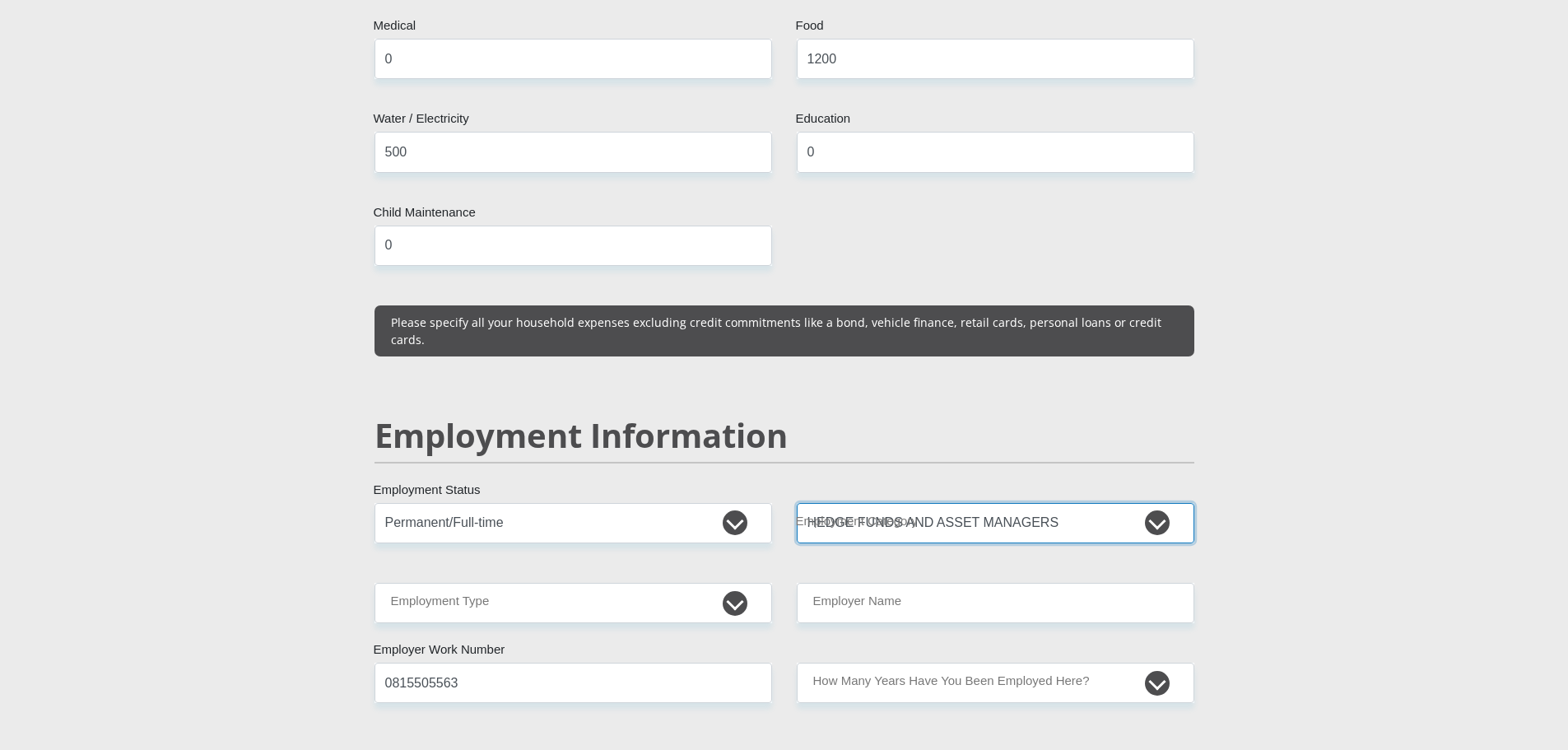 click on "AGRICULTURE
ALCOHOL & TOBACCO
CONSTRUCTION MATERIALS
METALLURGY
EQUIPMENT FOR RENEWABLE ENERGY
SPECIALIZED CONTRACTORS
CAR
GAMING (INCL. INTERNET
OTHER WHOLESALE
UNLICENSED PHARMACEUTICALS
CURRENCY EXCHANGE HOUSES
OTHER FINANCIAL INSTITUTIONS & INSURANCE
REAL ESTATE AGENTS
OIL & GAS
OTHER MATERIALS (E.G. IRON ORE)
PRECIOUS STONES & PRECIOUS METALS
POLITICAL ORGANIZATIONS
RELIGIOUS ORGANIZATIONS(NOT SECTS)
ACTI. HAVING BUSINESS DEAL WITH PUBLIC ADMINISTRATION
LAUNDROMATS" at bounding box center [995, 523] 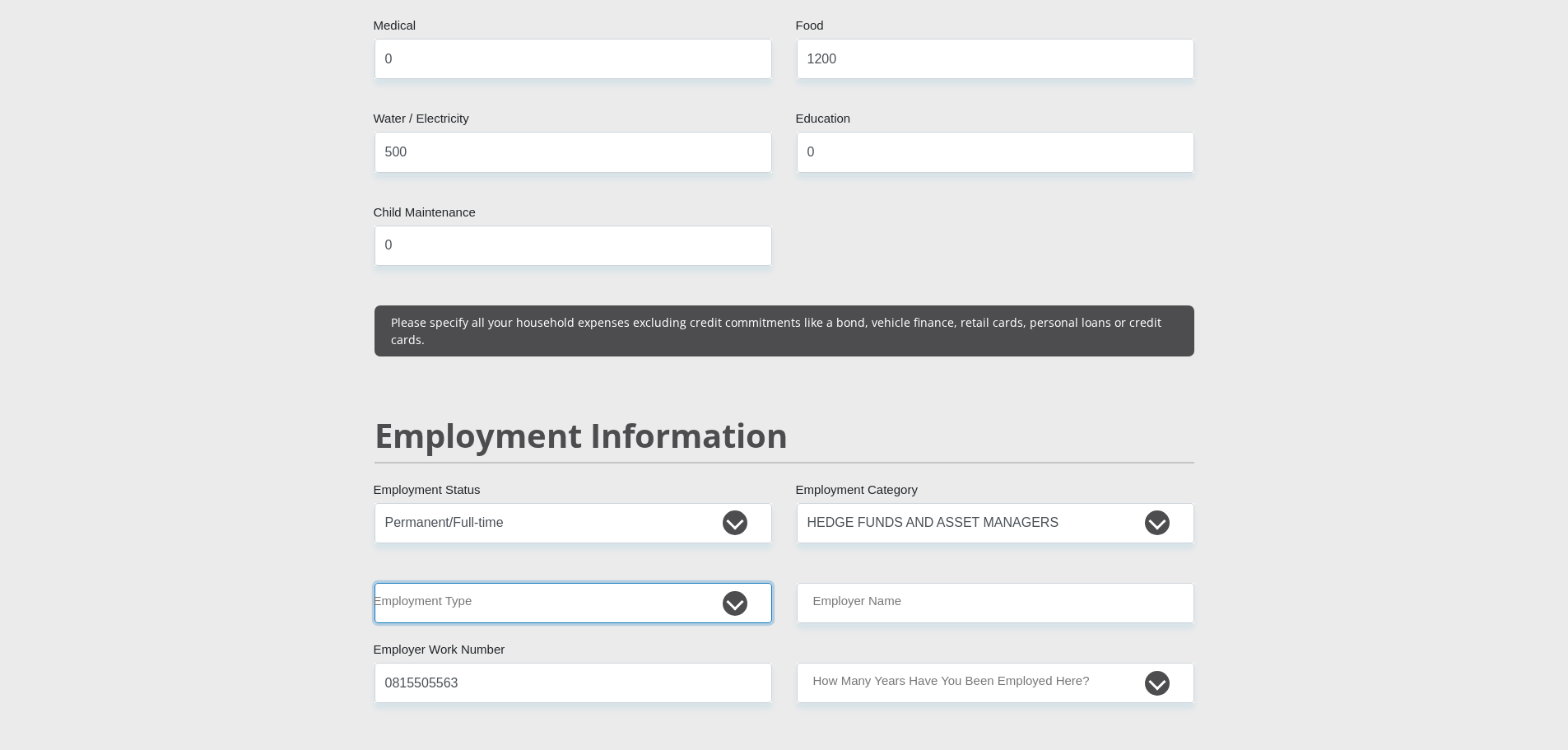 click on "College/Lecturer
Craft Seller
Creative
Driver
Executive
Farmer
Forces - Non Commissioned
Forces - Officer
Hawker
Housewife
Labourer
Licenced Professional
Manager
Miner
Non Licenced Professional
Office Staff/Clerk
Outside Worker
Pensioner
Permanent Teacher
Production/Manufacturing
Sales
Self-Employed
Semi-Professional Worker
Service Industry  Social Worker  Student" at bounding box center (573, 603) 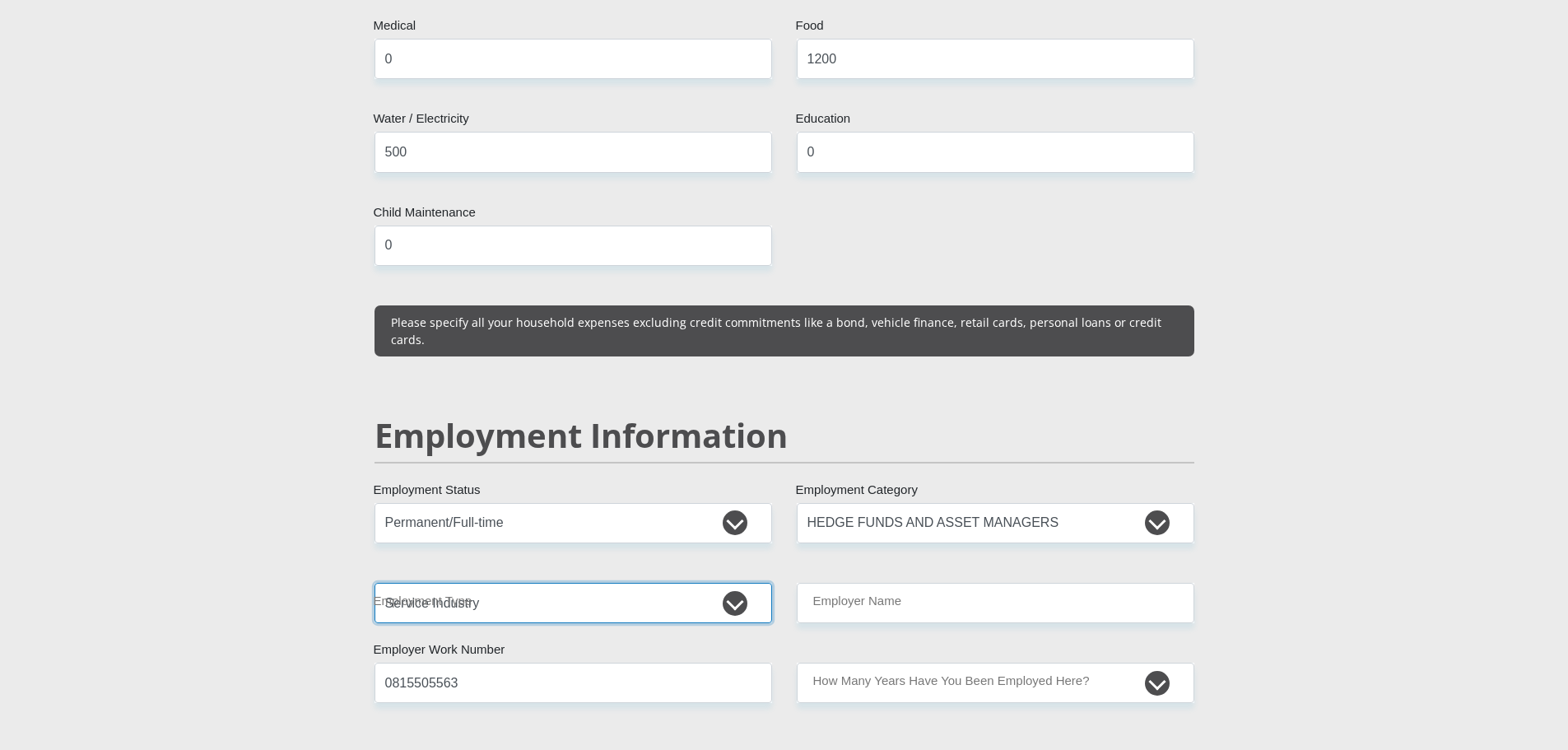 click on "College/Lecturer
Craft Seller
Creative
Driver
Executive
Farmer
Forces - Non Commissioned
Forces - Officer
Hawker
Housewife
Labourer
Licenced Professional
Manager
Miner
Non Licenced Professional
Office Staff/Clerk
Outside Worker
Pensioner
Permanent Teacher
Production/Manufacturing
Sales
Self-Employed
Semi-Professional Worker
Service Industry  Social Worker  Student" at bounding box center [573, 603] 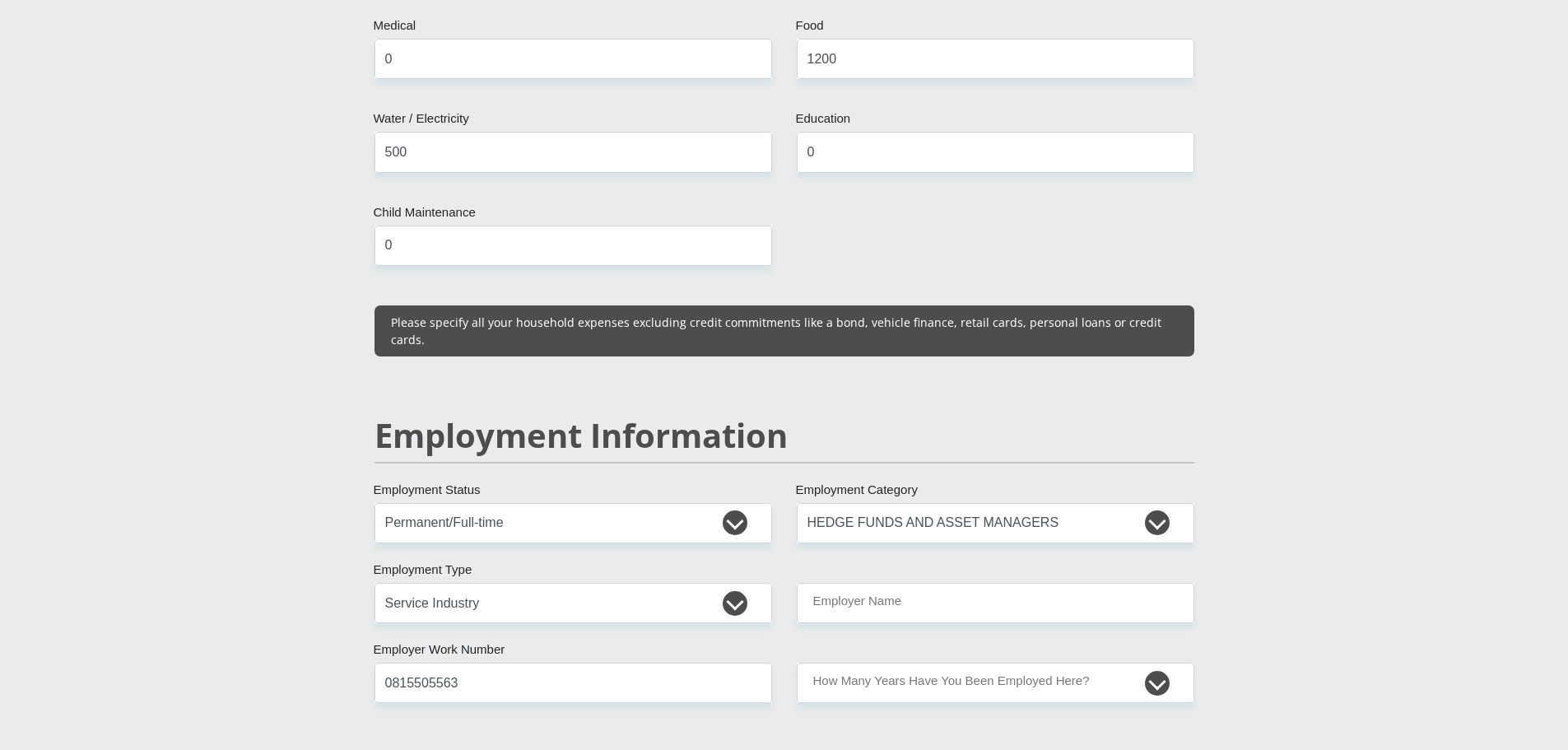 click on "Mr
Ms
Mrs
Dr
Other
Title
CLYDE
First Name
NDLOVU
Surname
9804266163183
South African ID Number
Please input valid ID number
South Africa
Afghanistan
Aland Islands
Albania
Algeria
America Samoa
American Virgin Islands
Andorra
Angola
Anguilla
Antarctica
Antigua and Barbuda
Argentina" at bounding box center [784, 486] 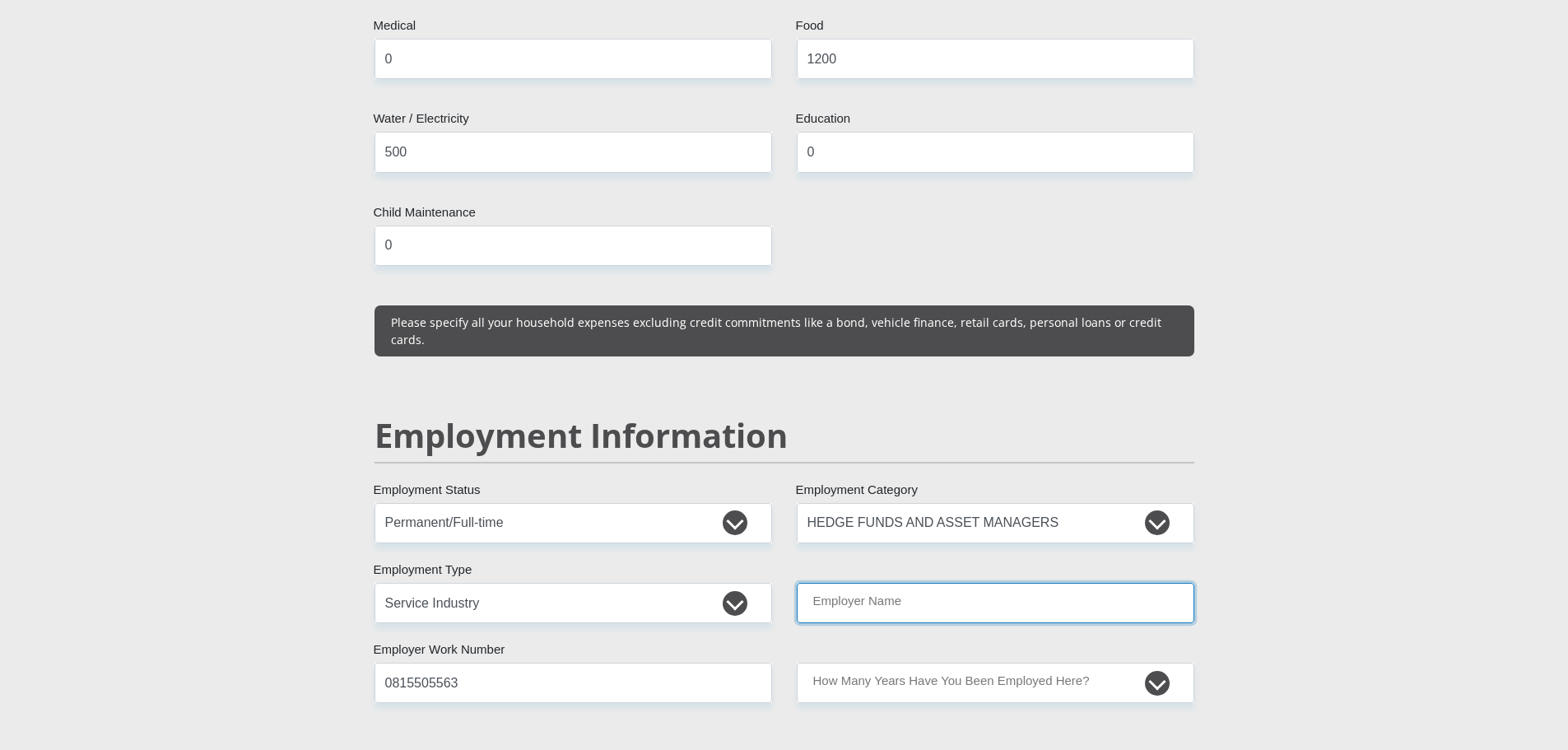 drag, startPoint x: 947, startPoint y: 559, endPoint x: 925, endPoint y: 560, distance: 22.022716 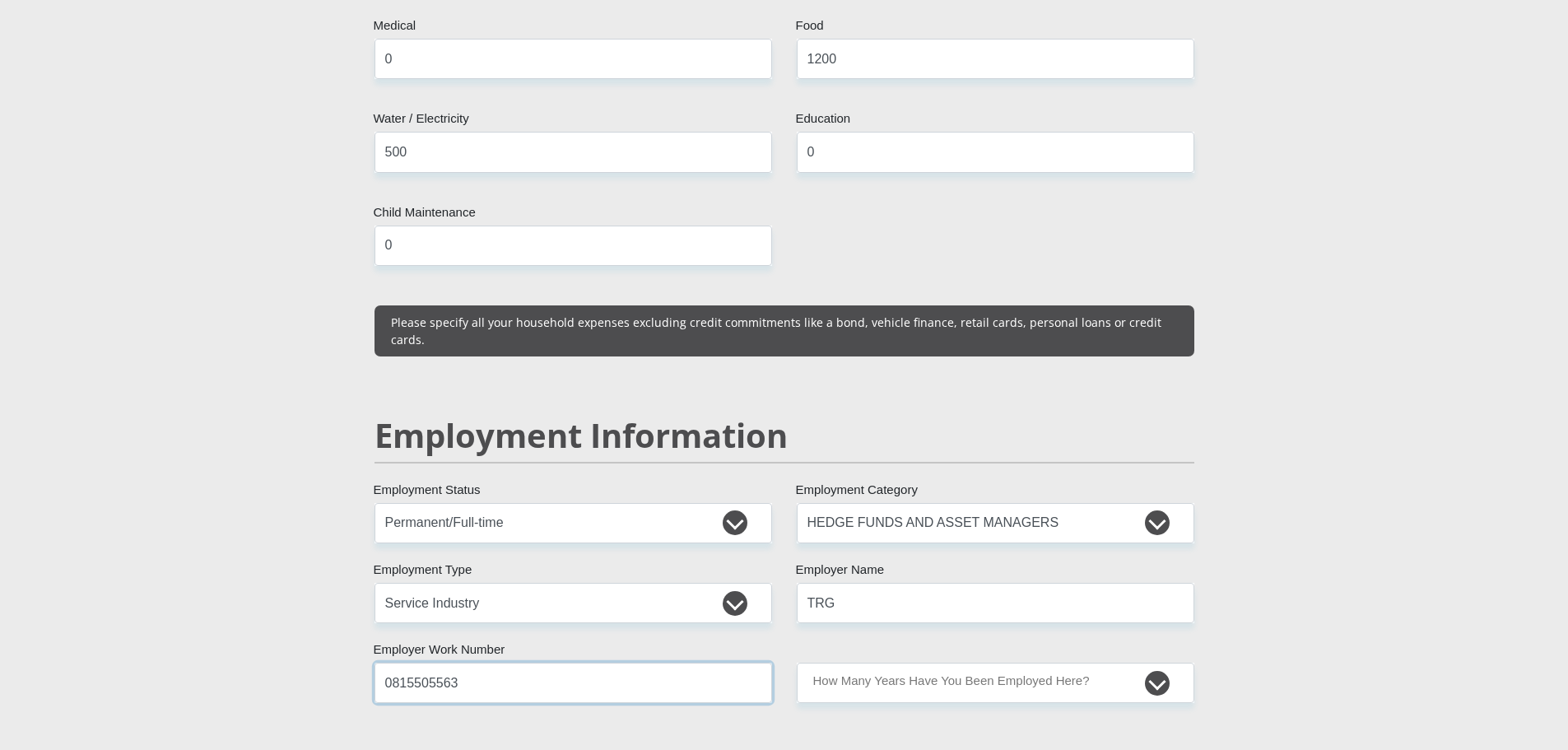 drag, startPoint x: 600, startPoint y: 654, endPoint x: 147, endPoint y: 631, distance: 453.58351 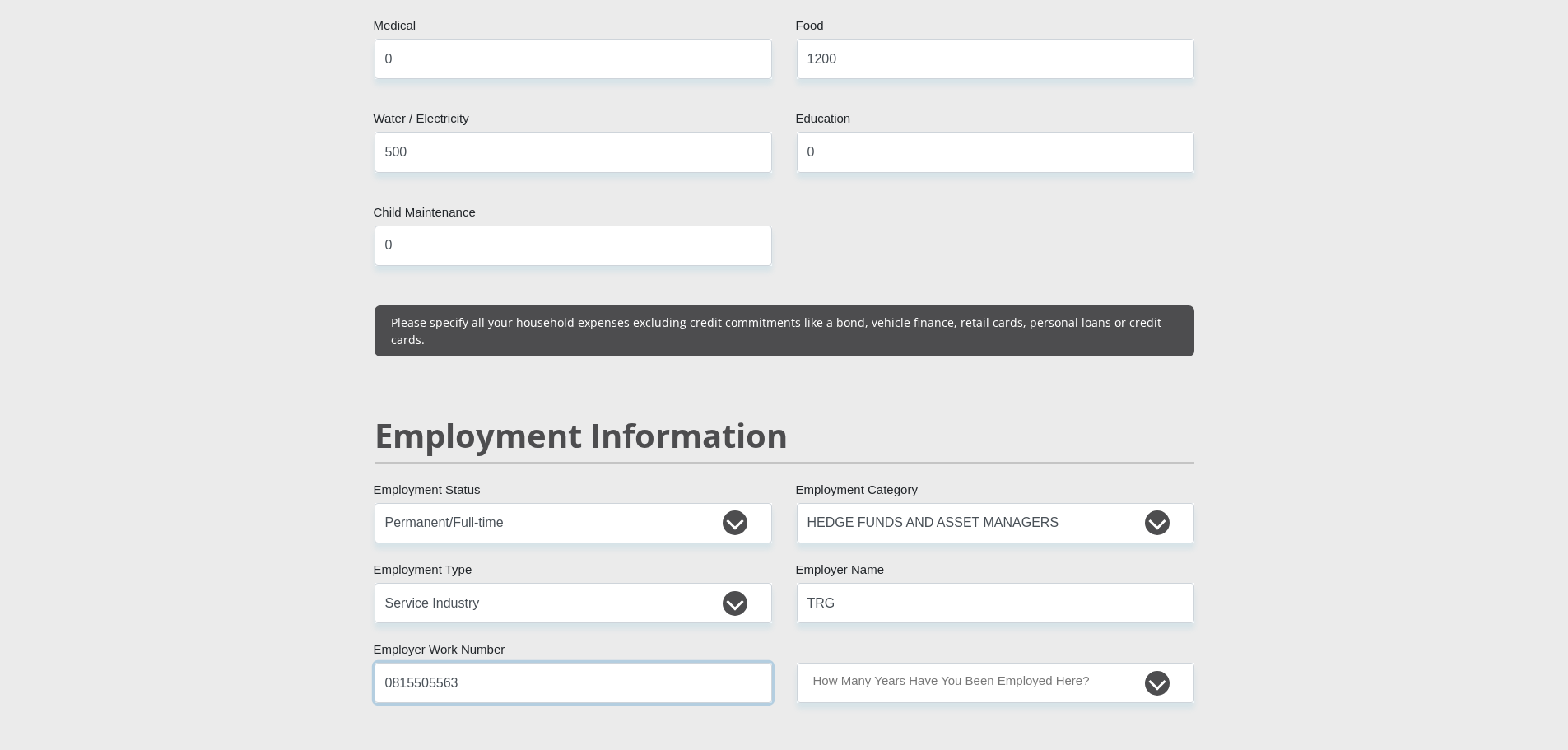 paste on "32 947 1132" 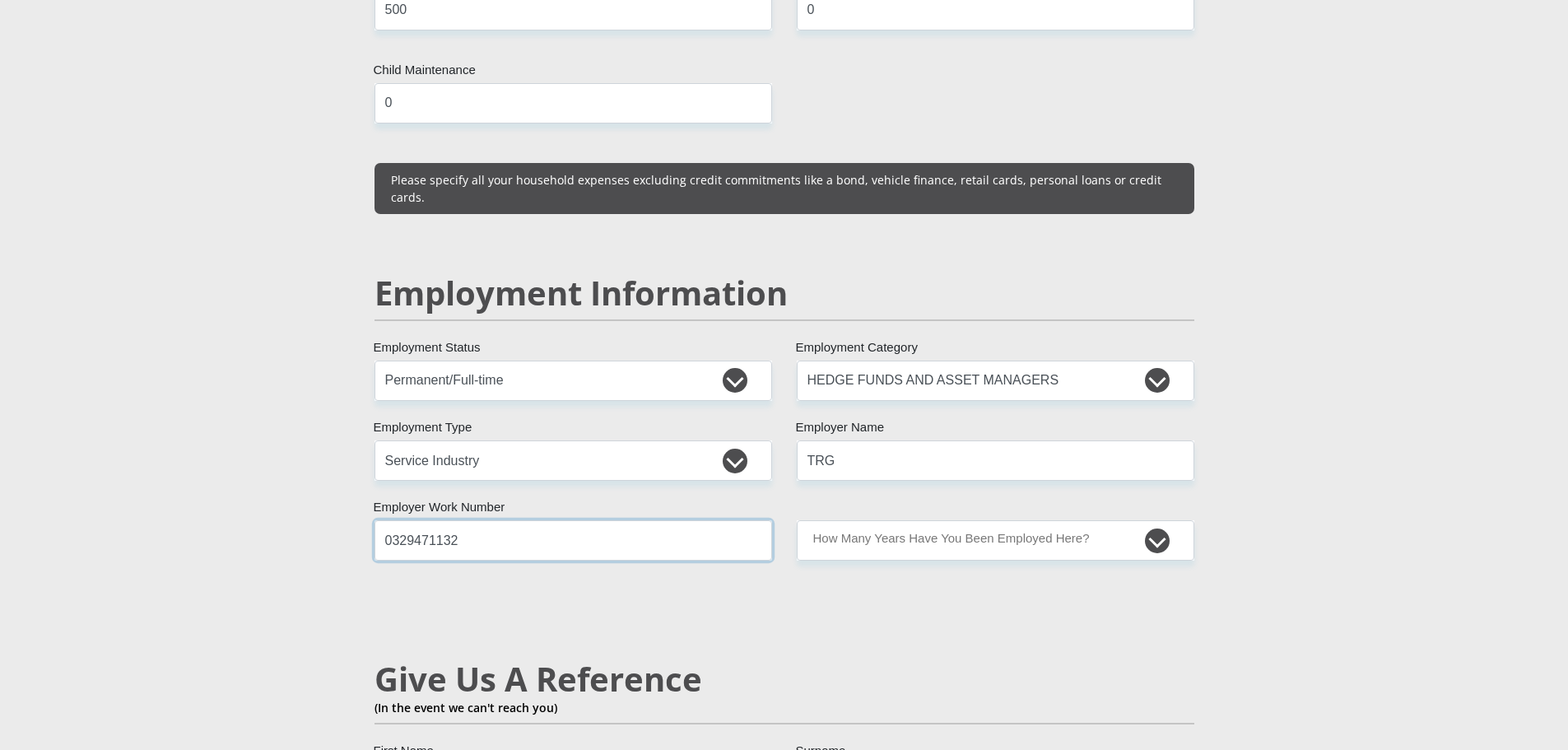 scroll, scrollTop: 2387, scrollLeft: 0, axis: vertical 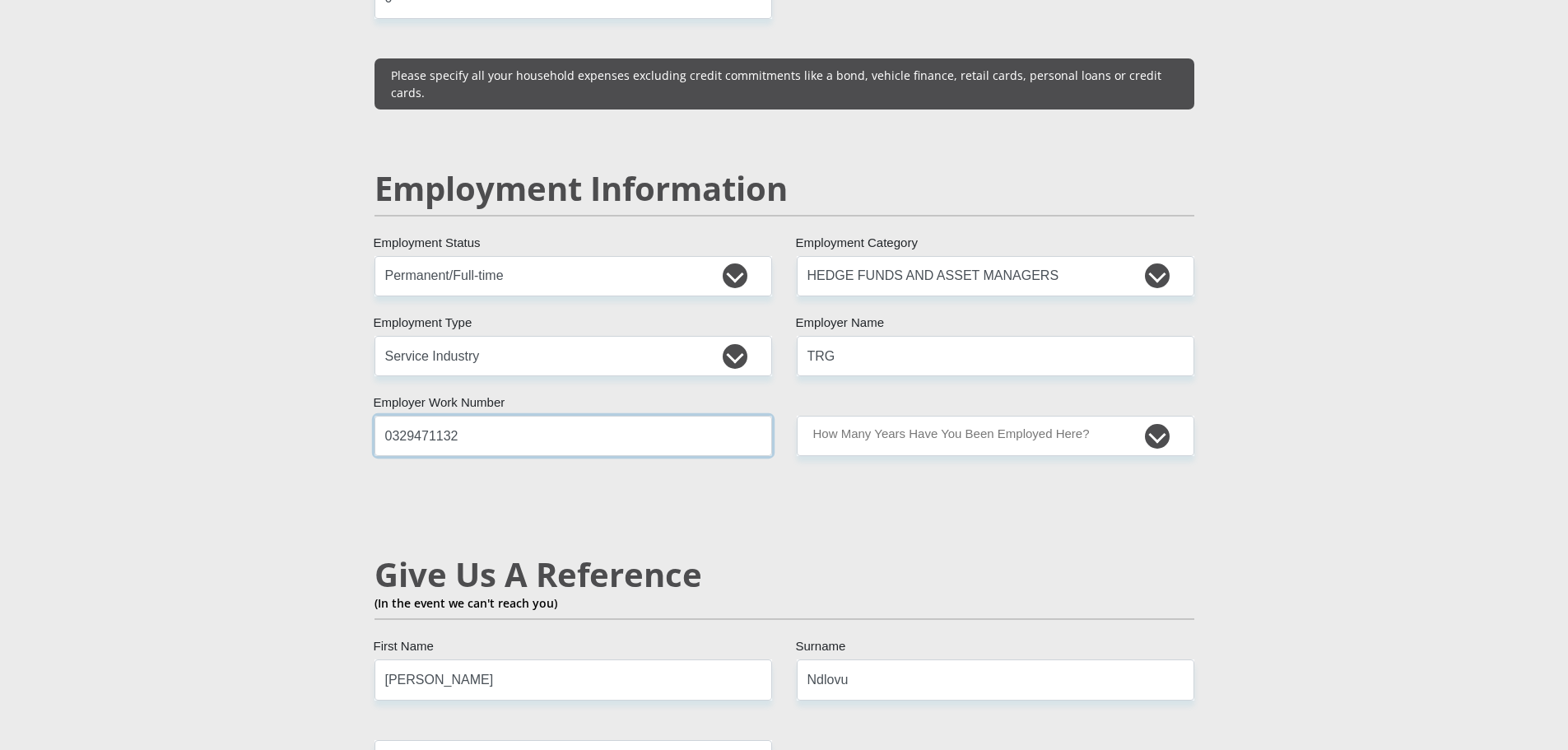type on "0329471132" 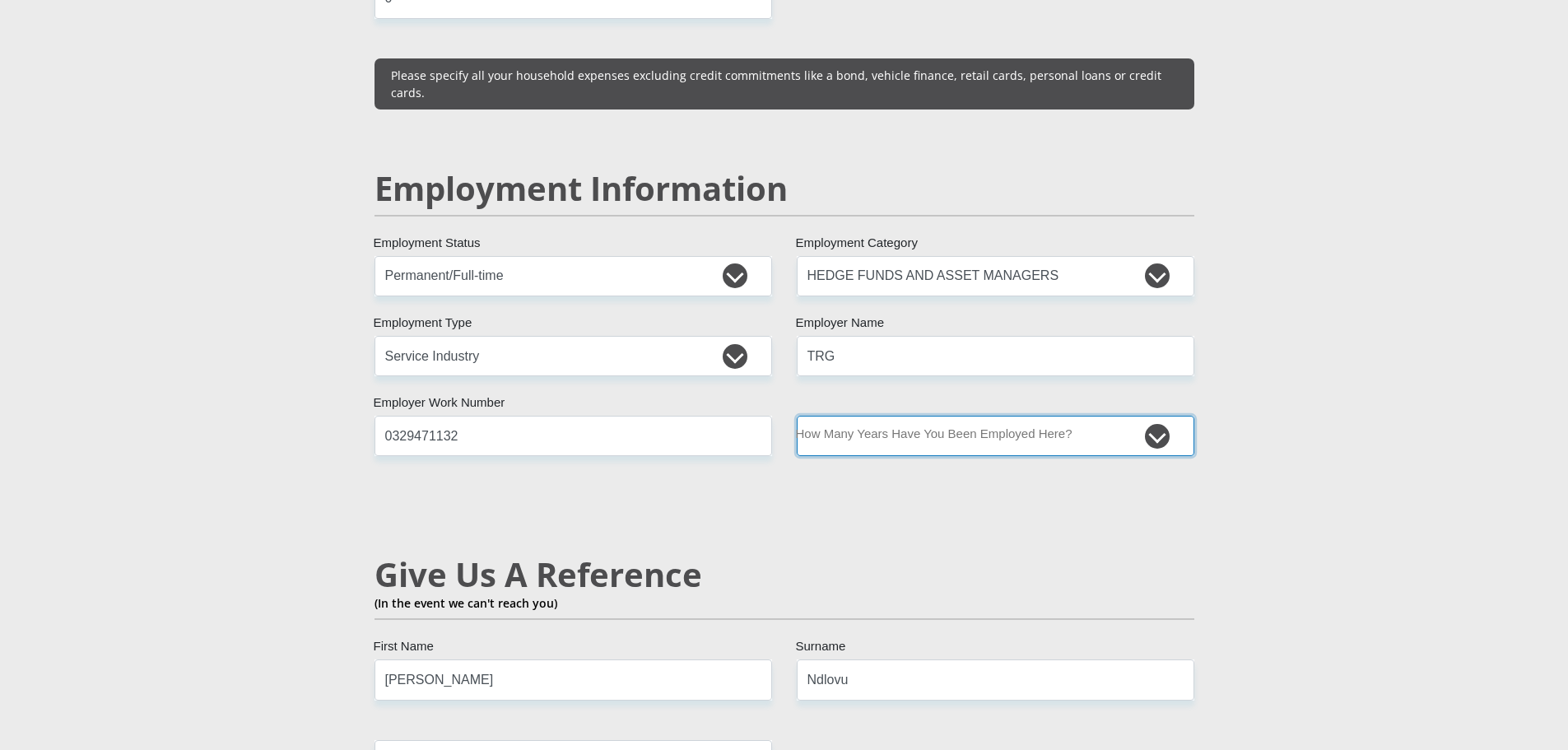 click on "less than 1 year
1-3 years
3-5 years
5+ years" at bounding box center [995, 436] 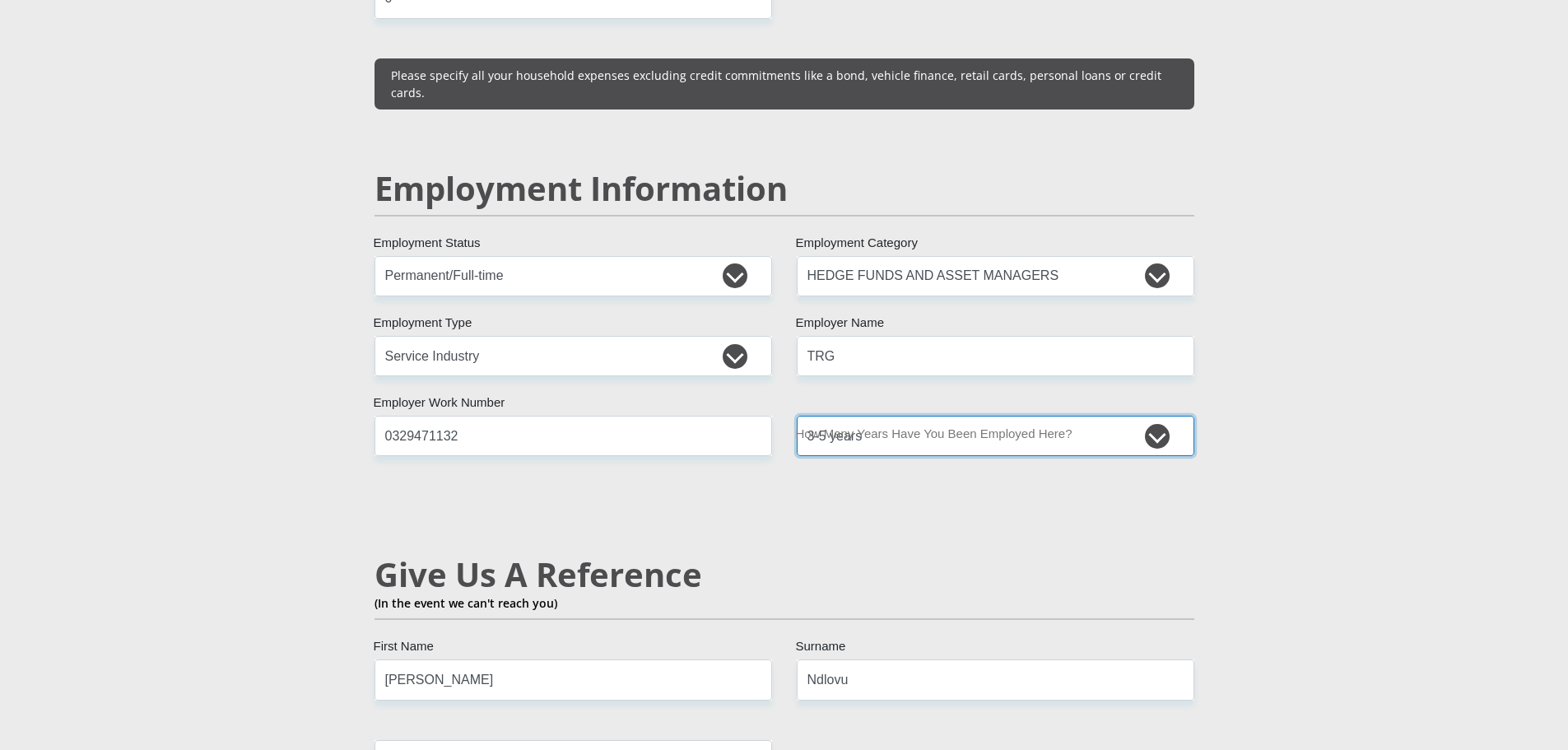 click on "less than 1 year
1-3 years
3-5 years
5+ years" at bounding box center (995, 436) 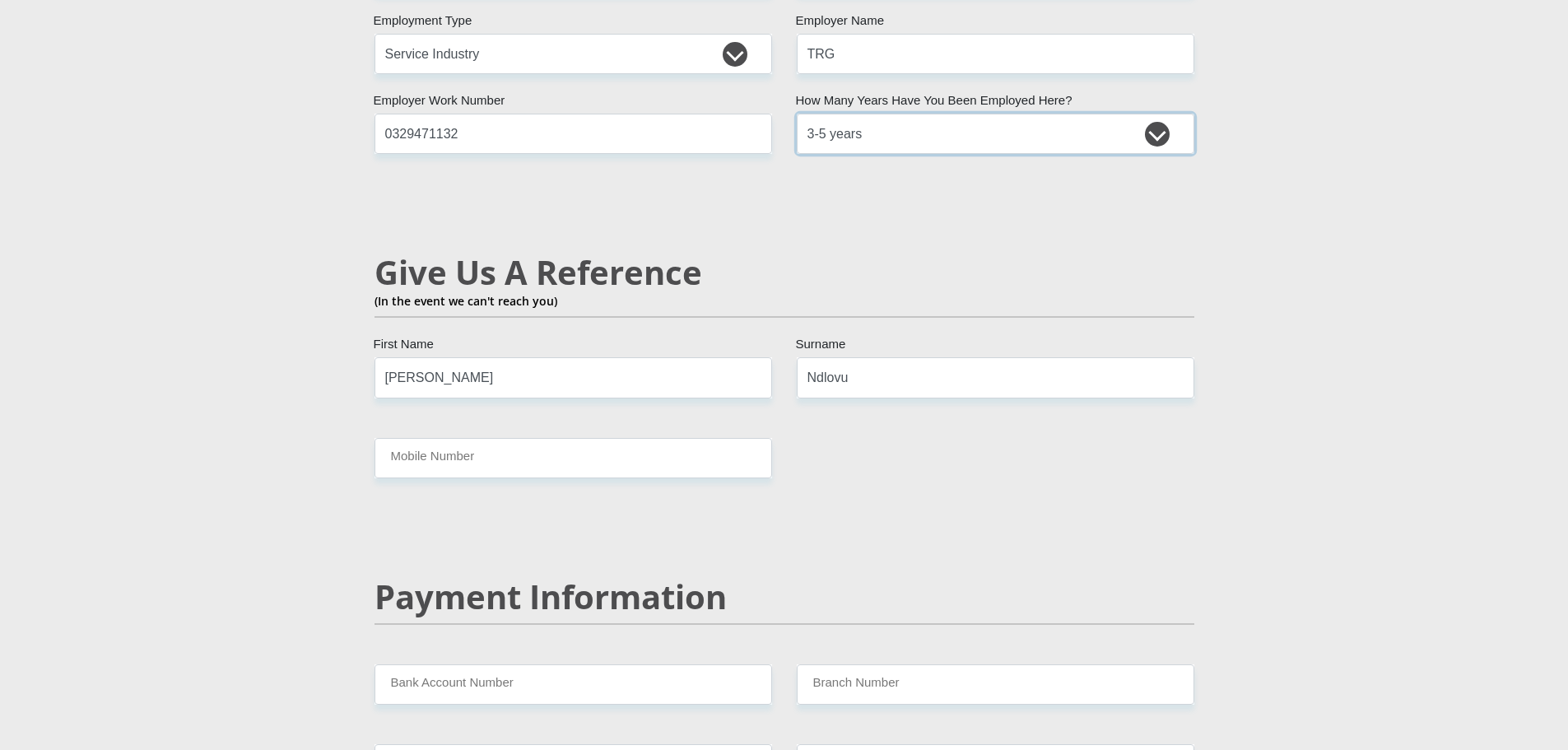scroll, scrollTop: 2881, scrollLeft: 0, axis: vertical 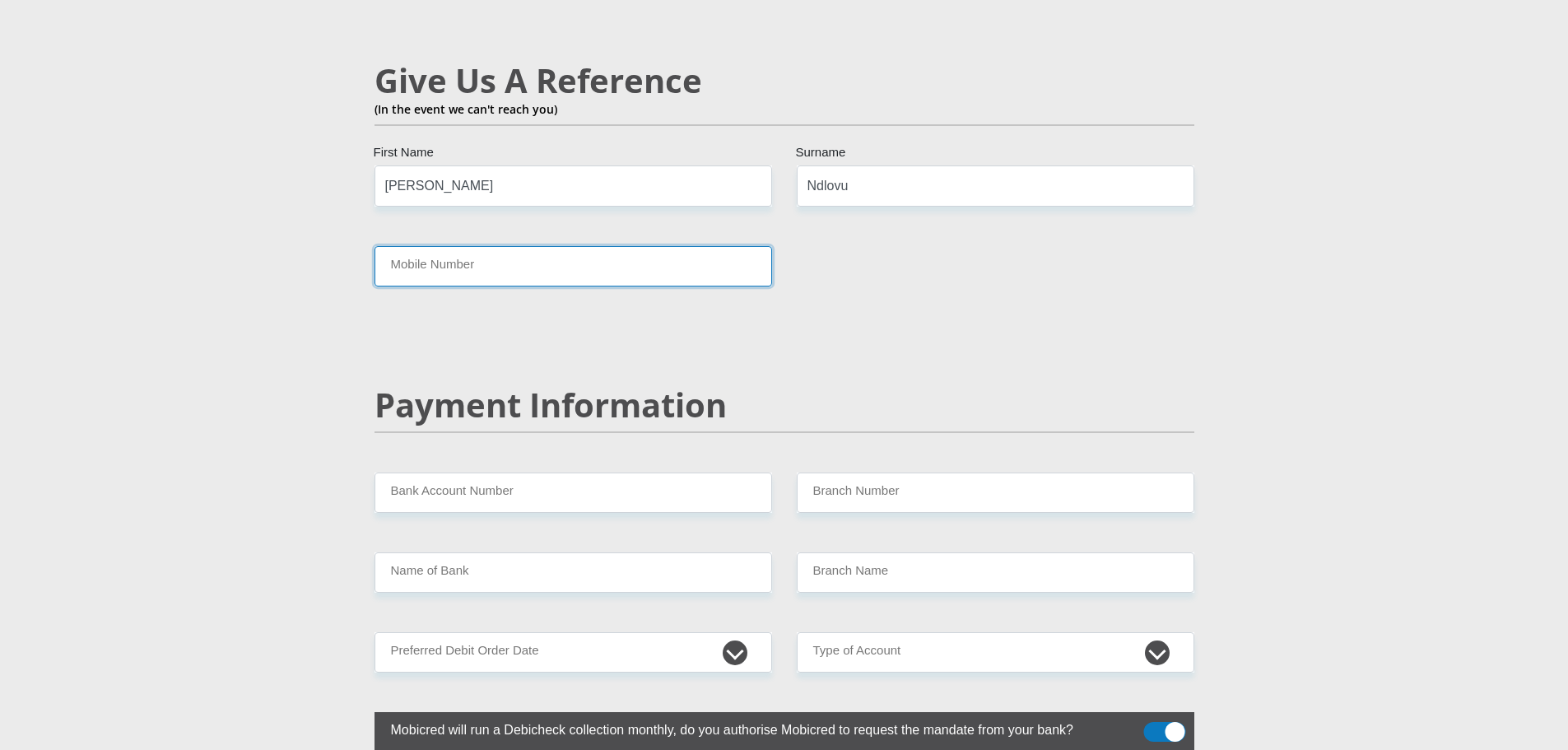 click on "Mobile Number" at bounding box center (573, 266) 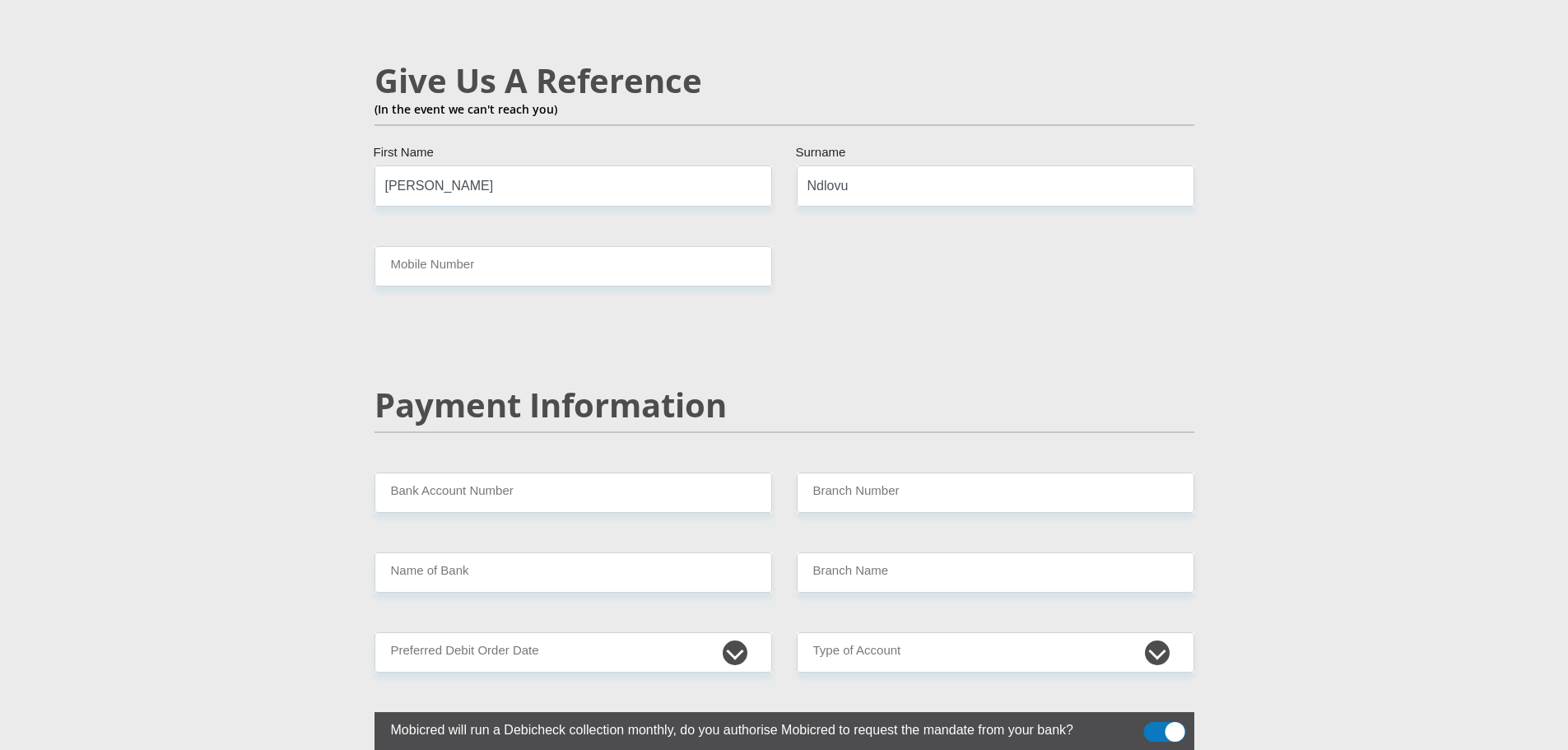 drag, startPoint x: 948, startPoint y: 289, endPoint x: 932, endPoint y: 282, distance: 17.464249 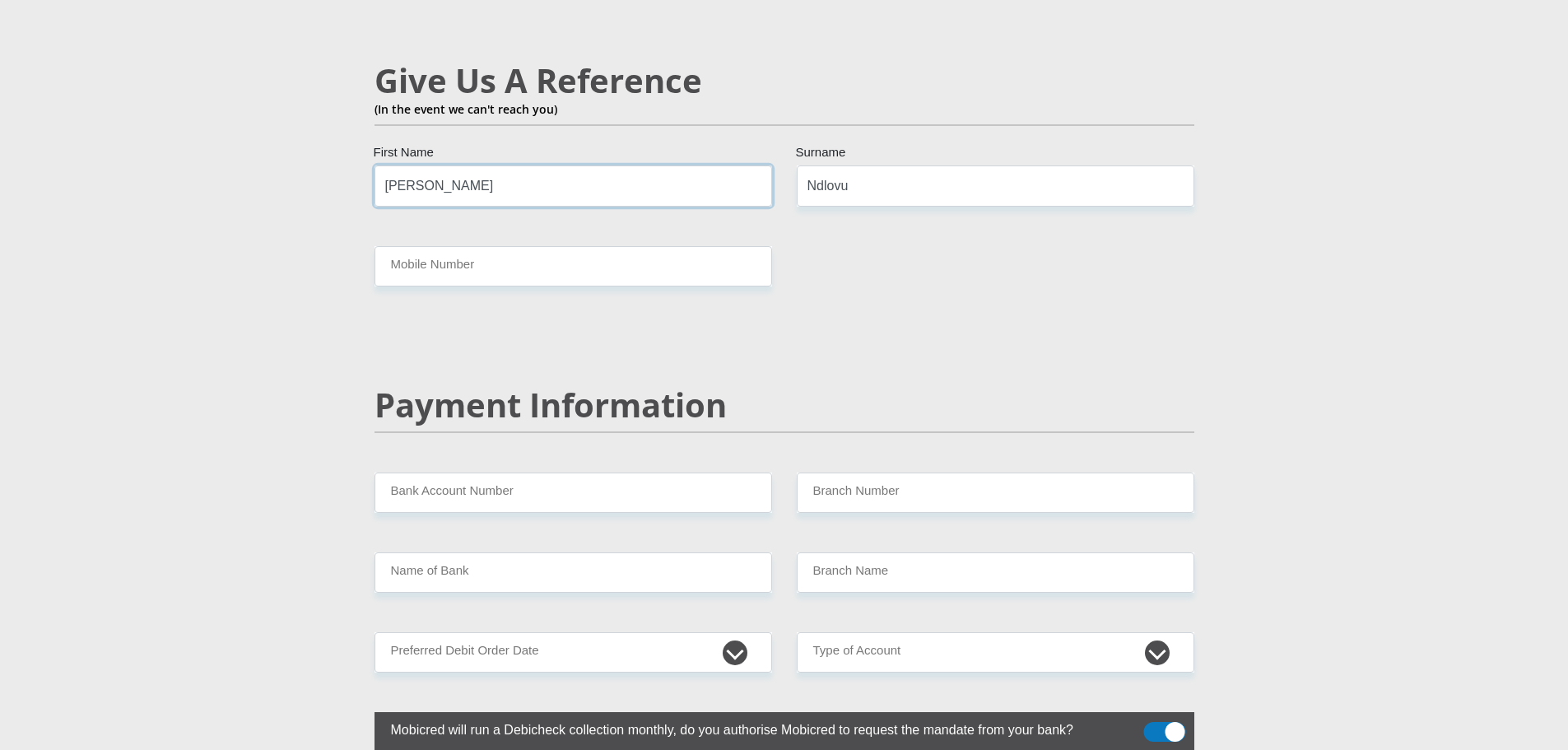 drag, startPoint x: 291, startPoint y: 123, endPoint x: 187, endPoint y: 109, distance: 104.93808 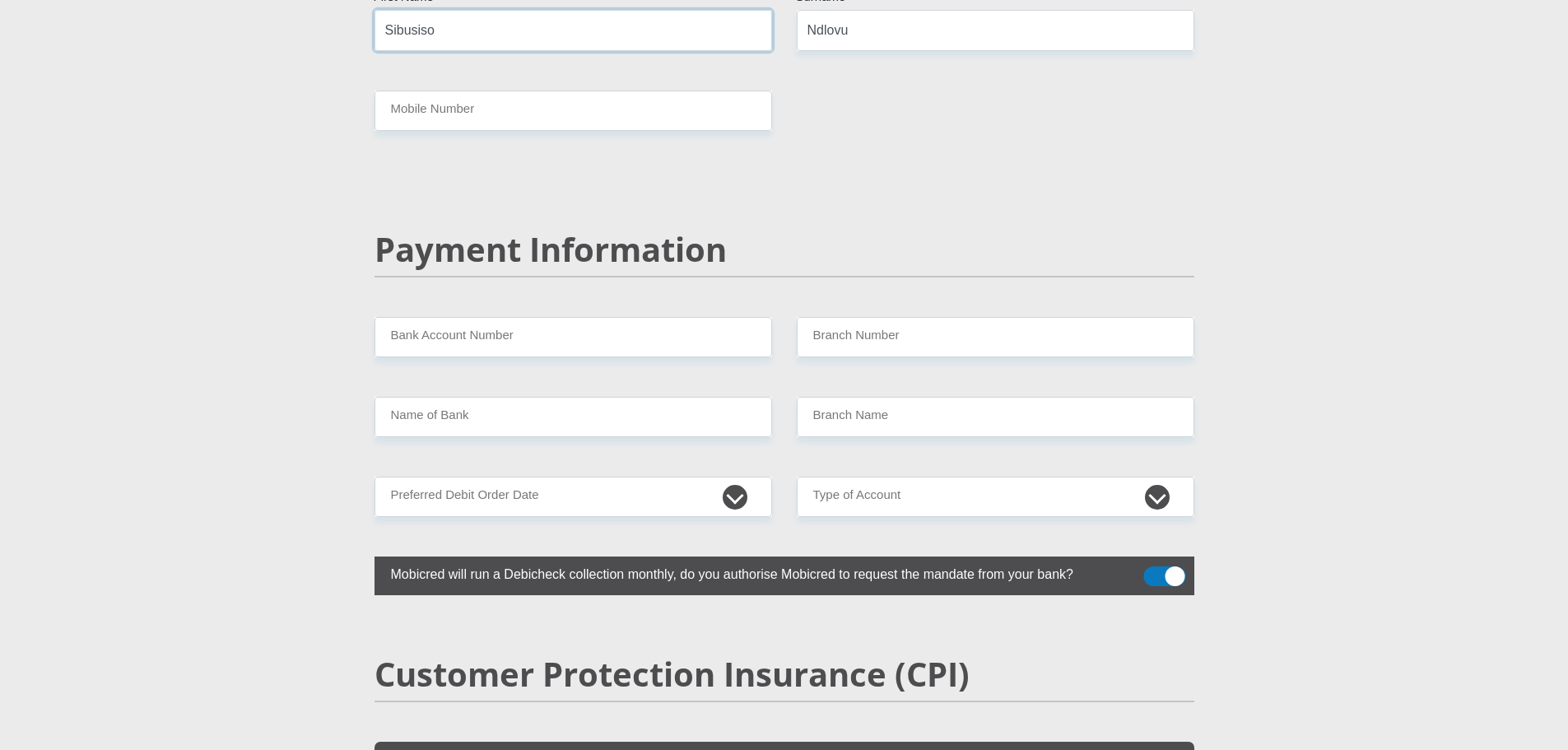 scroll, scrollTop: 3046, scrollLeft: 0, axis: vertical 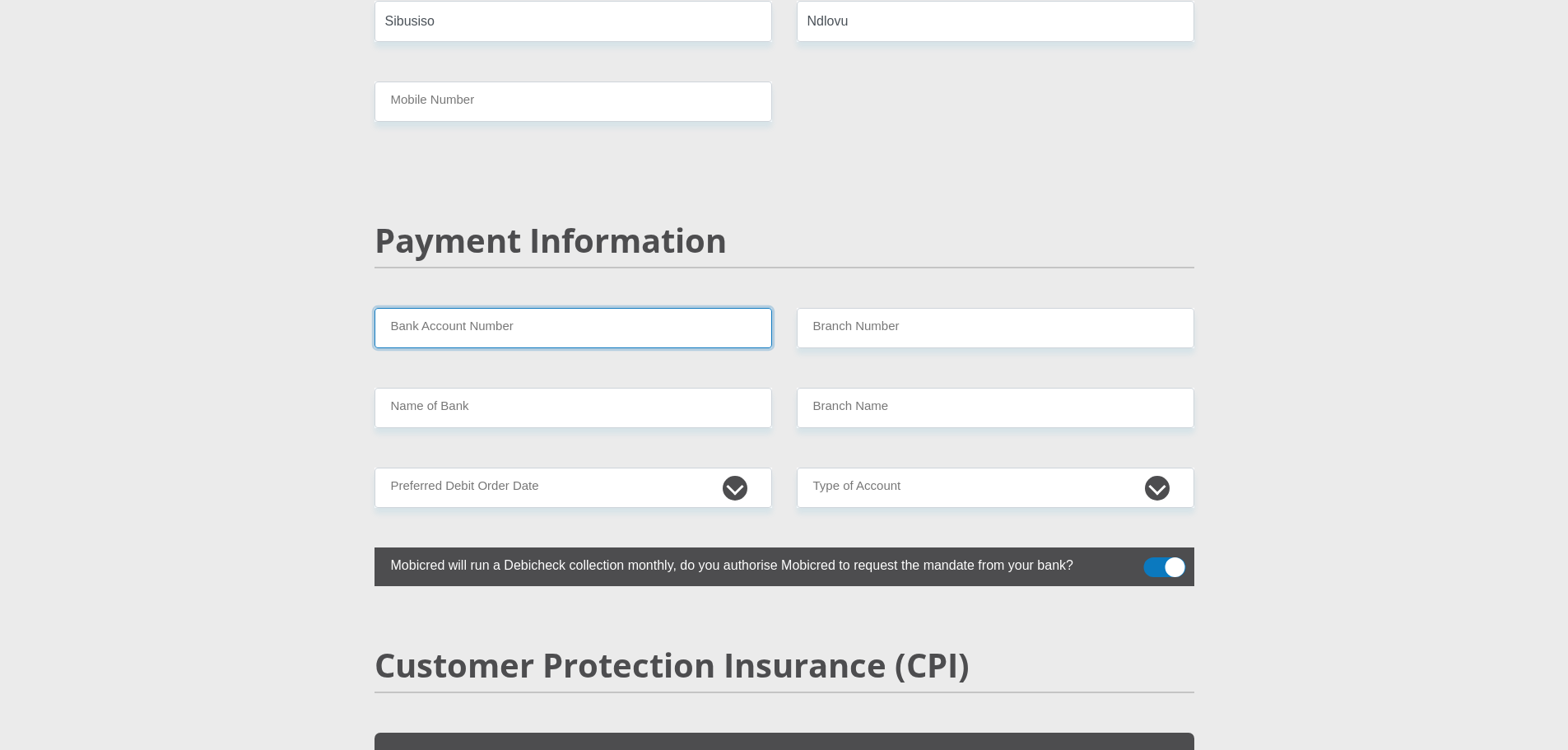 click on "Bank Account Number" at bounding box center [573, 328] 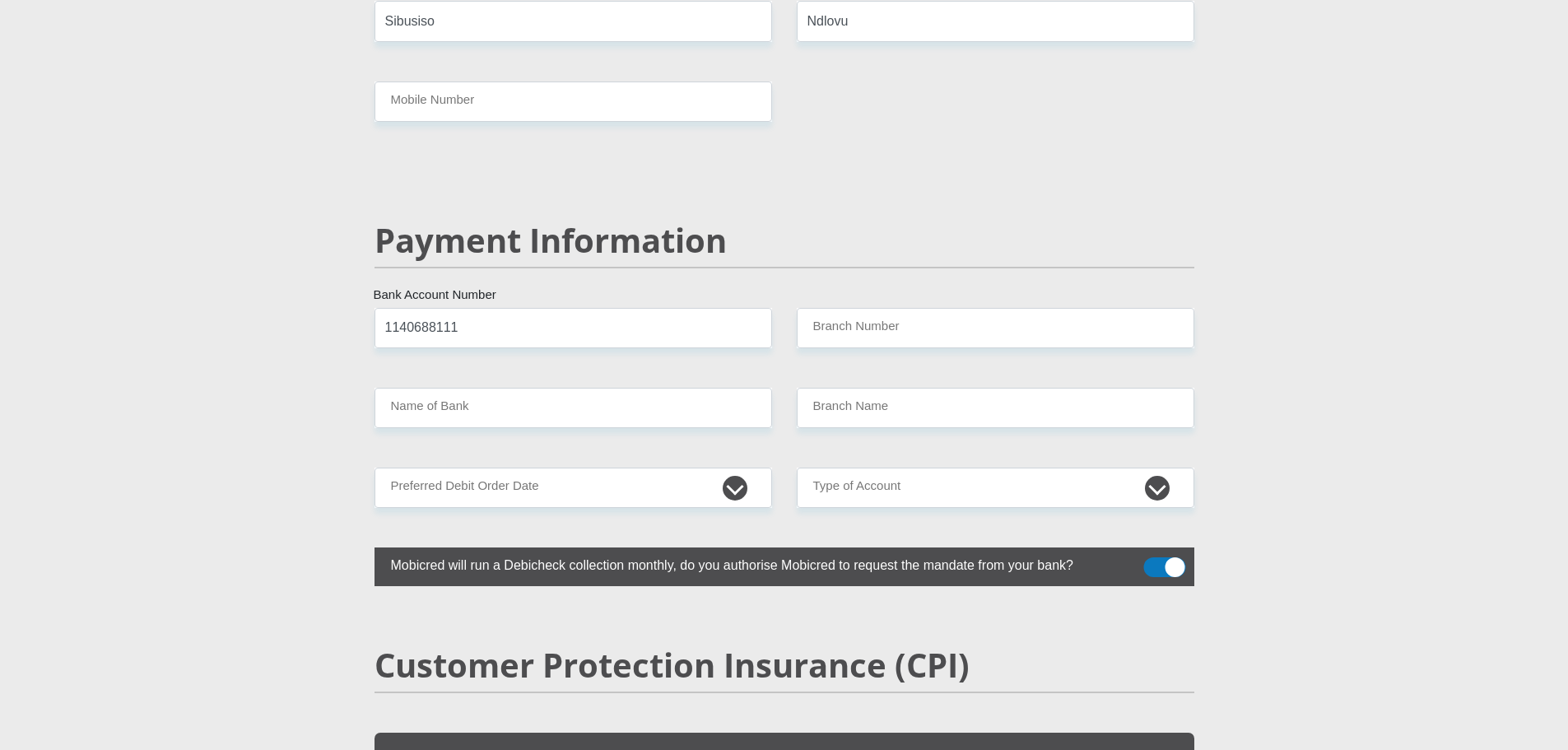 drag, startPoint x: 786, startPoint y: 288, endPoint x: 855, endPoint y: 302, distance: 70.40597 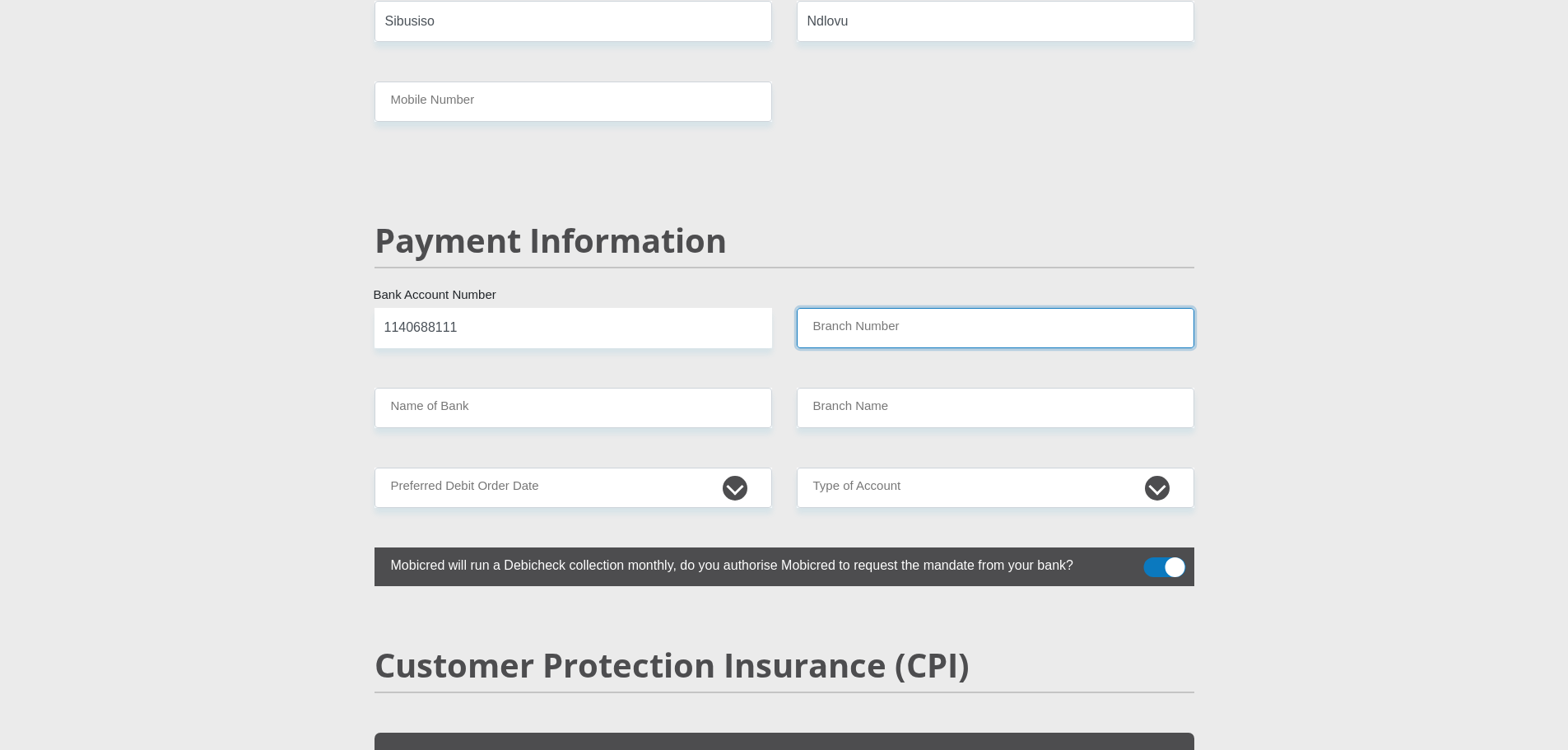 click on "Branch Number" at bounding box center [995, 328] 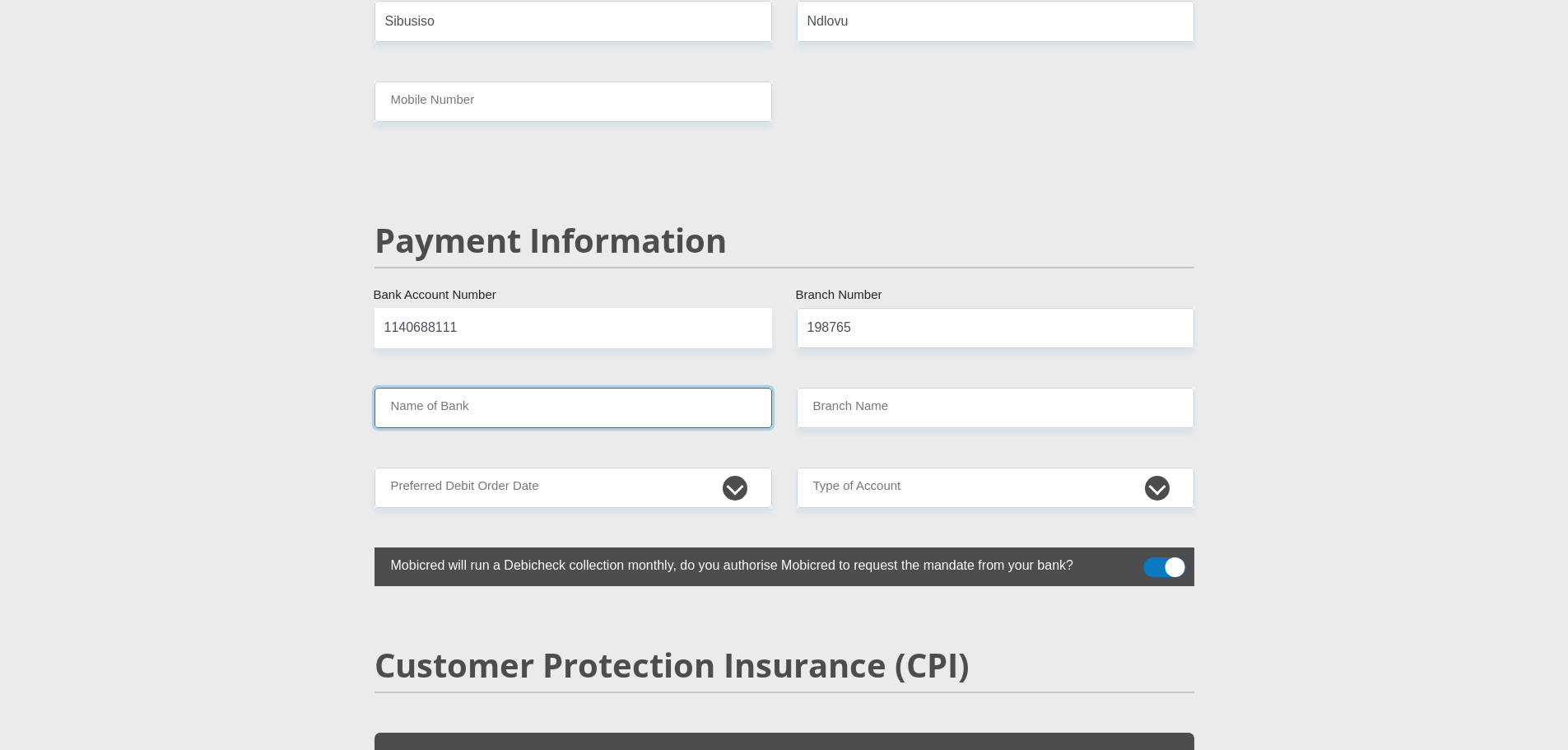 click on "Name of Bank" at bounding box center (573, 408) 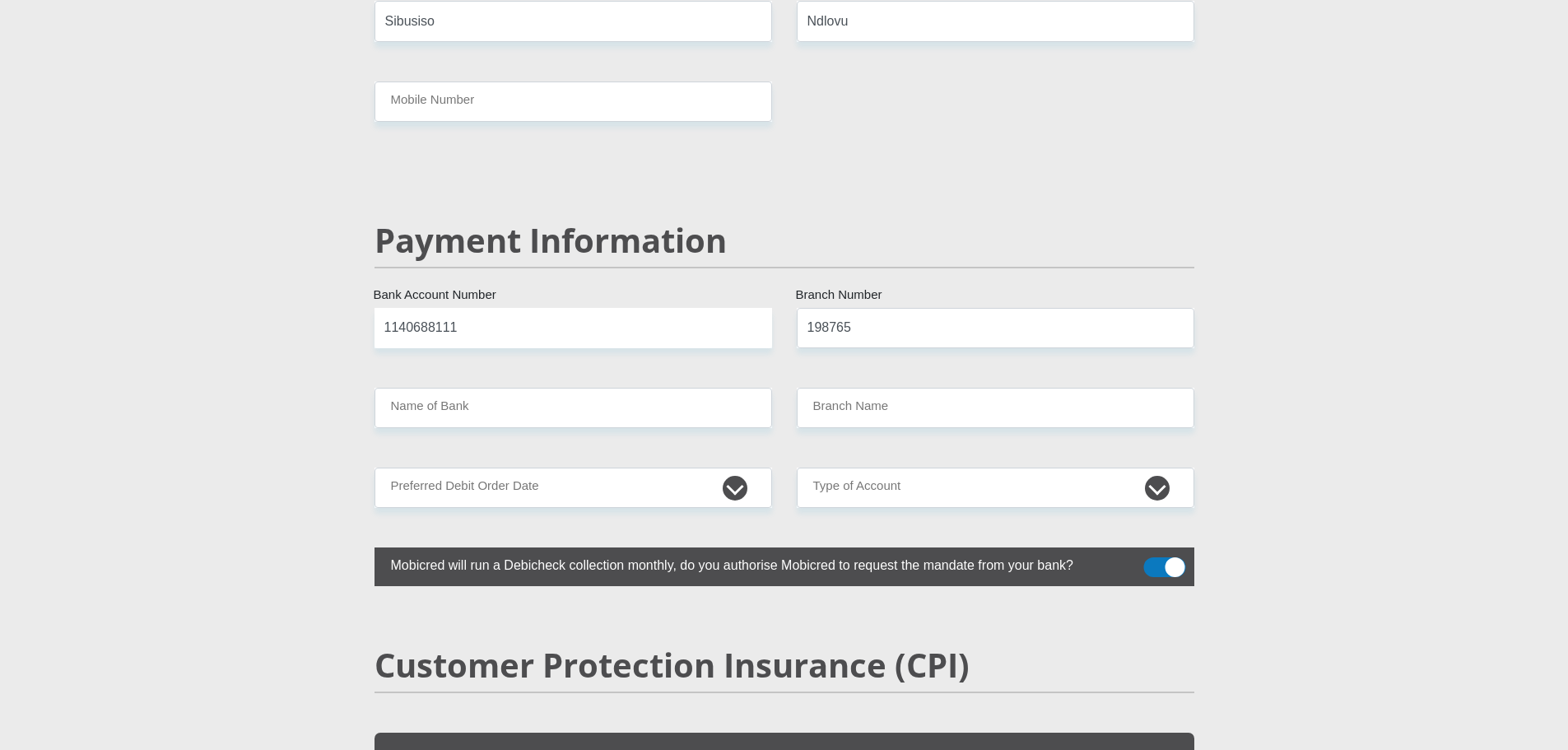 type on "NEDBANK" 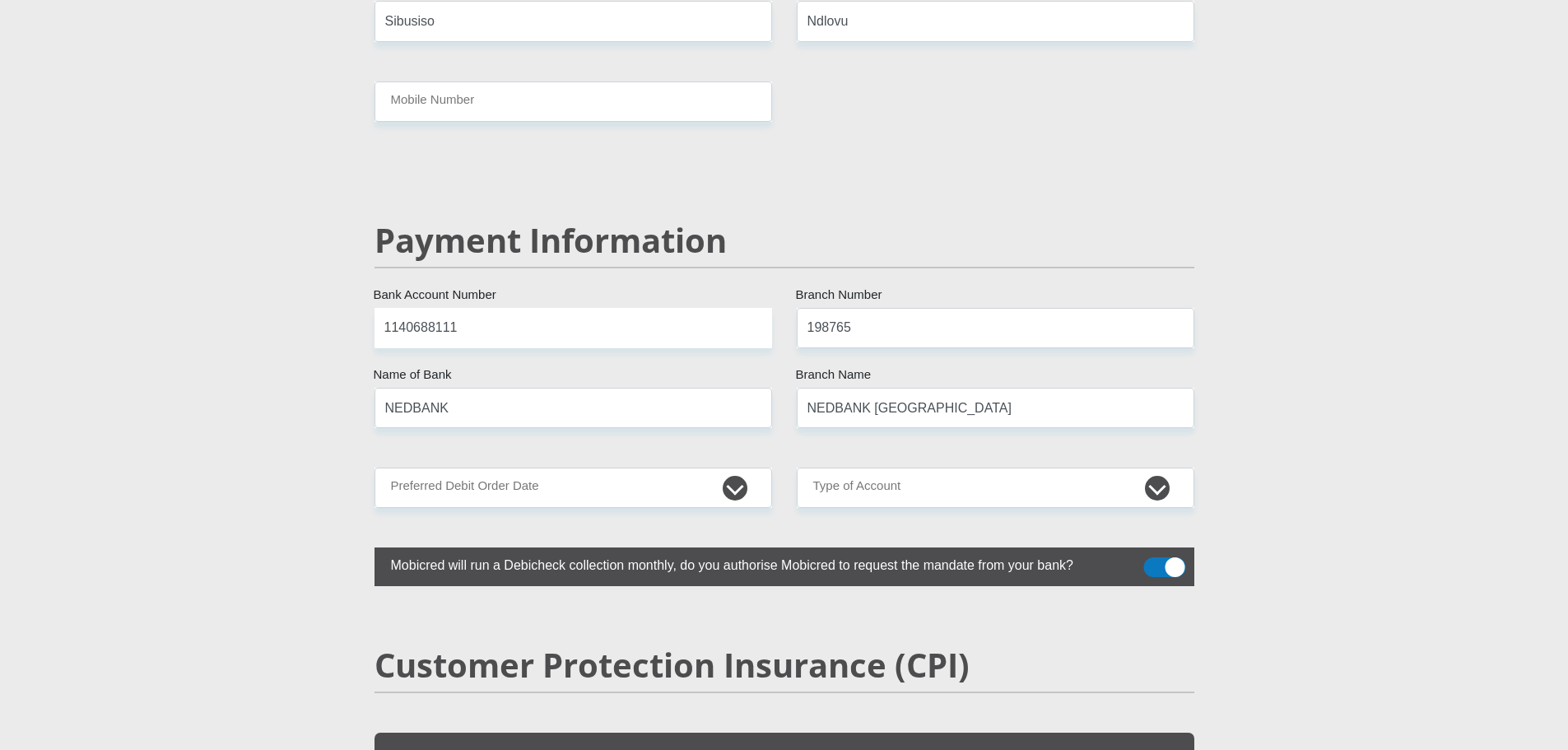 click on "Mr
Ms
Mrs
Dr
Other
Title
CLYDE
First Name
NDLOVU
Surname
9804266163183
South African ID Number
Please input valid ID number
South Africa
Afghanistan
Aland Islands
Albania
Algeria
America Samoa
American Virgin Islands
Andorra
Angola
Anguilla
Antarctica
Antigua and Barbuda
Argentina" at bounding box center [784, -420] 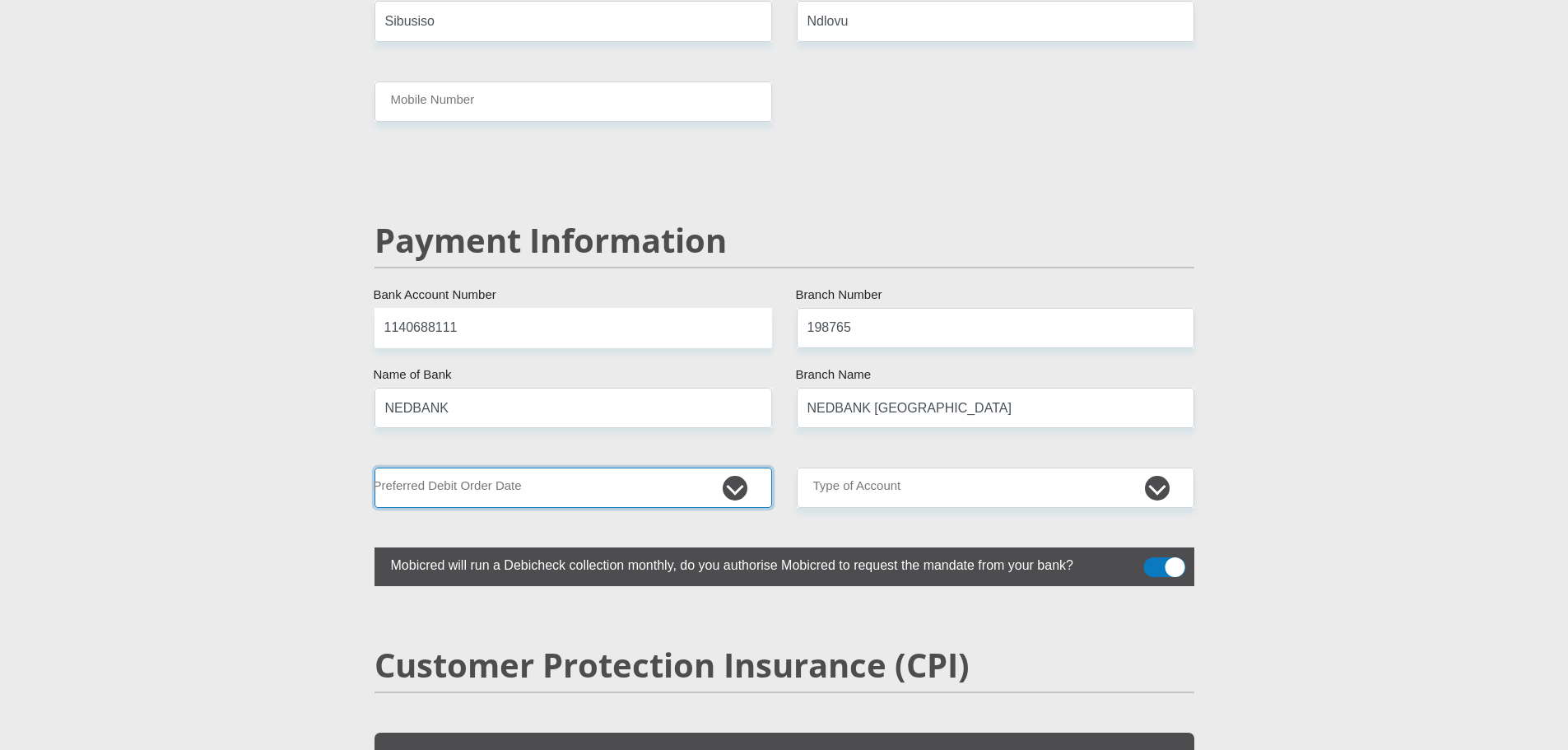 click on "1st
2nd
3rd
4th
5th
7th
18th
19th
20th
21st
22nd
23rd
24th
25th
26th
27th
28th
29th
30th" at bounding box center [573, 487] 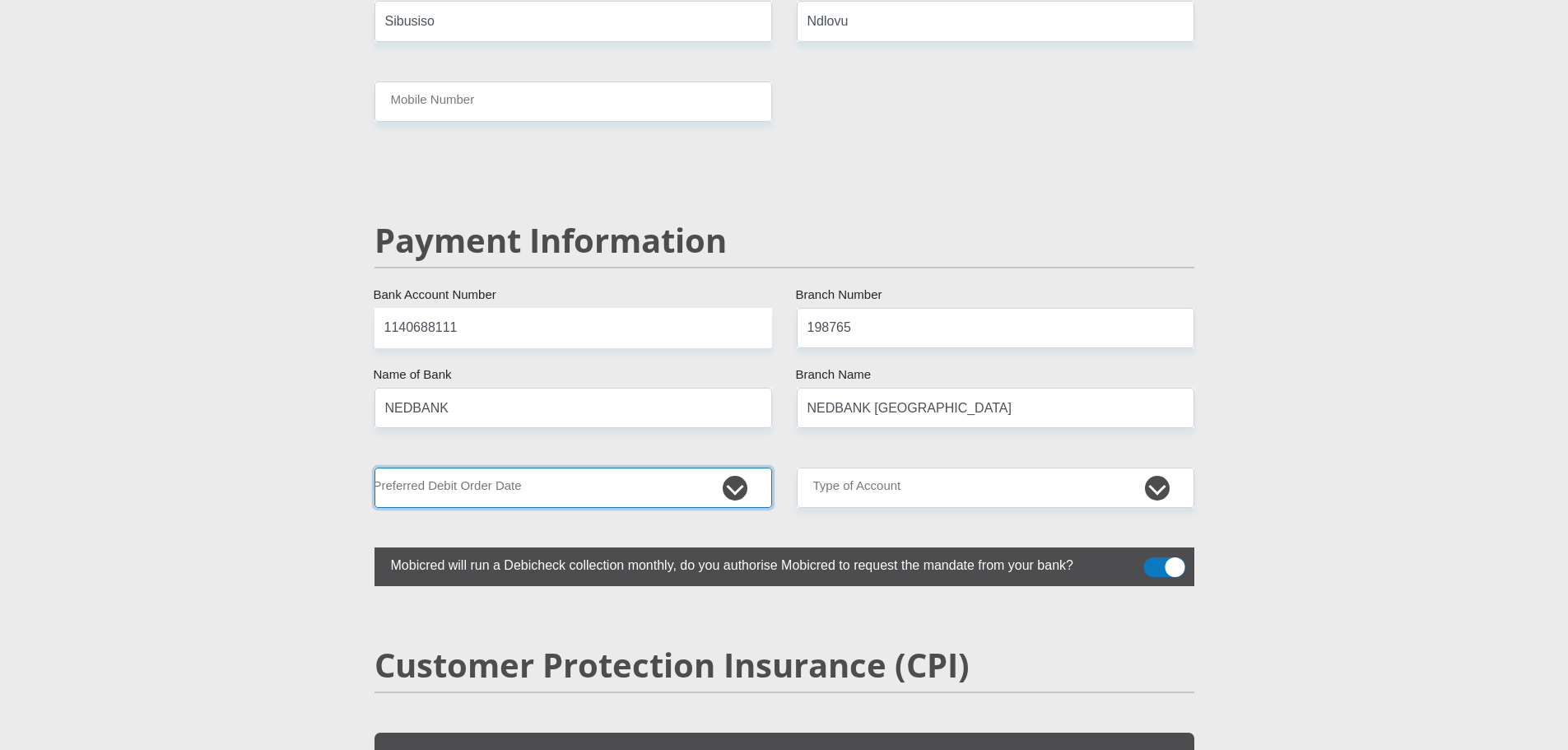 select on "27" 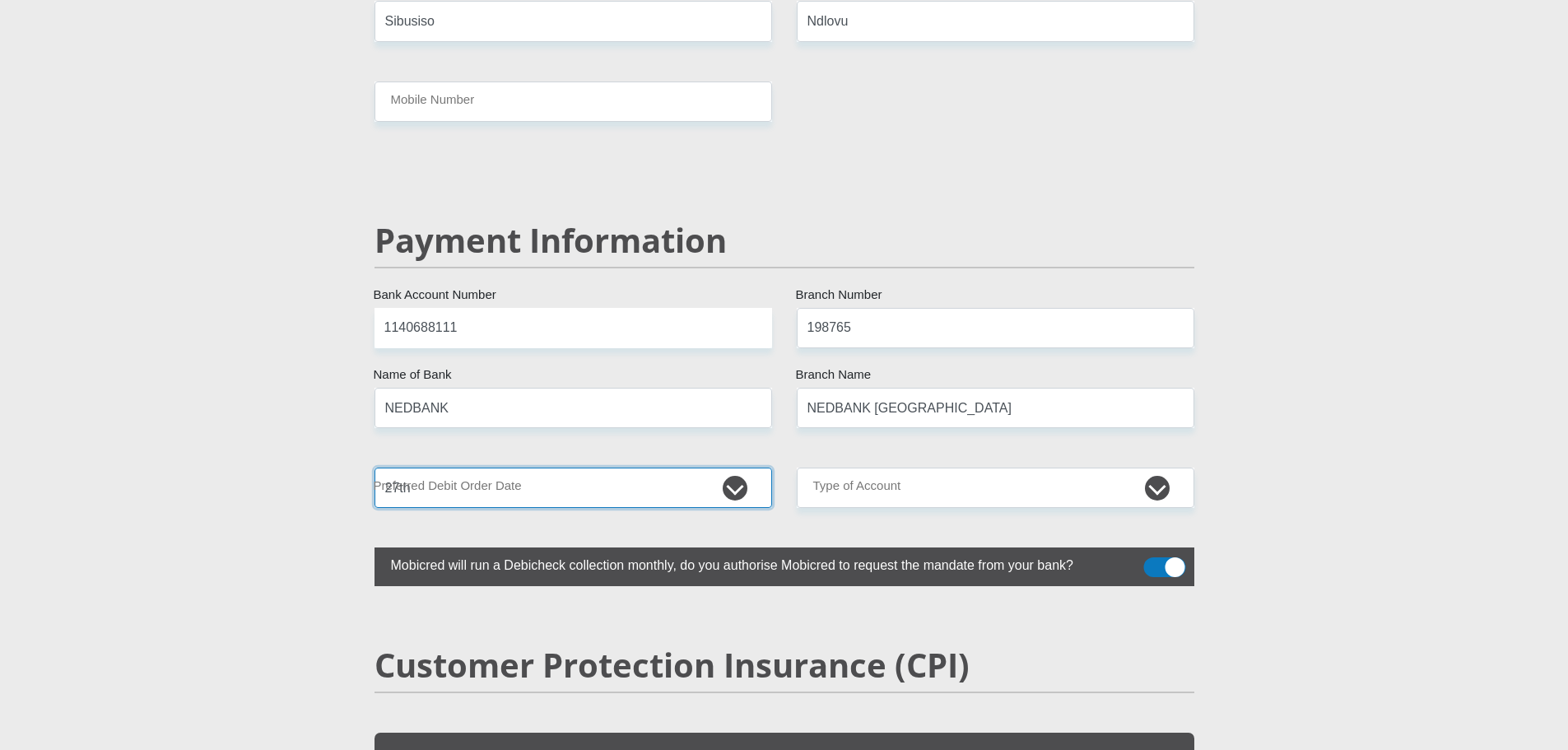 click on "1st
2nd
3rd
4th
5th
7th
18th
19th
20th
21st
22nd
23rd
24th
25th
26th
27th
28th
29th
30th" at bounding box center (573, 487) 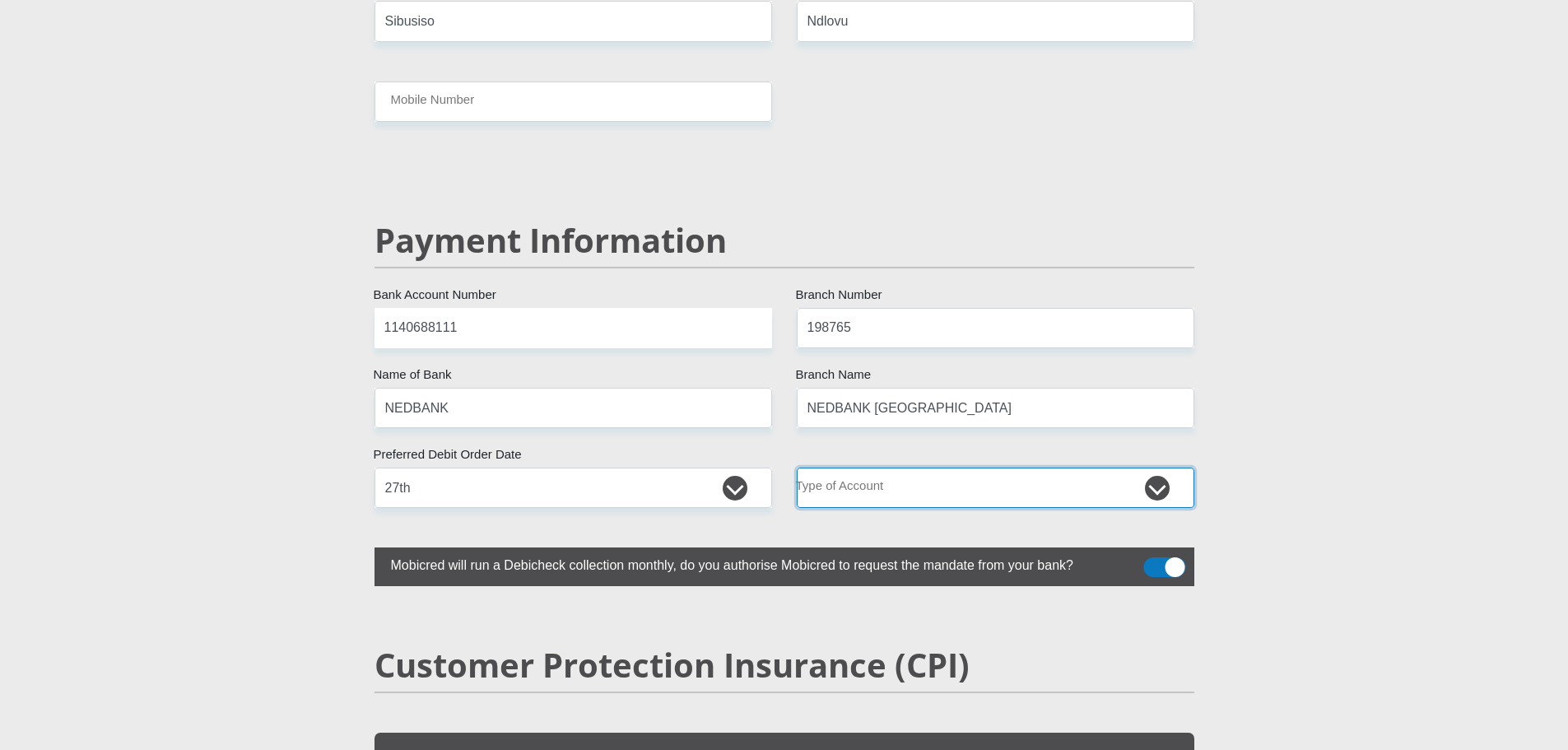 click on "Cheque
Savings" at bounding box center [995, 487] 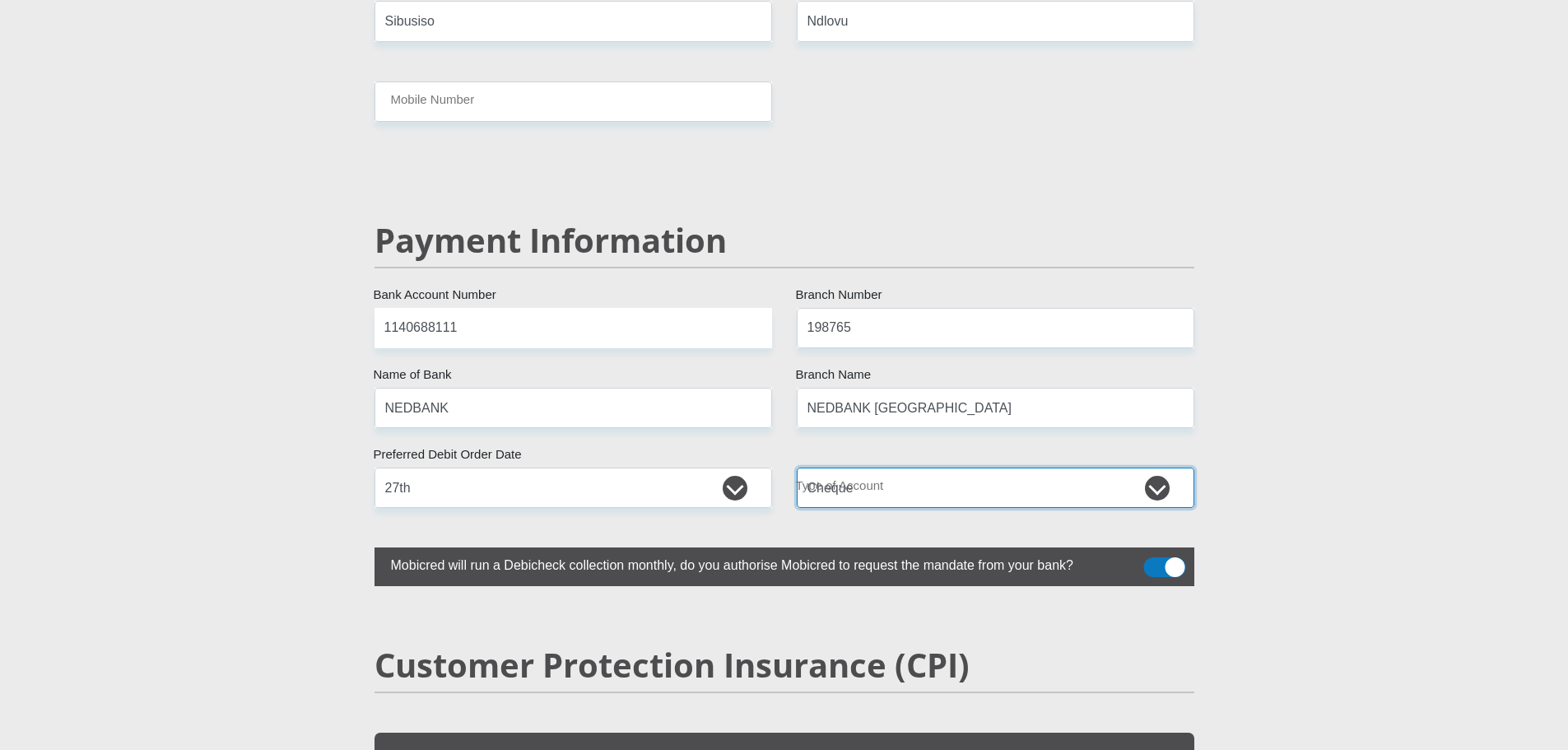 click on "Cheque
Savings" at bounding box center [995, 487] 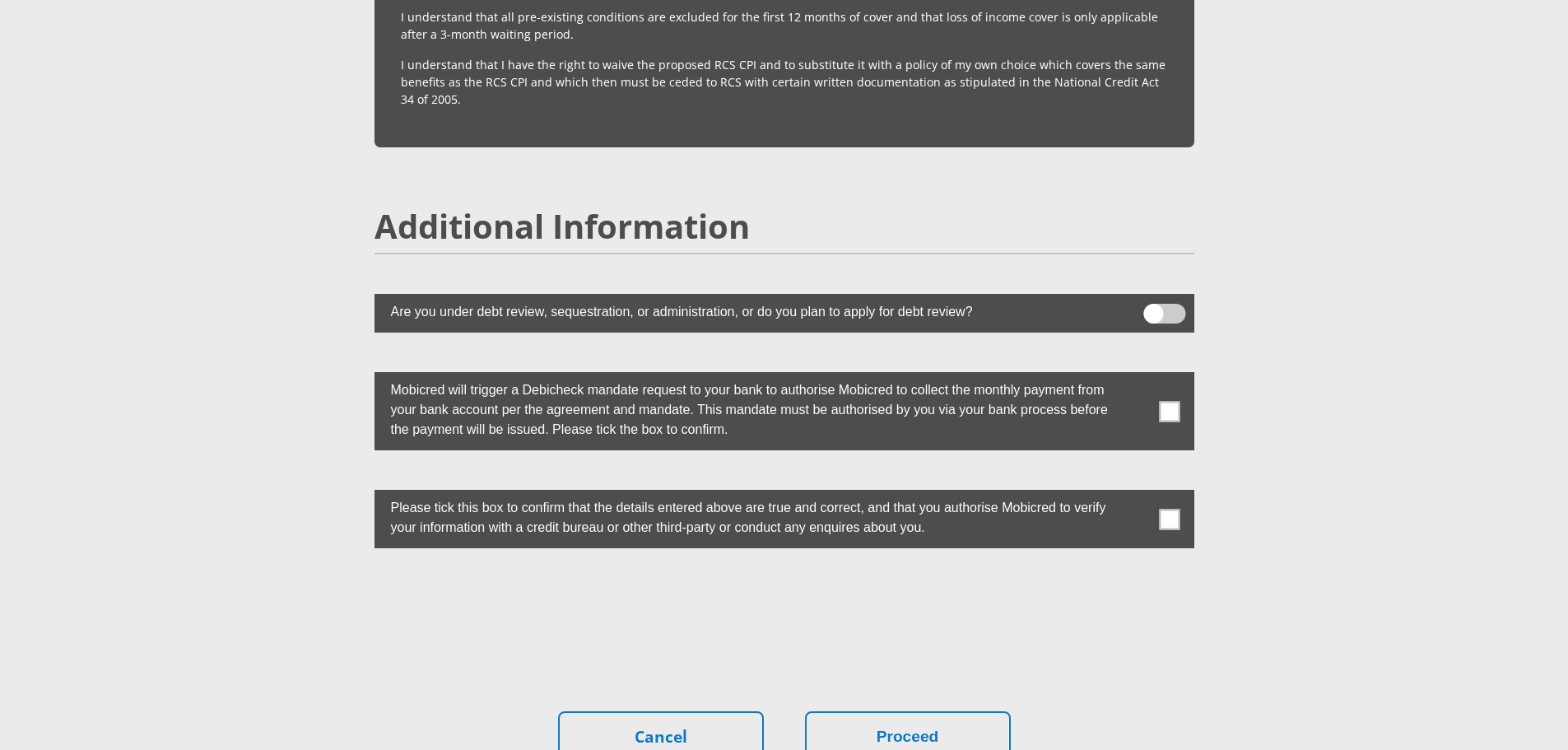 scroll, scrollTop: 4363, scrollLeft: 0, axis: vertical 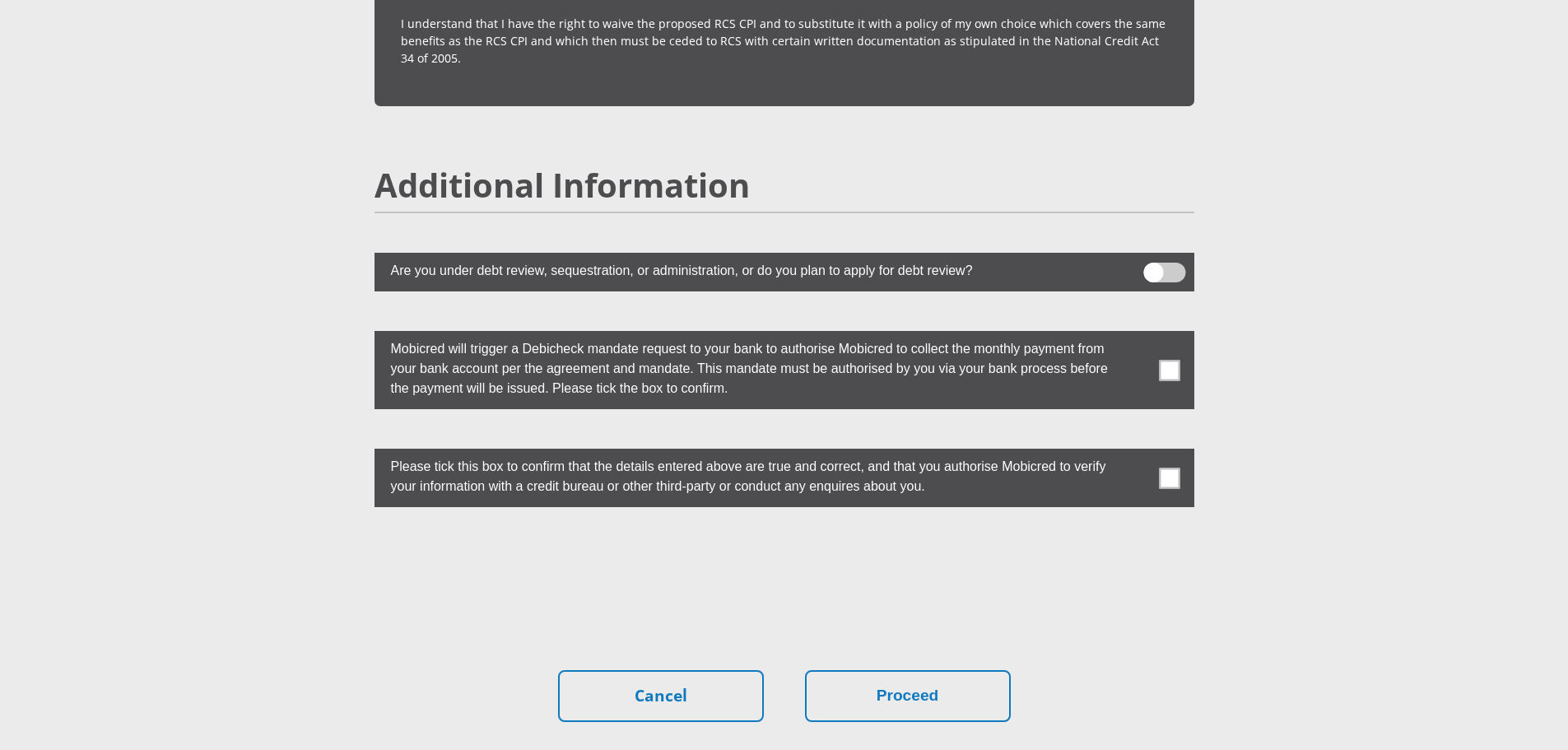 click at bounding box center (1169, 370) 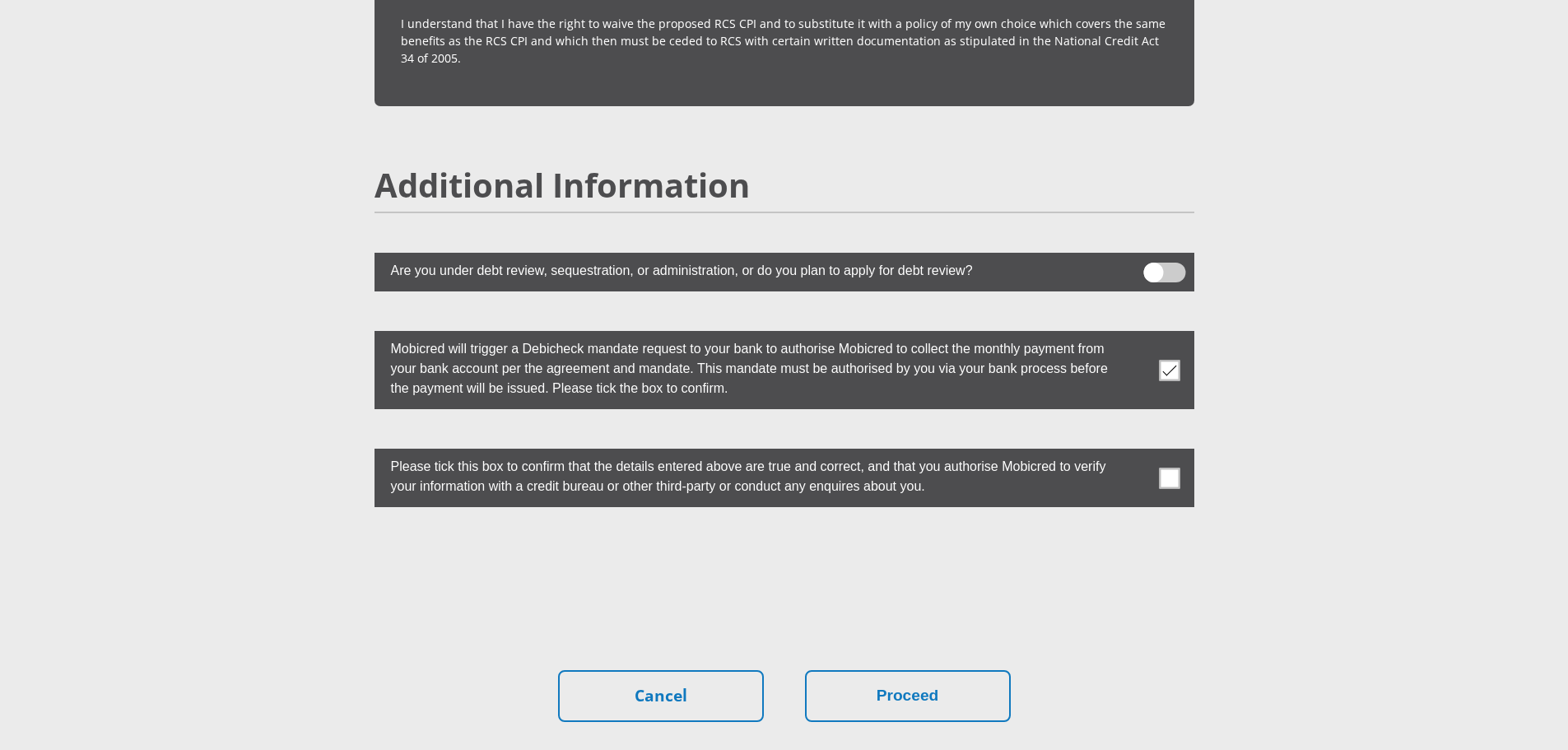drag, startPoint x: 1170, startPoint y: 436, endPoint x: 1158, endPoint y: 438, distance: 12.165525 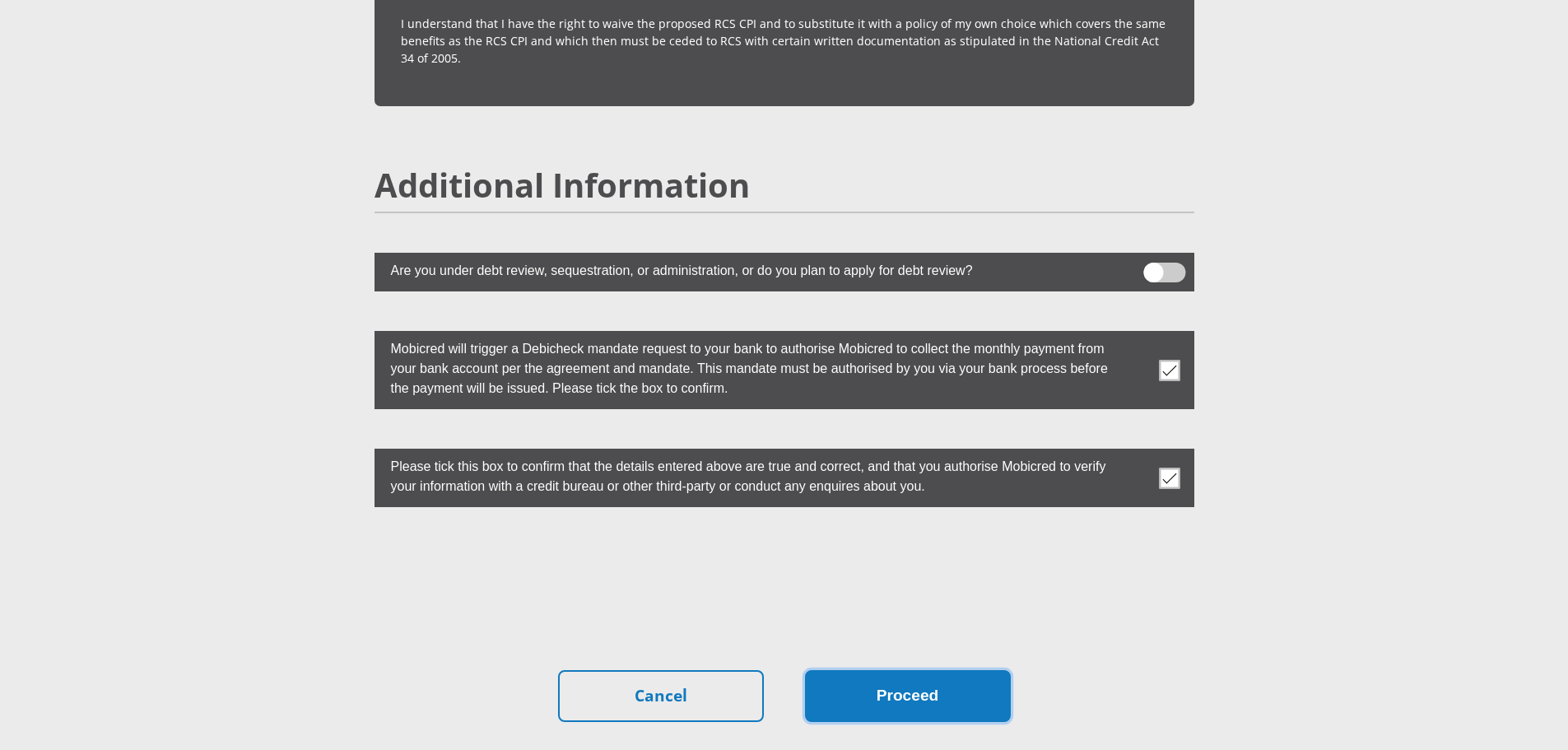 click on "Proceed" at bounding box center (908, 696) 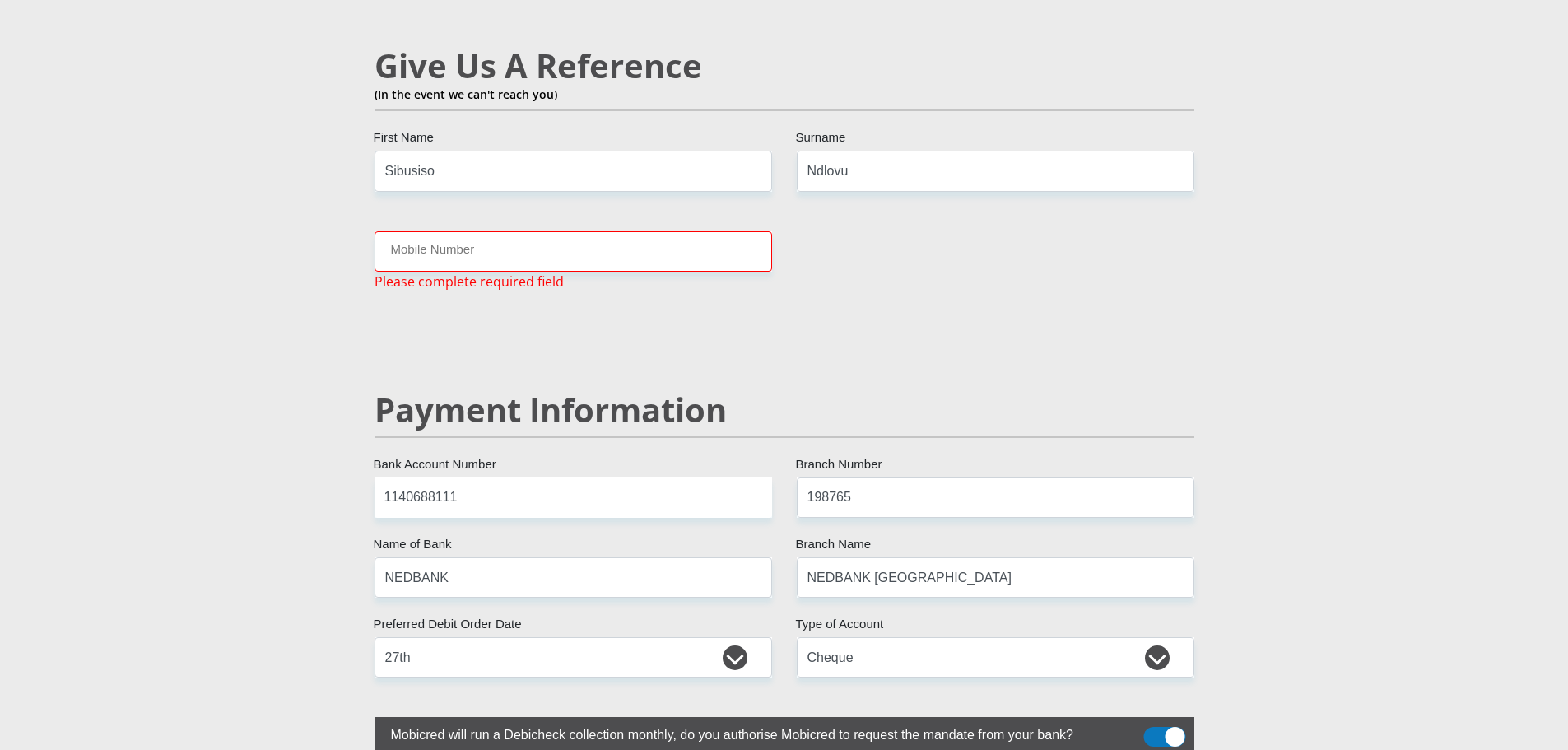 scroll, scrollTop: 2883, scrollLeft: 0, axis: vertical 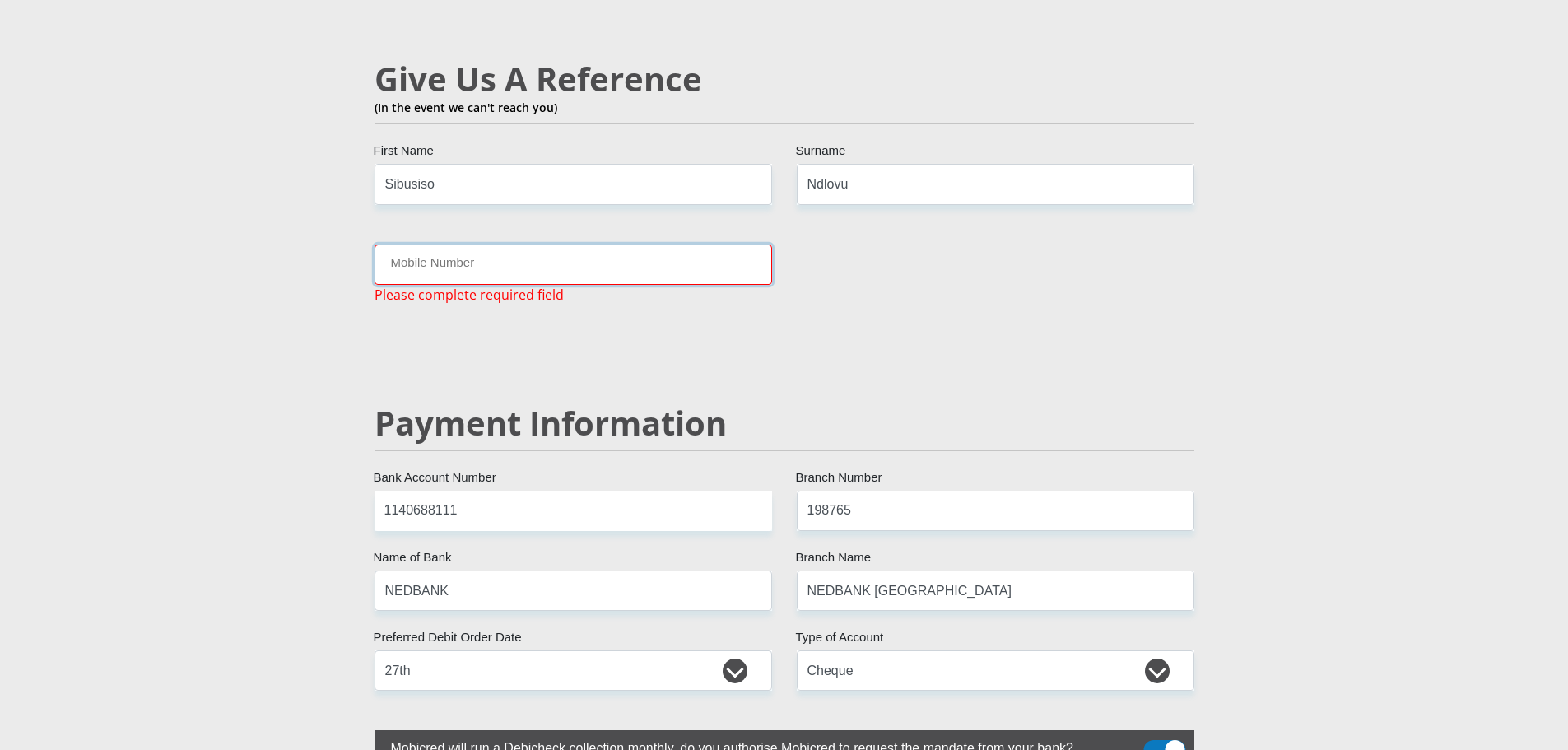 click on "Mobile Number" at bounding box center [573, 264] 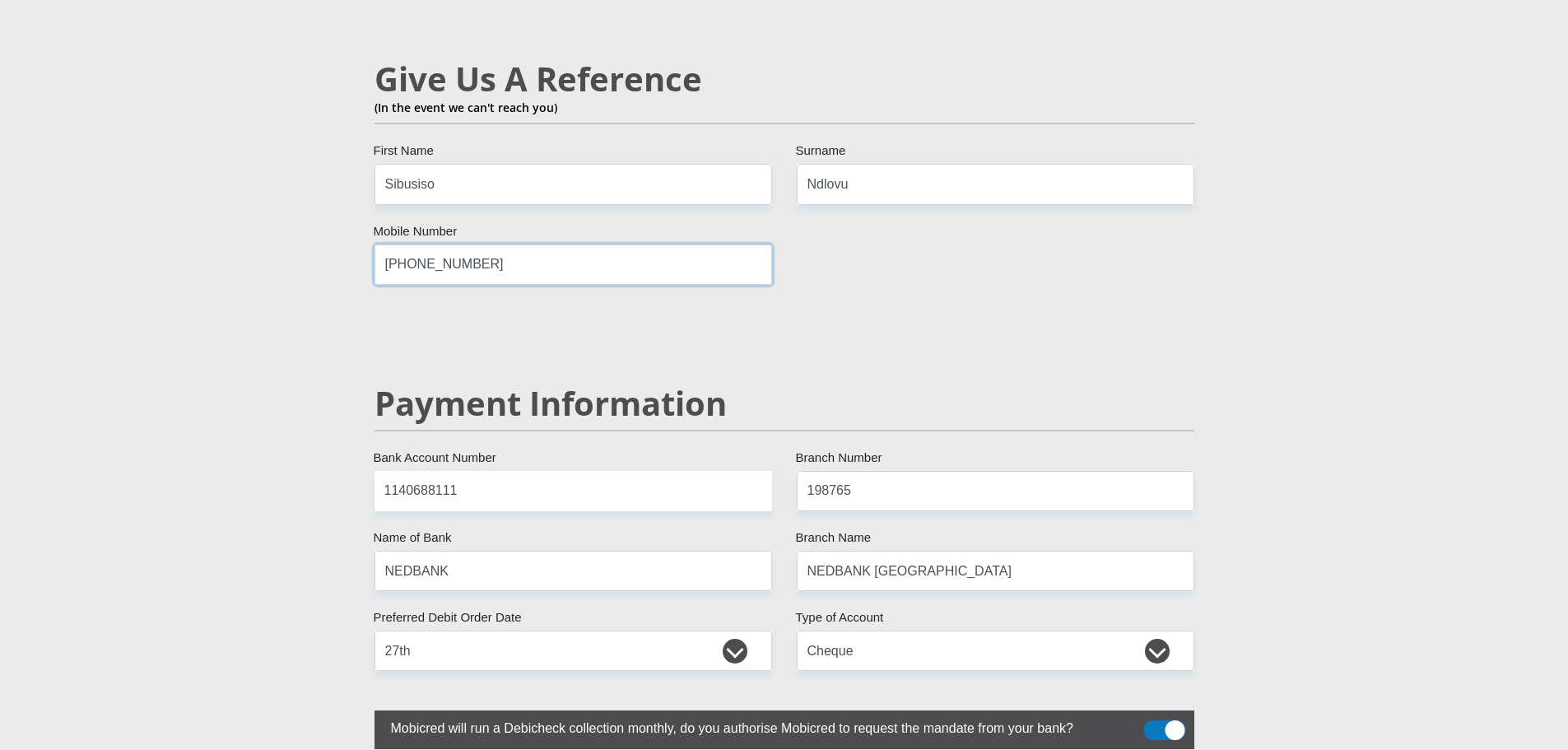 click on "+27 65 651 2966" at bounding box center (573, 264) 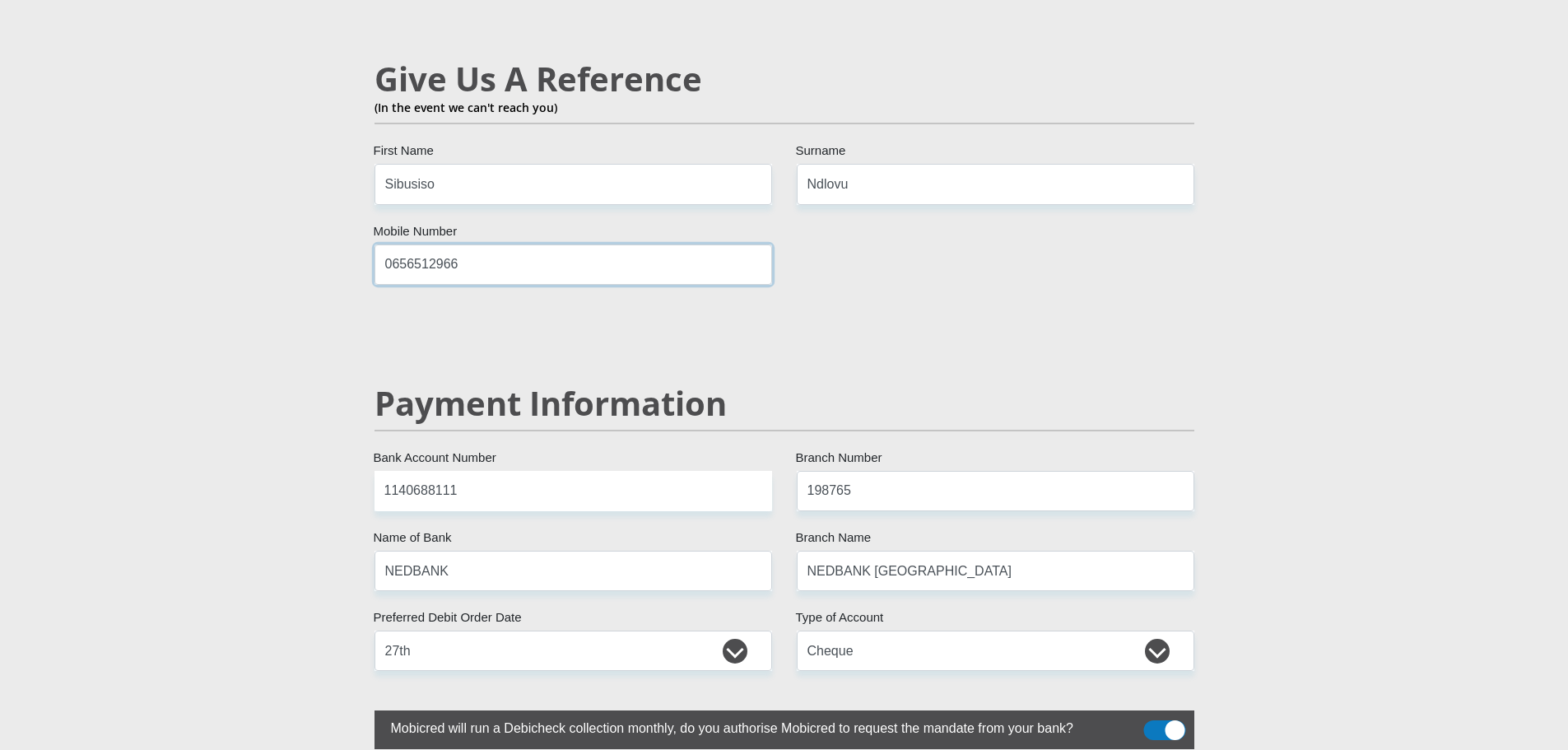 type on "0656512966" 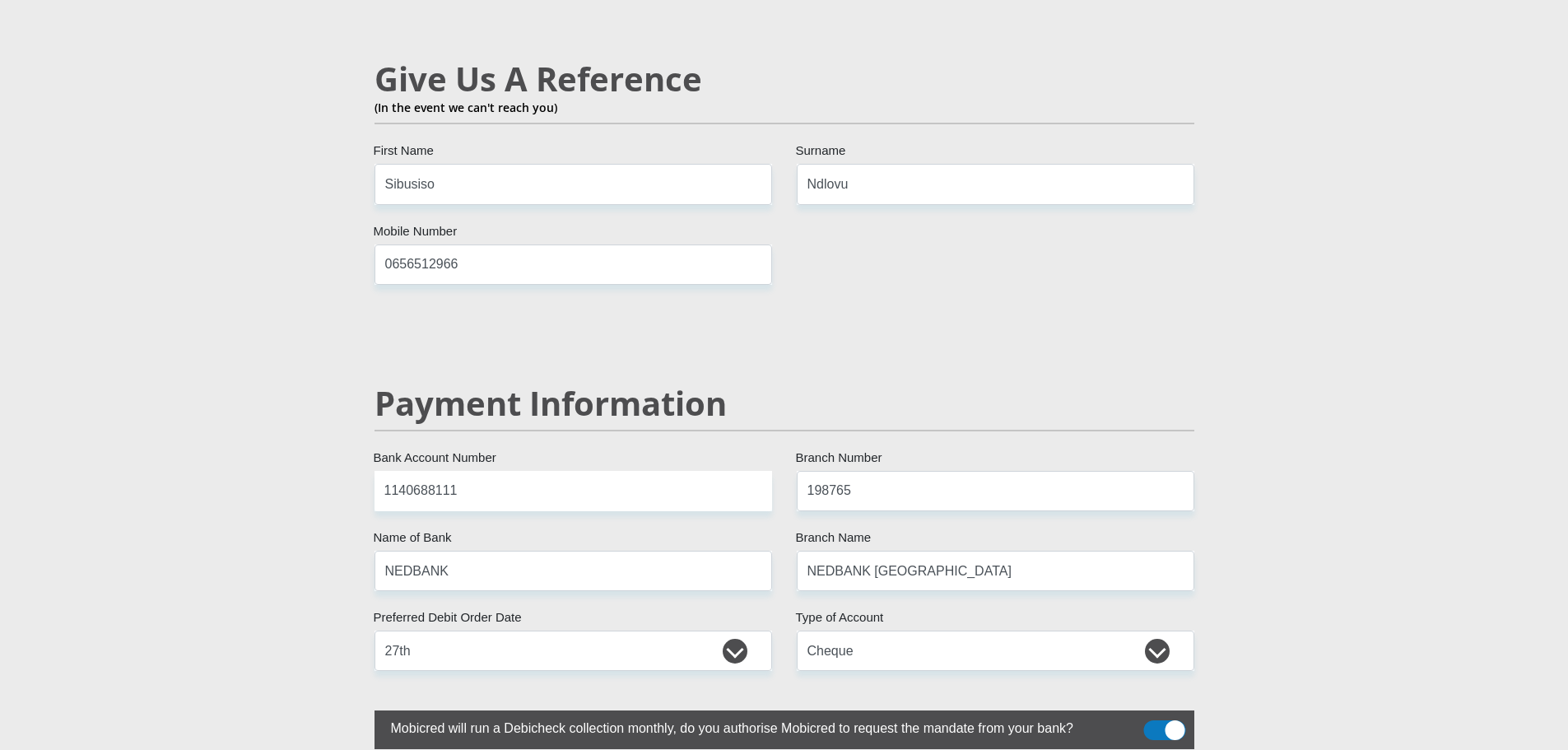 click on "Mr
Ms
Mrs
Dr
Other
Title
CLYDE
First Name
NDLOVU
Surname
9804266163183
South African ID Number
Please input valid ID number
South Africa
Afghanistan
Aland Islands
Albania
Algeria
America Samoa
American Virgin Islands
Andorra
Angola
Anguilla
Antarctica
Antigua and Barbuda
Argentina" at bounding box center [784, -257] 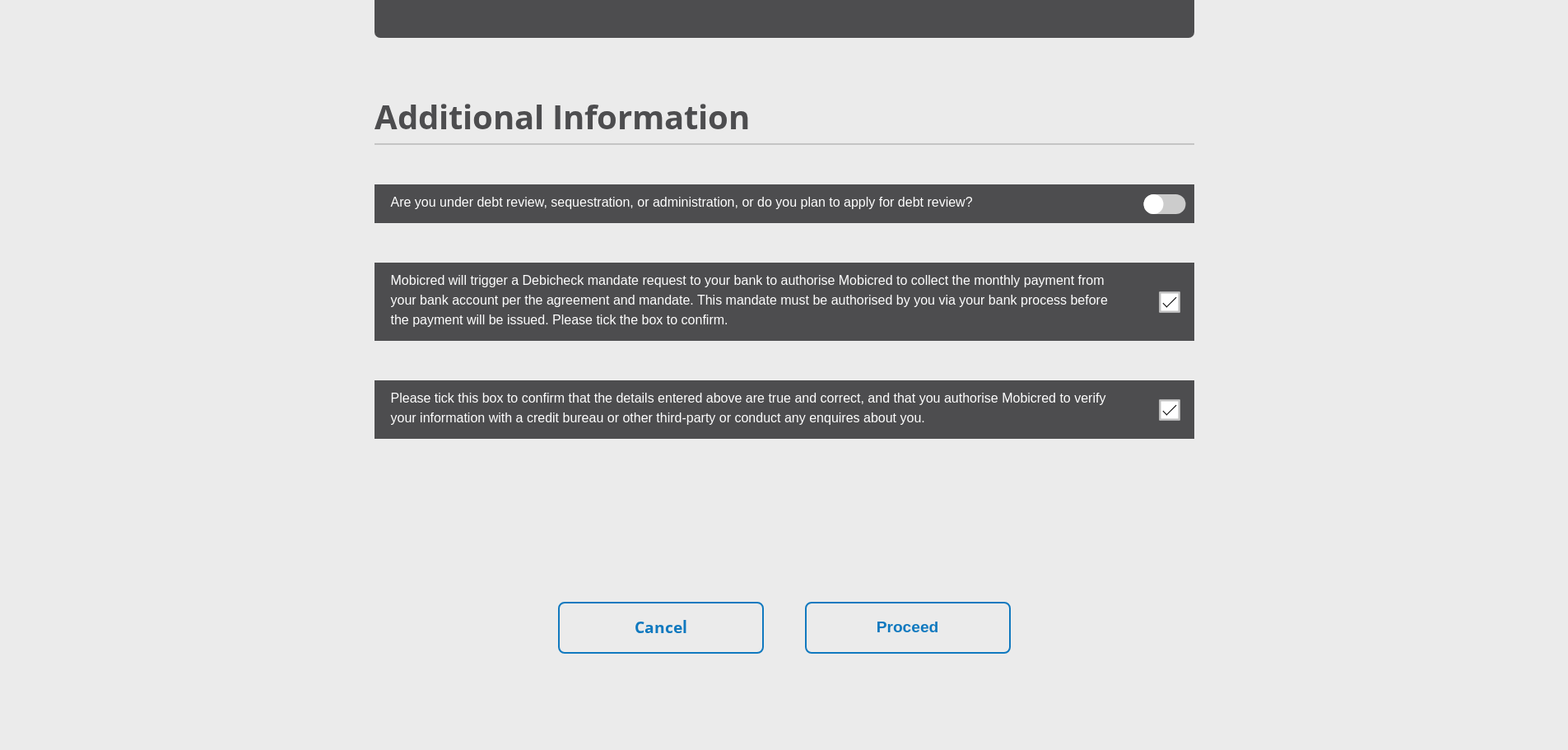 scroll, scrollTop: 4491, scrollLeft: 0, axis: vertical 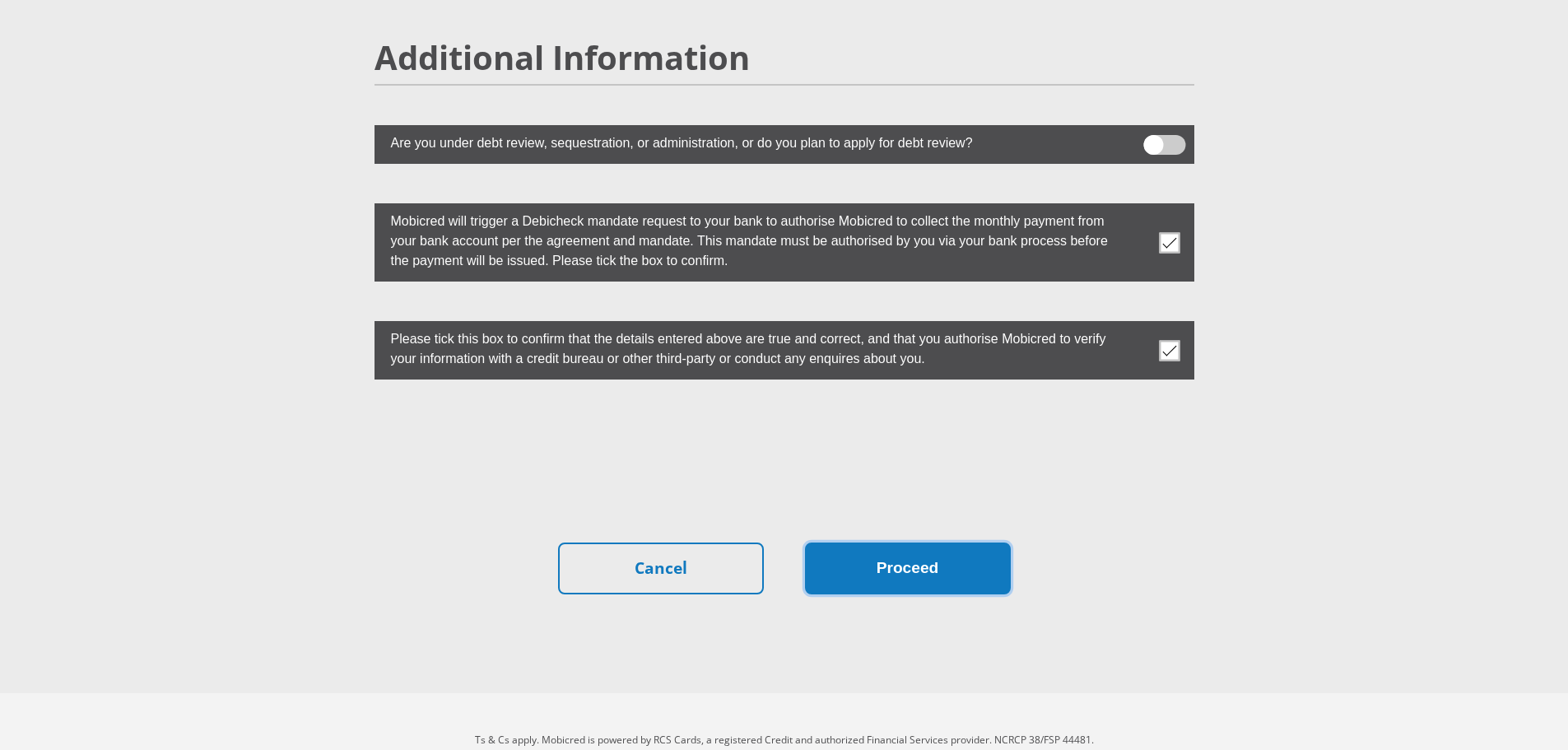 click on "Proceed" at bounding box center [908, 568] 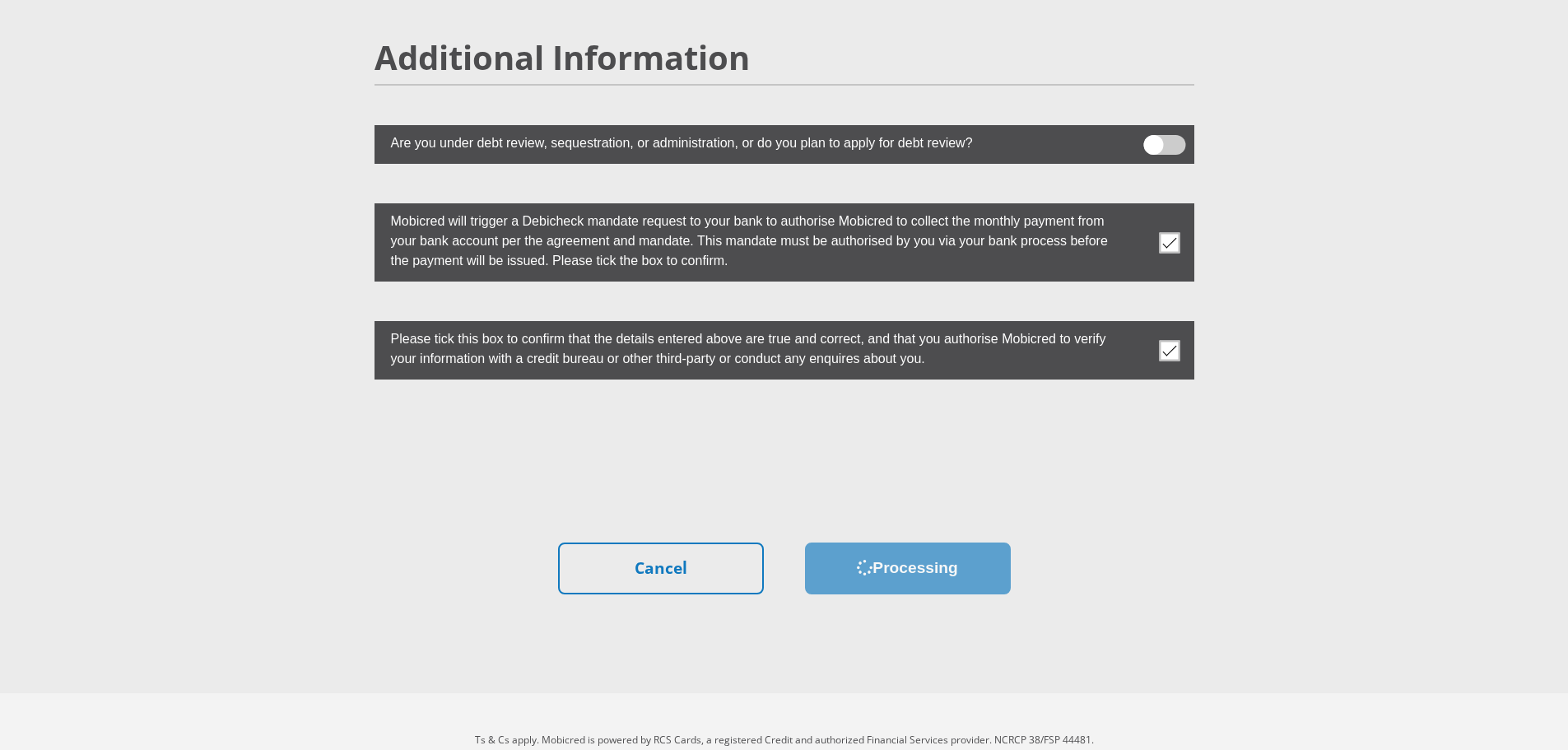 scroll, scrollTop: 0, scrollLeft: 0, axis: both 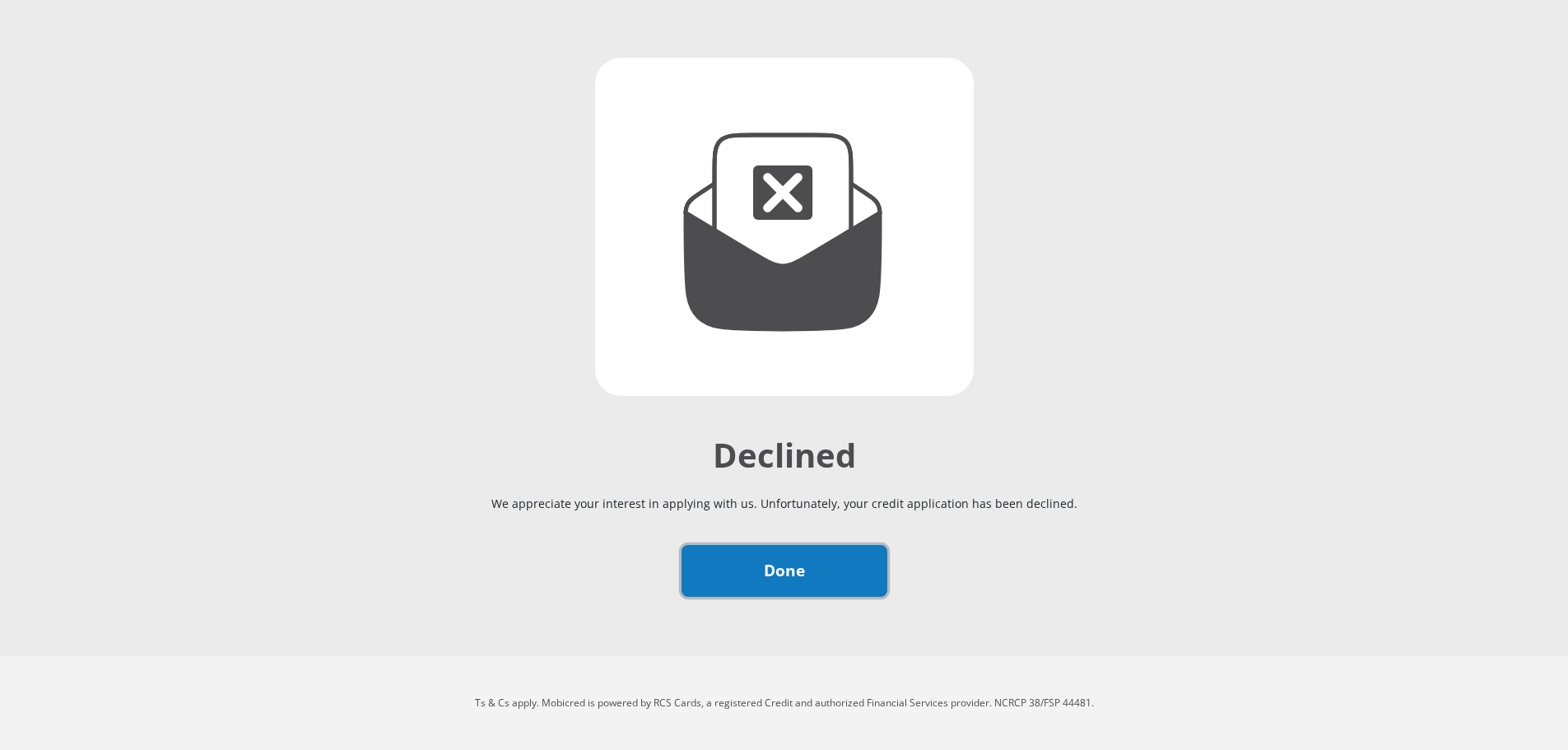 click on "Done" at bounding box center [784, 571] 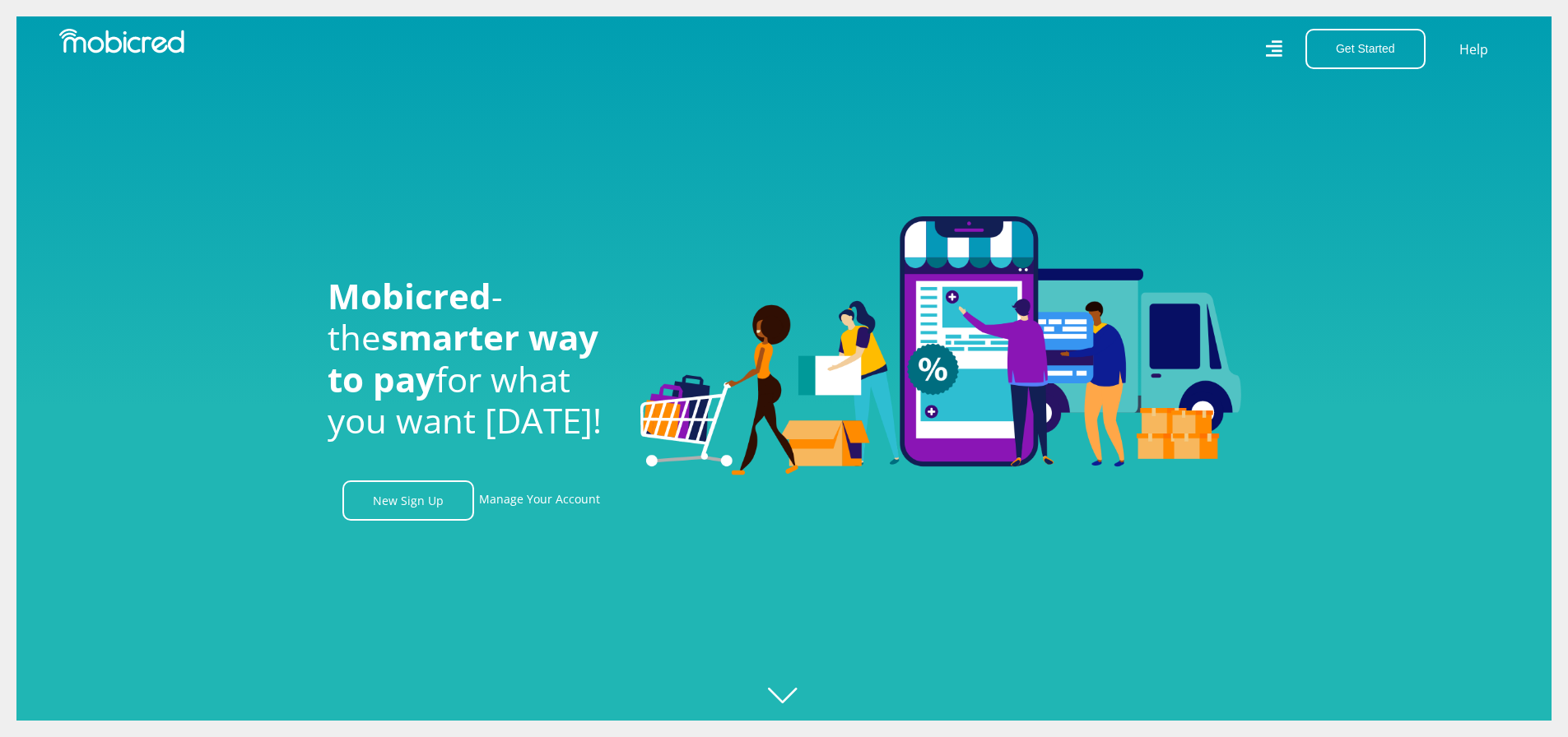 scroll, scrollTop: 0, scrollLeft: 0, axis: both 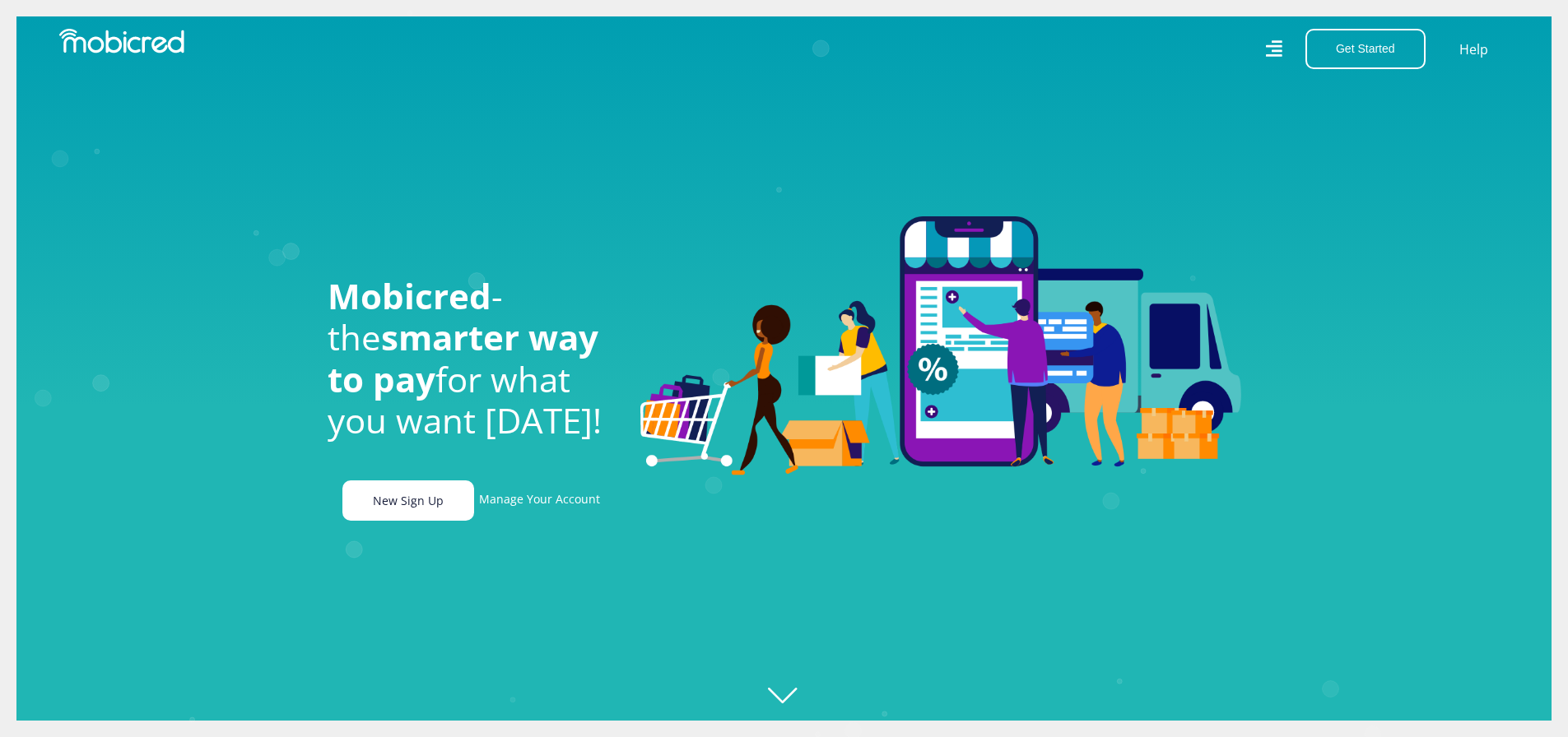 click on "New Sign Up" at bounding box center (408, 500) 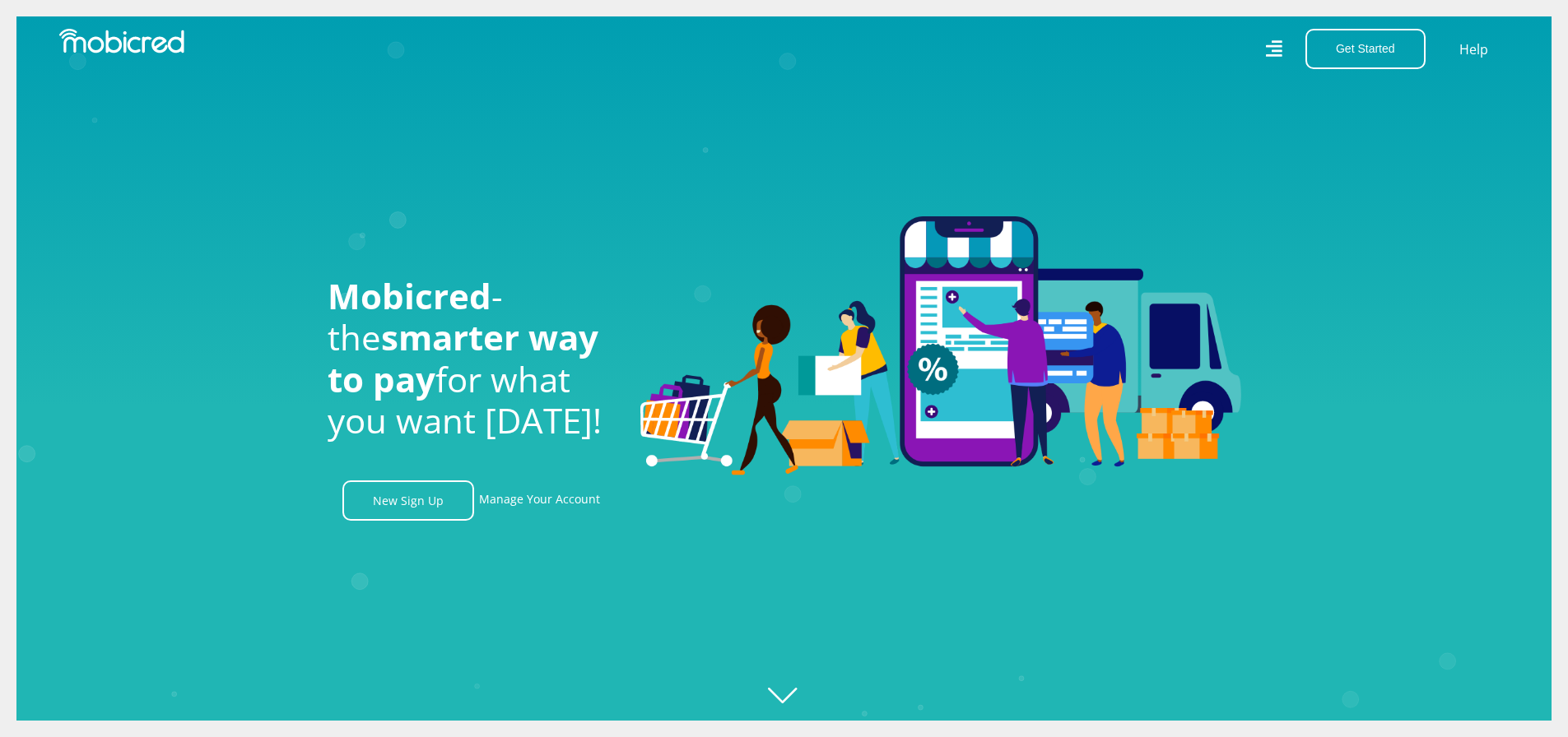 scroll, scrollTop: 0, scrollLeft: 2494, axis: horizontal 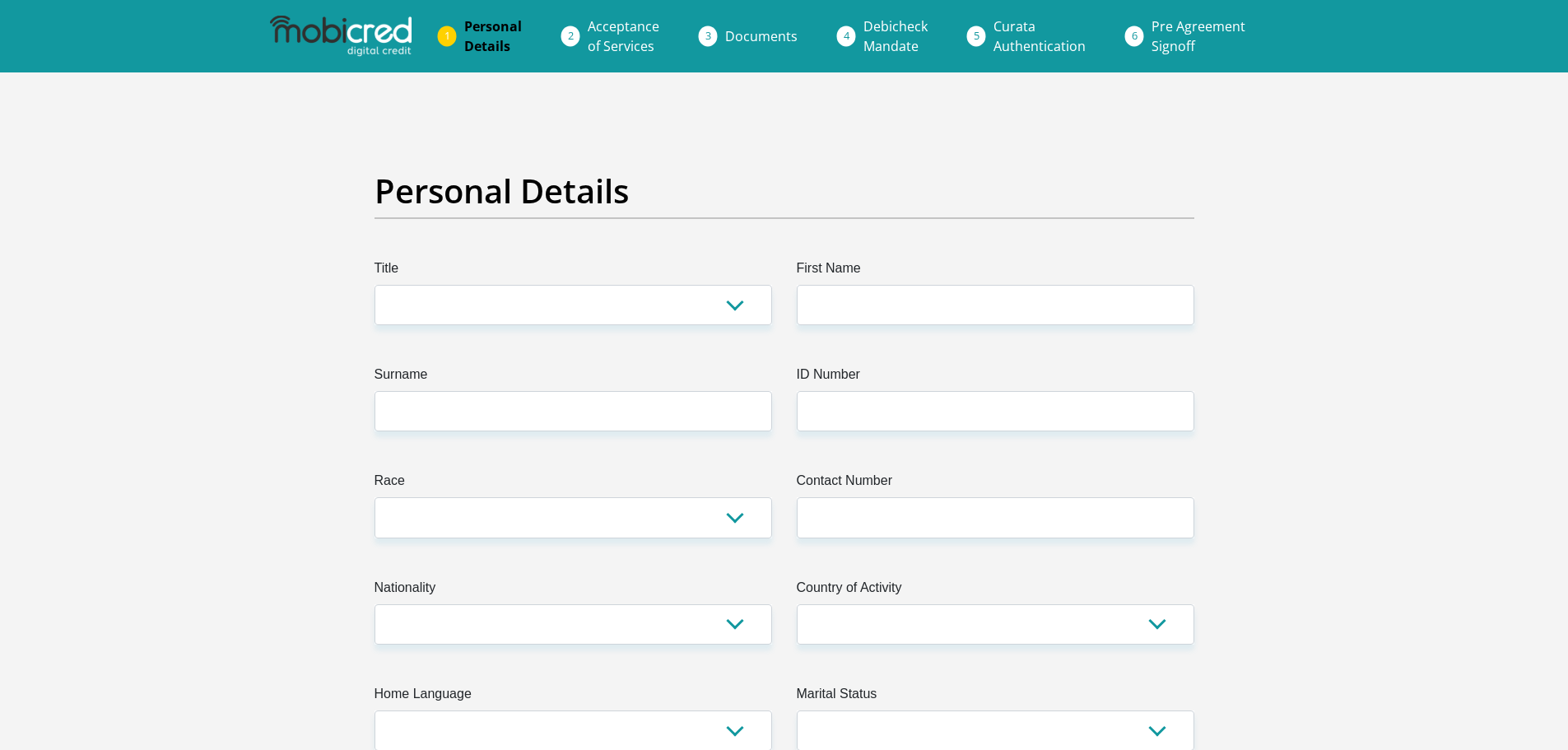 click on "Personal  Details
Acceptance  of Services
Documents
Debicheck   Mandate
Curata  Authentication
Pre Agreement  Signoff" at bounding box center [784, 36] 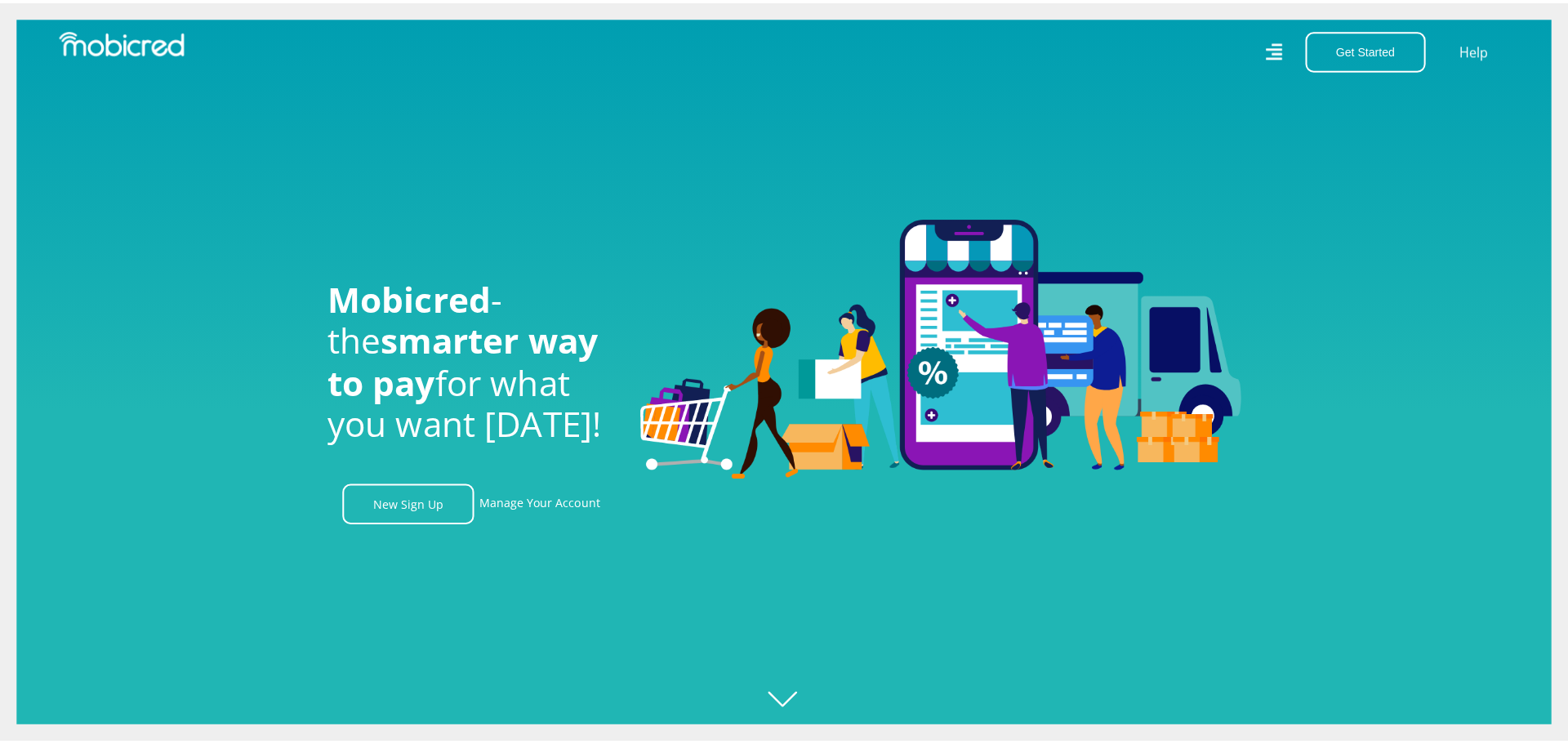 scroll, scrollTop: 0, scrollLeft: 0, axis: both 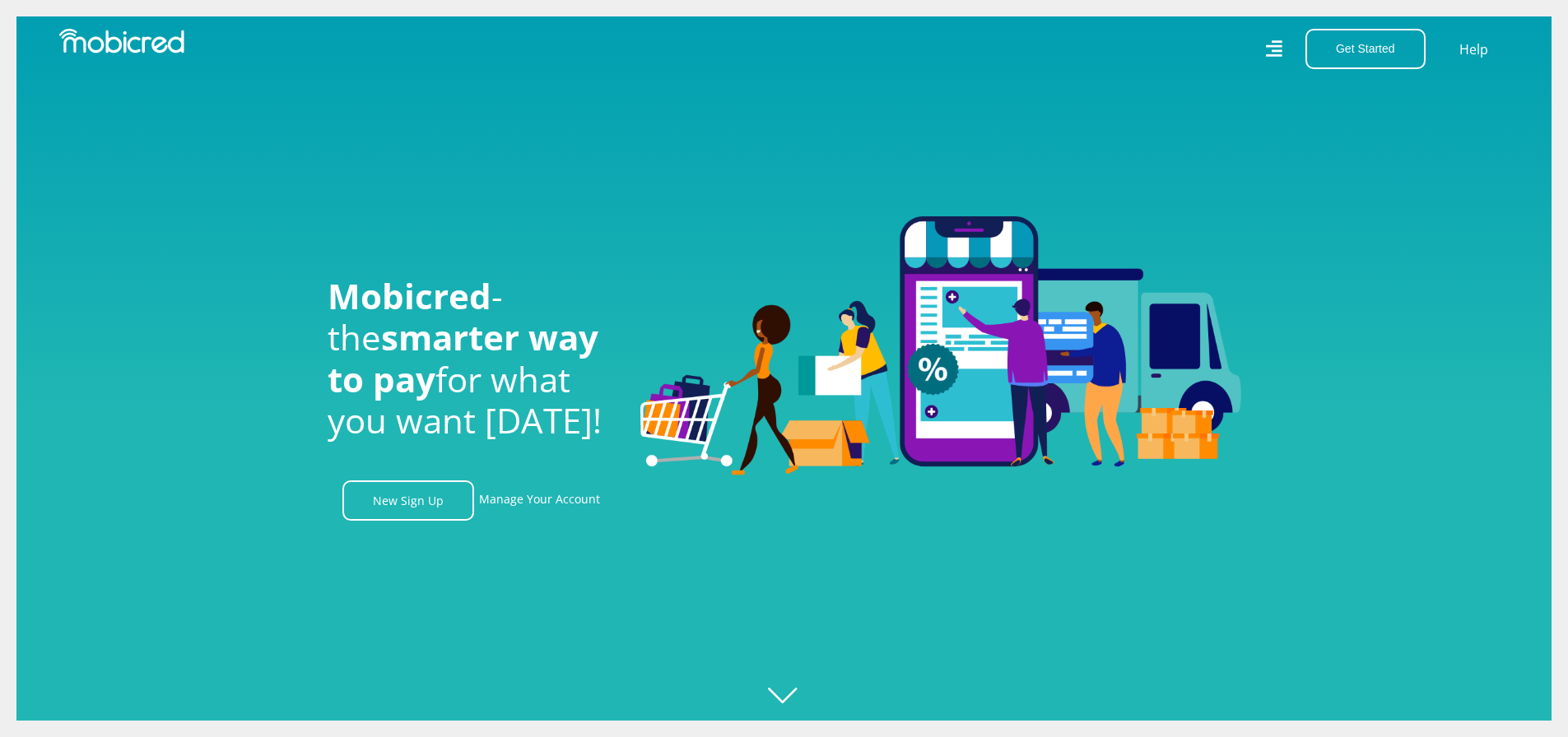 click 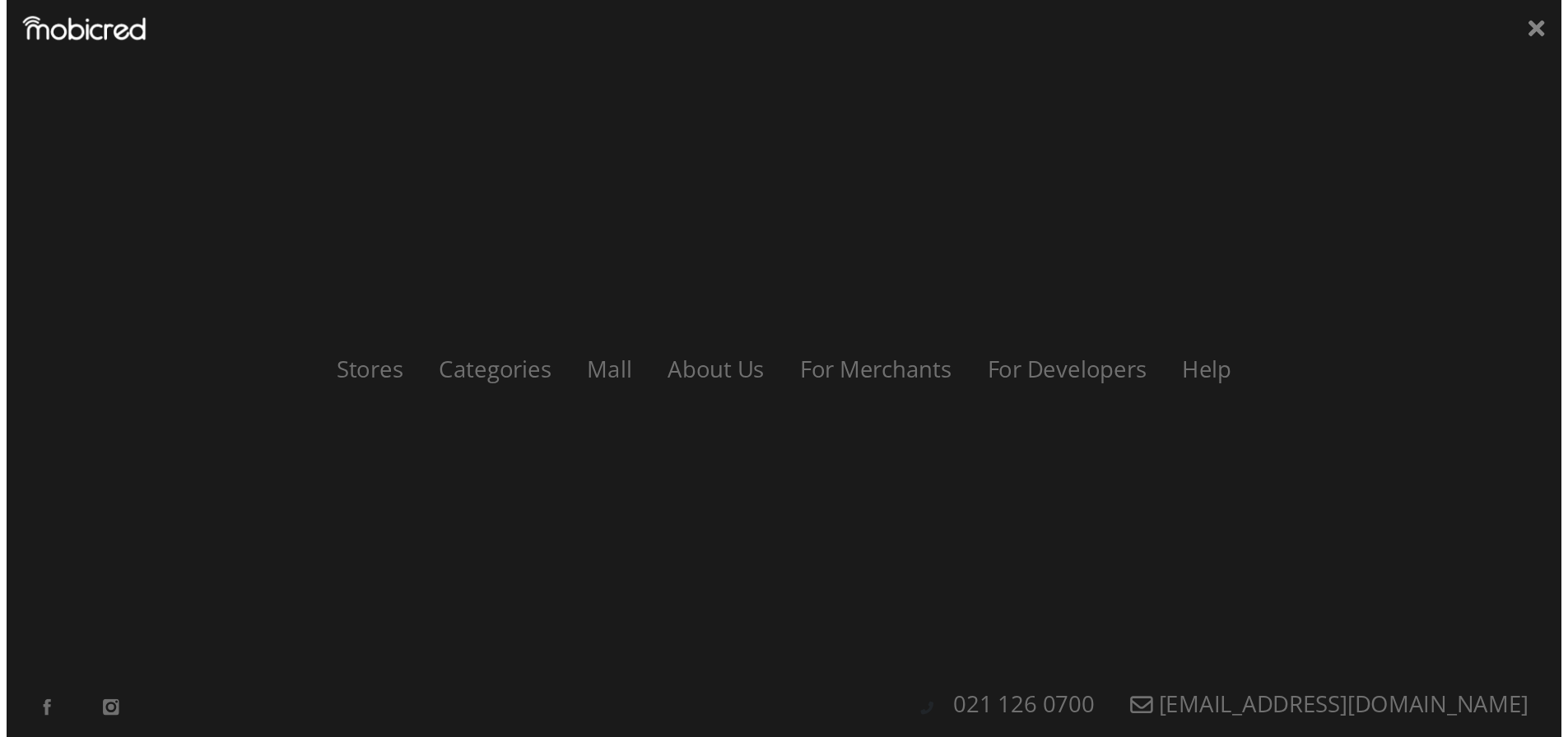 scroll, scrollTop: 0, scrollLeft: 2111, axis: horizontal 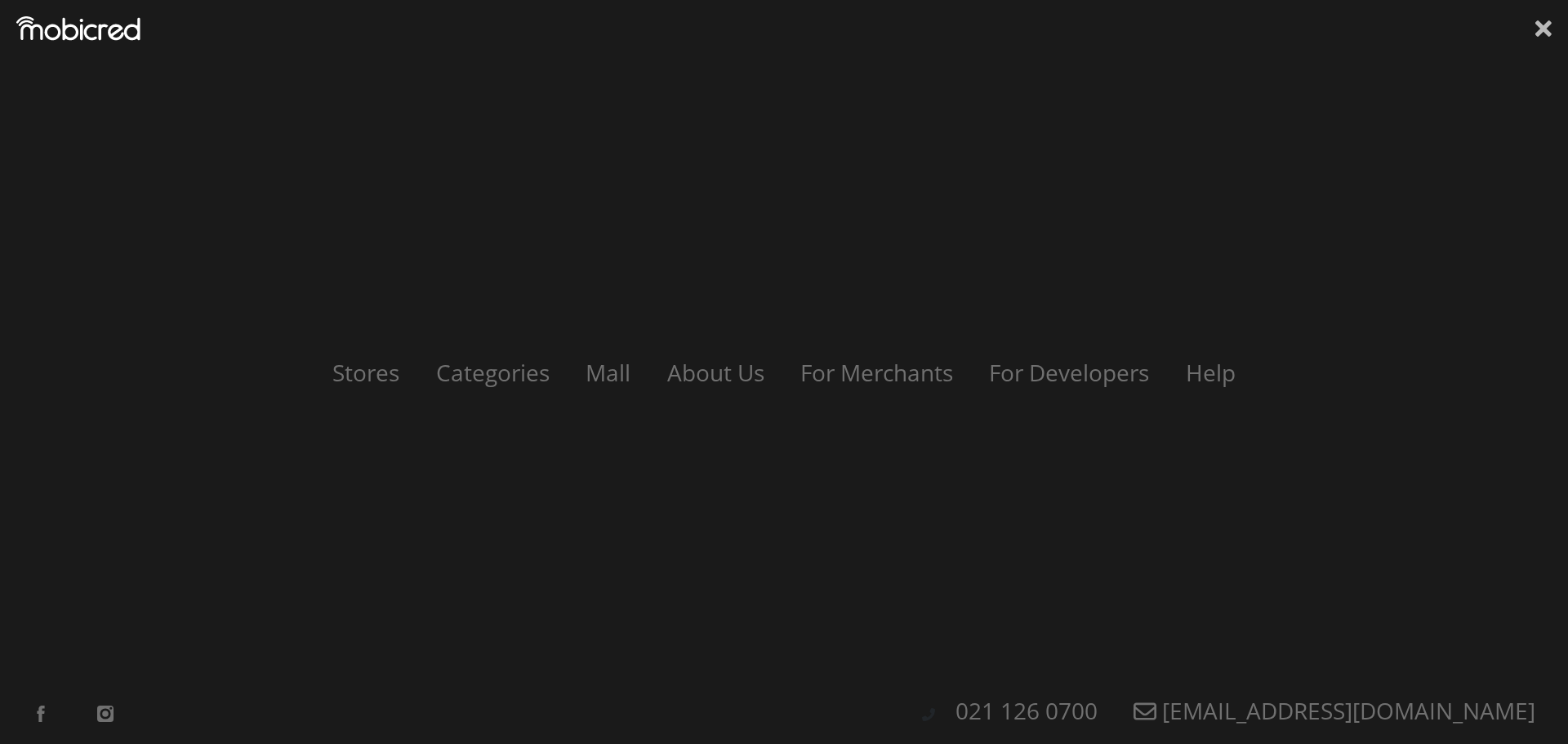 click 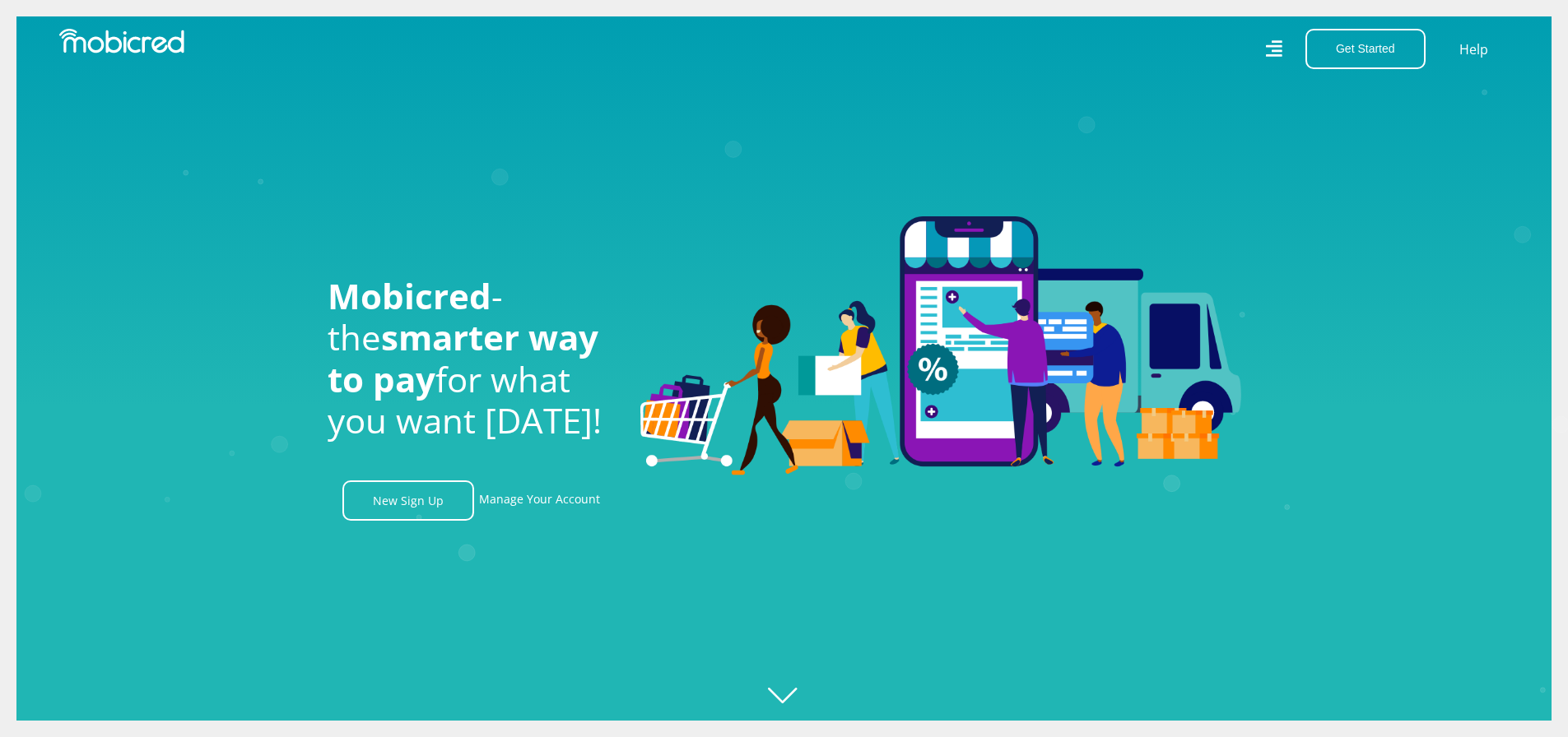 click at bounding box center [122, 41] 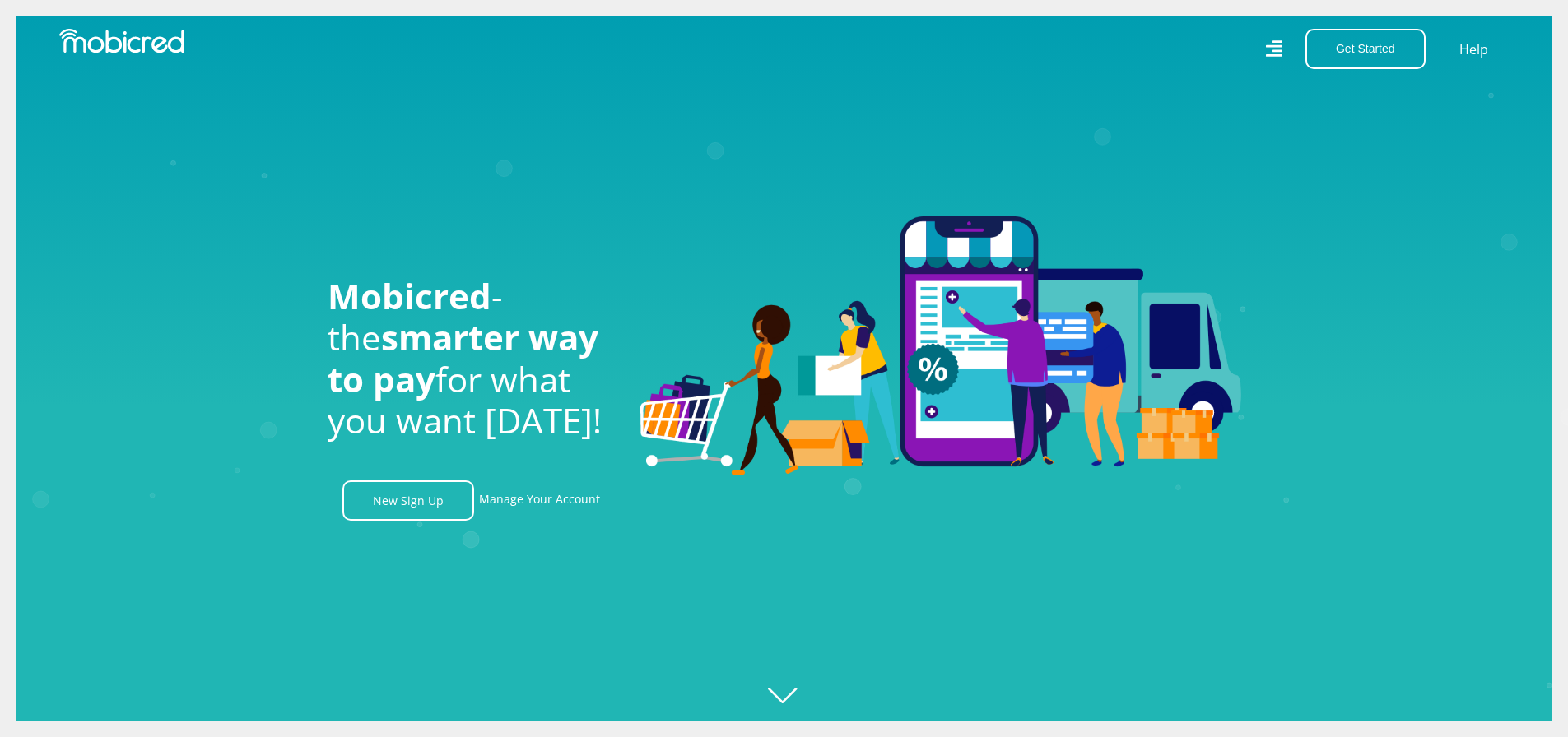 scroll, scrollTop: 0, scrollLeft: 3050, axis: horizontal 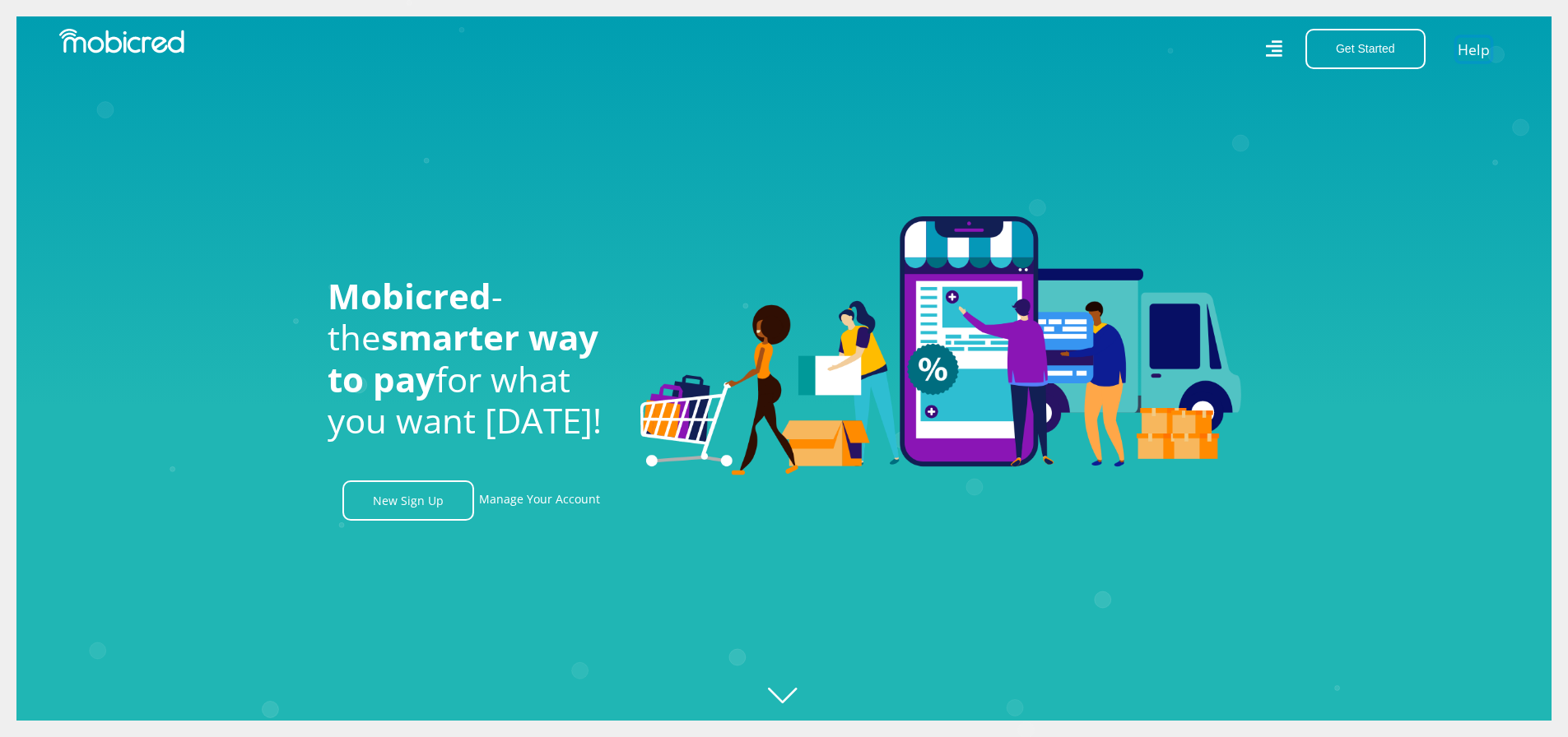 click on "Help" at bounding box center (1473, 49) 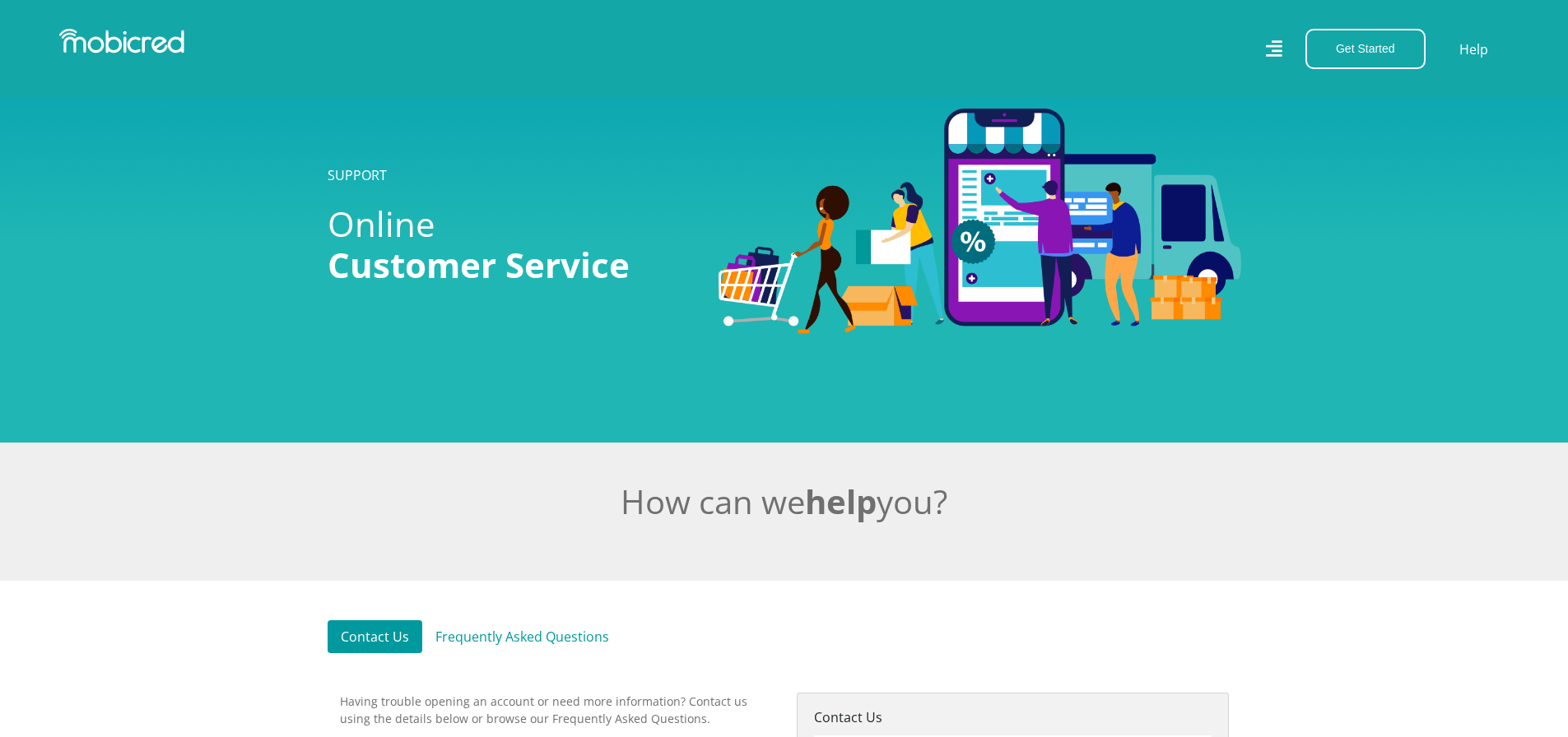 scroll, scrollTop: 494, scrollLeft: 0, axis: vertical 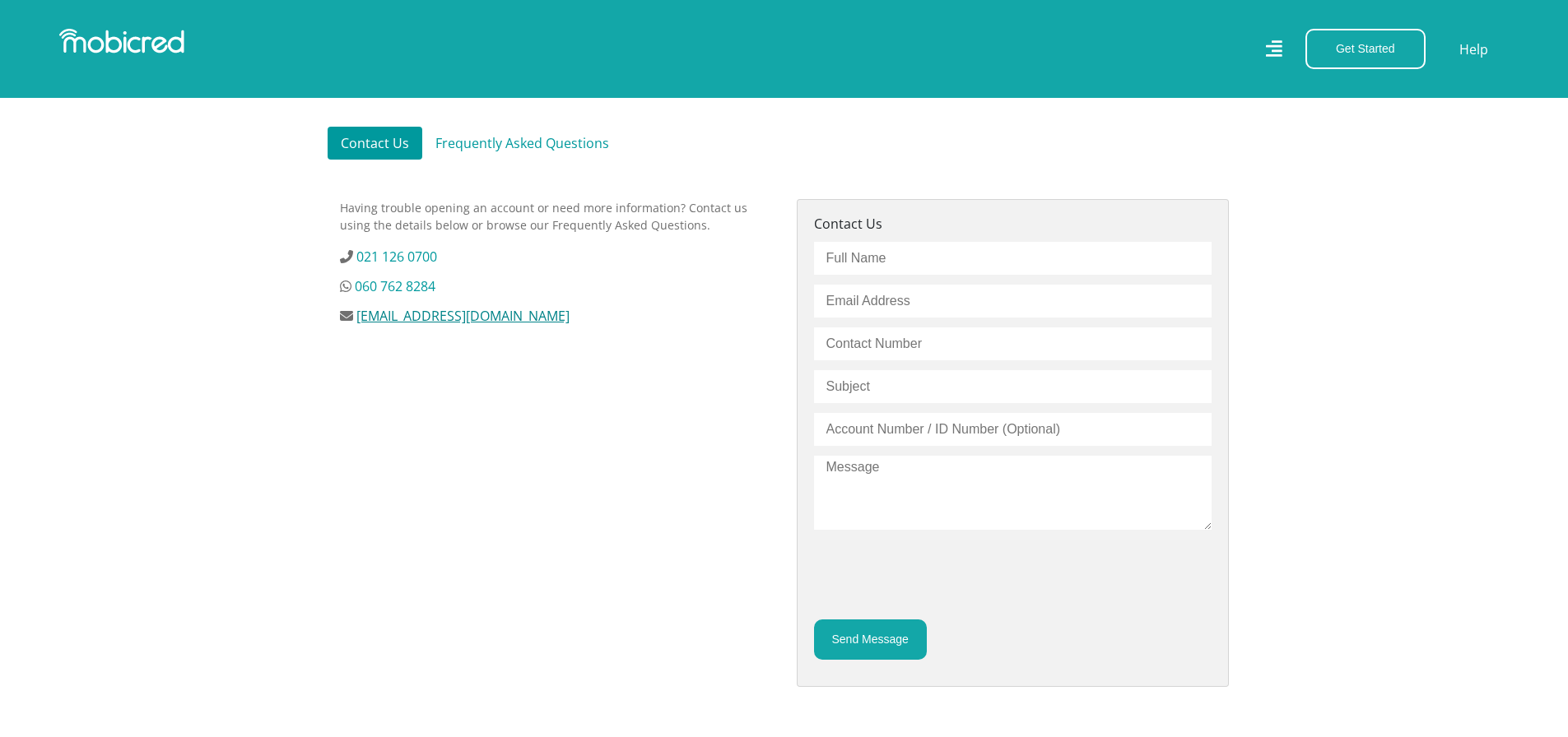 click on "[EMAIL_ADDRESS][DOMAIN_NAME]" at bounding box center [463, 316] 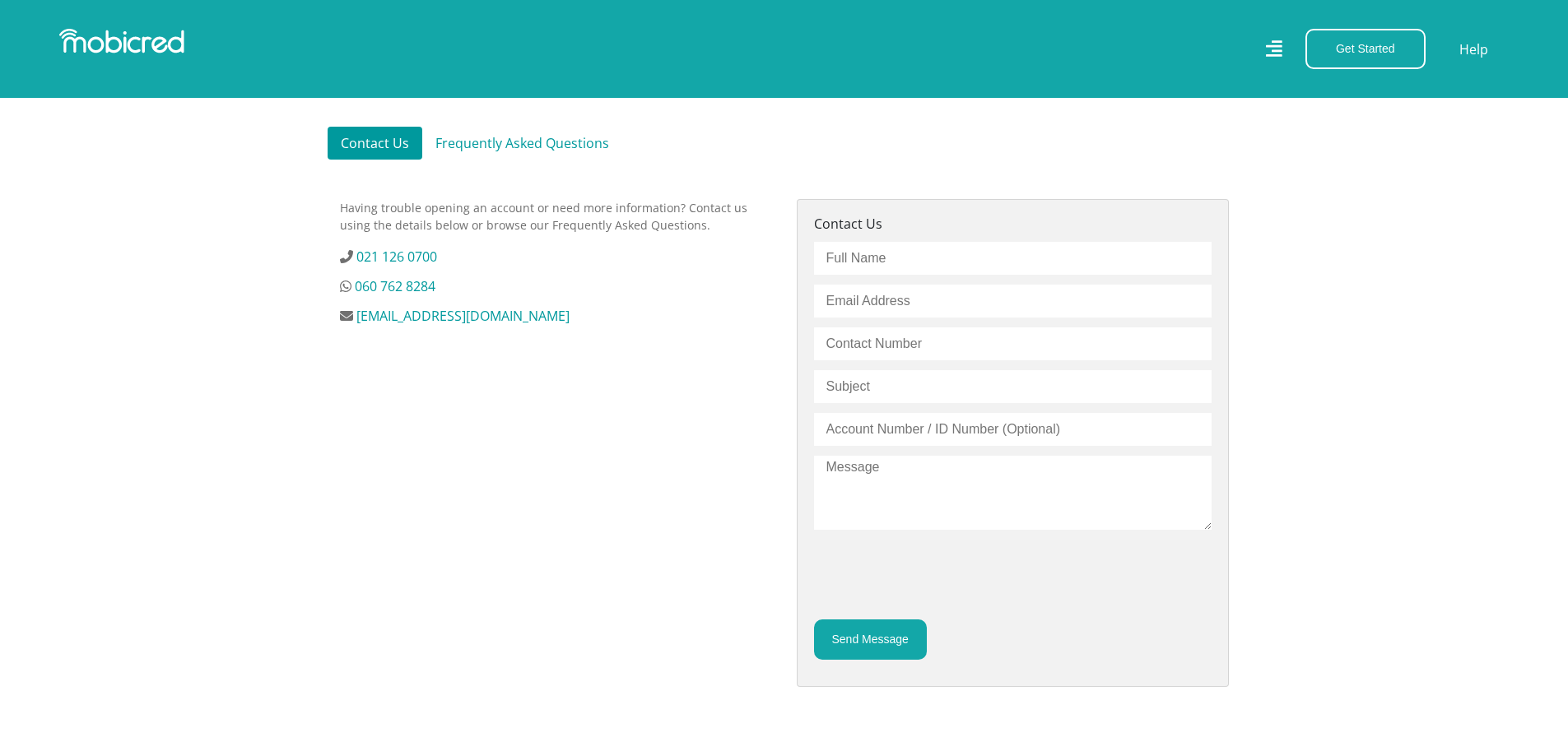 drag, startPoint x: 298, startPoint y: 368, endPoint x: 319, endPoint y: 356, distance: 24.18677 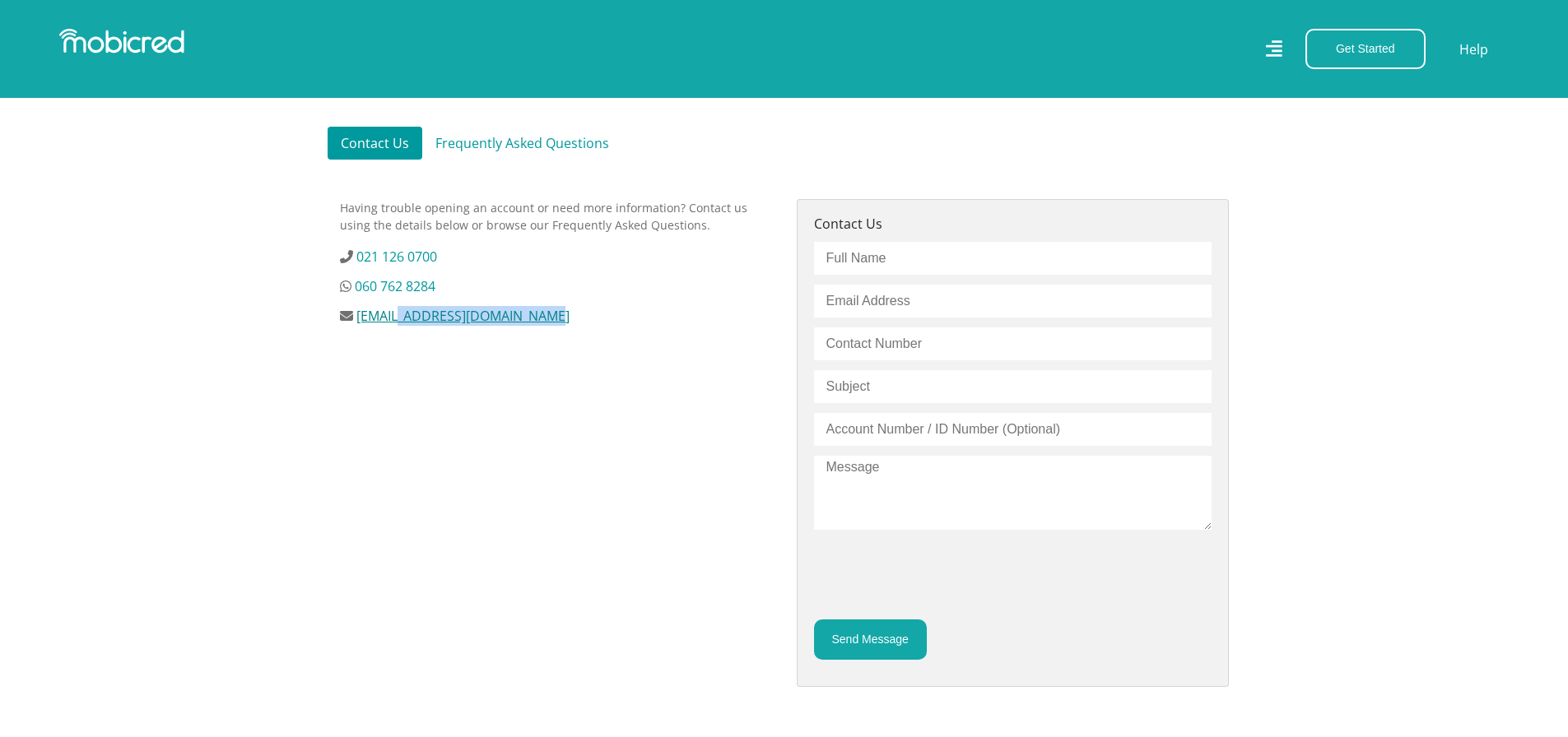drag, startPoint x: 545, startPoint y: 345, endPoint x: 402, endPoint y: 323, distance: 144.68241 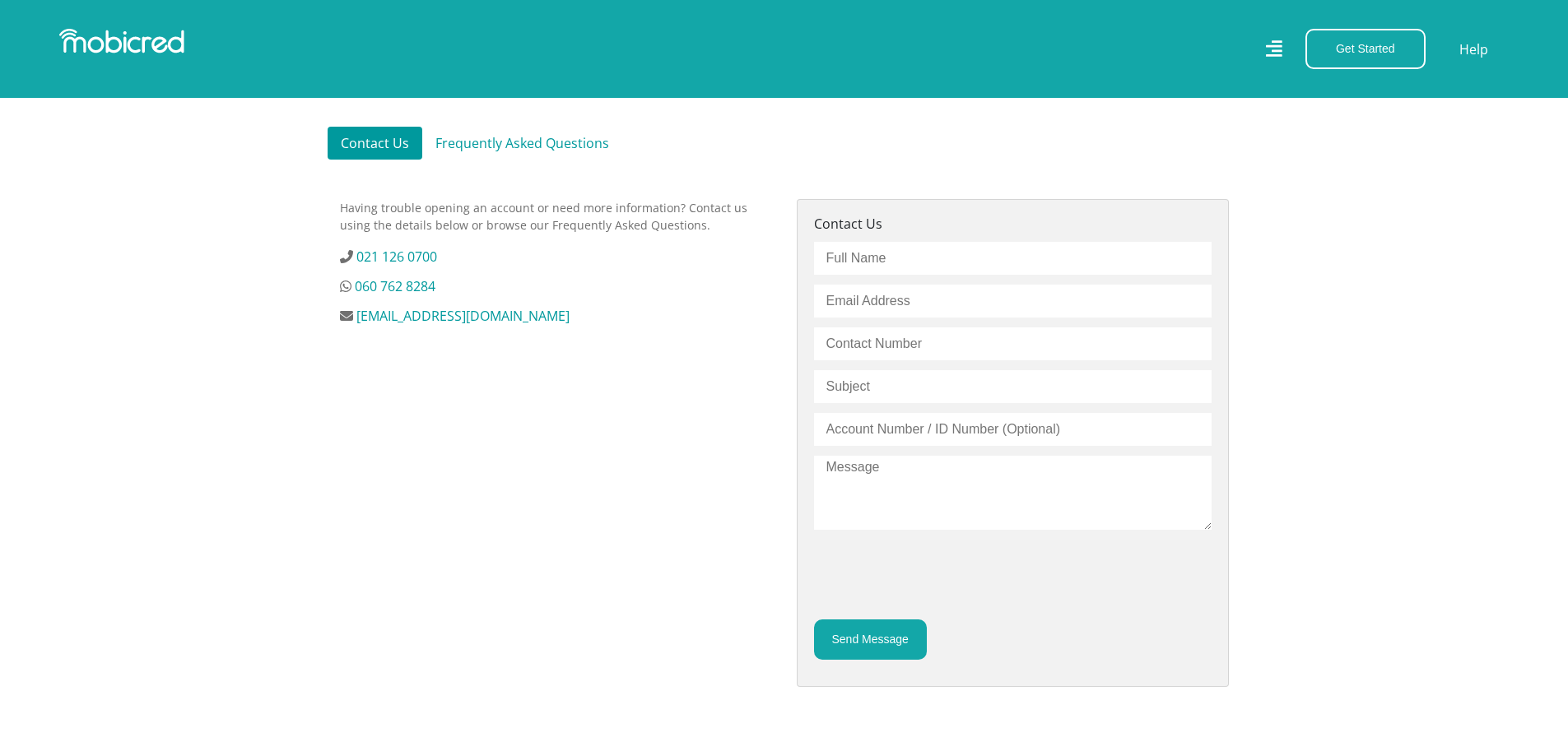 drag, startPoint x: 634, startPoint y: 394, endPoint x: 612, endPoint y: 357, distance: 43.046487 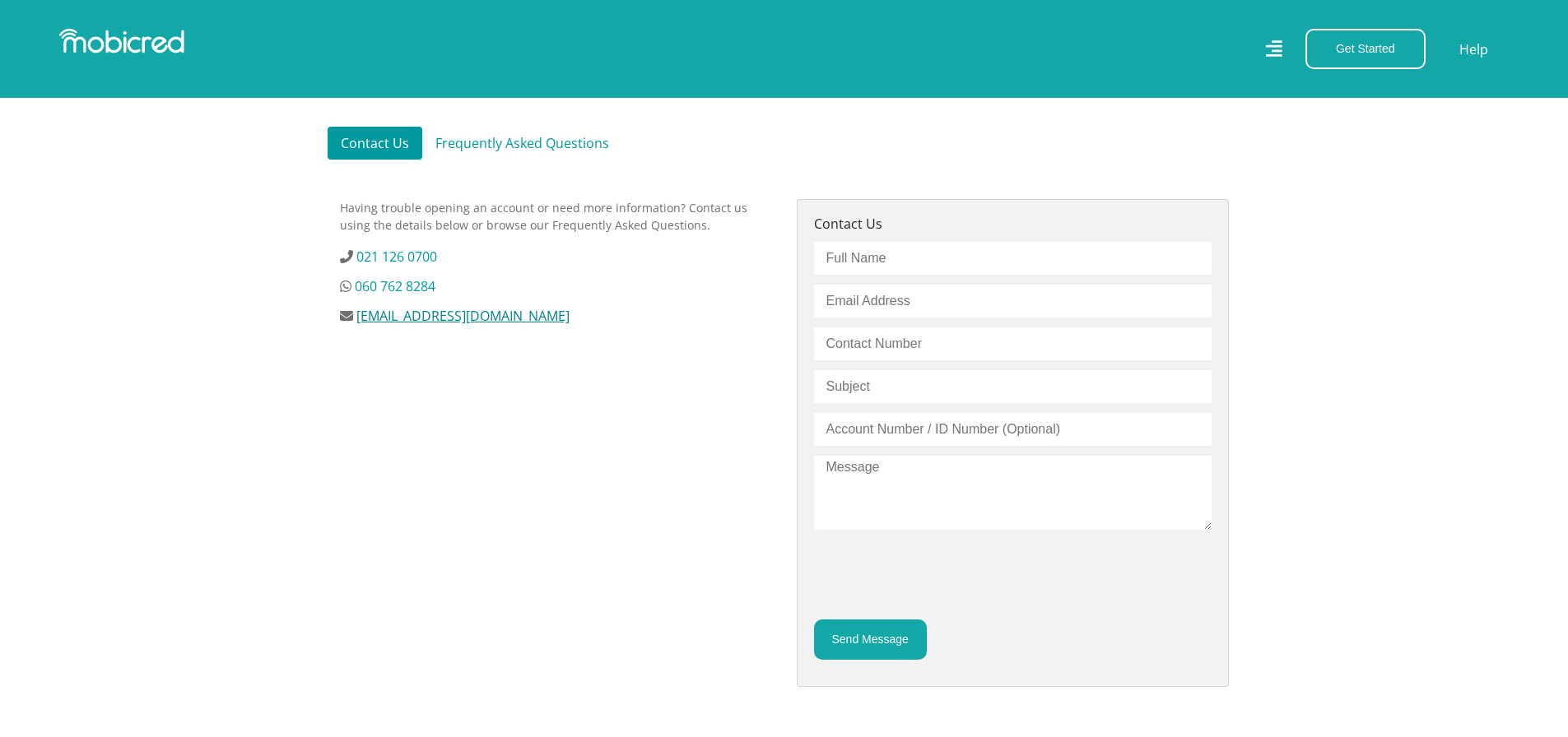 drag, startPoint x: 573, startPoint y: 331, endPoint x: 356, endPoint y: 328, distance: 217.0207 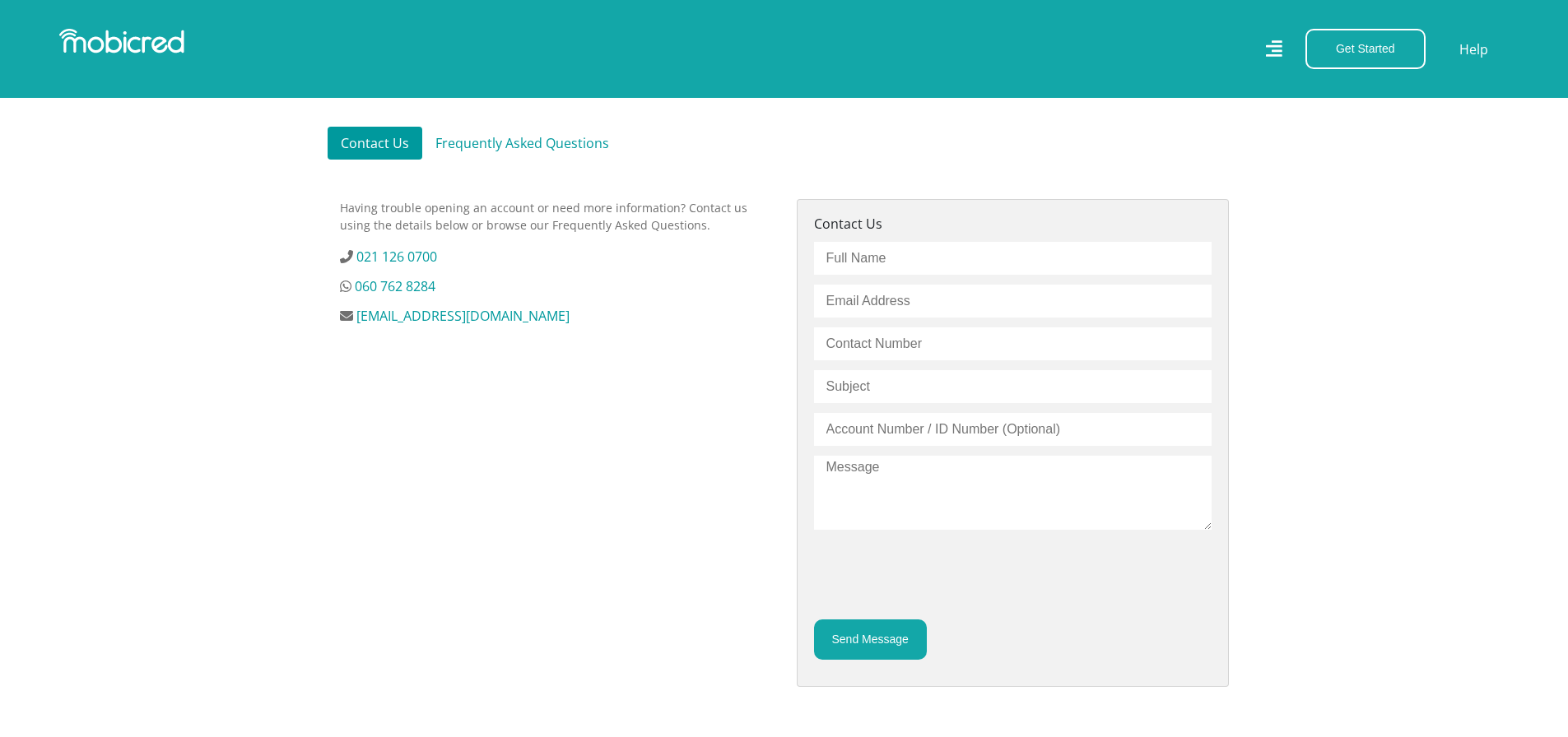 copy on "[EMAIL_ADDRESS][DOMAIN_NAME]" 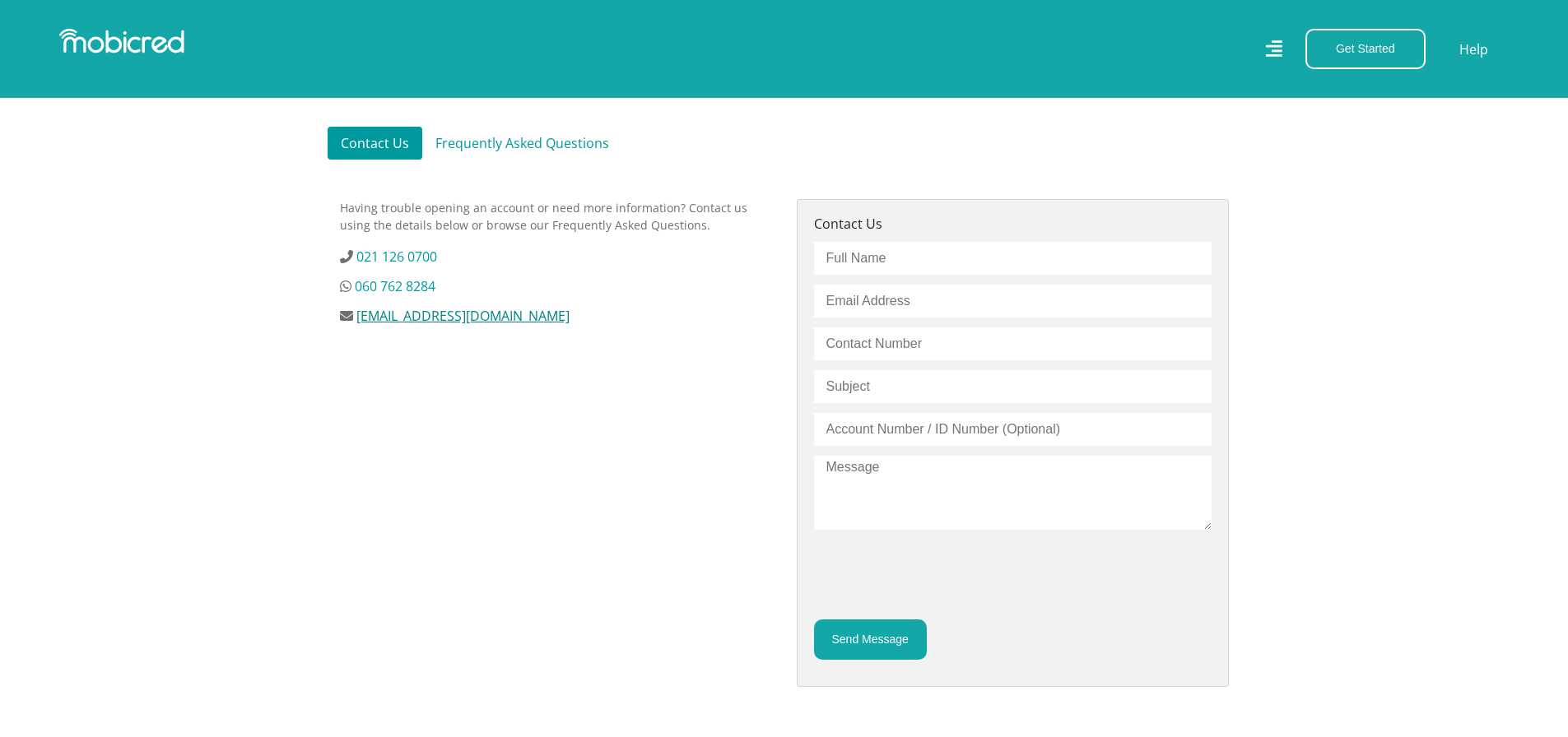 copy on "[EMAIL_ADDRESS][DOMAIN_NAME]" 